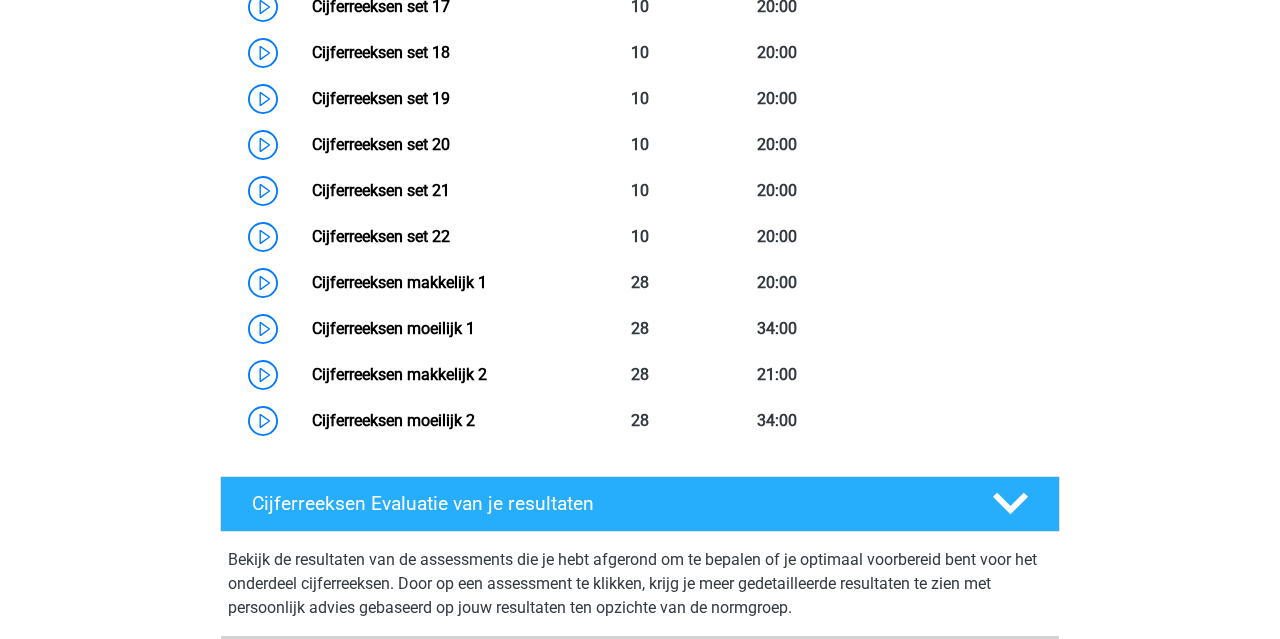 scroll, scrollTop: 1806, scrollLeft: 0, axis: vertical 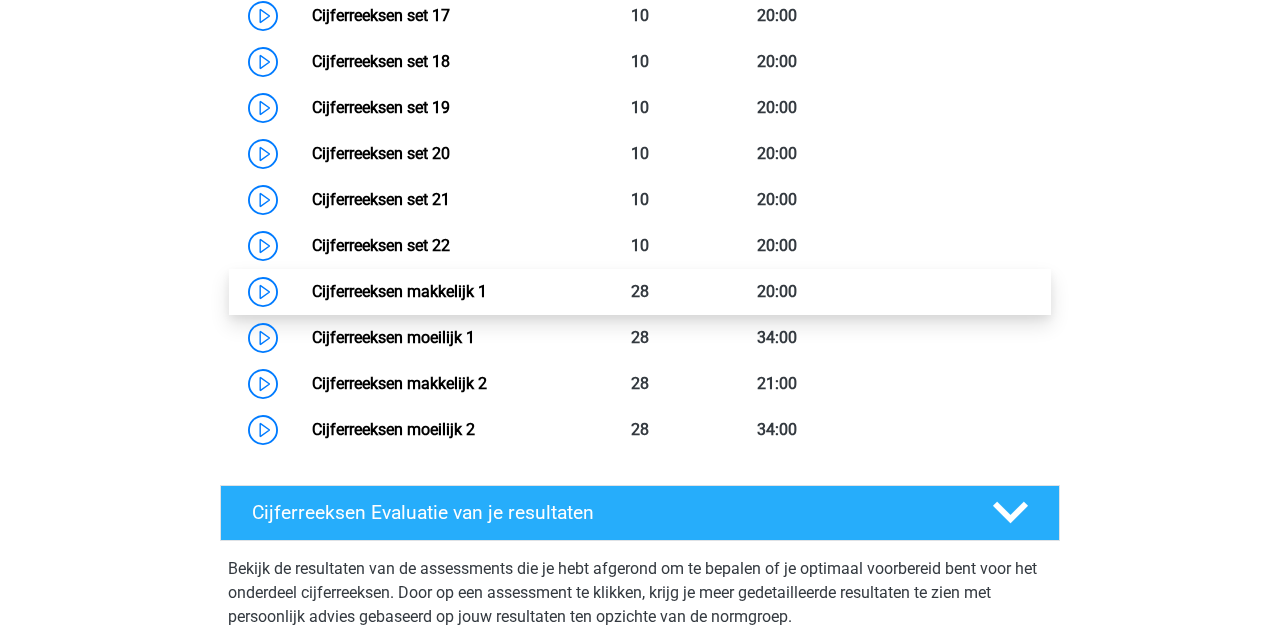 click on "Cijferreeksen
makkelijk 1" at bounding box center [399, 291] 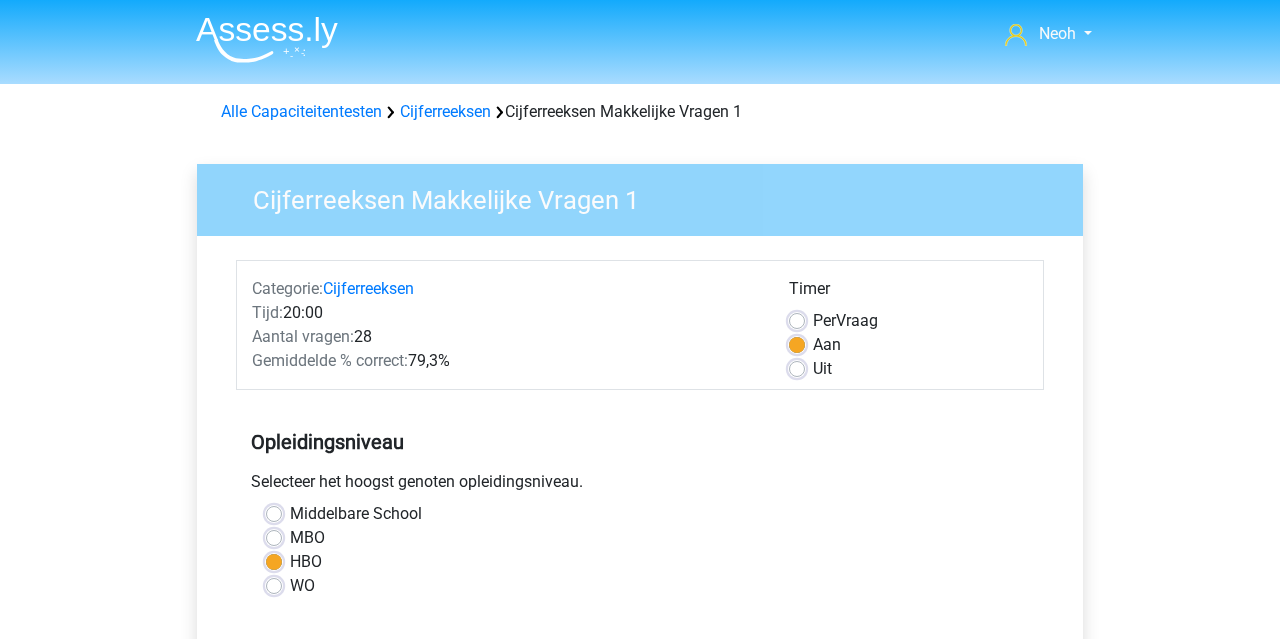 scroll, scrollTop: 0, scrollLeft: 0, axis: both 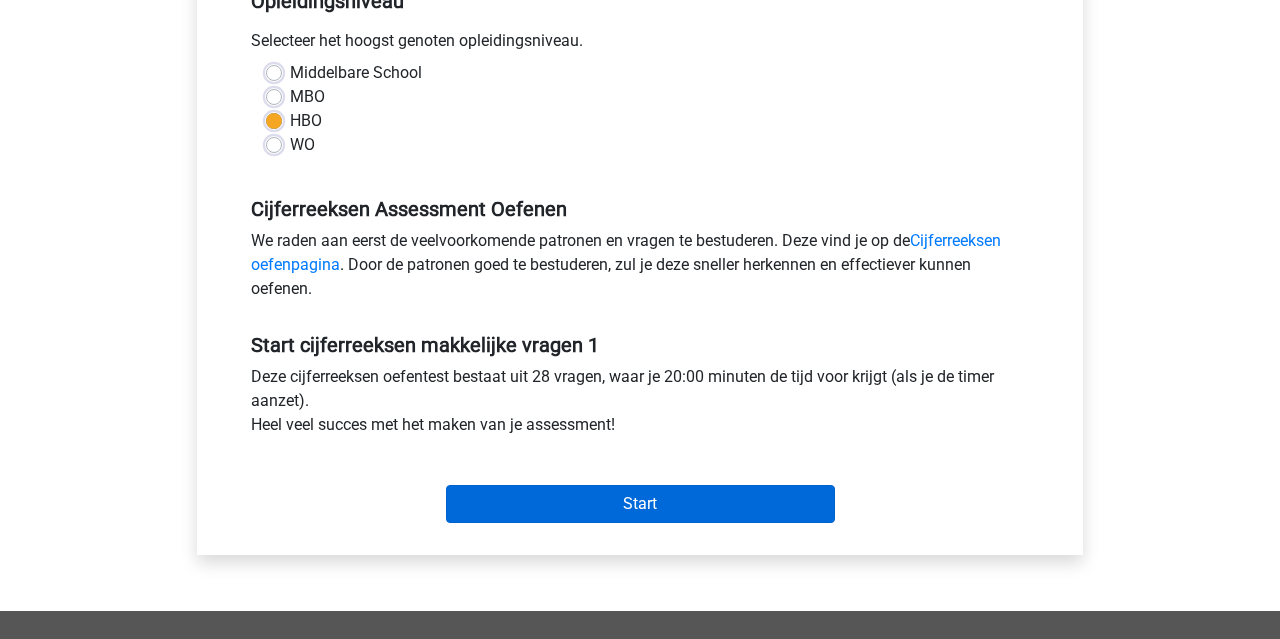 click on "Start" at bounding box center [640, 504] 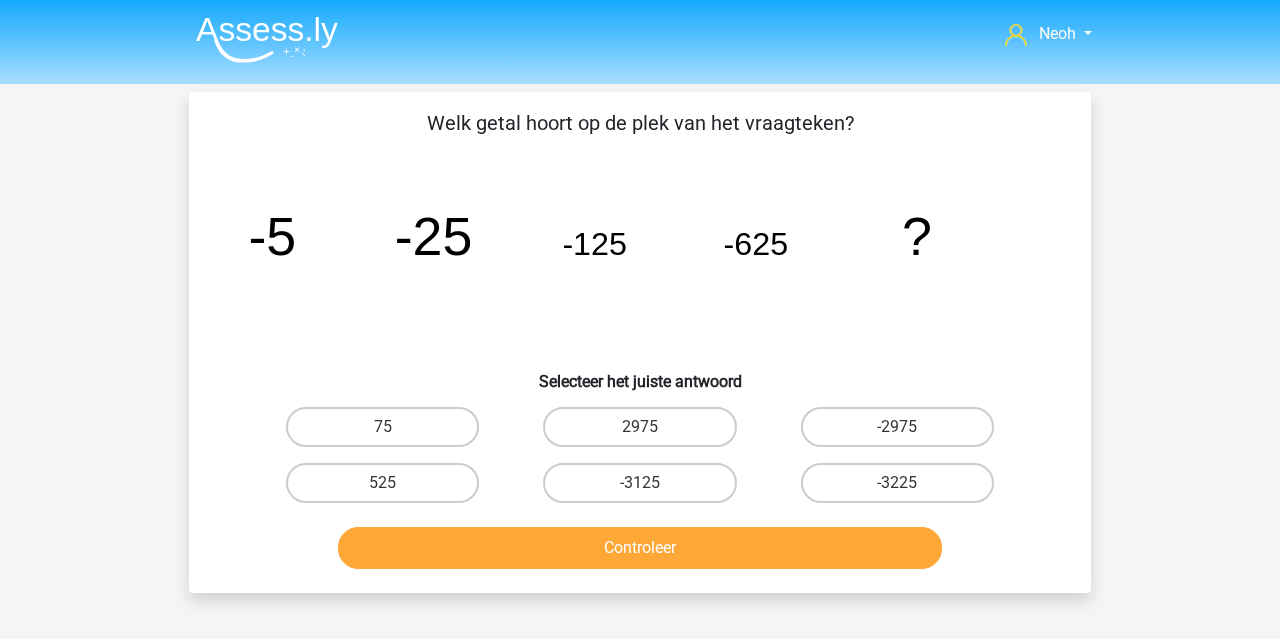 scroll, scrollTop: 0, scrollLeft: 0, axis: both 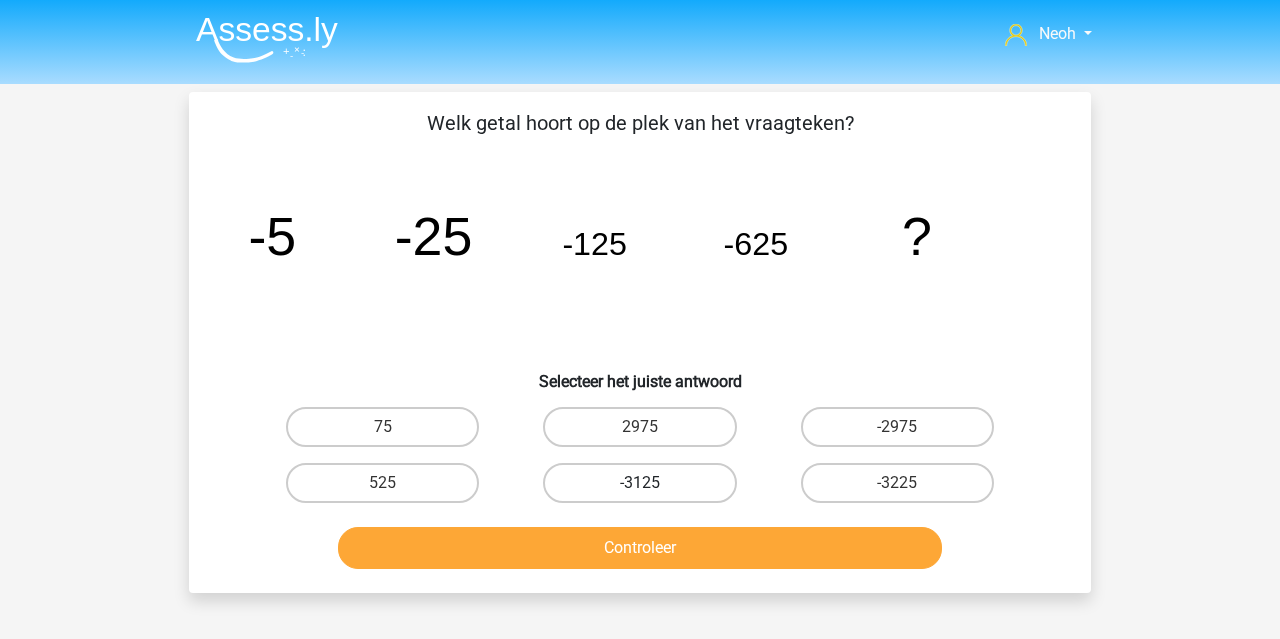 click on "-3125" at bounding box center (639, 483) 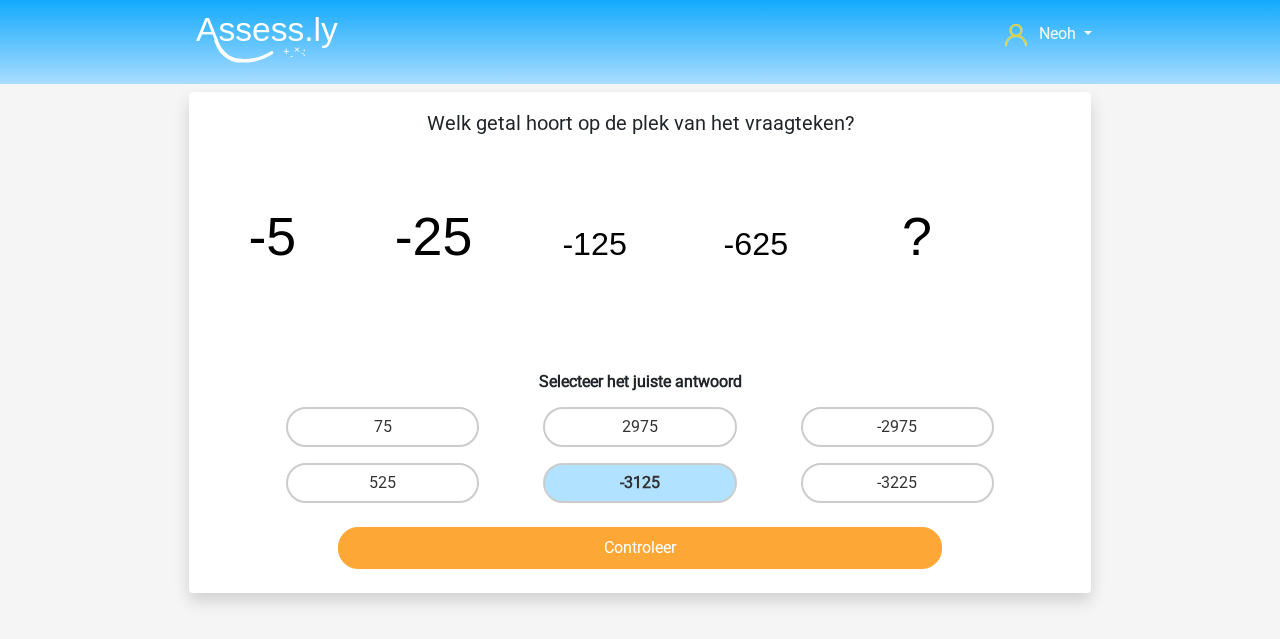 click on "Controleer" at bounding box center [640, 548] 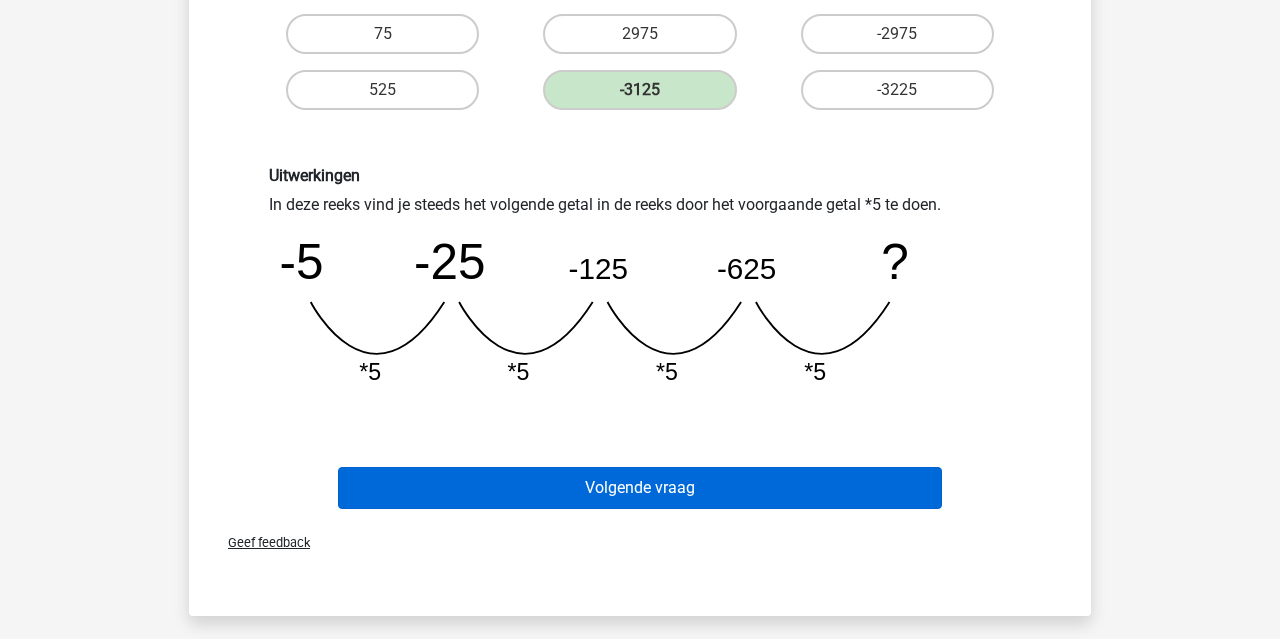 click on "Volgende vraag" at bounding box center [640, 488] 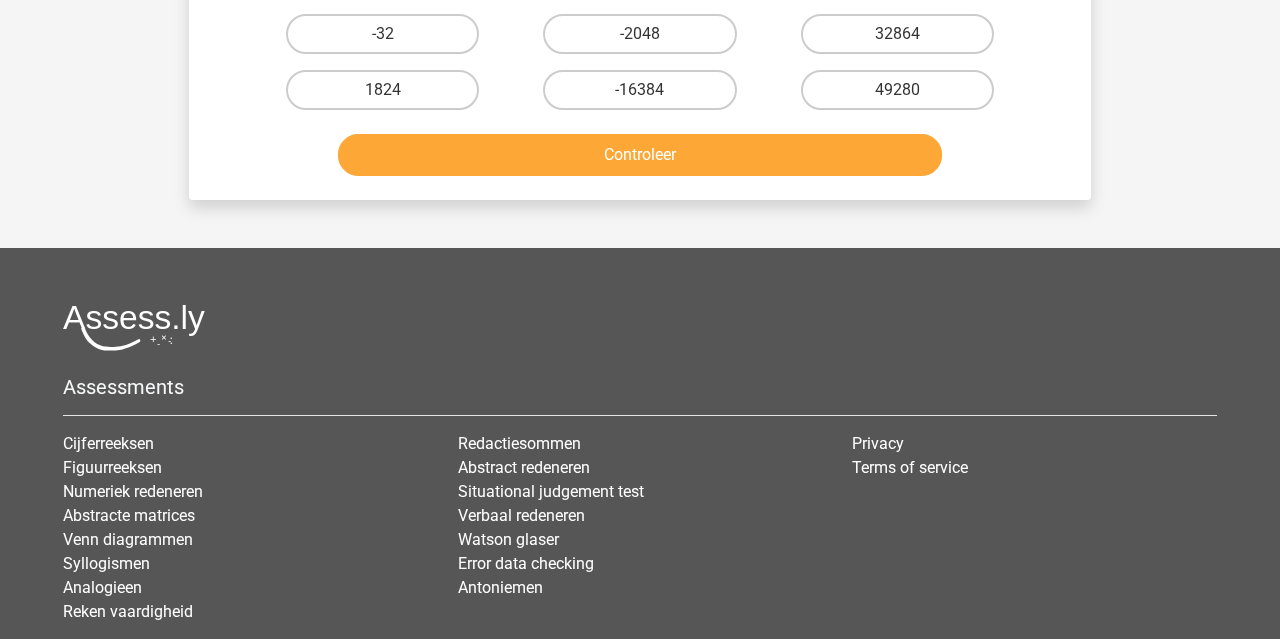 scroll, scrollTop: 92, scrollLeft: 0, axis: vertical 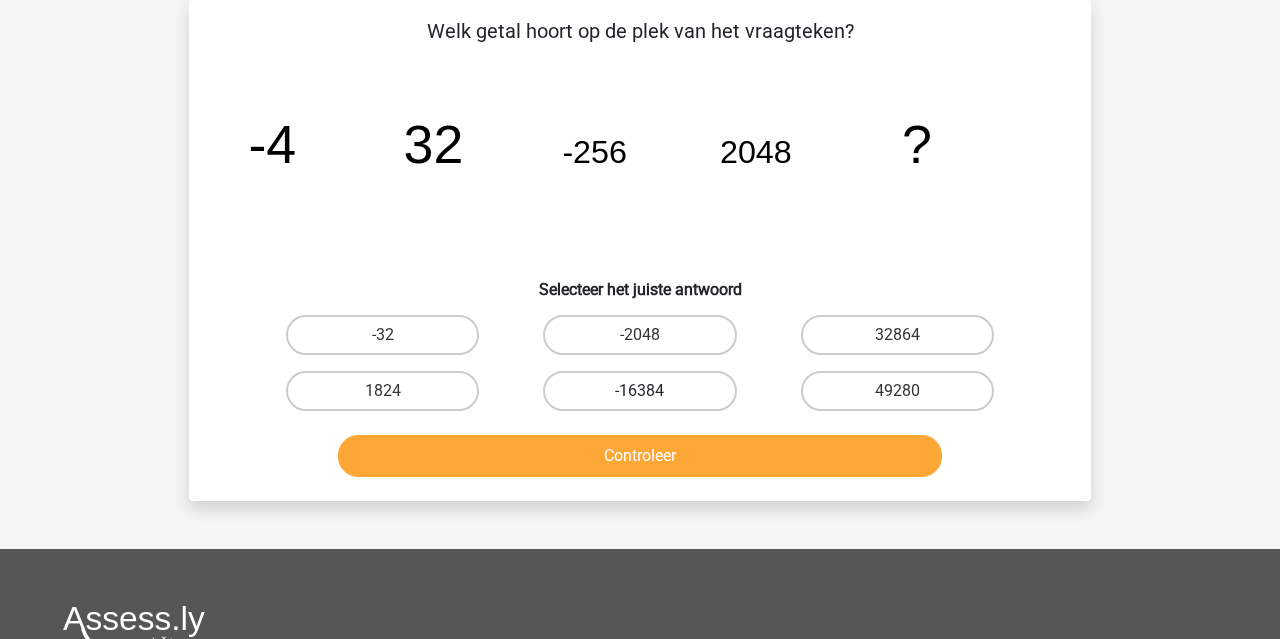 click on "-16384" at bounding box center [639, 391] 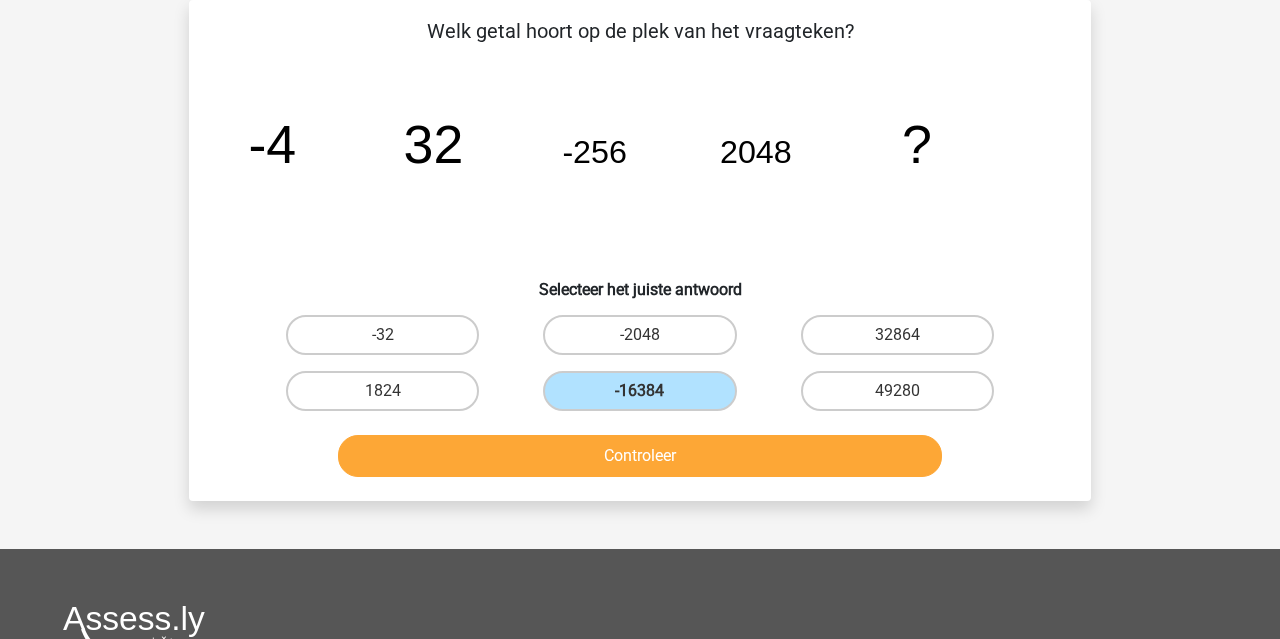 click on "Controleer" at bounding box center [640, 456] 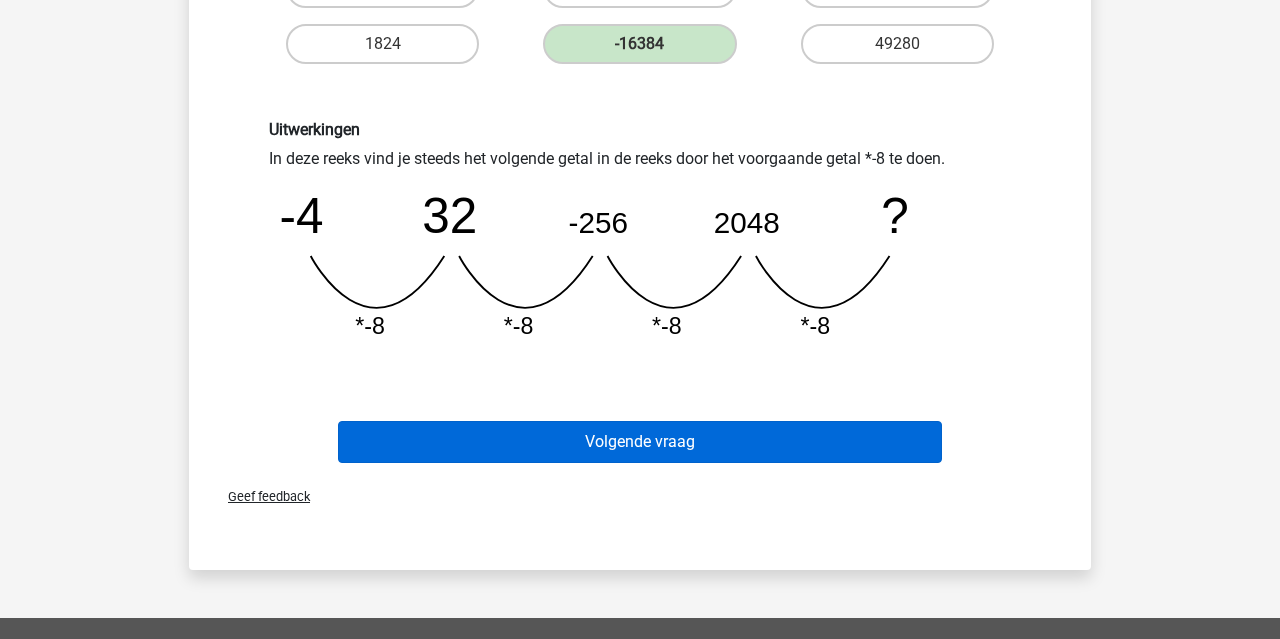 click on "Volgende vraag" at bounding box center (640, 442) 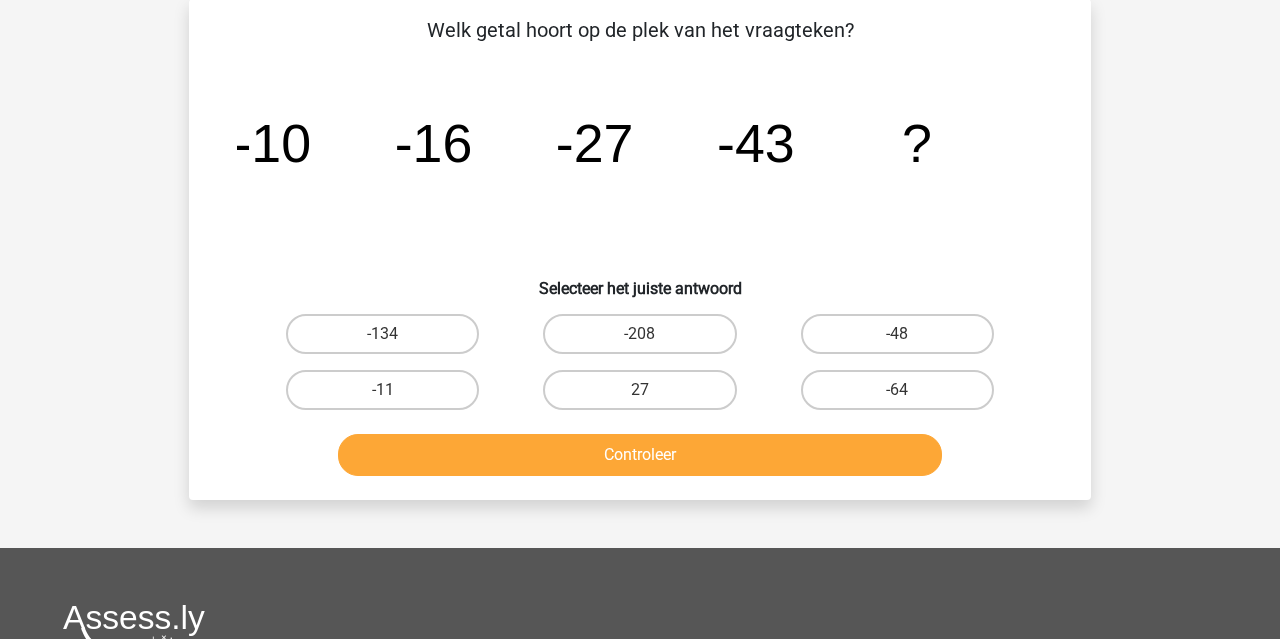 scroll, scrollTop: 92, scrollLeft: 0, axis: vertical 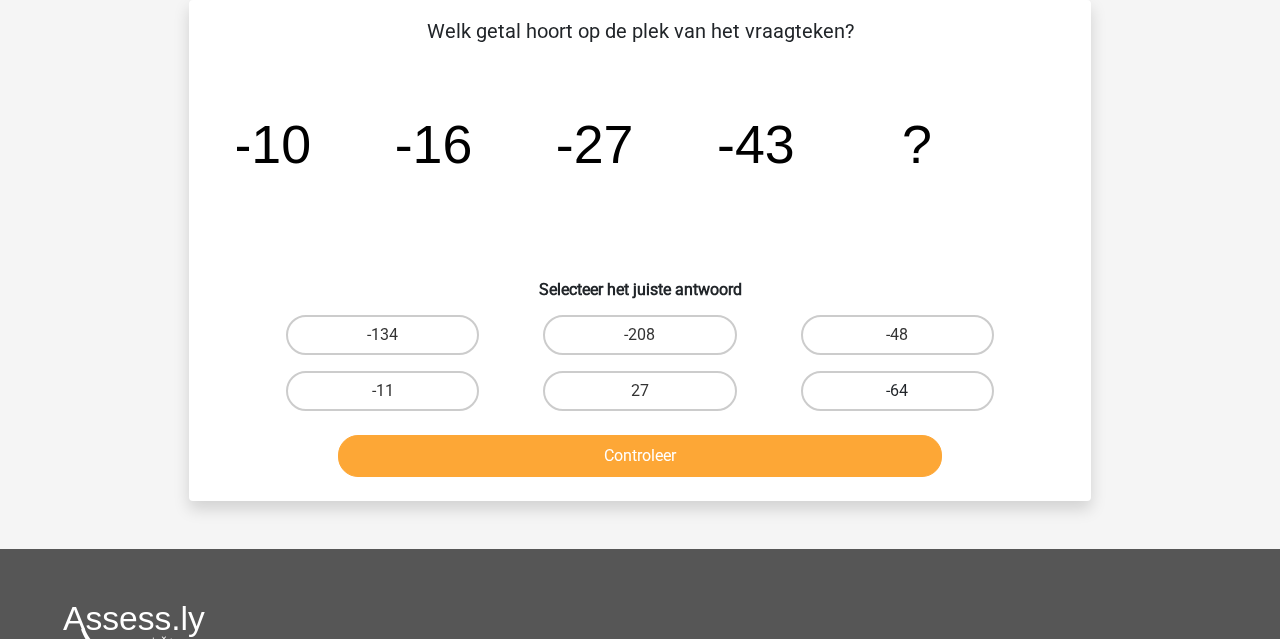 click on "-64" at bounding box center [897, 391] 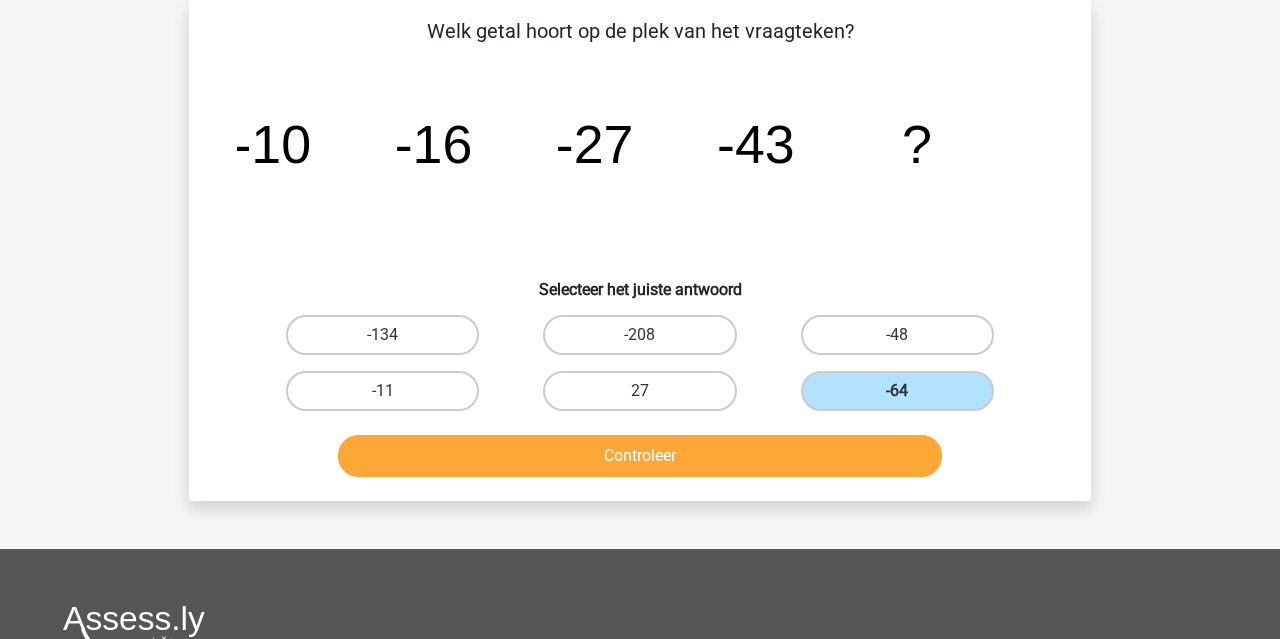 click on "Controleer" at bounding box center (640, 456) 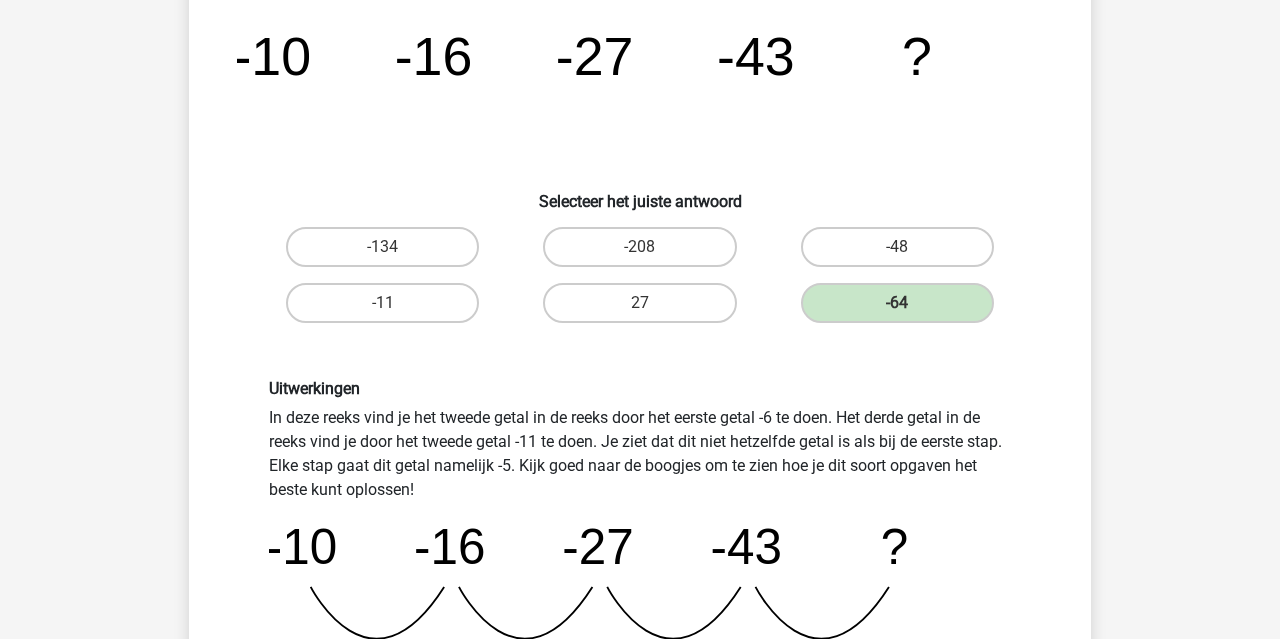 scroll, scrollTop: 458, scrollLeft: 0, axis: vertical 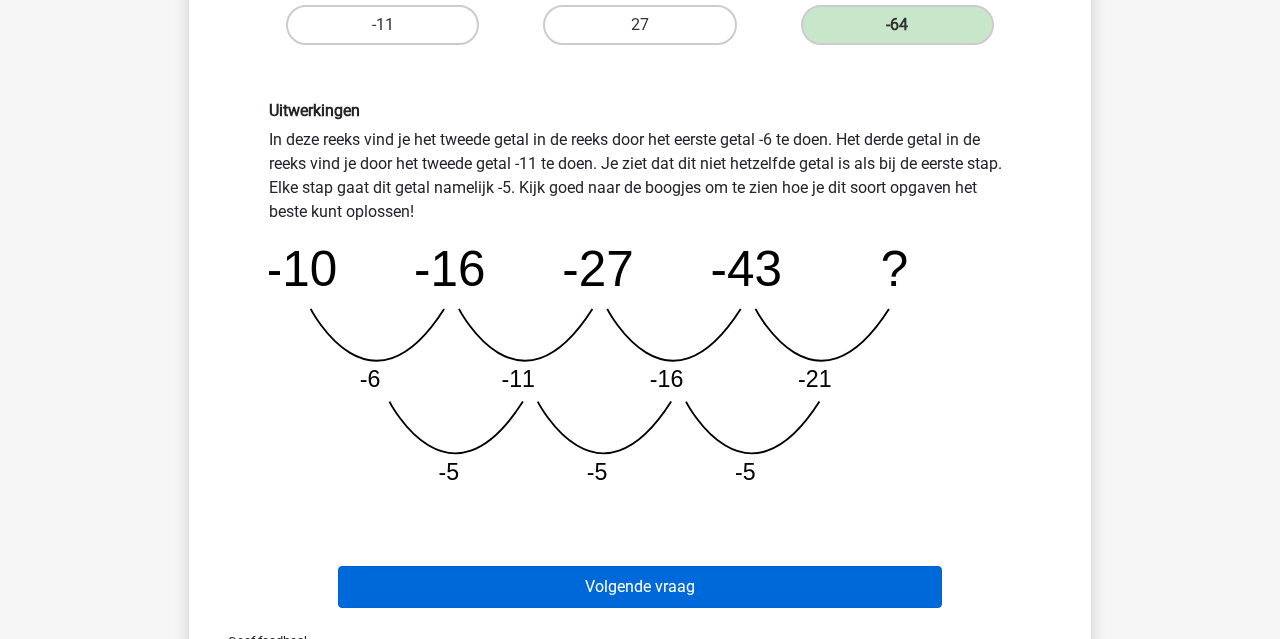 click on "Volgende vraag" at bounding box center (640, 587) 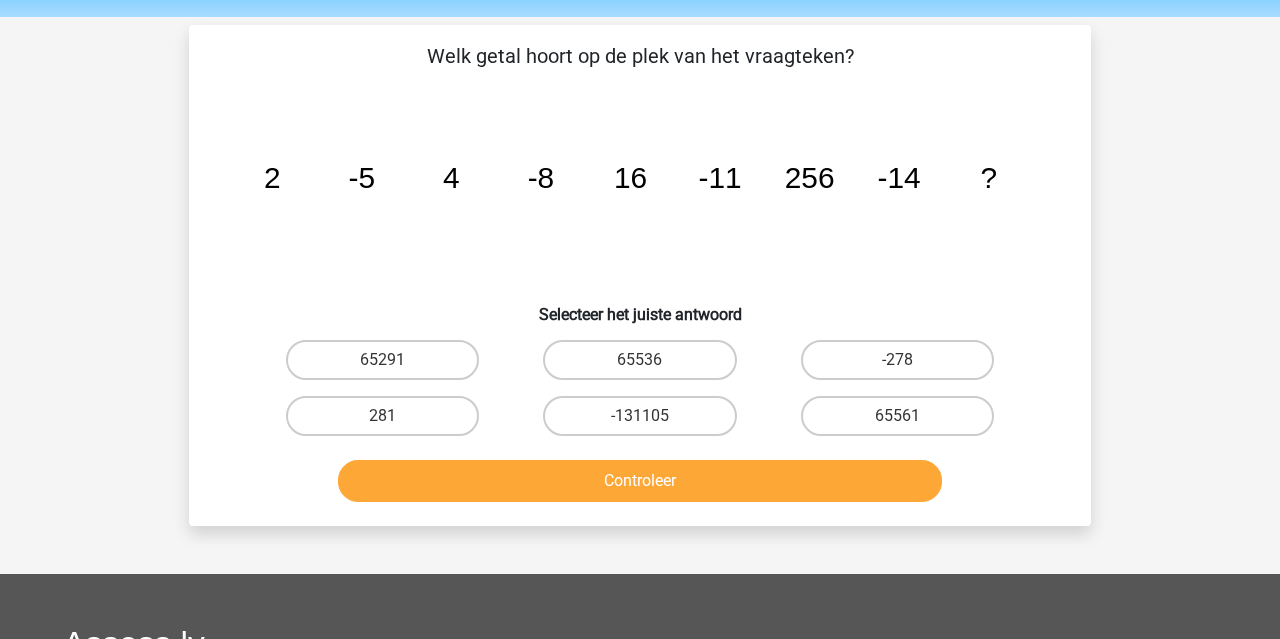 scroll, scrollTop: 61, scrollLeft: 0, axis: vertical 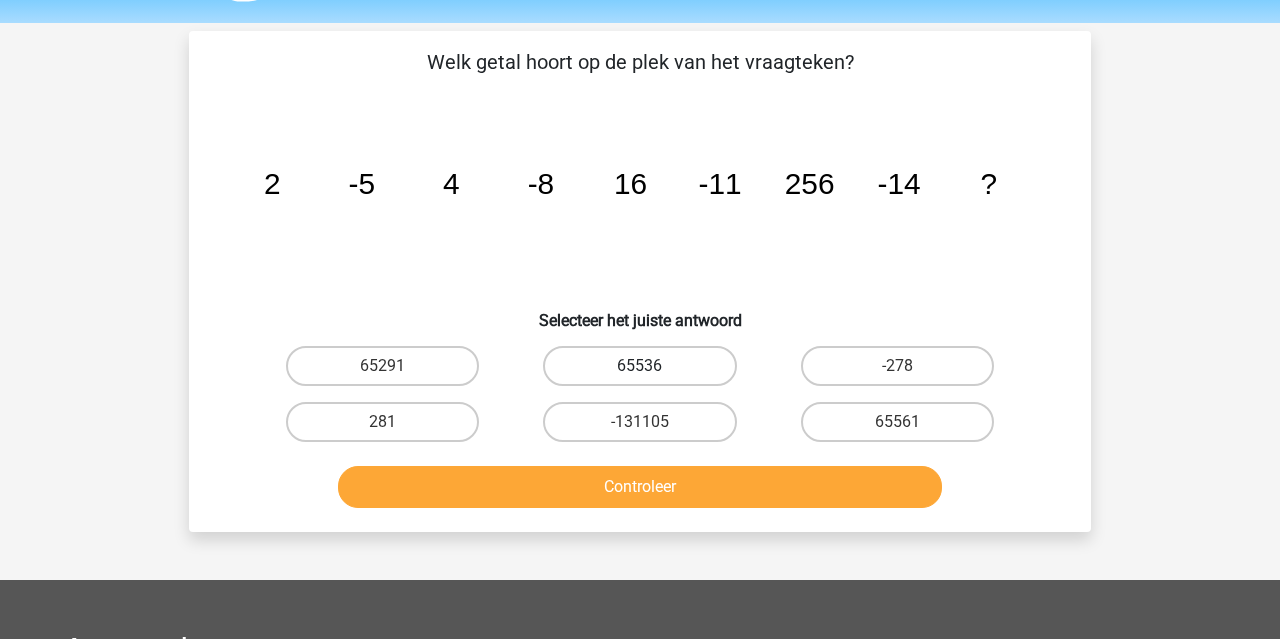 click on "65536" at bounding box center (639, 366) 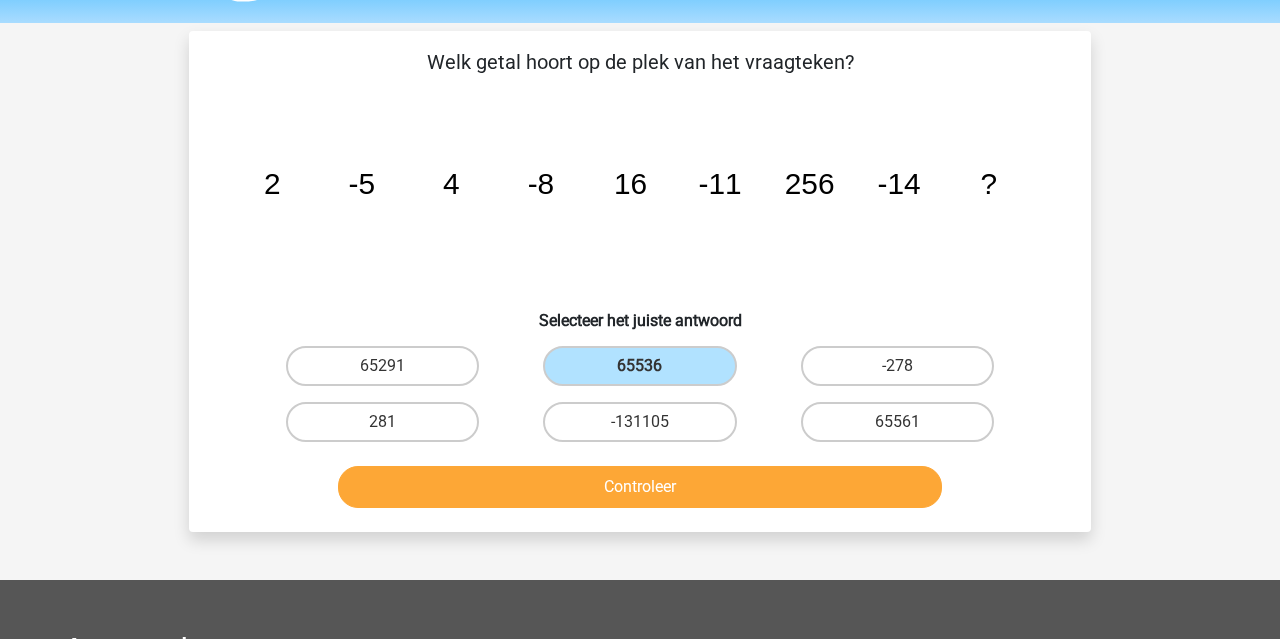 click on "Controleer" at bounding box center [640, 487] 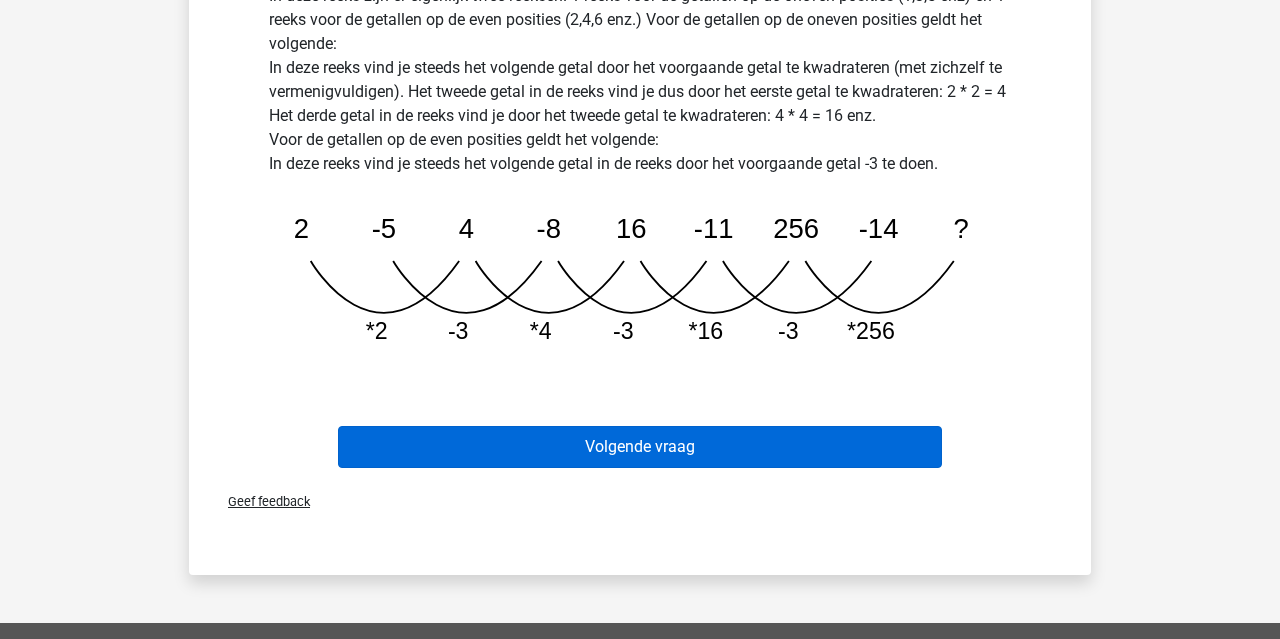 scroll, scrollTop: 606, scrollLeft: 0, axis: vertical 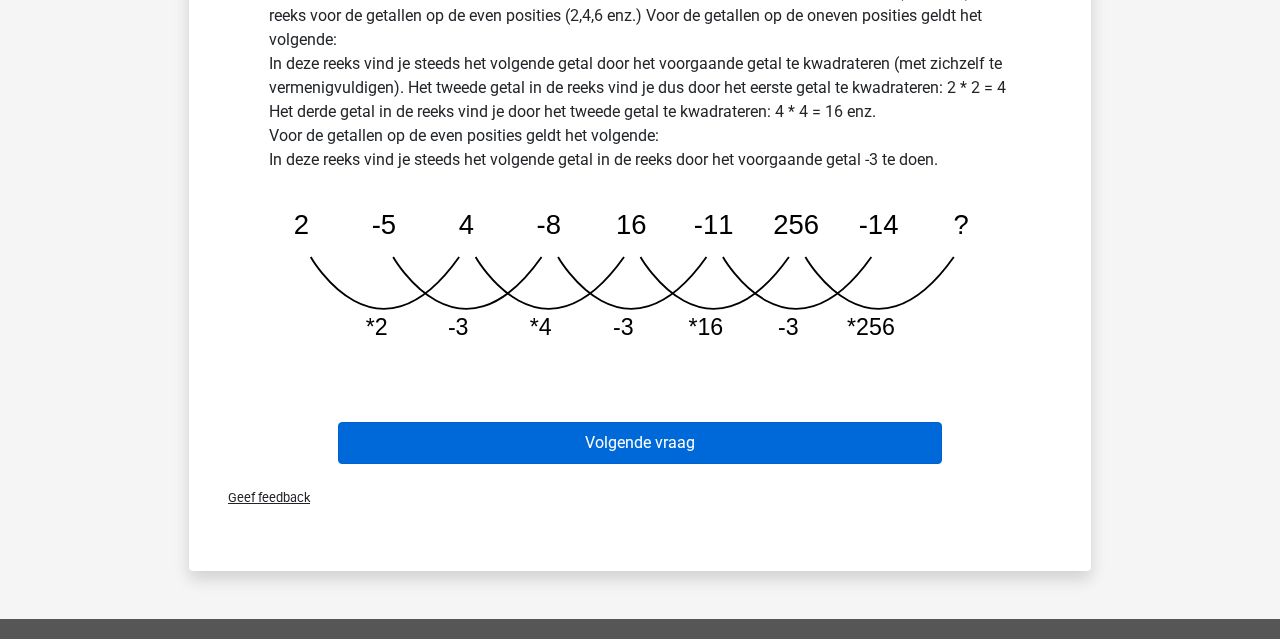 click on "Volgende vraag" at bounding box center (640, 443) 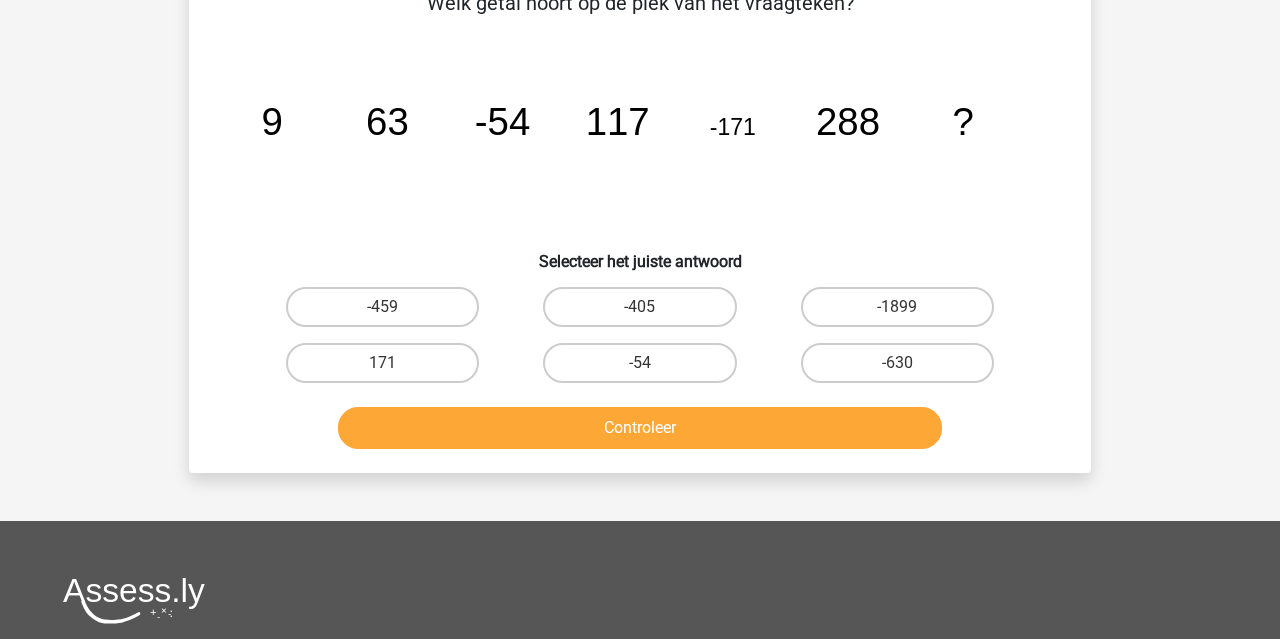 scroll, scrollTop: 92, scrollLeft: 0, axis: vertical 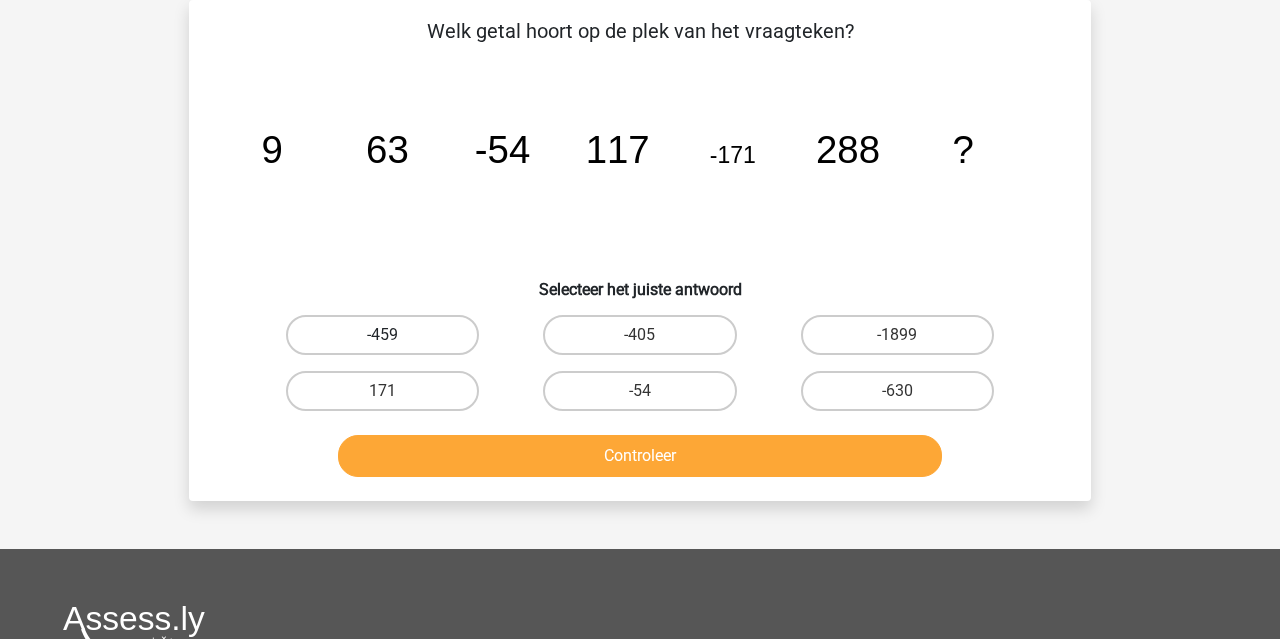click on "-459" at bounding box center (382, 335) 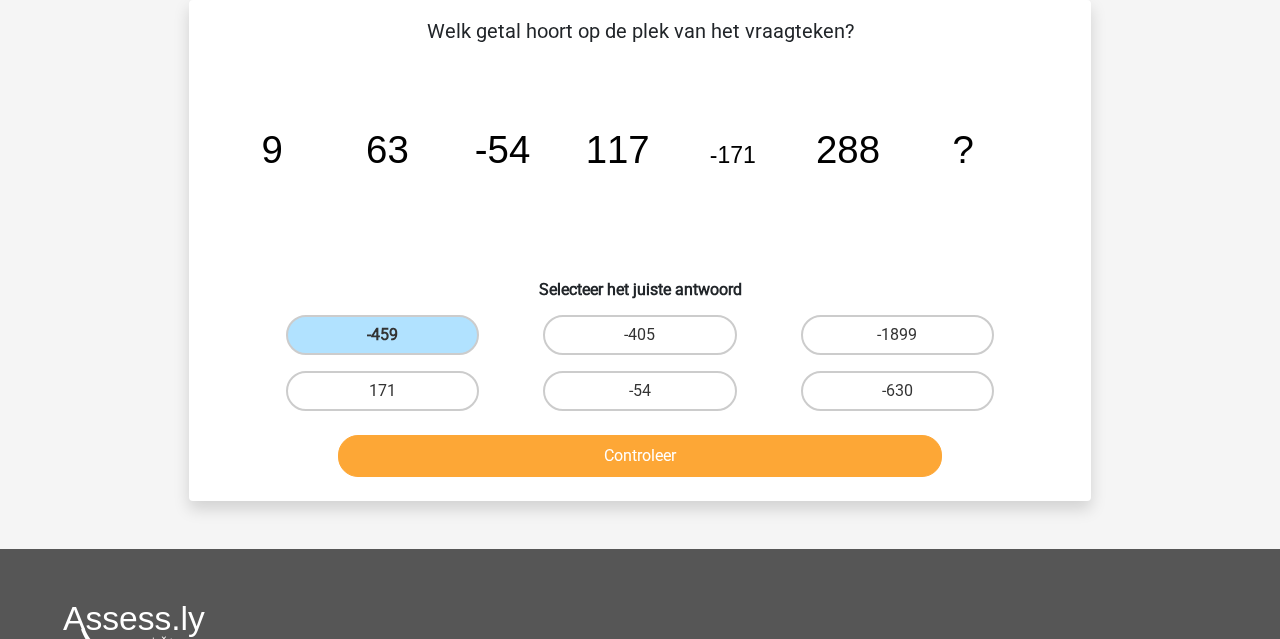 click on "Controleer" at bounding box center [640, 456] 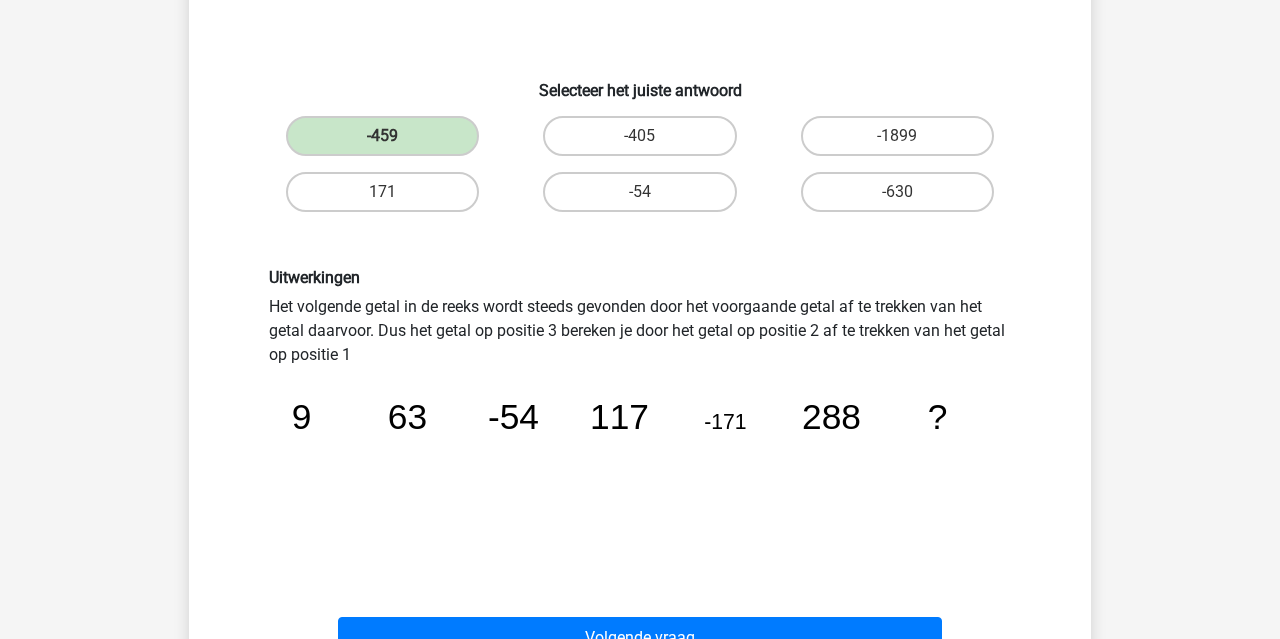 scroll, scrollTop: 293, scrollLeft: 0, axis: vertical 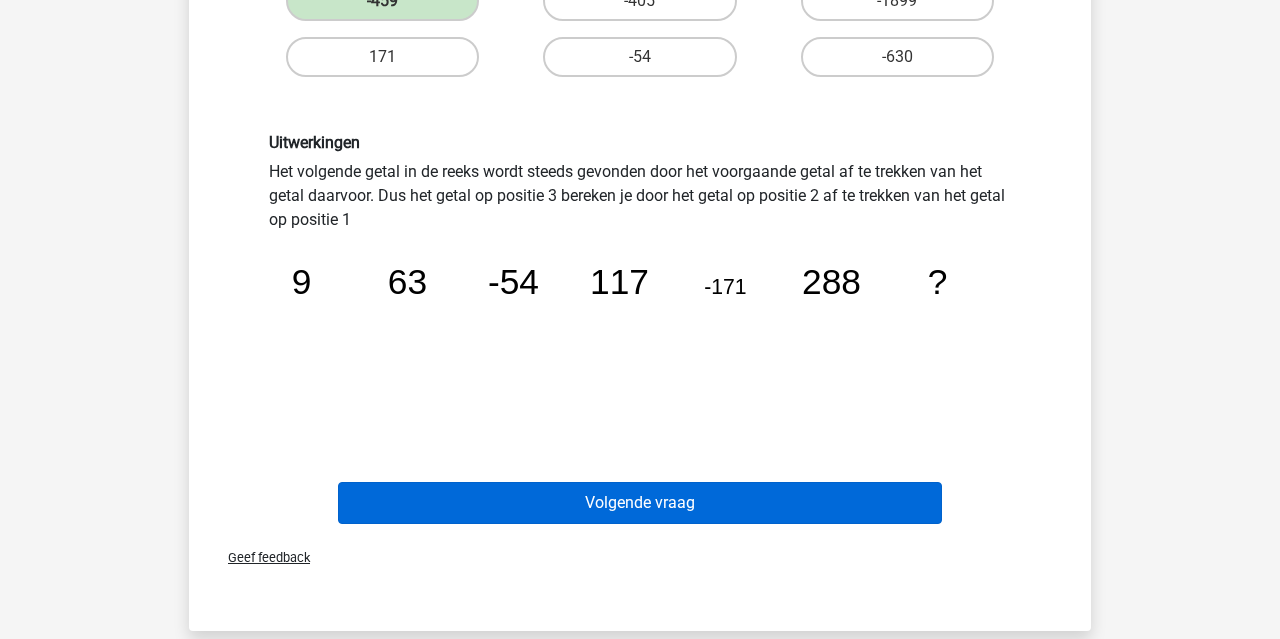 click on "Volgende vraag" at bounding box center [640, 503] 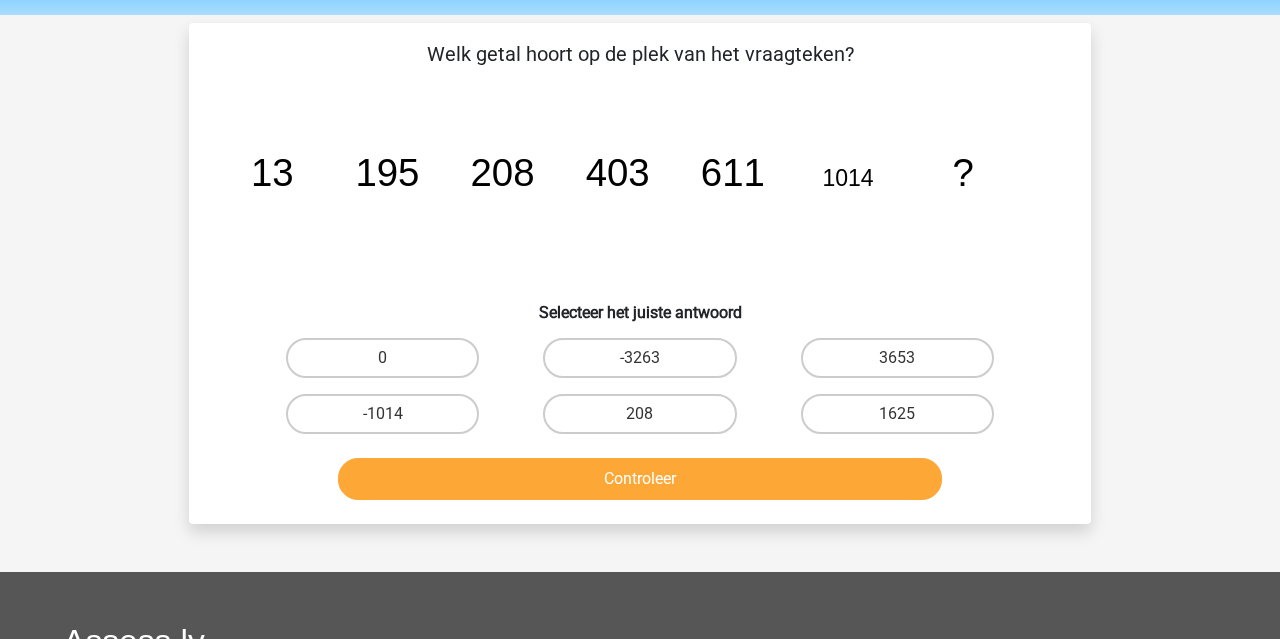scroll, scrollTop: 62, scrollLeft: 0, axis: vertical 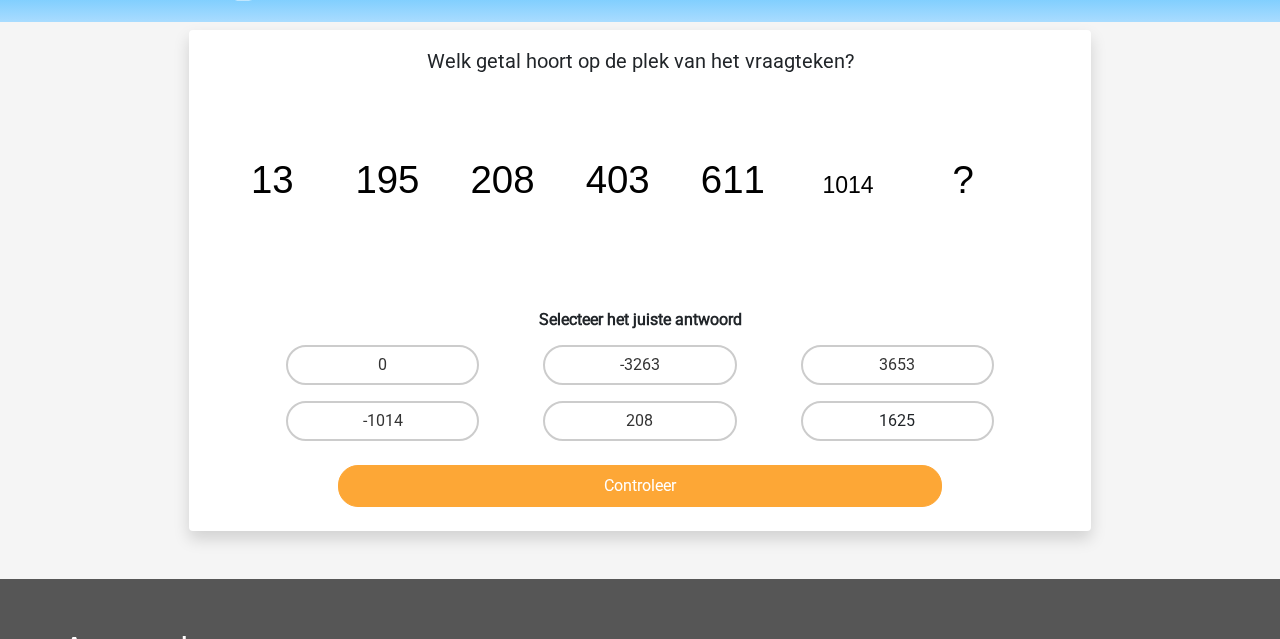 click on "1625" at bounding box center [897, 421] 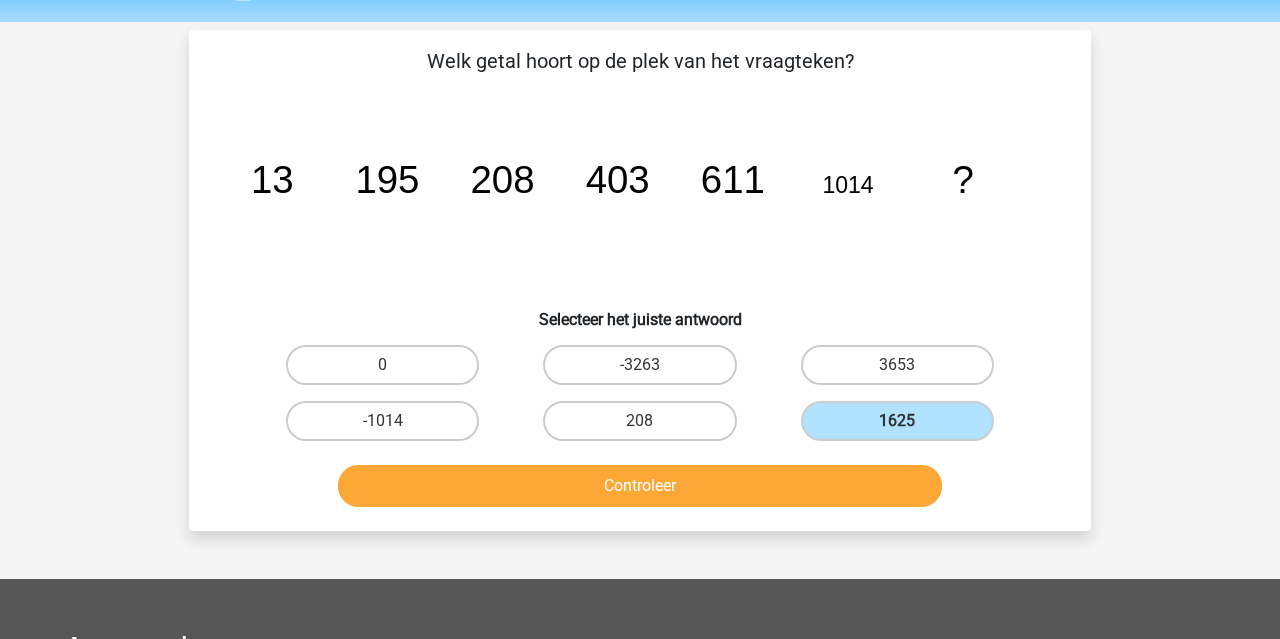 click on "Controleer" at bounding box center (640, 486) 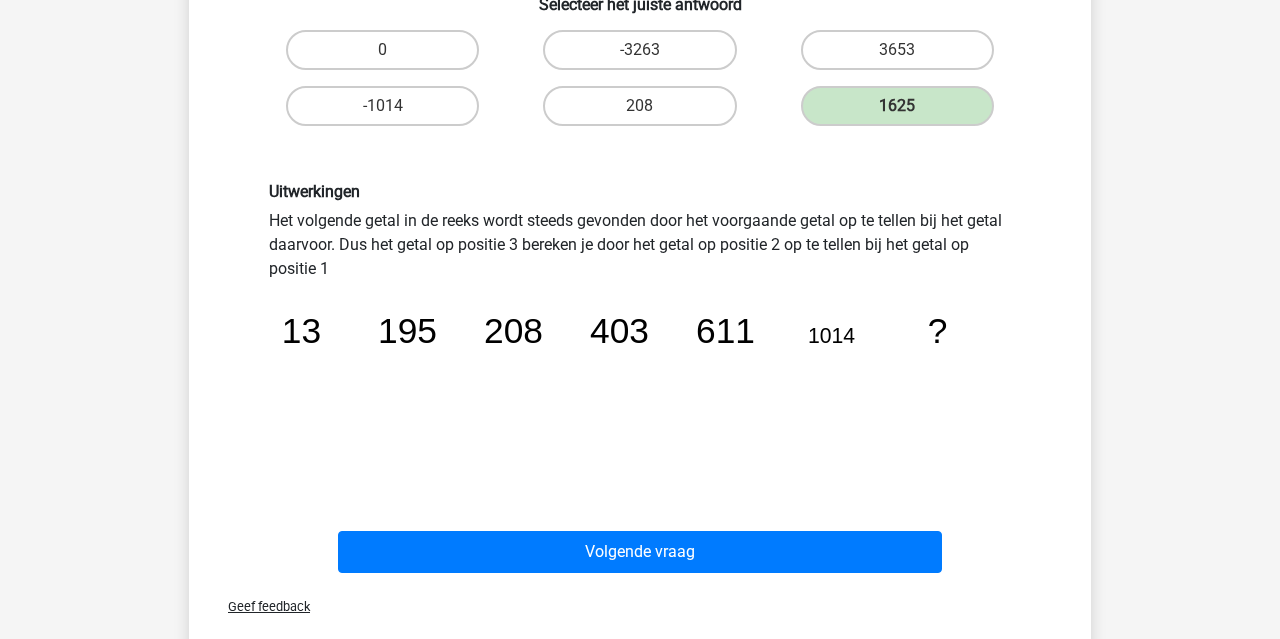 scroll, scrollTop: 377, scrollLeft: 0, axis: vertical 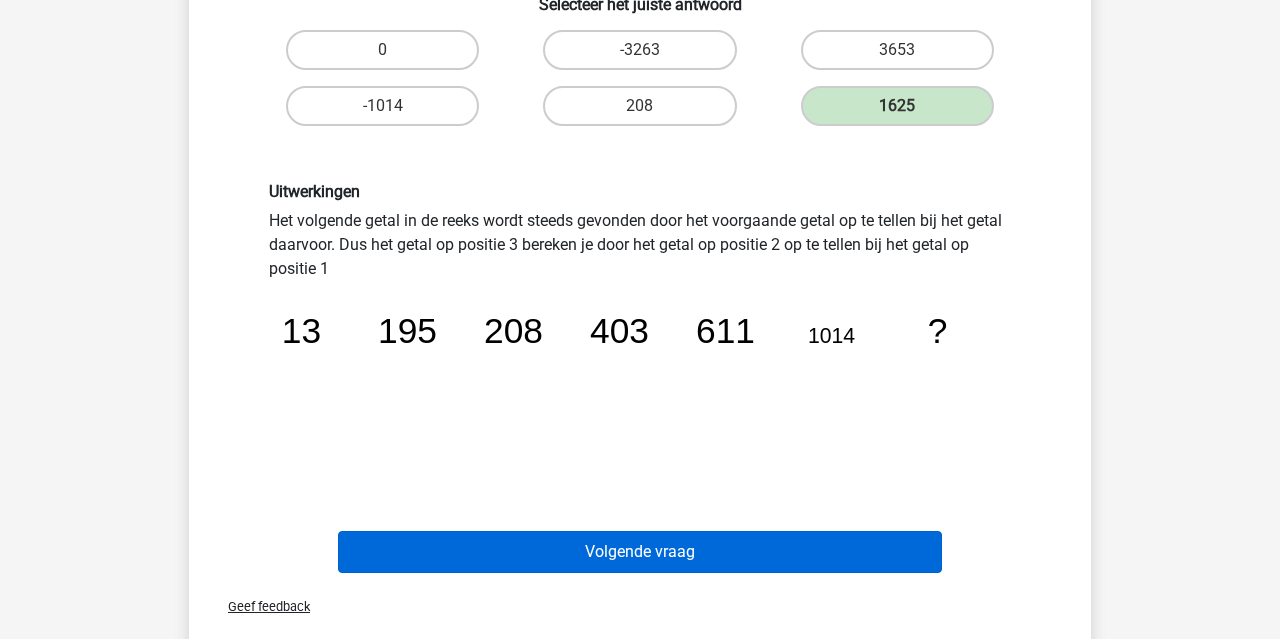 click on "Volgende vraag" at bounding box center (640, 552) 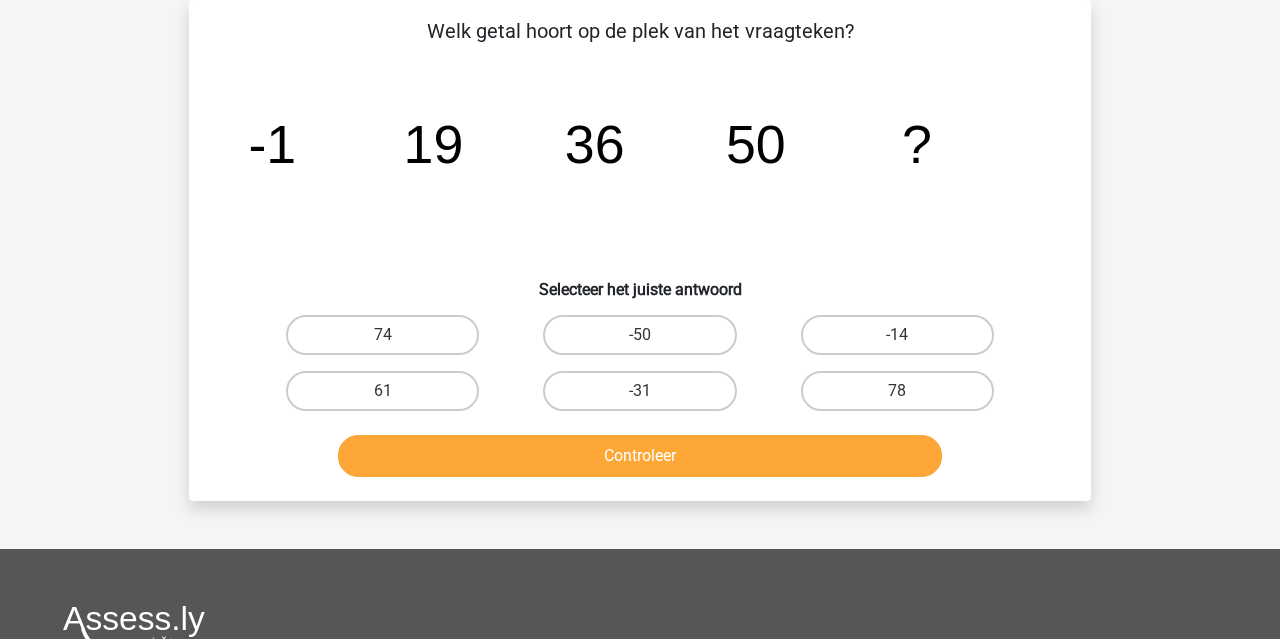 scroll, scrollTop: 64, scrollLeft: 0, axis: vertical 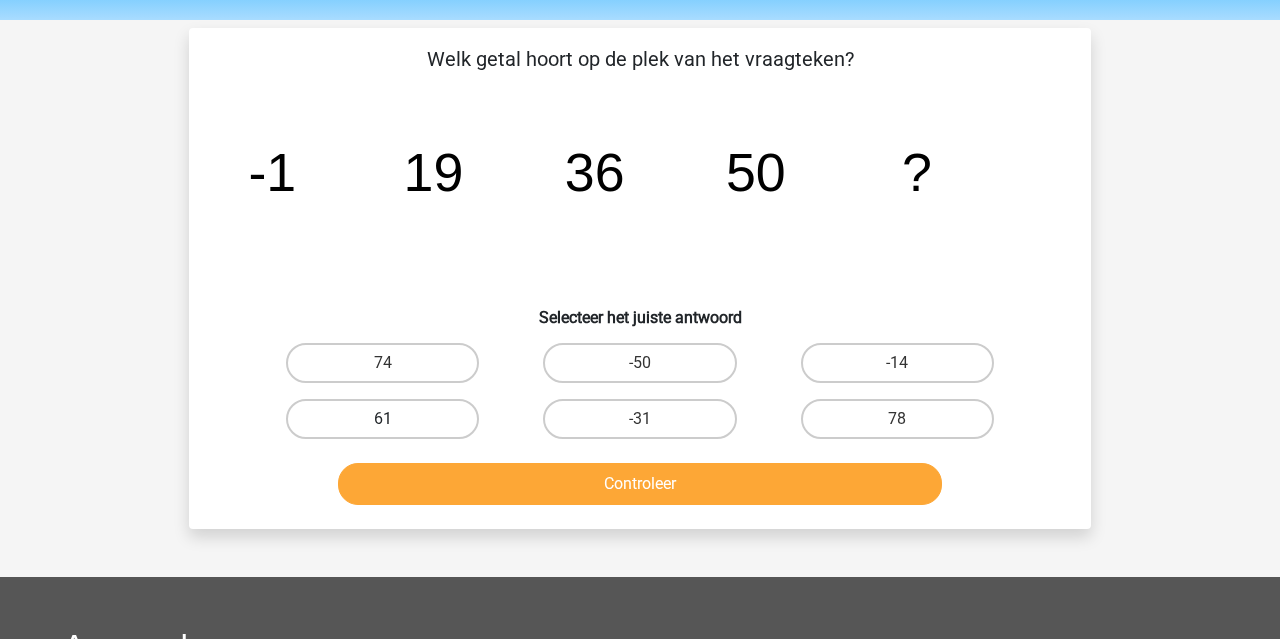 click on "61" at bounding box center [382, 419] 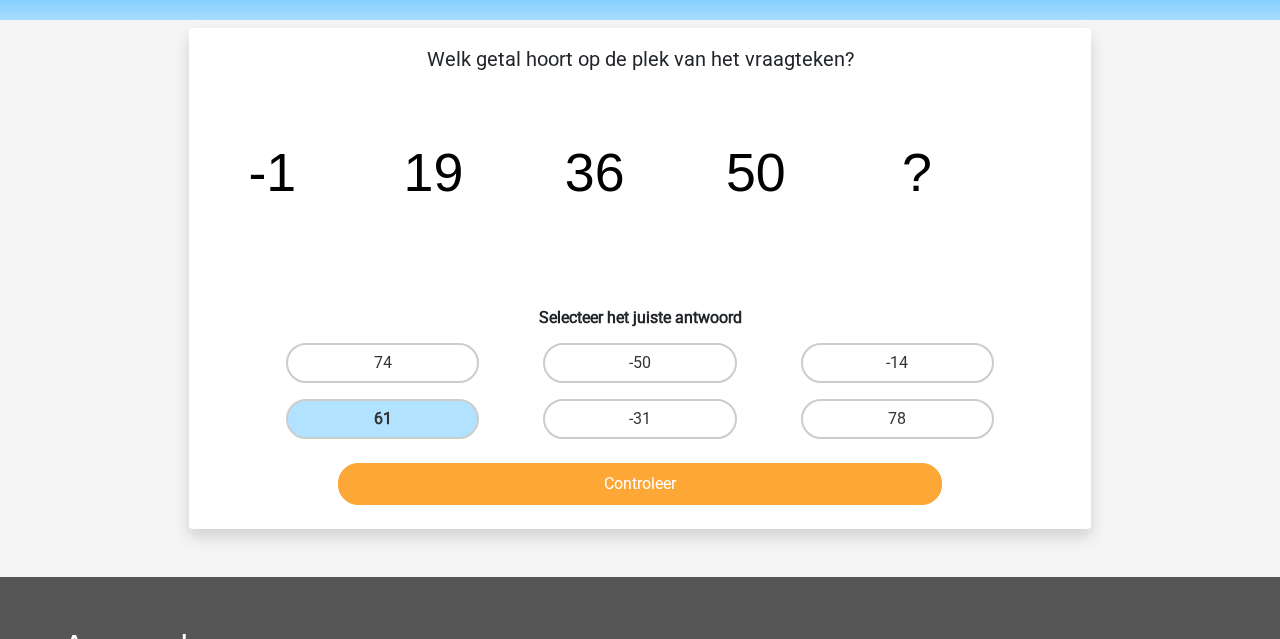 click on "Controleer" at bounding box center [640, 484] 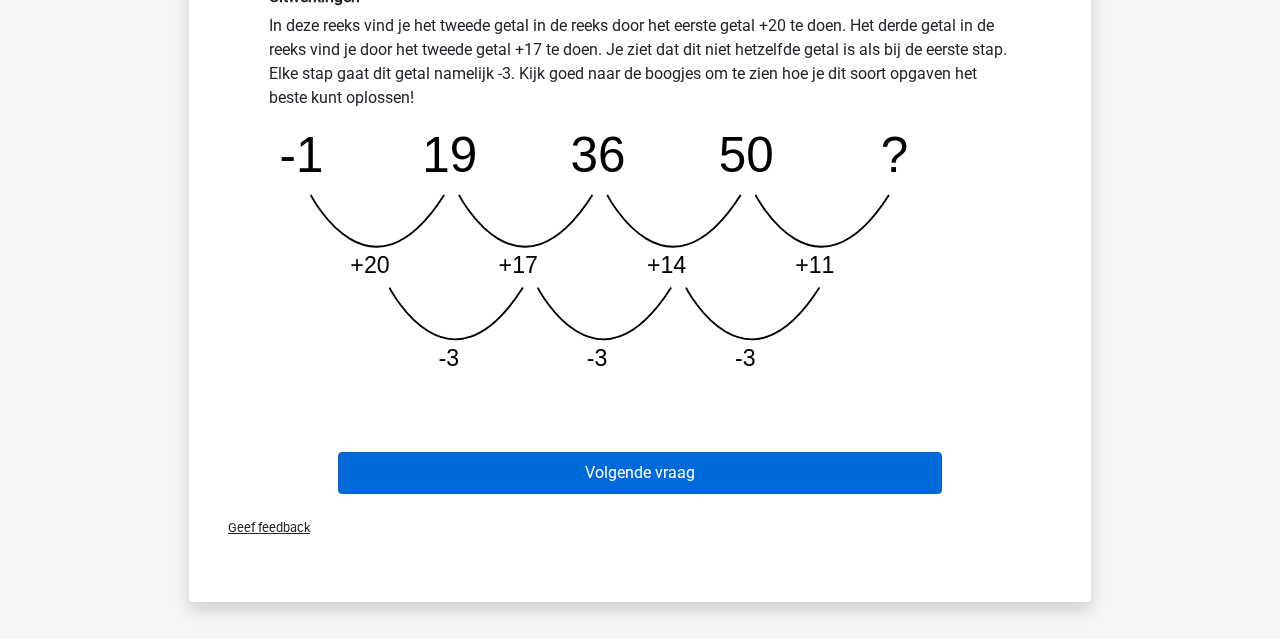 scroll, scrollTop: 574, scrollLeft: 0, axis: vertical 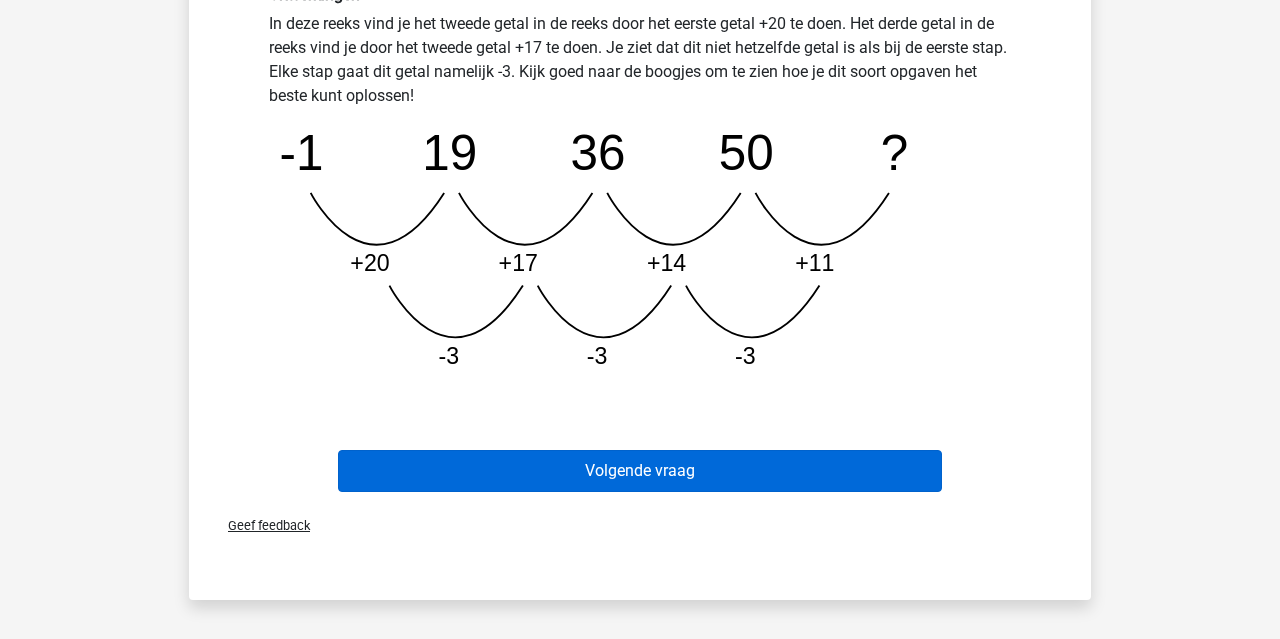 click on "Volgende vraag" at bounding box center (640, 471) 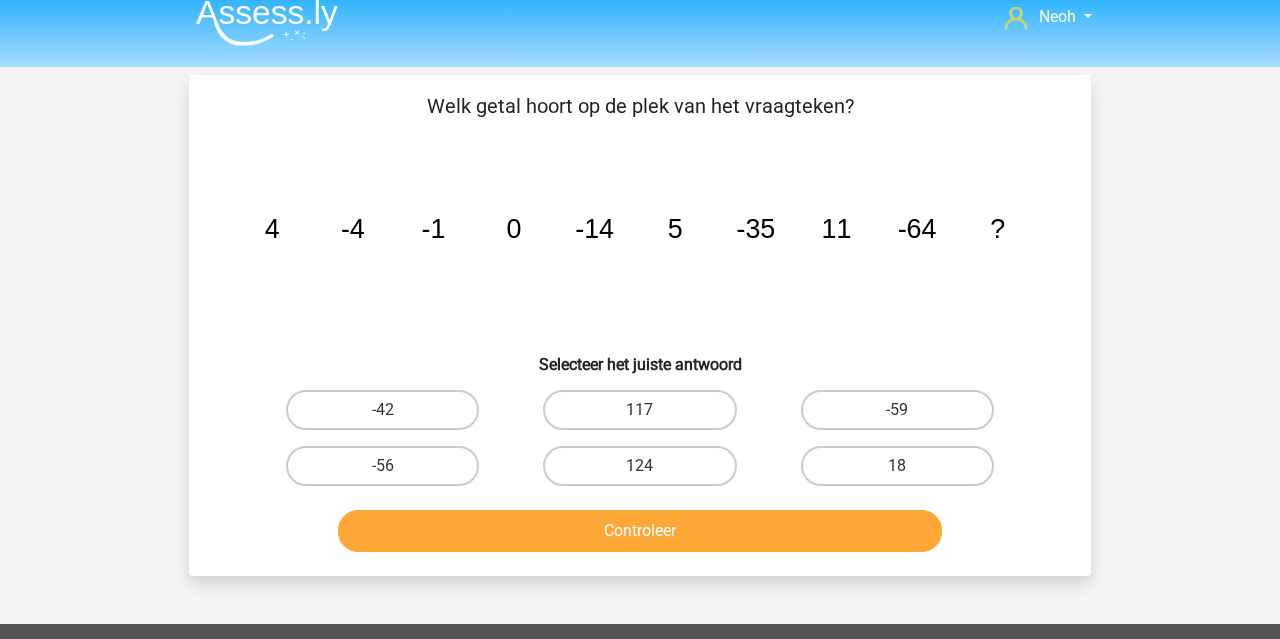 scroll, scrollTop: 5, scrollLeft: 0, axis: vertical 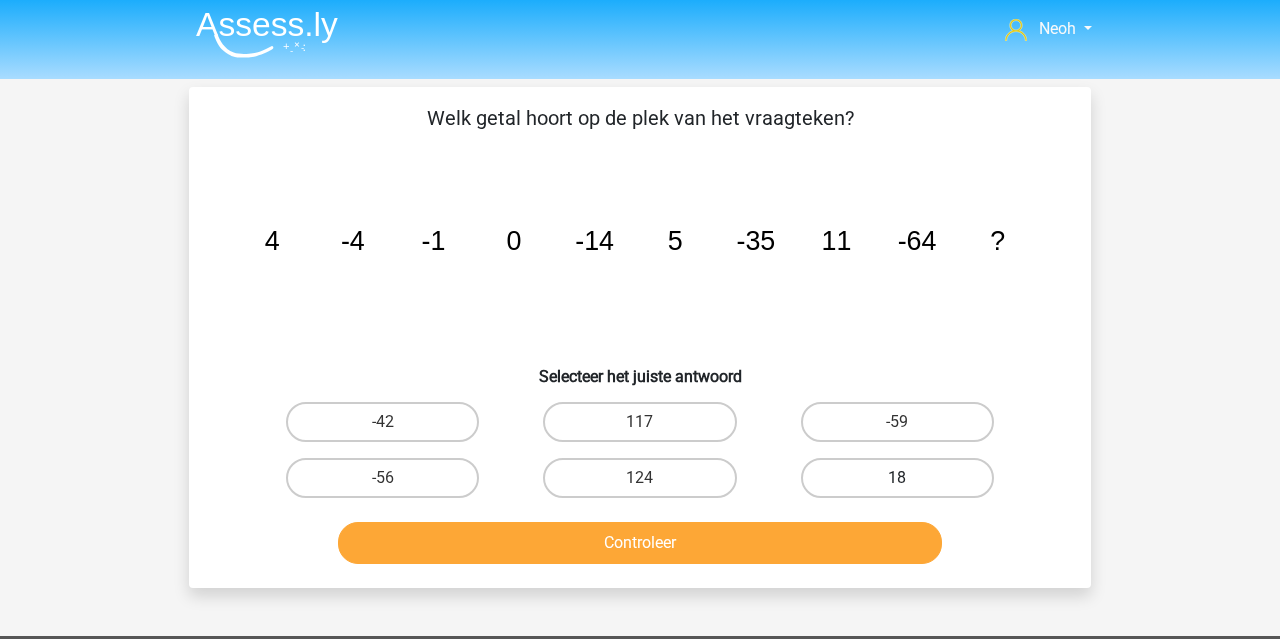 click on "18" at bounding box center (897, 478) 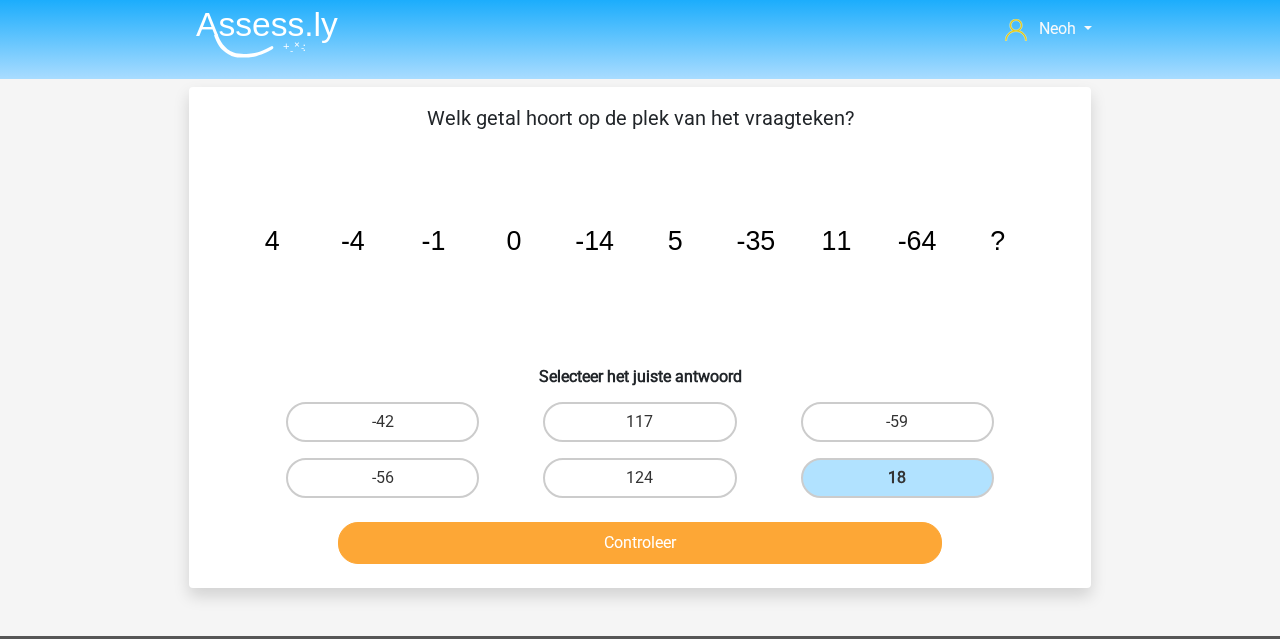 click on "Controleer" at bounding box center (640, 543) 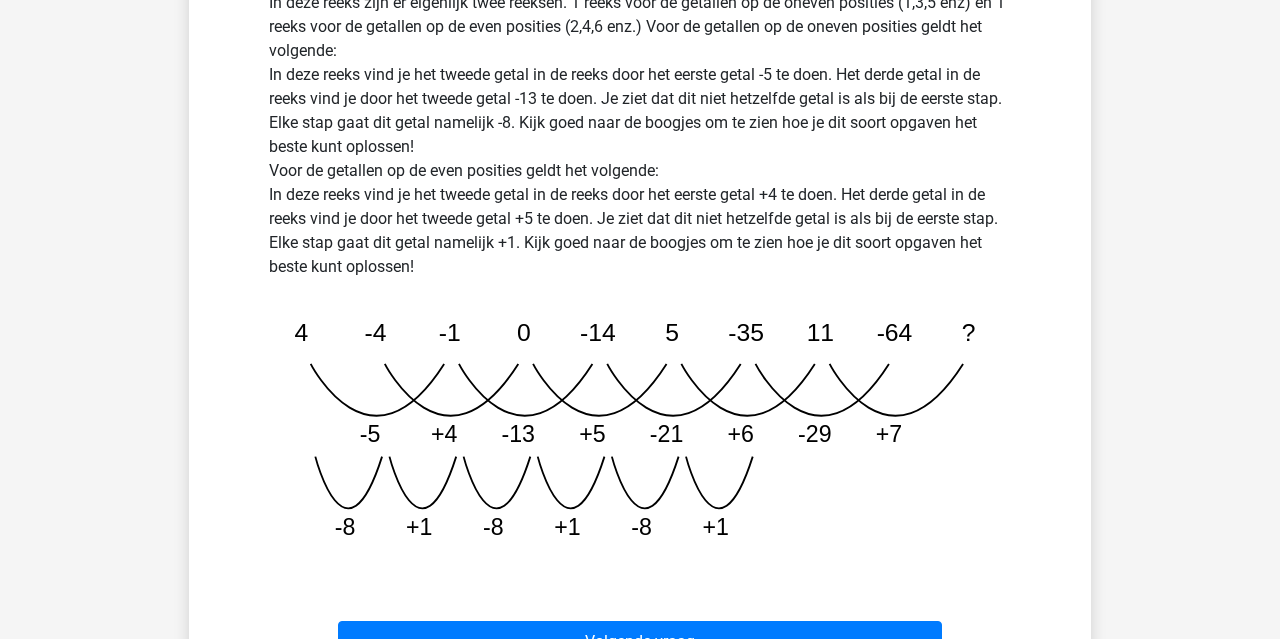 scroll, scrollTop: 598, scrollLeft: 0, axis: vertical 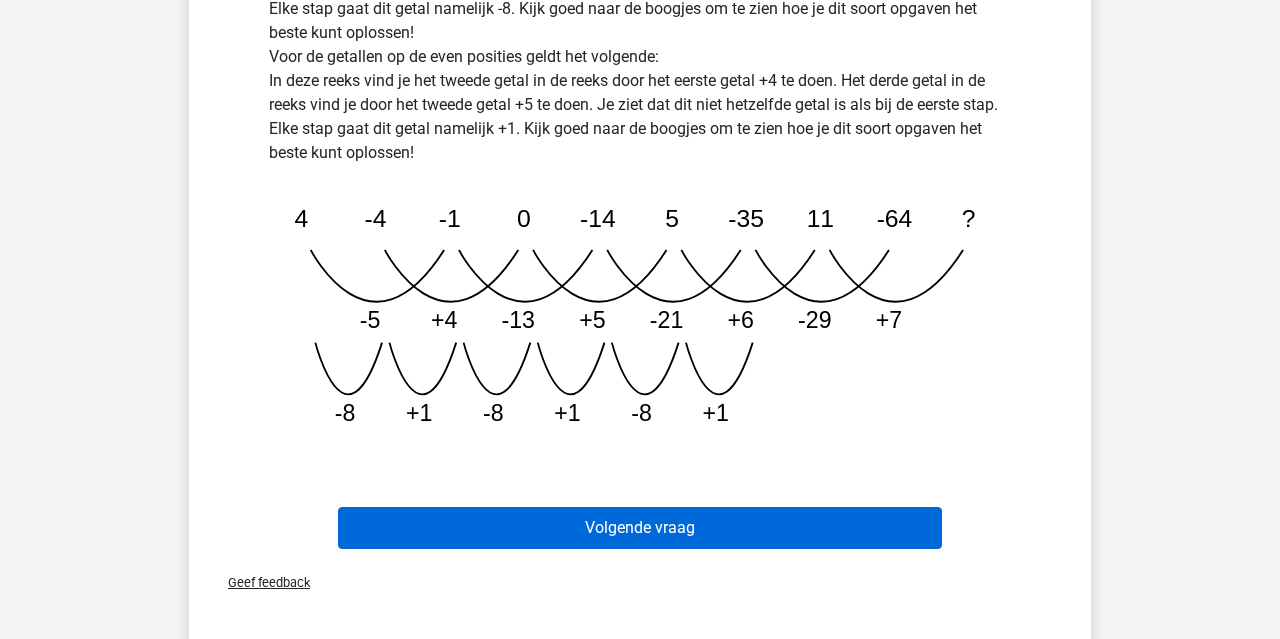 click on "Volgende vraag" at bounding box center [640, 528] 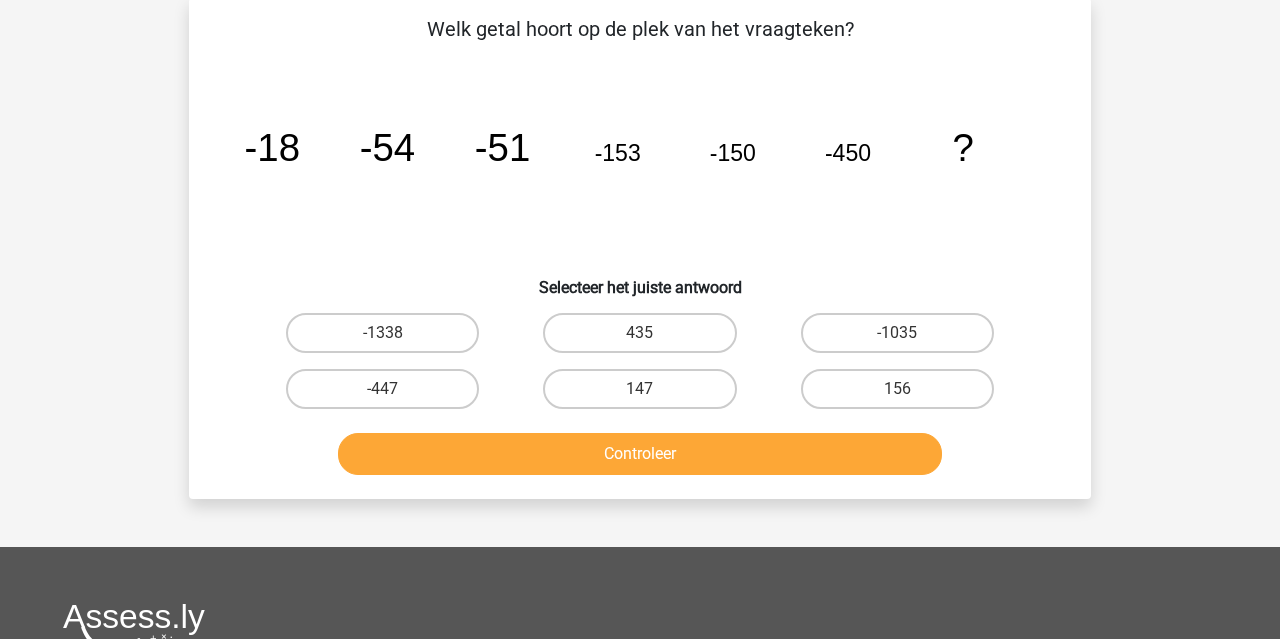 scroll, scrollTop: 92, scrollLeft: 0, axis: vertical 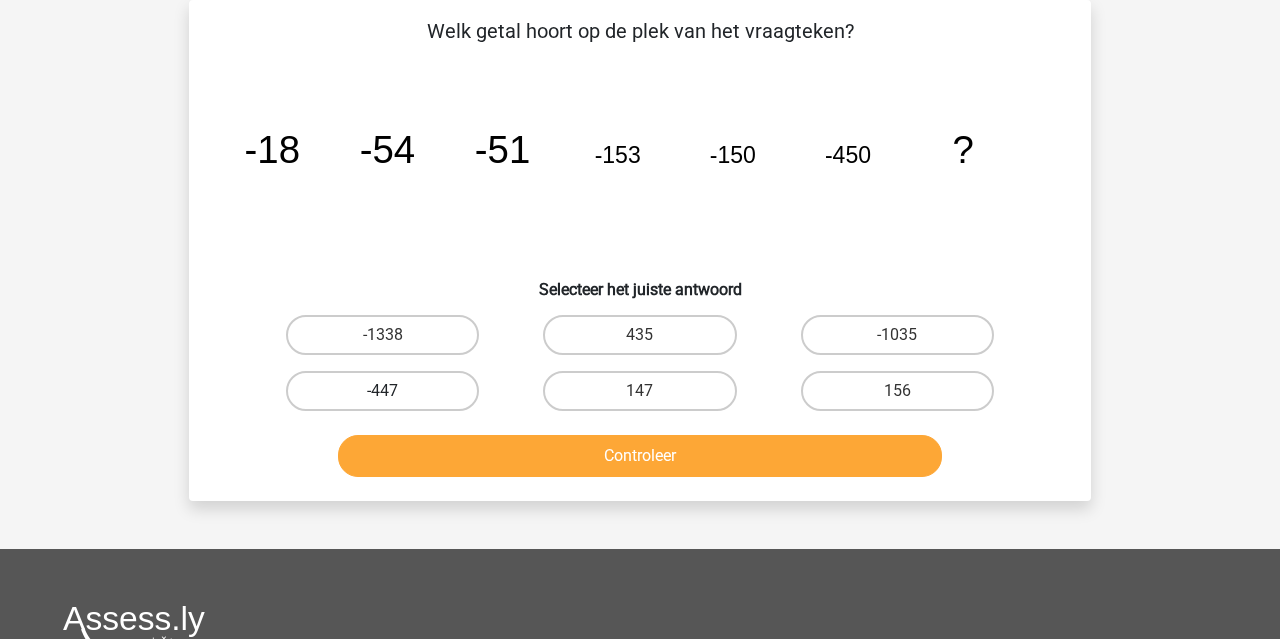 click on "-447" at bounding box center (382, 391) 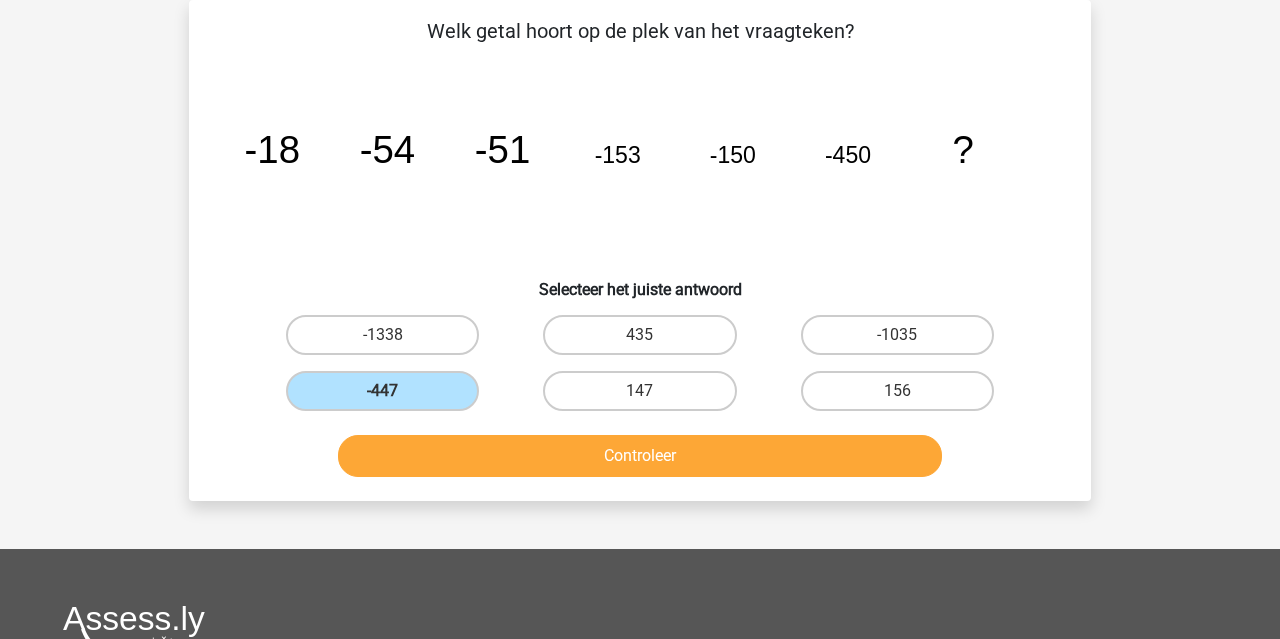 click on "Controleer" at bounding box center (640, 456) 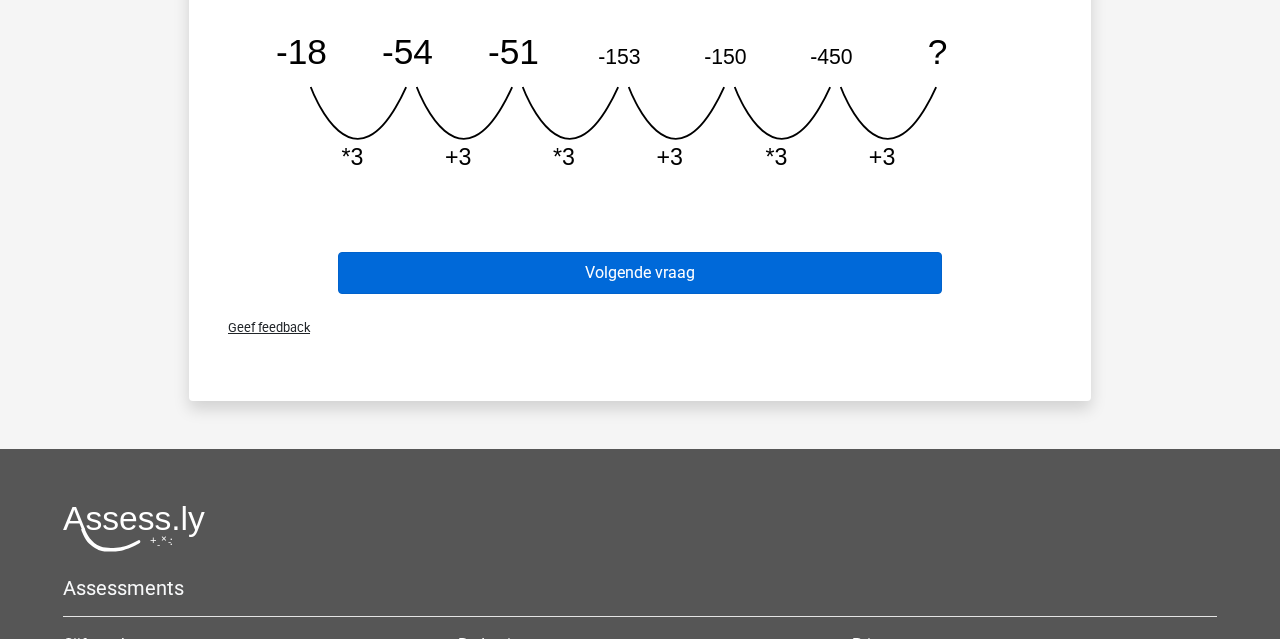 click on "Volgende vraag" at bounding box center [640, 273] 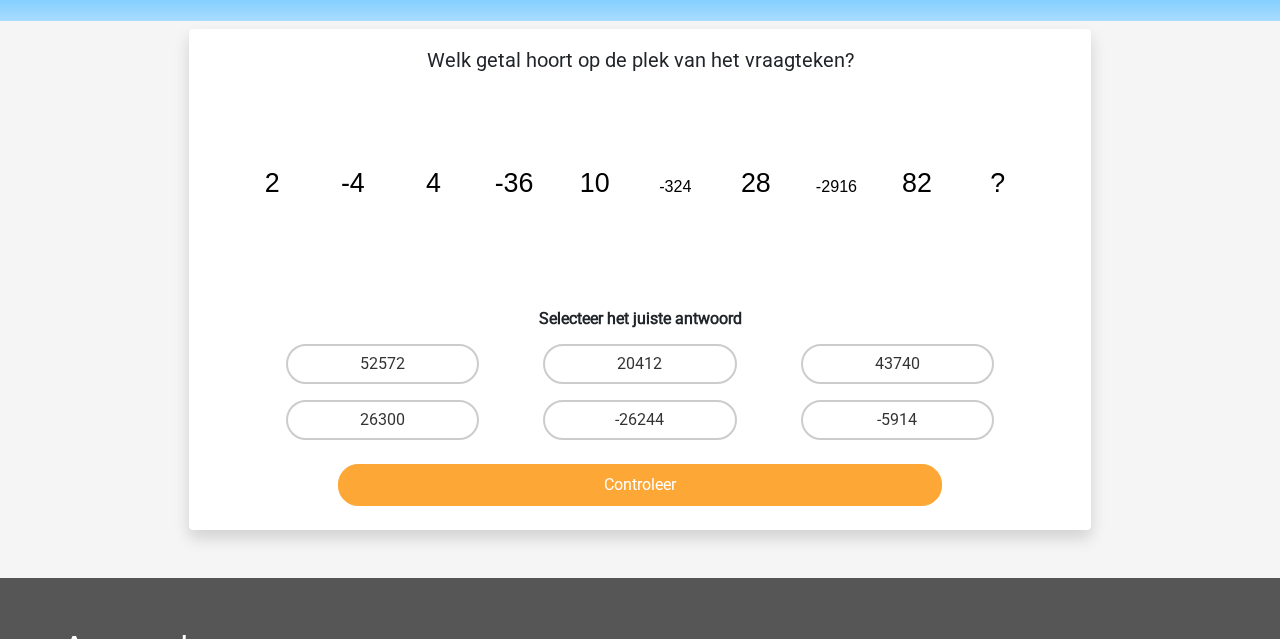 scroll, scrollTop: 55, scrollLeft: 0, axis: vertical 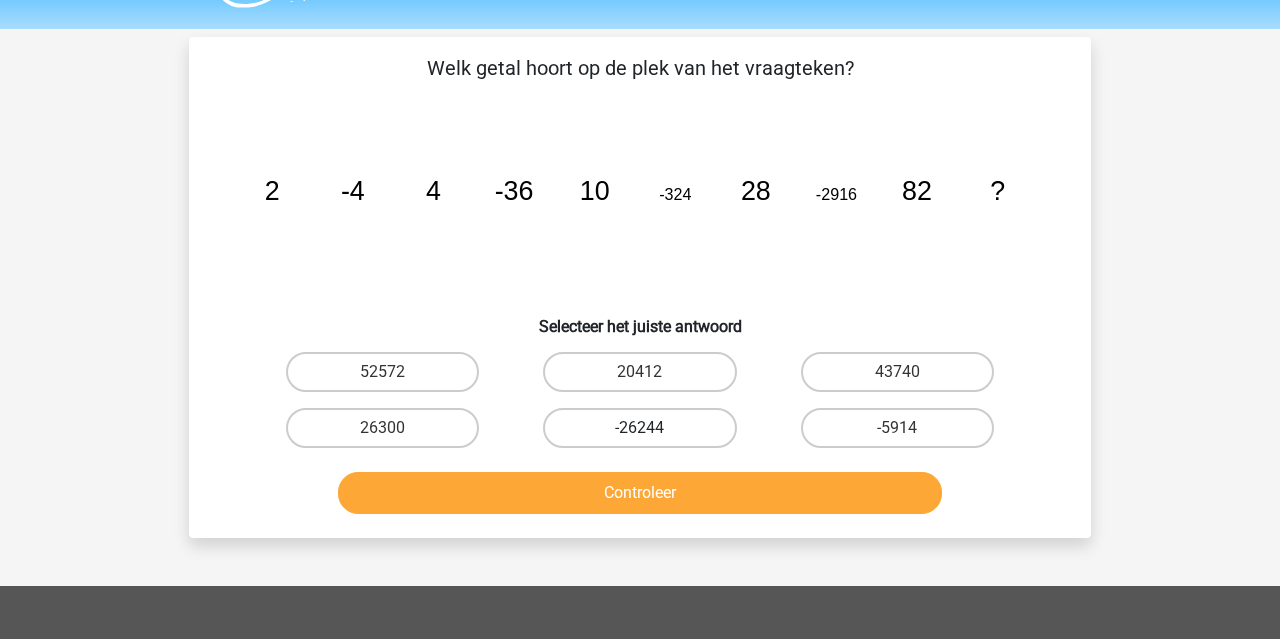 click on "-26244" at bounding box center [639, 428] 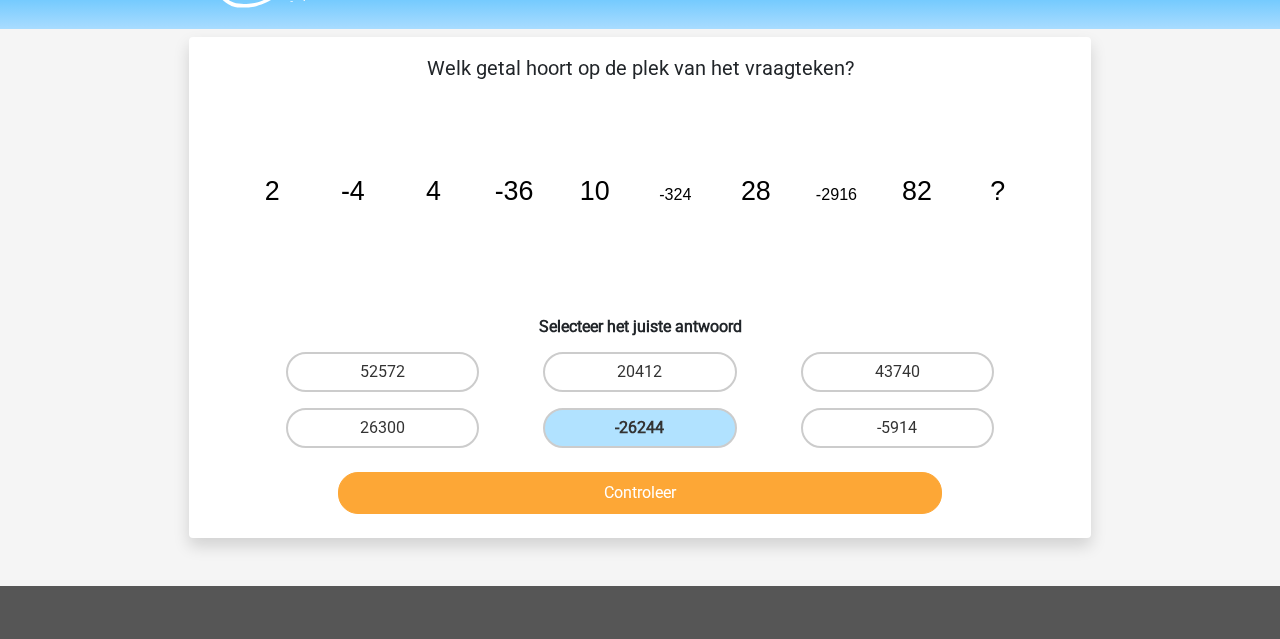 click on "Controleer" at bounding box center [640, 493] 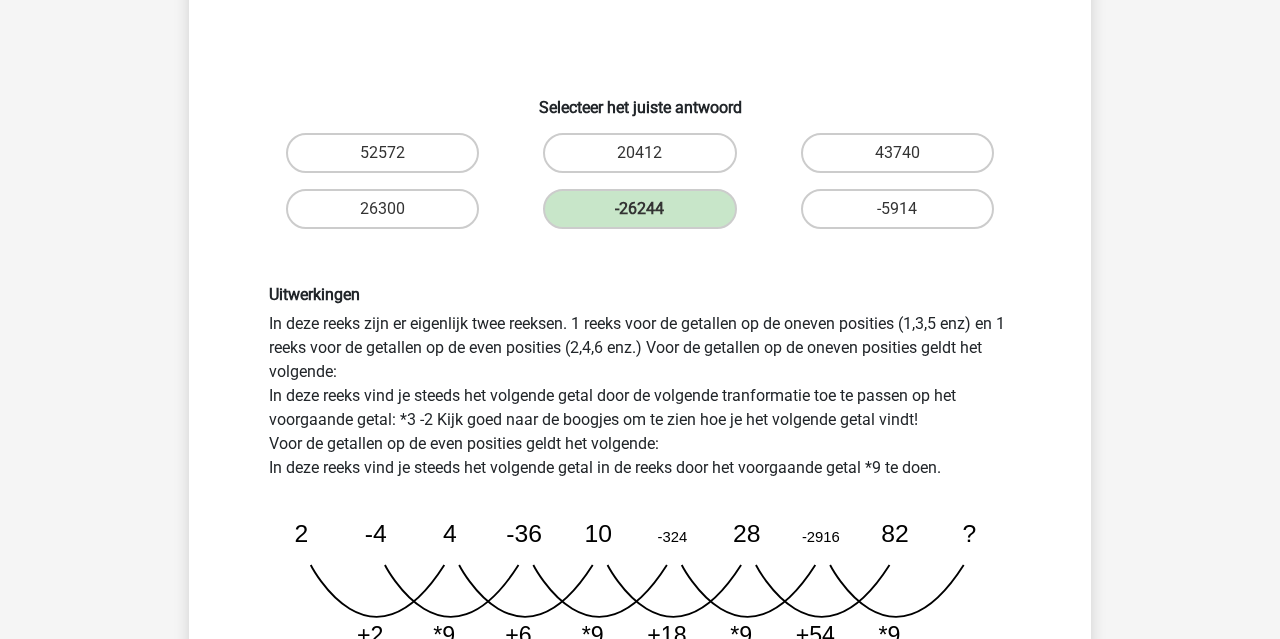 scroll, scrollTop: 397, scrollLeft: 0, axis: vertical 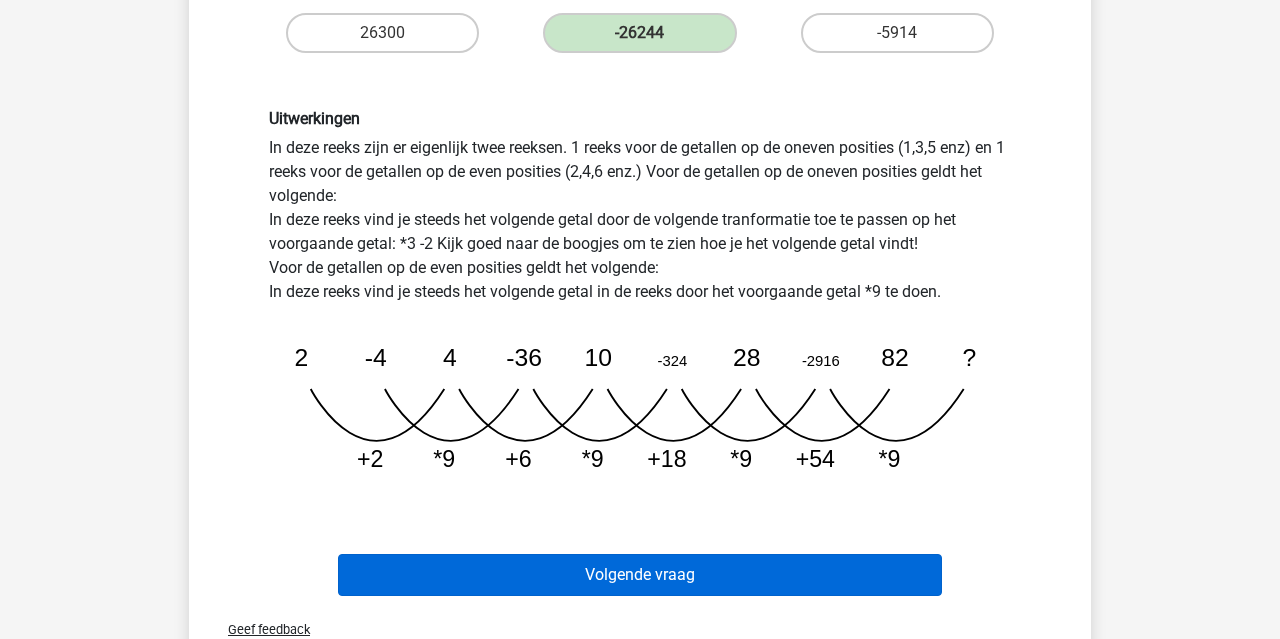 click on "Volgende vraag" at bounding box center [640, 575] 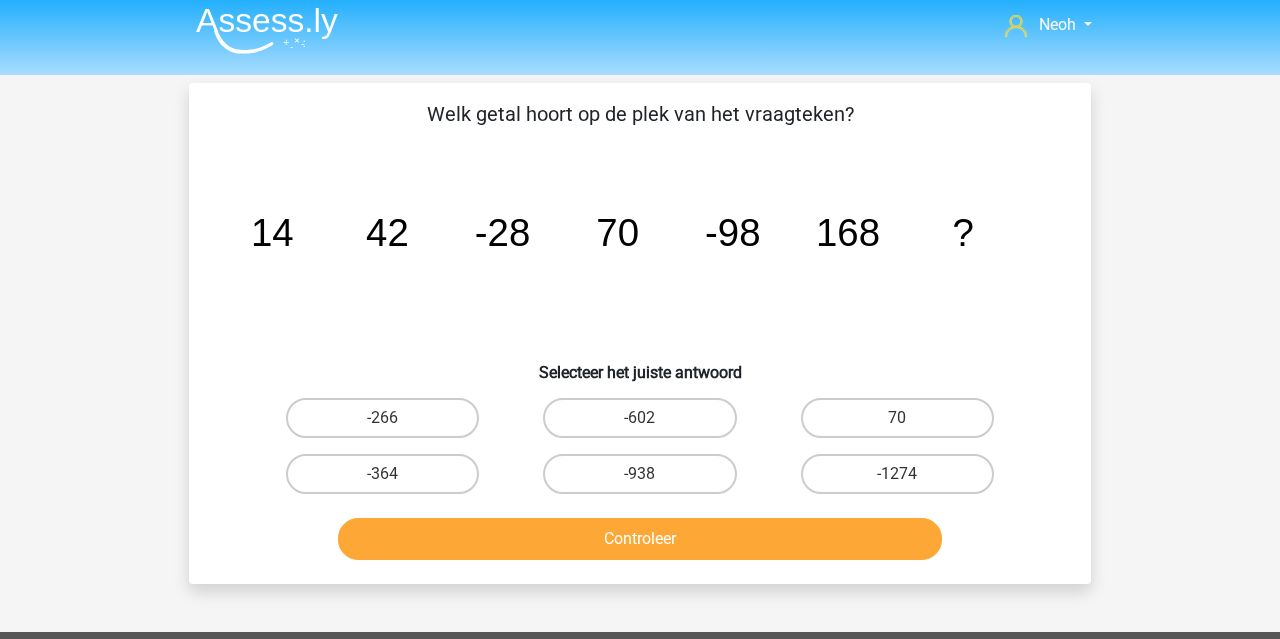 scroll, scrollTop: 5, scrollLeft: 0, axis: vertical 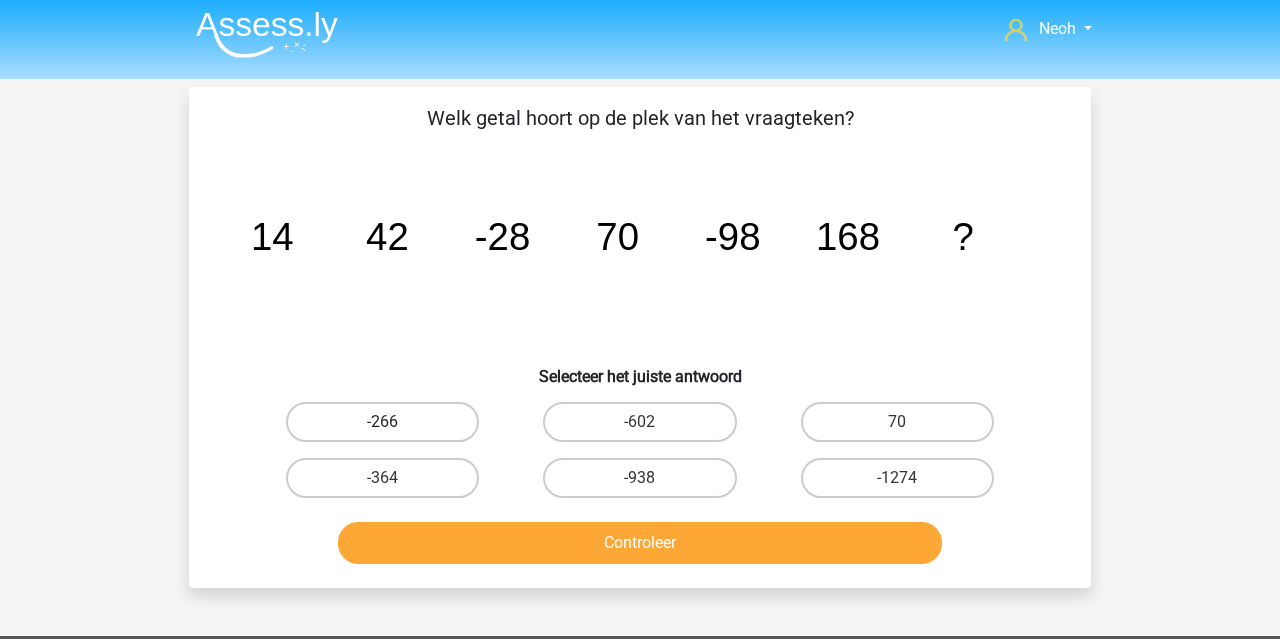 click on "-266" at bounding box center (382, 422) 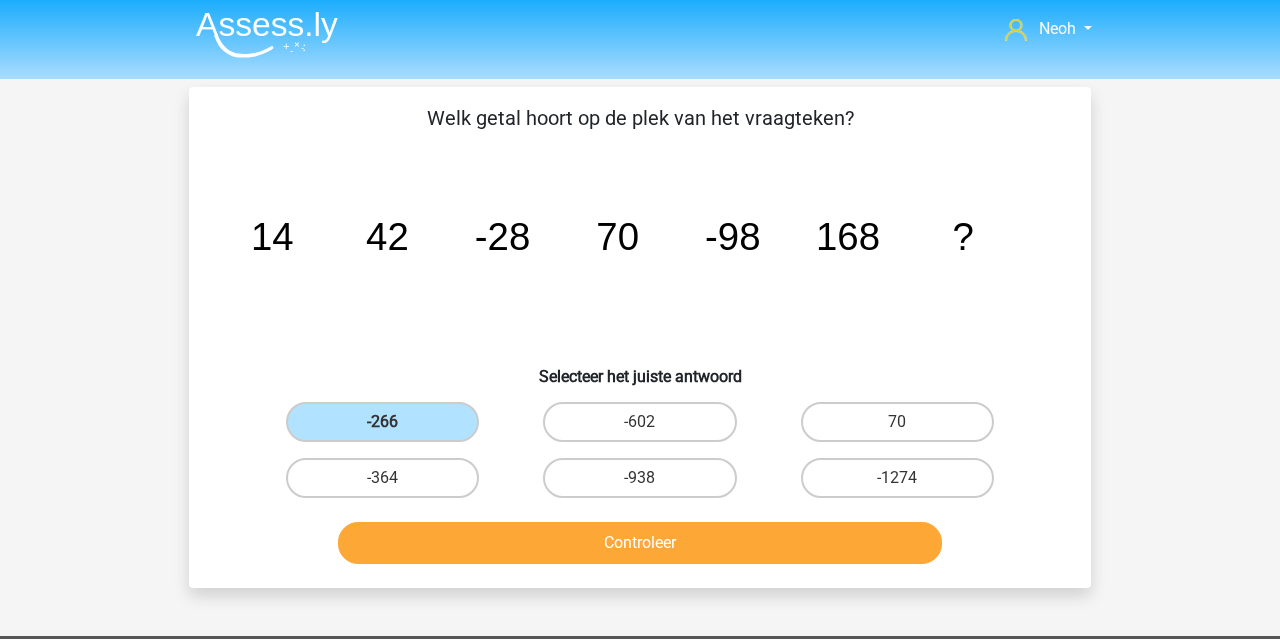 click on "Controleer" at bounding box center [640, 547] 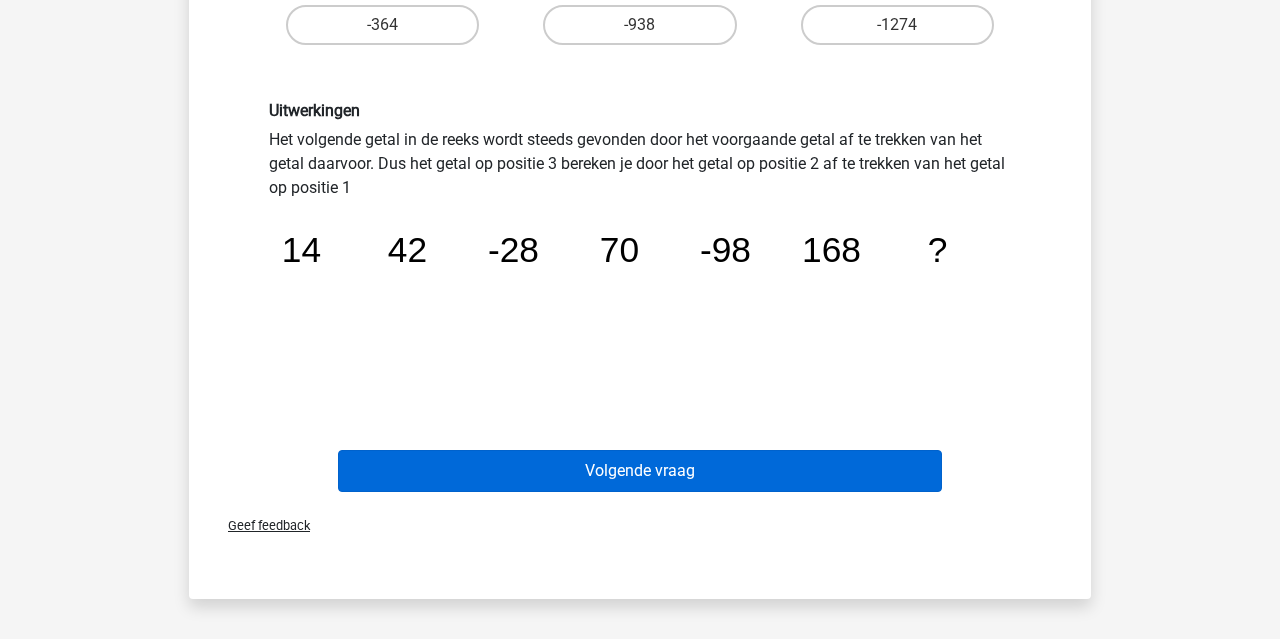 click on "Volgende vraag" at bounding box center [640, 471] 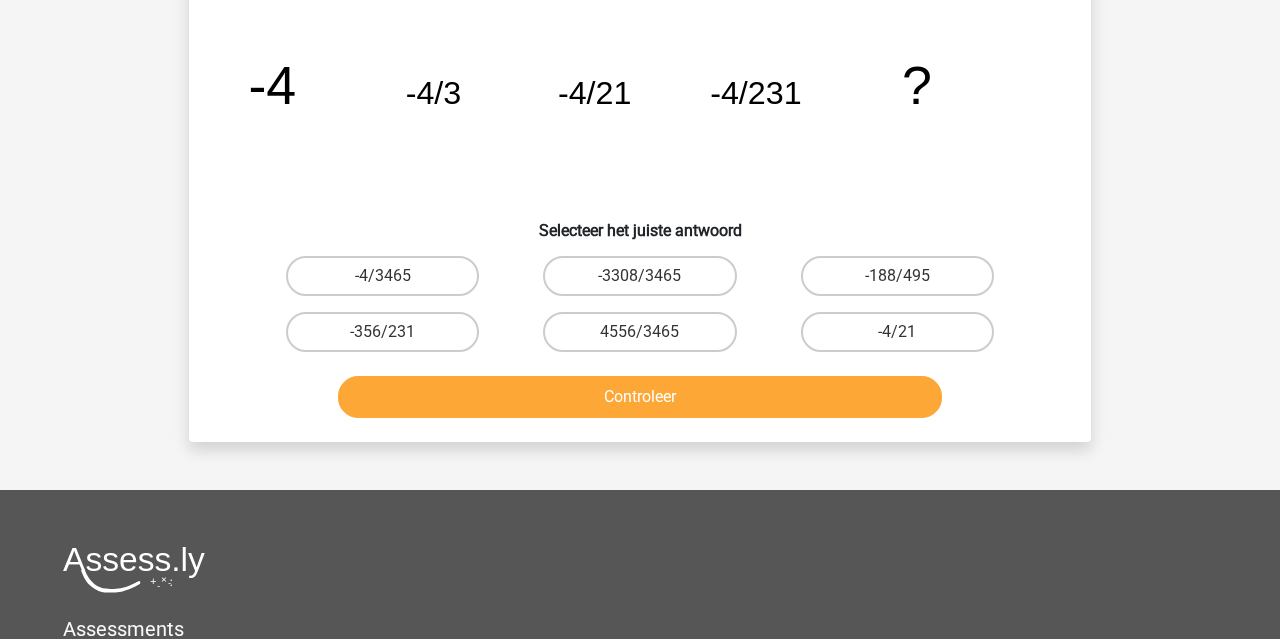 scroll, scrollTop: 92, scrollLeft: 0, axis: vertical 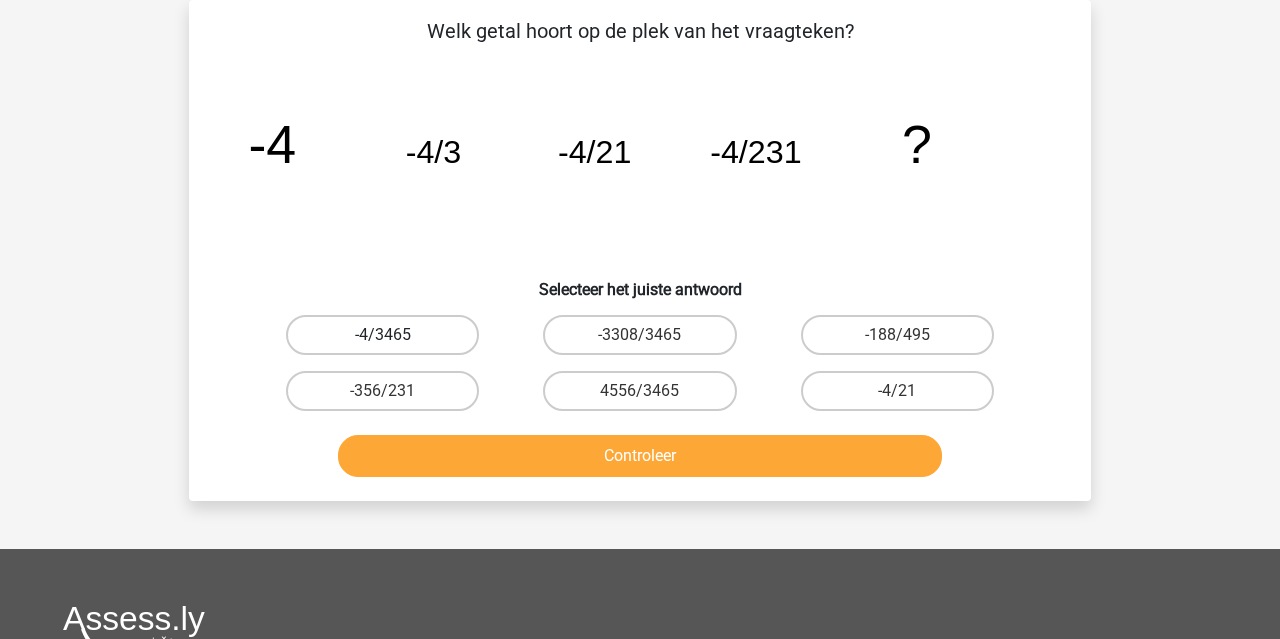 click on "-4/3465" at bounding box center [382, 335] 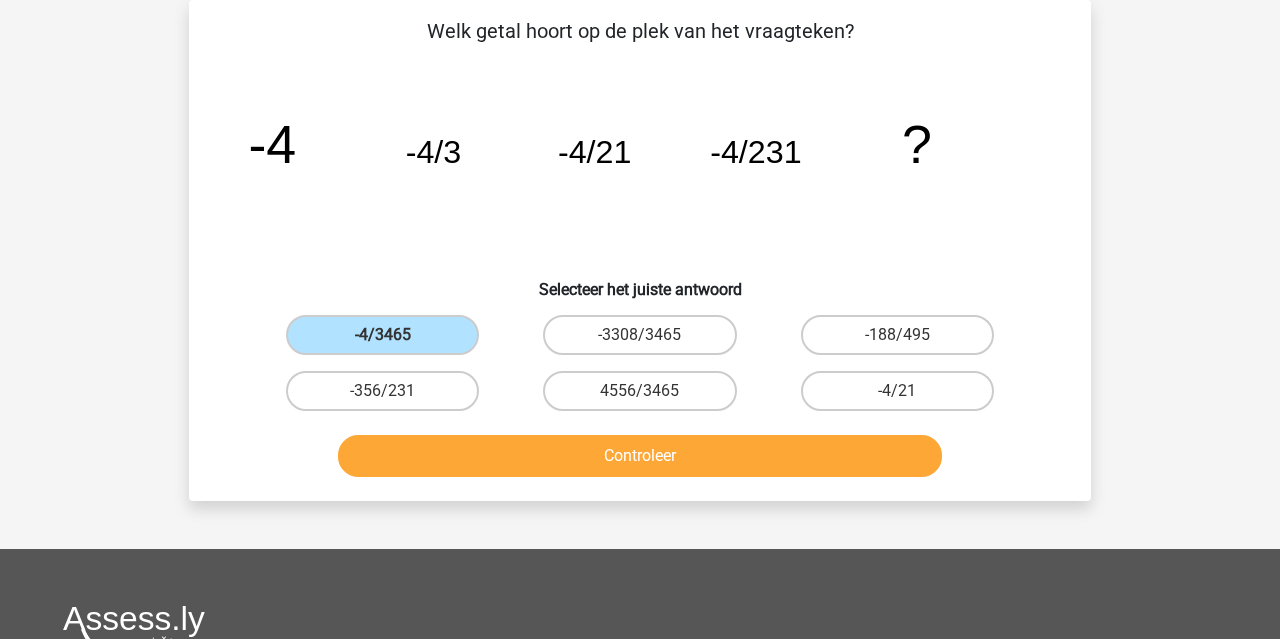 click on "Controleer" at bounding box center (640, 456) 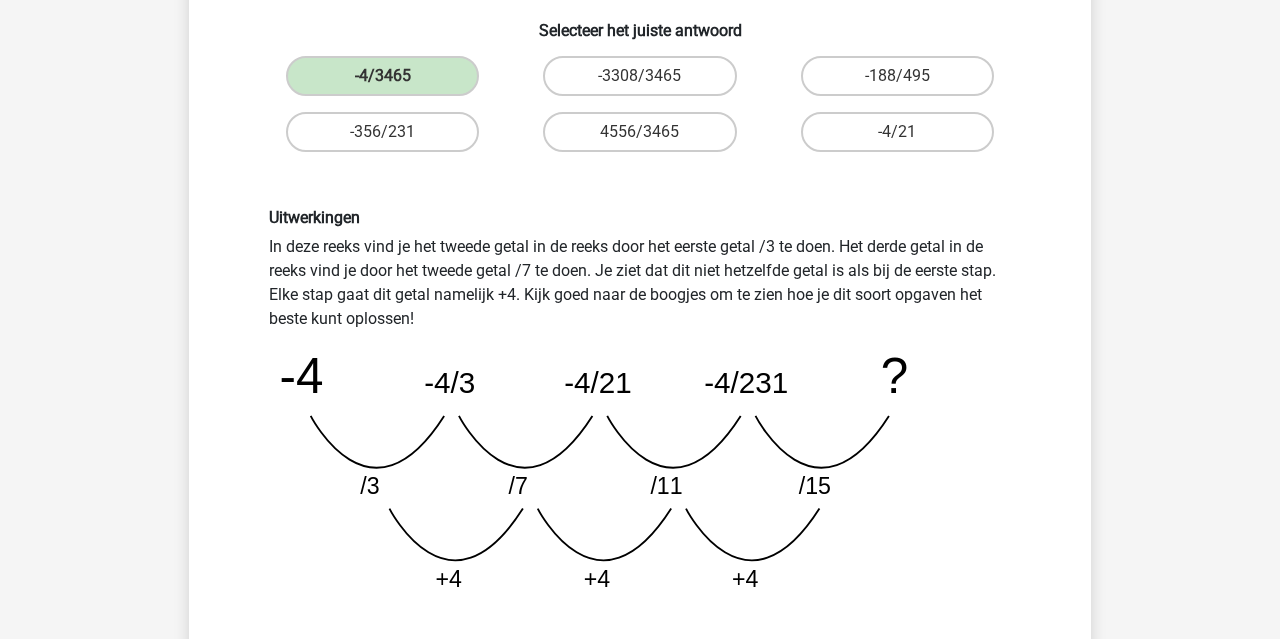scroll, scrollTop: 349, scrollLeft: 0, axis: vertical 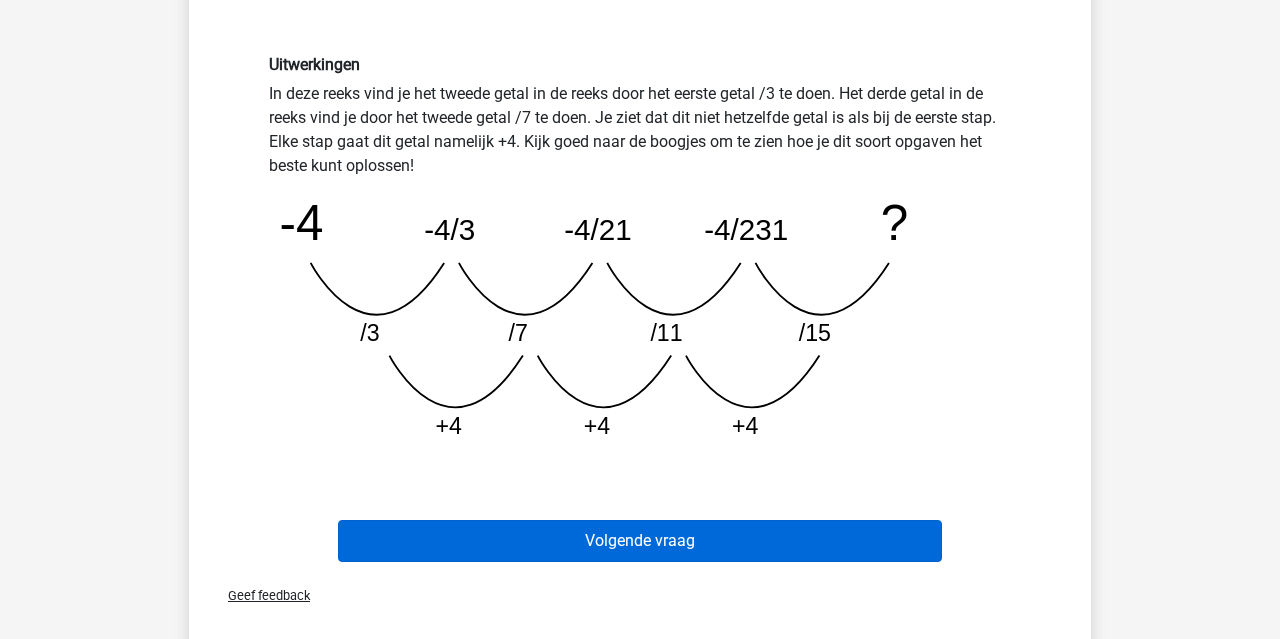 click on "Volgende vraag" at bounding box center [640, 541] 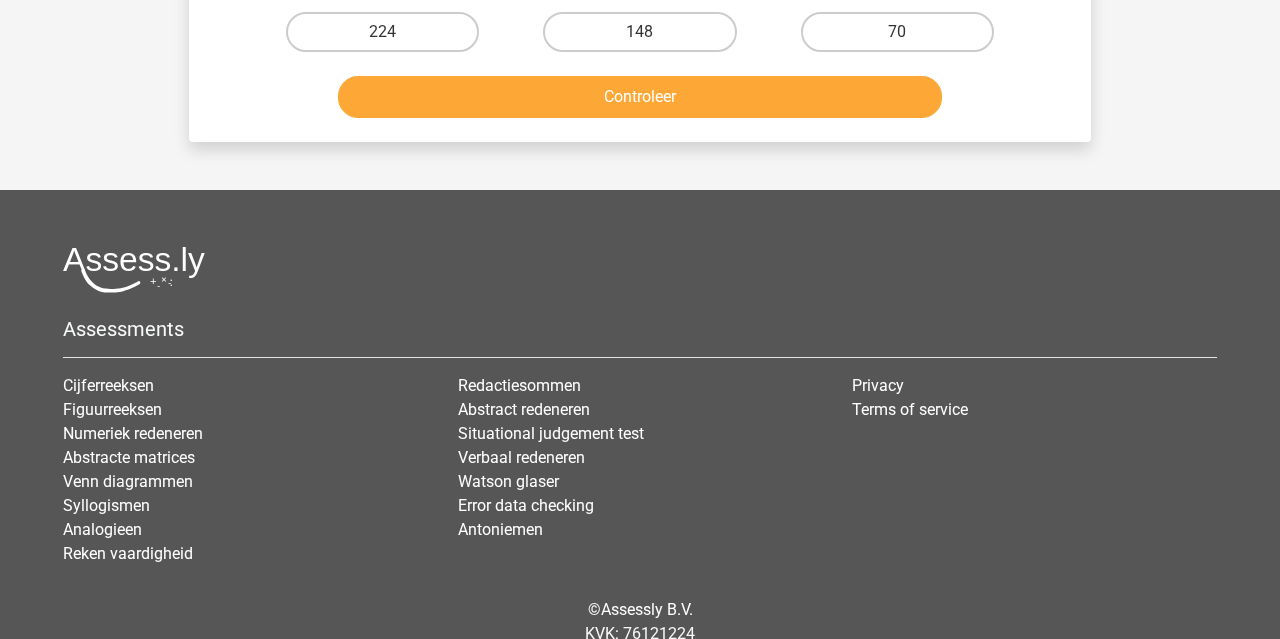 scroll, scrollTop: 92, scrollLeft: 0, axis: vertical 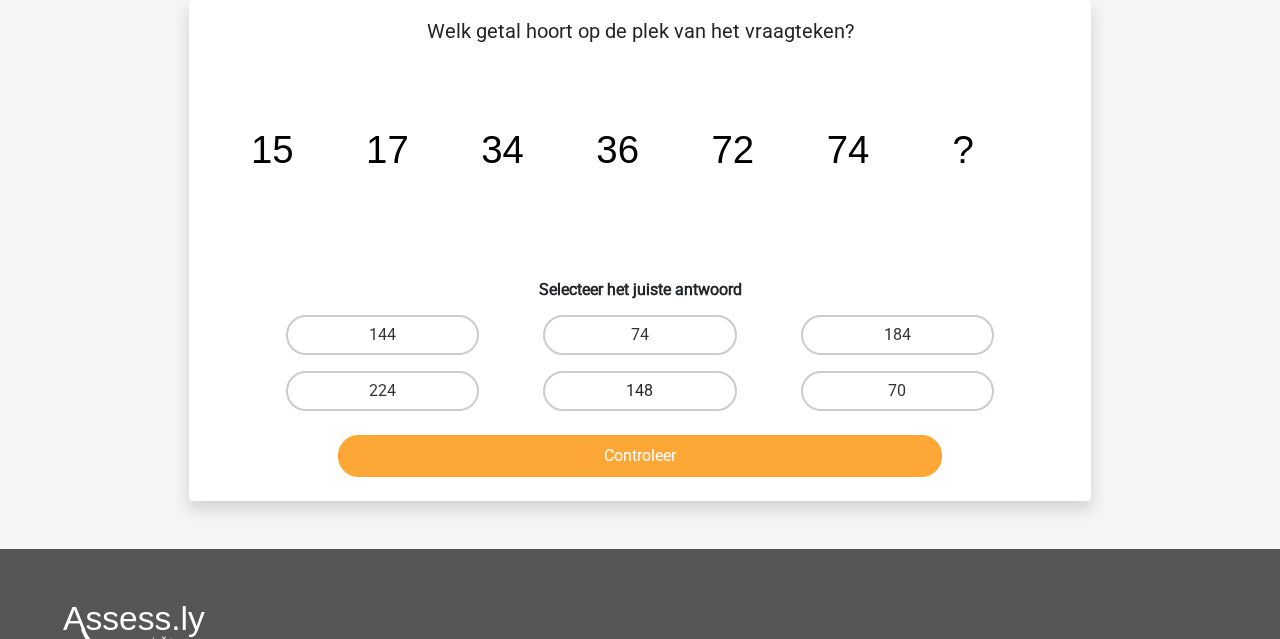 click on "148" at bounding box center (639, 391) 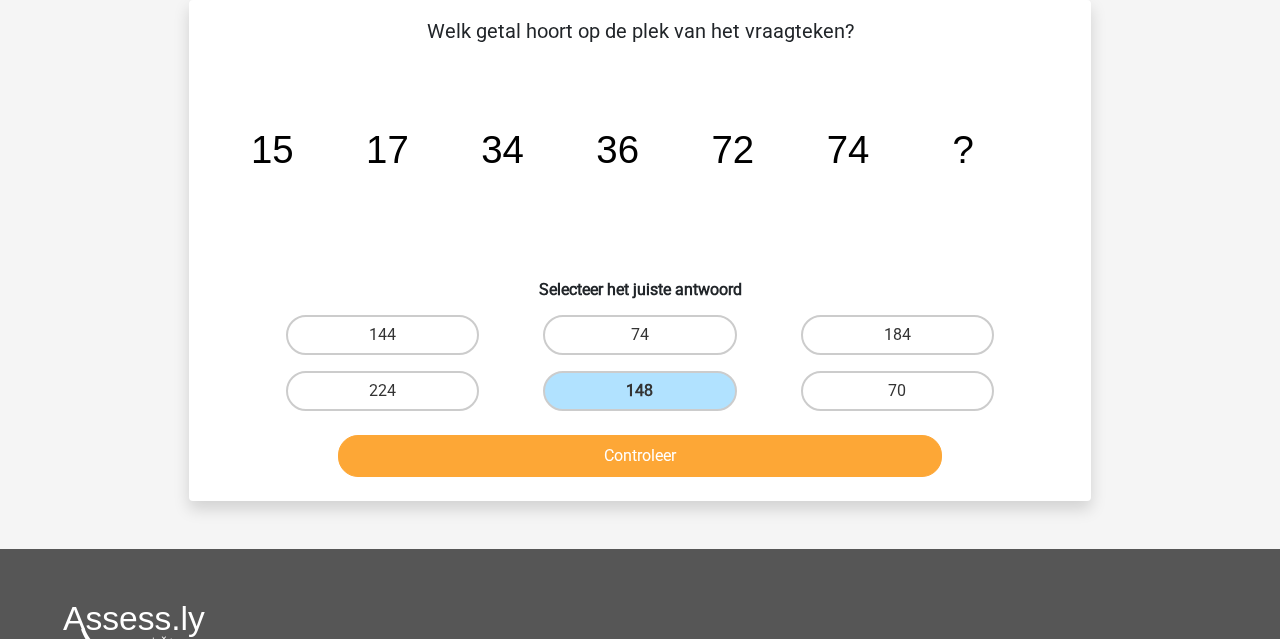 click on "Controleer" at bounding box center [640, 456] 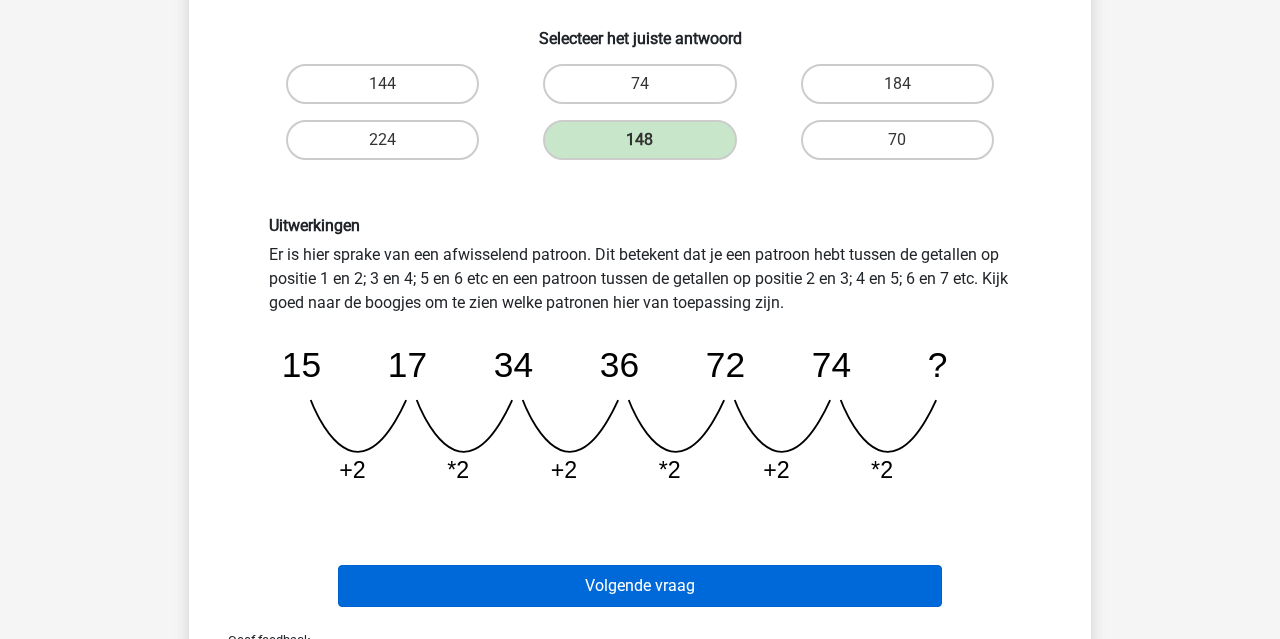 click on "Volgende vraag" at bounding box center (640, 586) 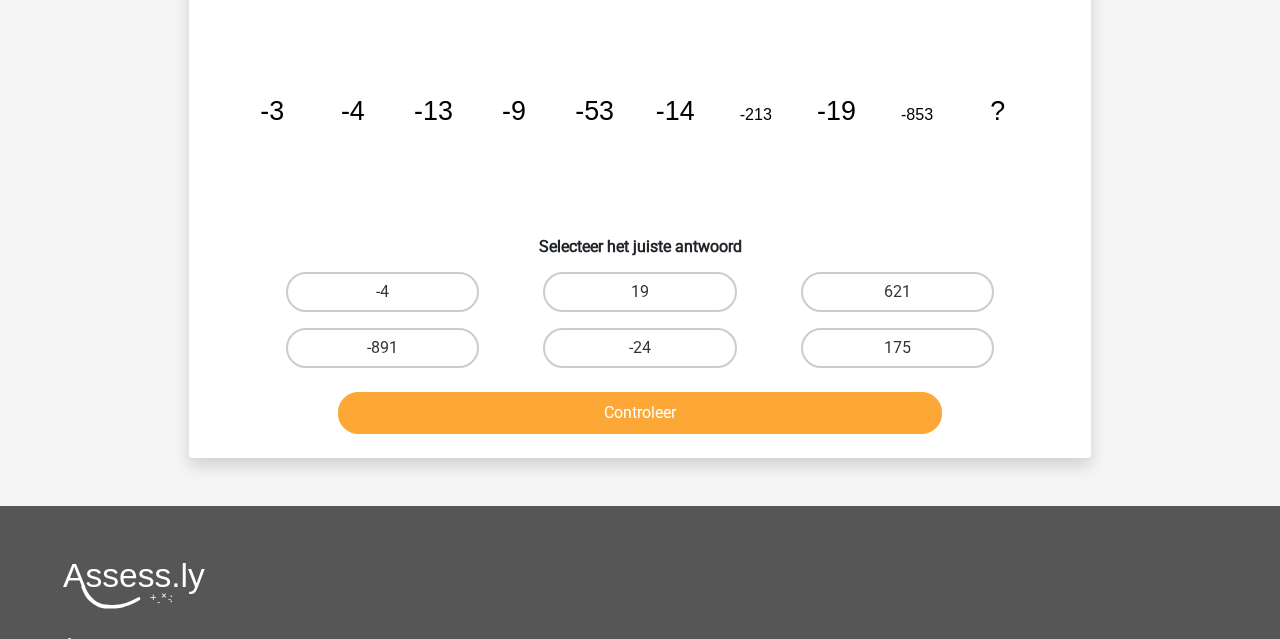 scroll, scrollTop: 92, scrollLeft: 0, axis: vertical 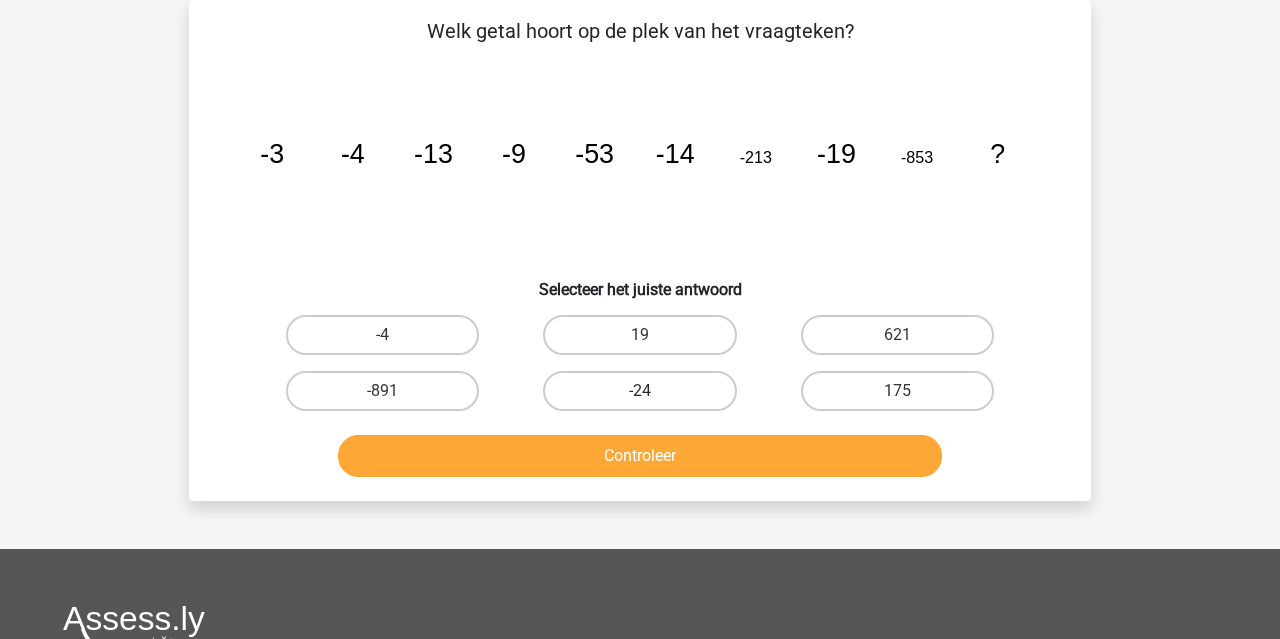 click on "-24" at bounding box center (639, 391) 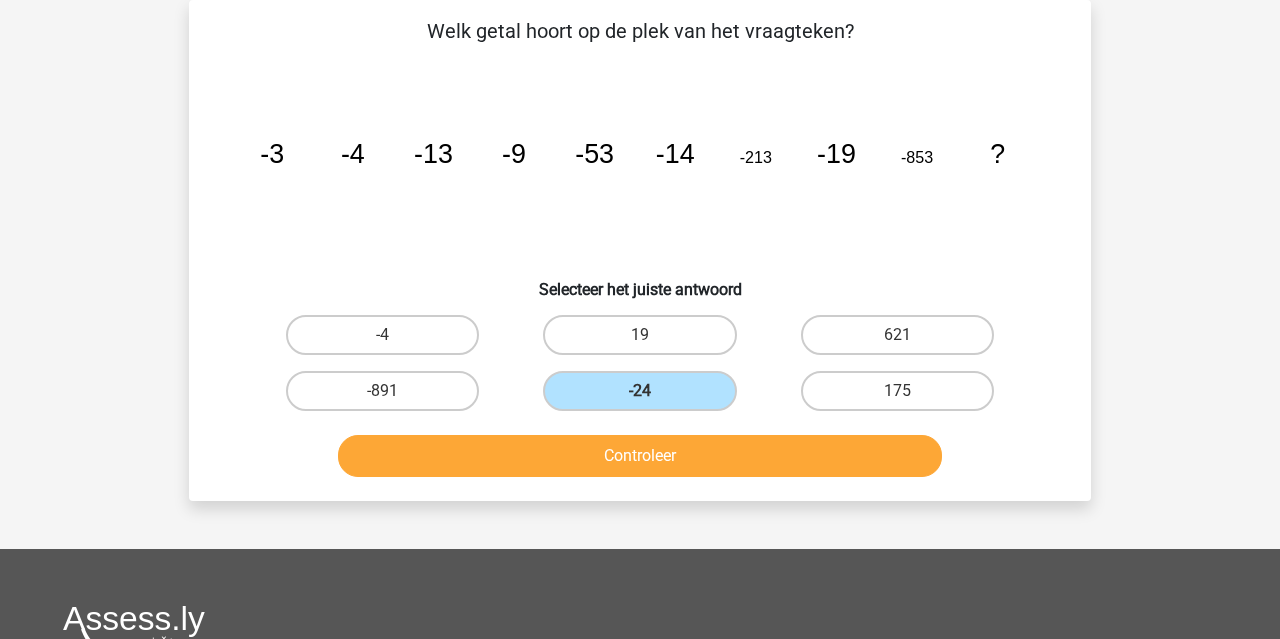 click on "Controleer" at bounding box center (640, 456) 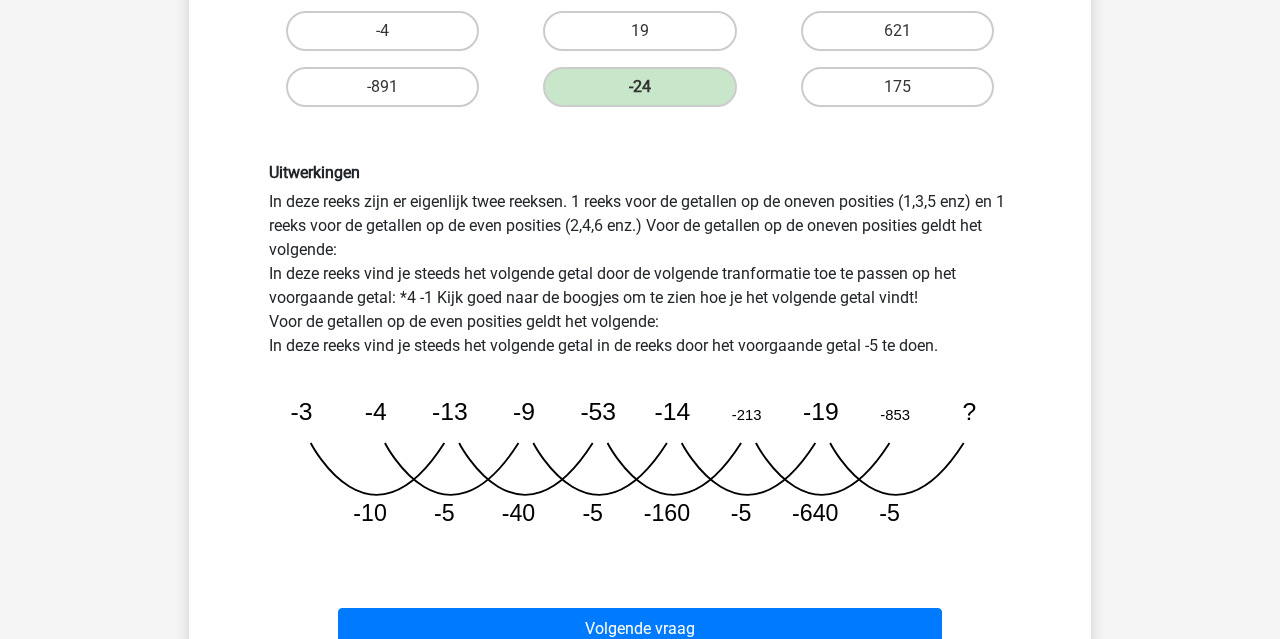 scroll, scrollTop: 427, scrollLeft: 0, axis: vertical 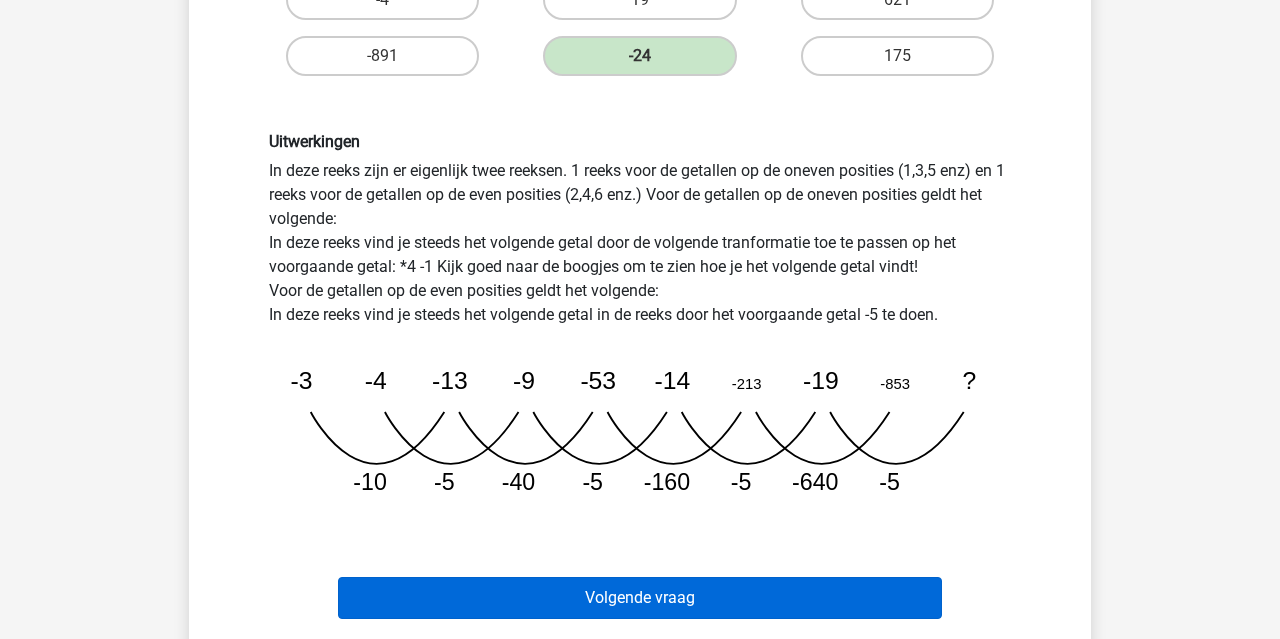 click on "Volgende vraag" at bounding box center [640, 598] 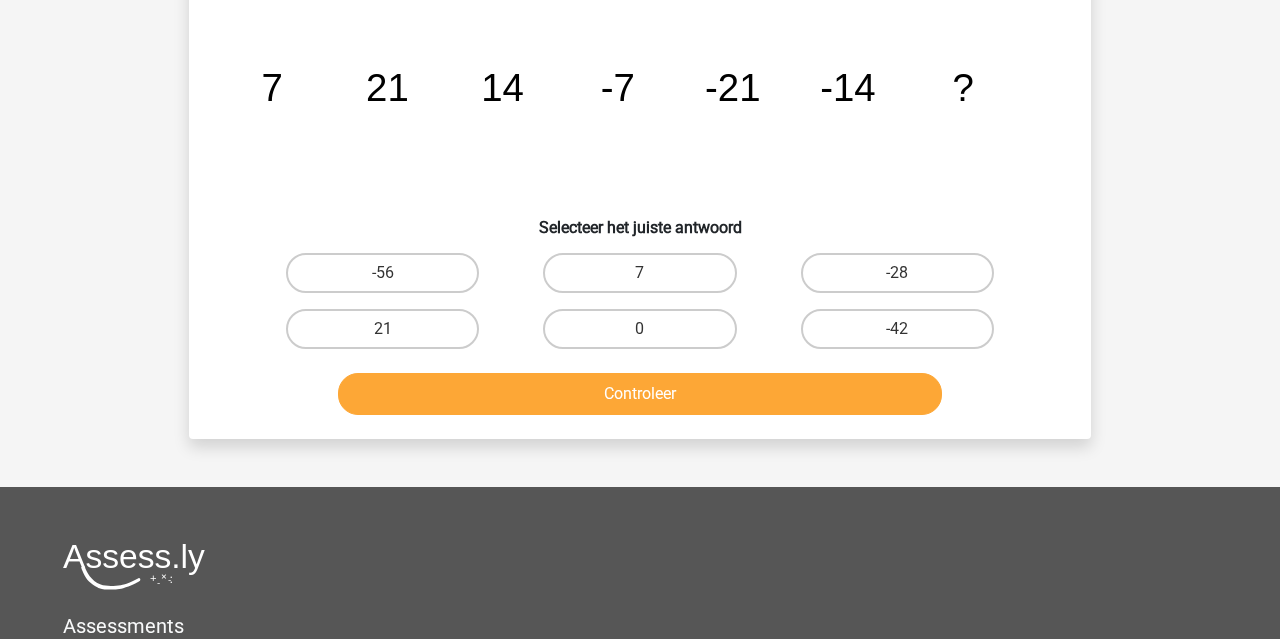 scroll, scrollTop: 92, scrollLeft: 0, axis: vertical 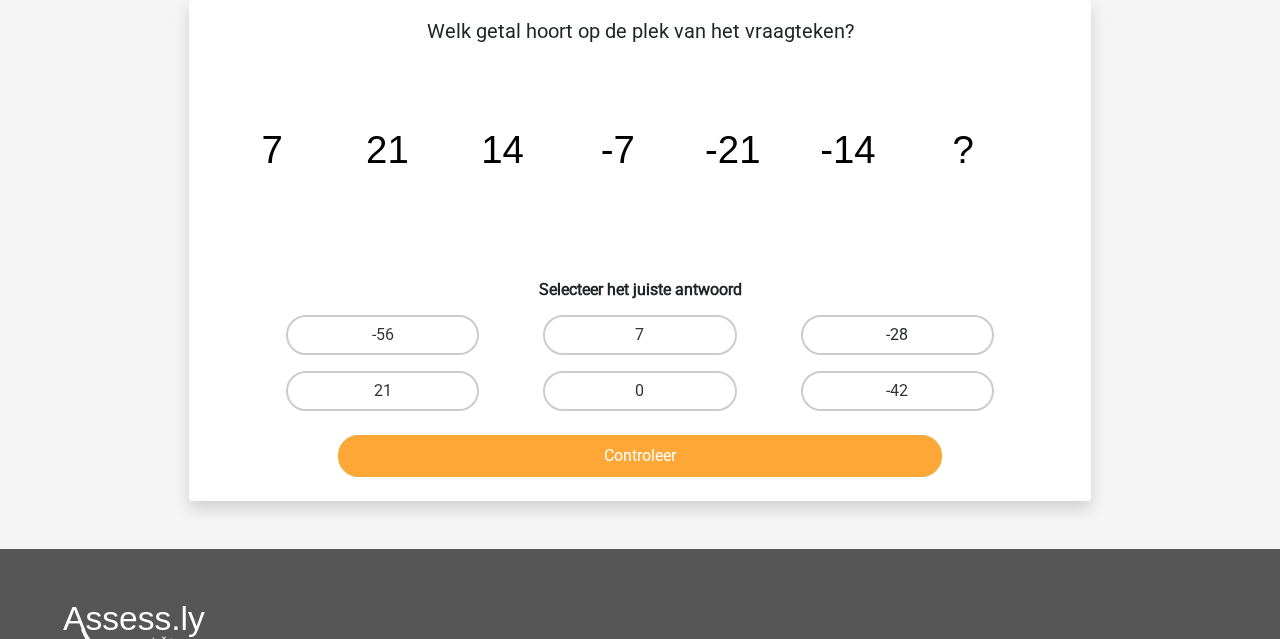 click on "-28" at bounding box center [897, 335] 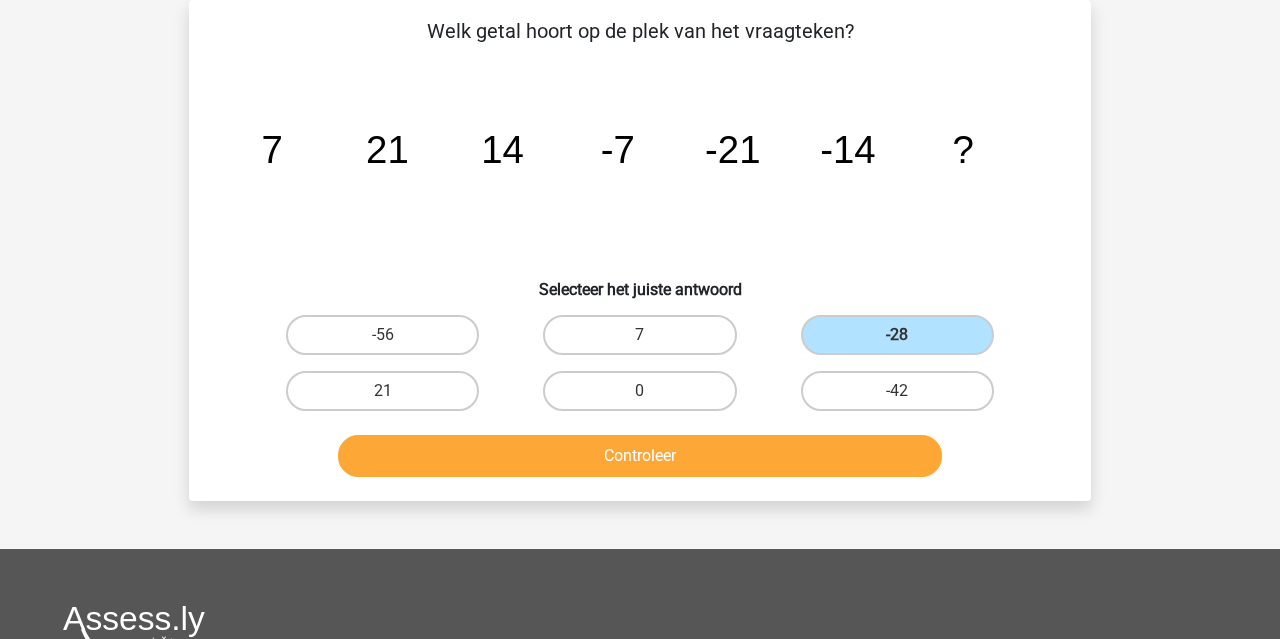 click on "Controleer" at bounding box center [640, 456] 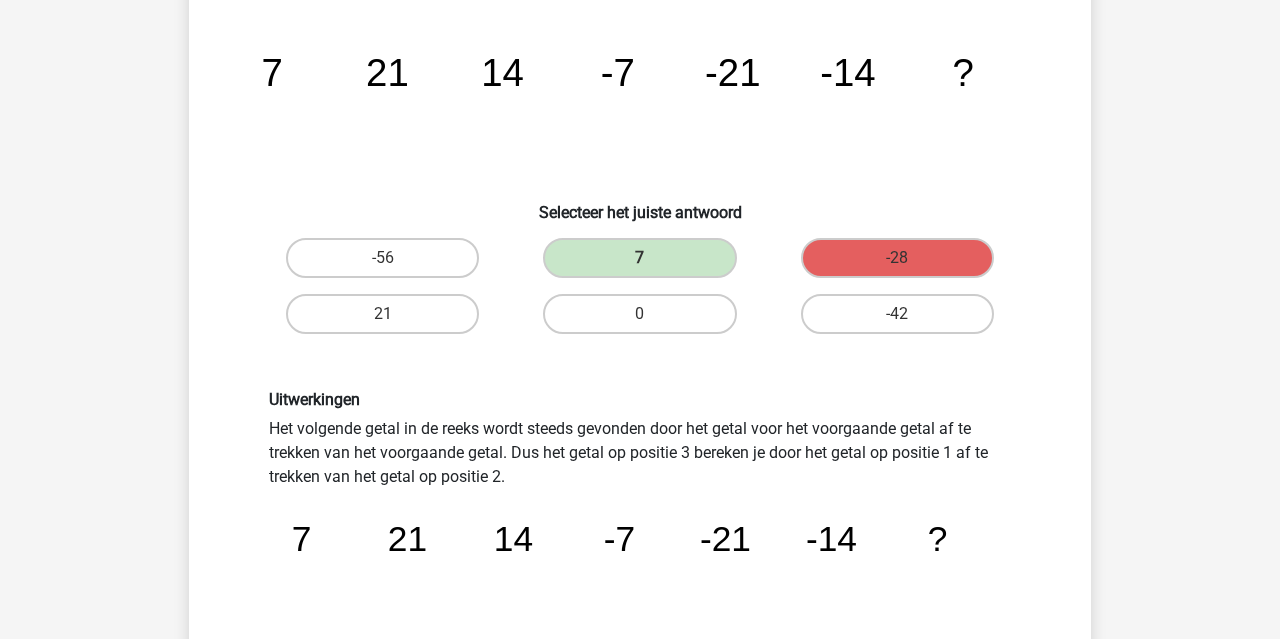 scroll, scrollTop: 164, scrollLeft: 0, axis: vertical 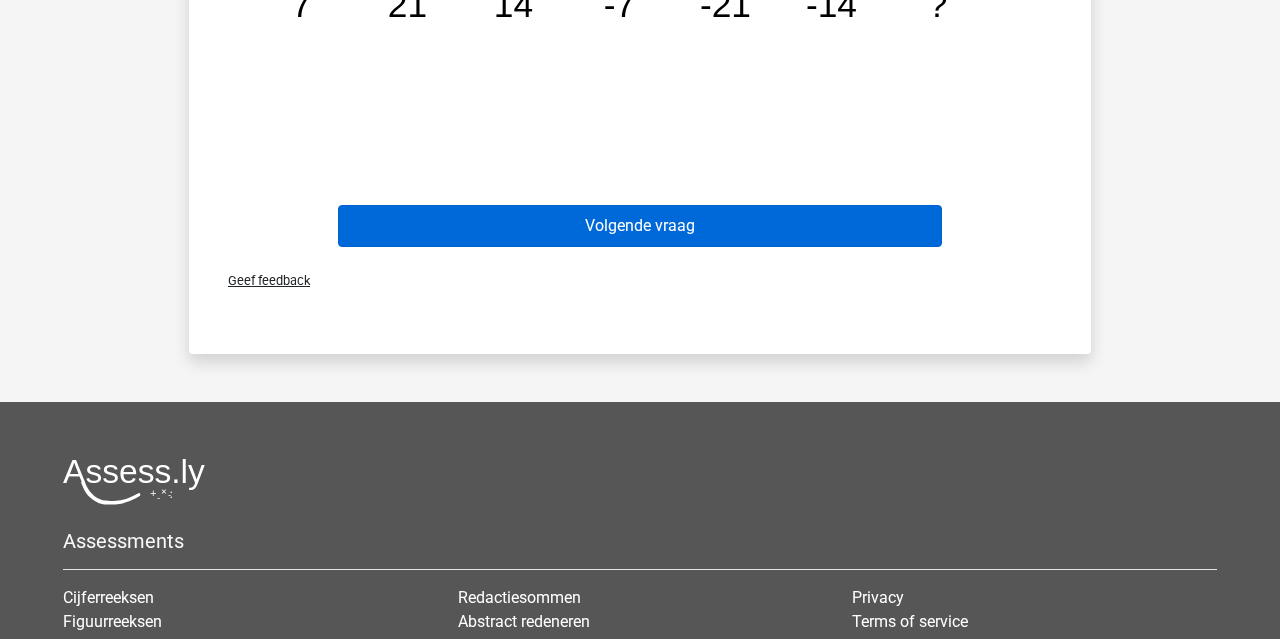 click on "Volgende vraag" at bounding box center [640, 226] 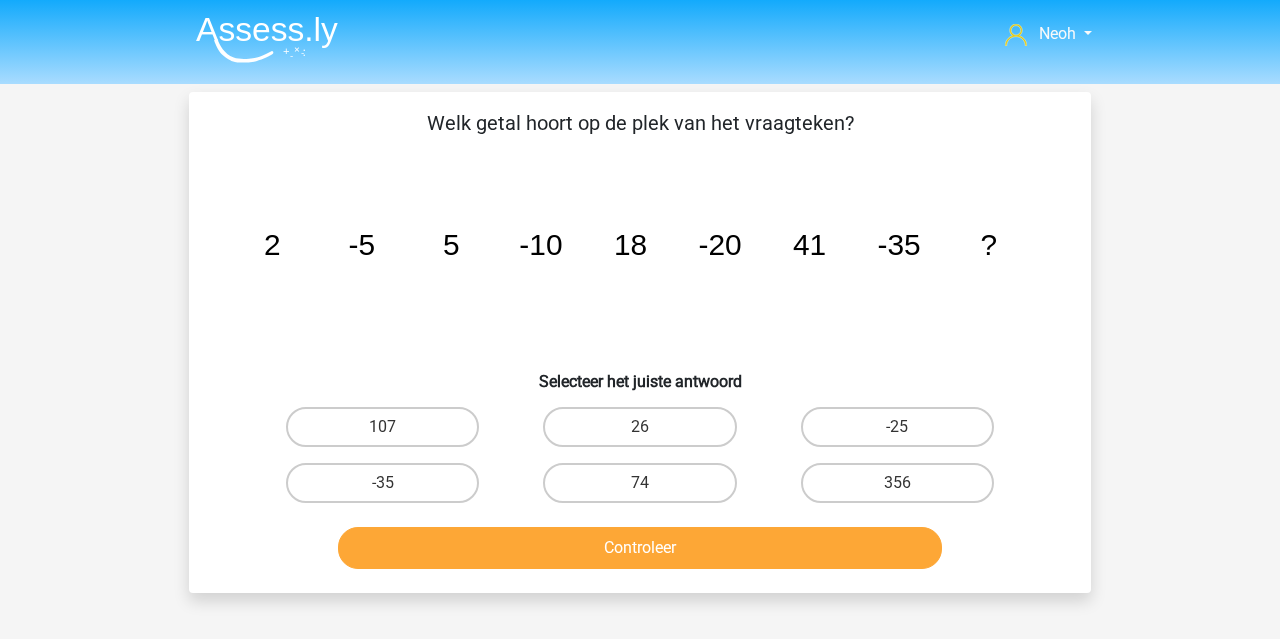 scroll, scrollTop: 0, scrollLeft: 0, axis: both 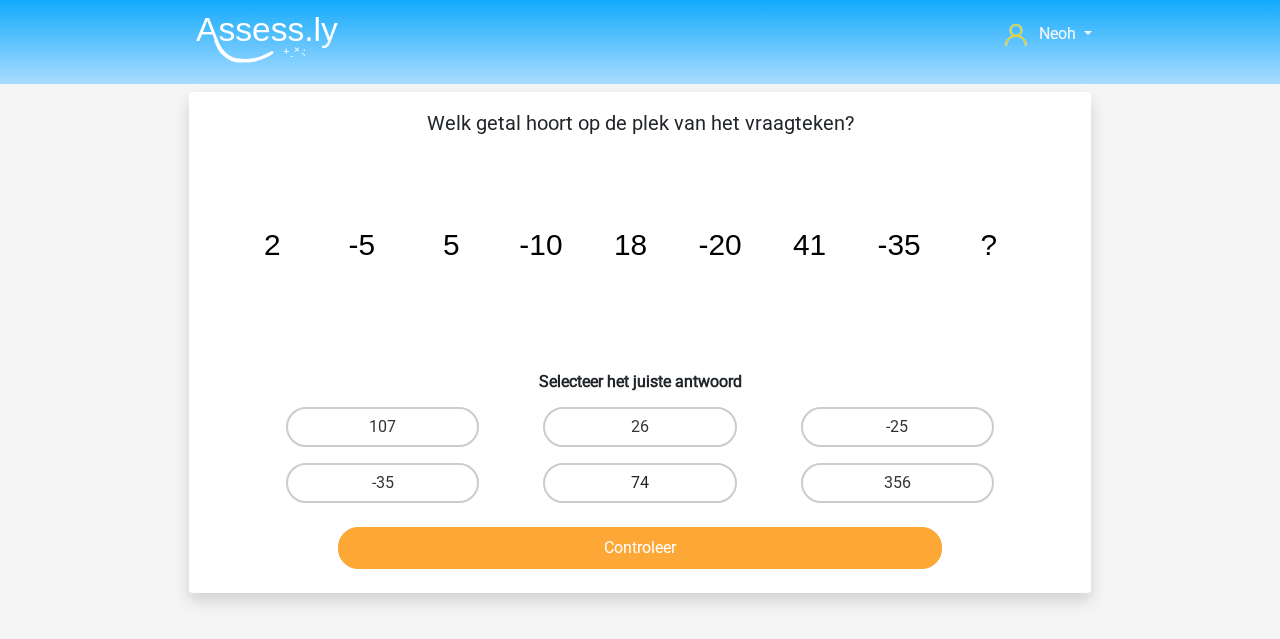 click on "74" at bounding box center [639, 483] 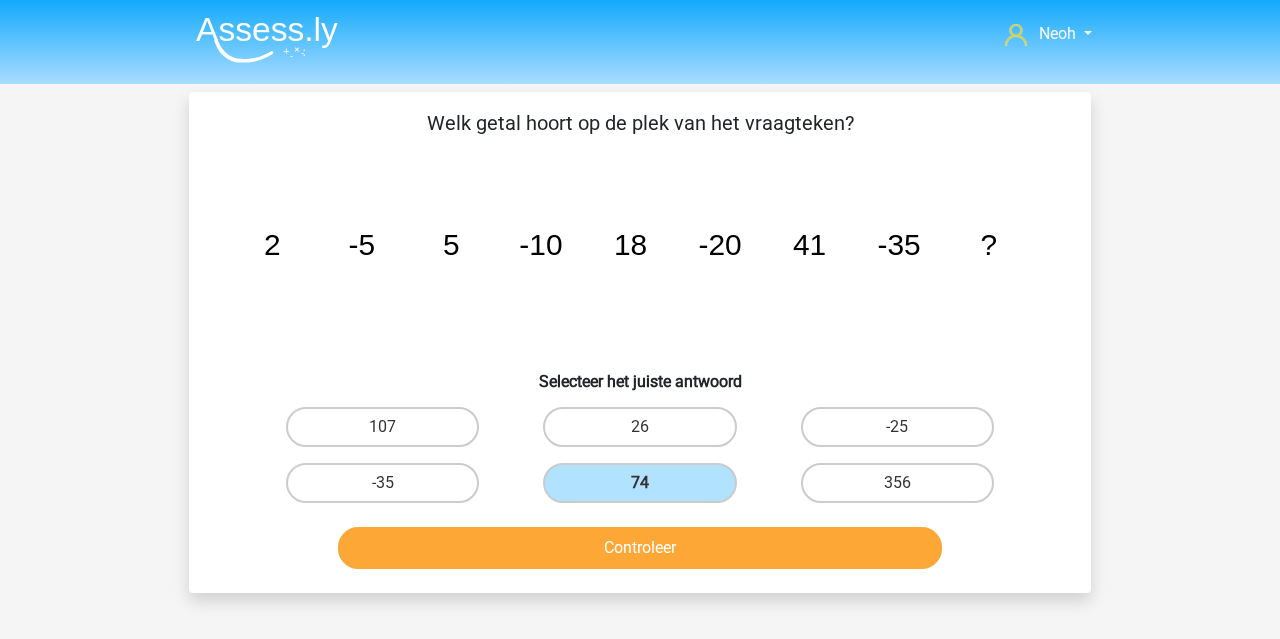 click on "Controleer" at bounding box center (640, 548) 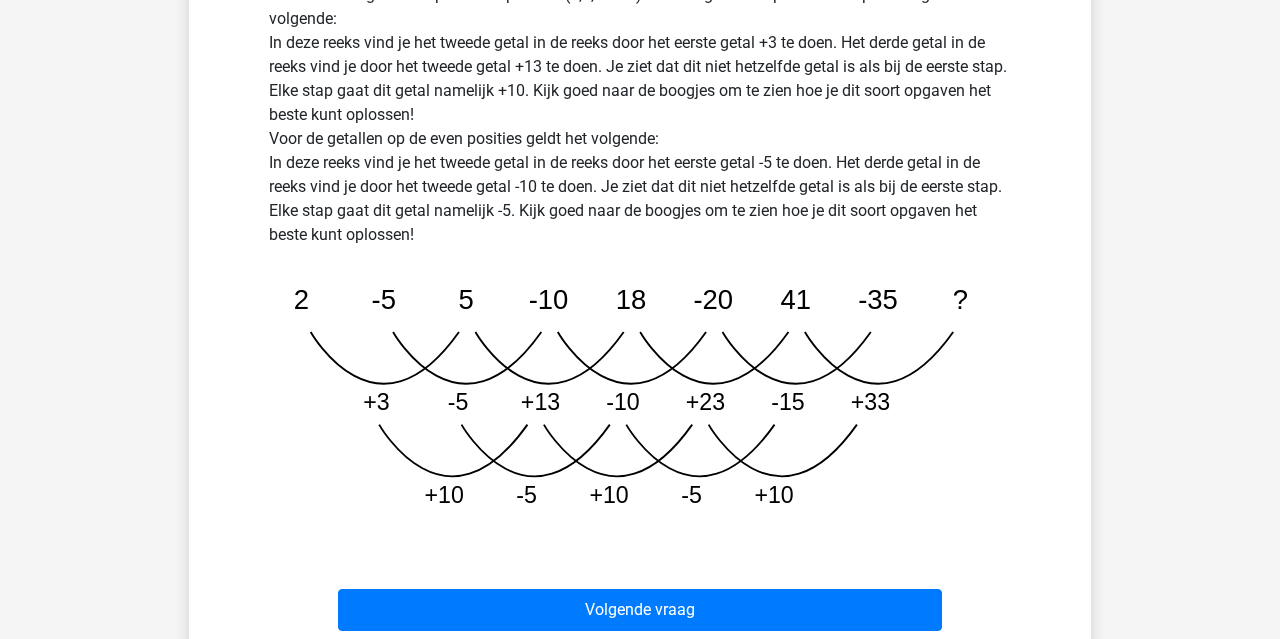 scroll, scrollTop: 828, scrollLeft: 0, axis: vertical 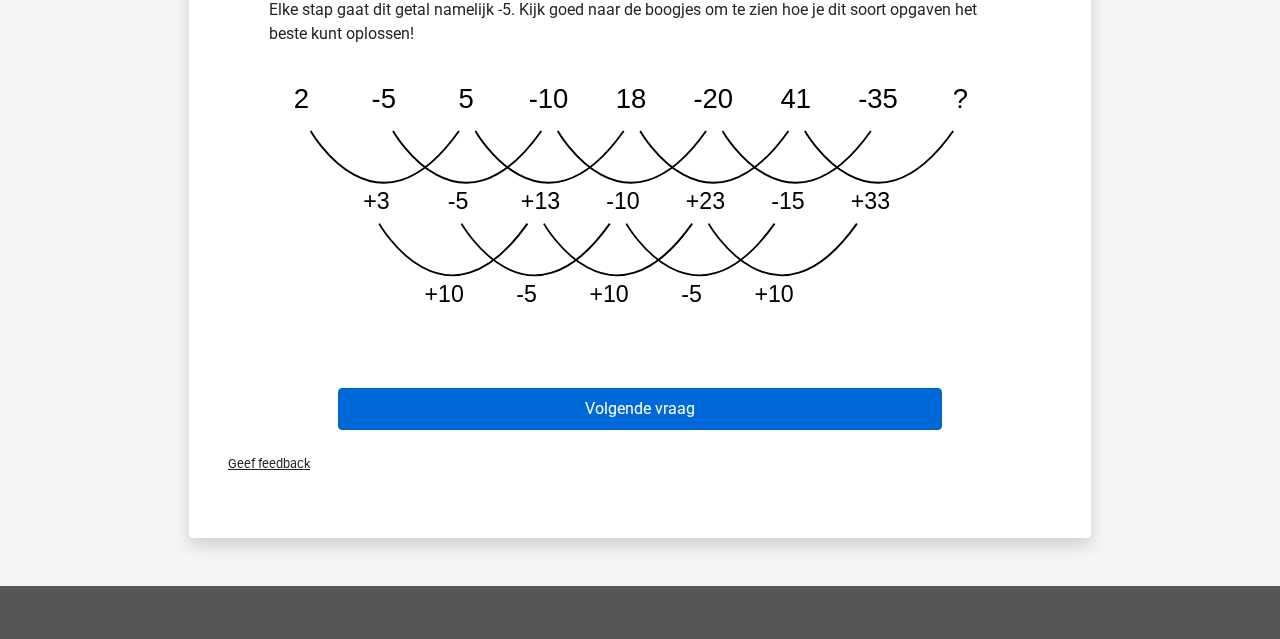 click on "Volgende vraag" at bounding box center (640, 409) 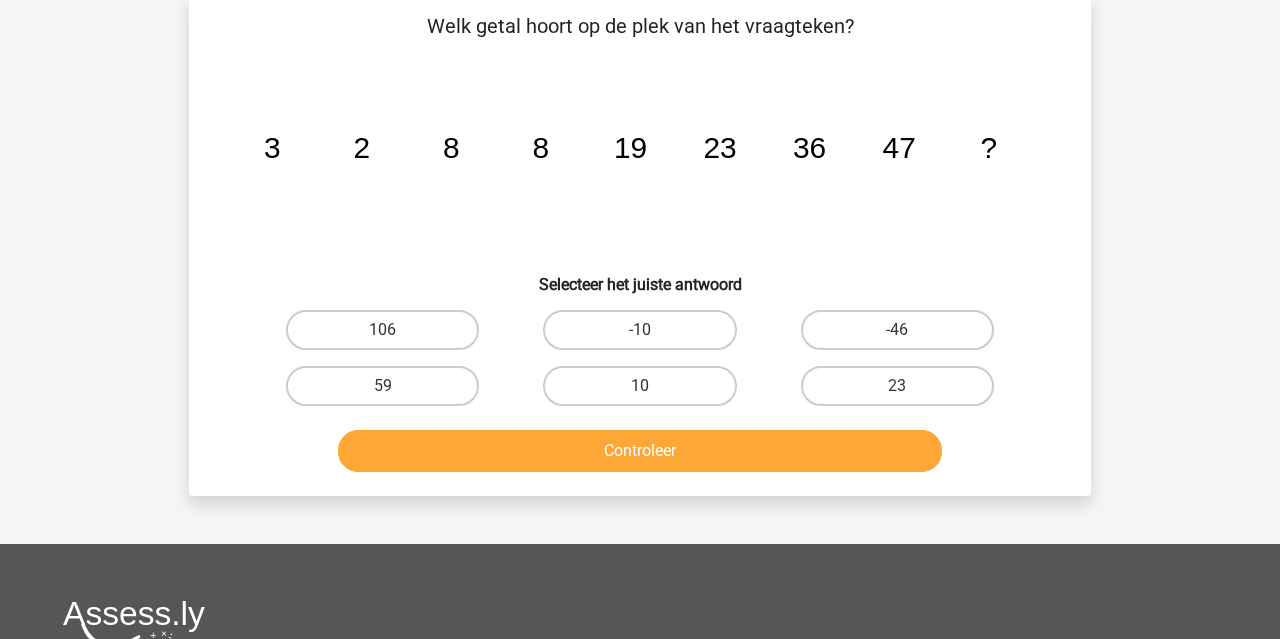 scroll, scrollTop: 92, scrollLeft: 0, axis: vertical 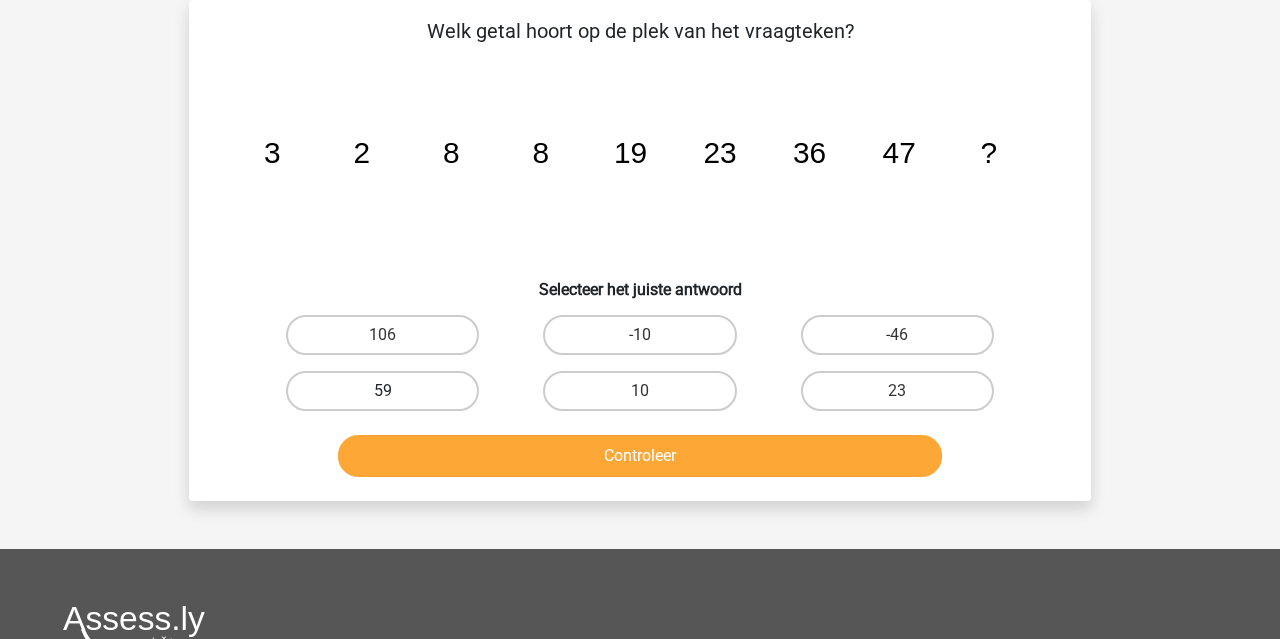 click on "59" at bounding box center (382, 391) 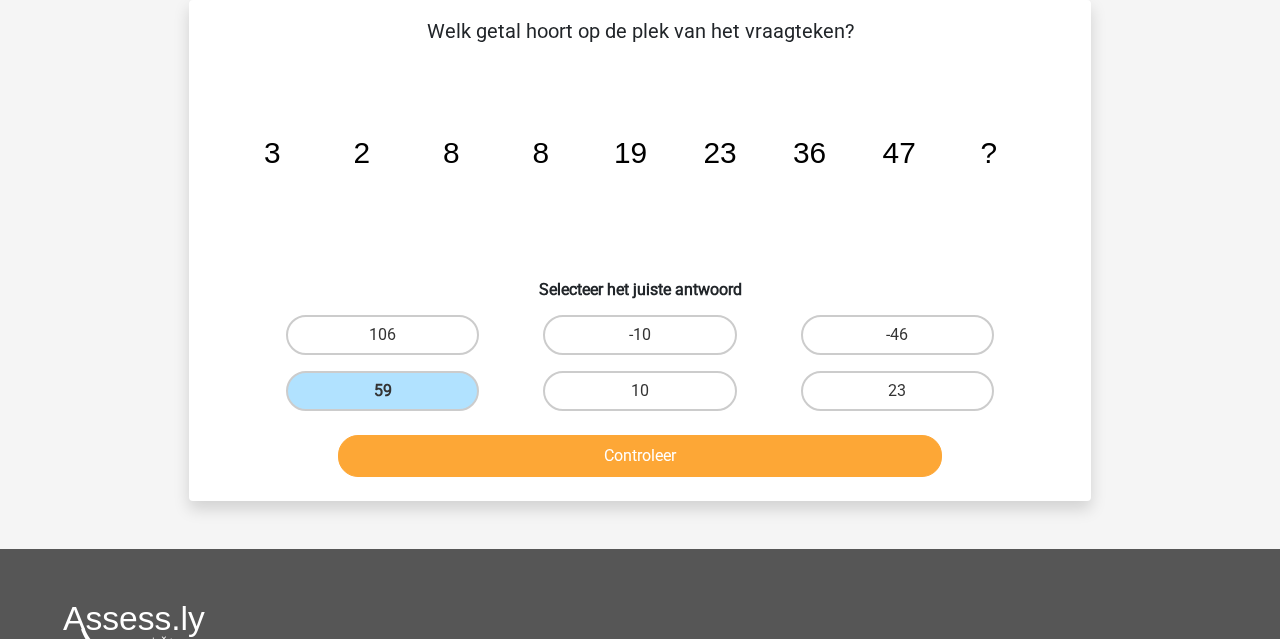 click on "Controleer" at bounding box center [640, 456] 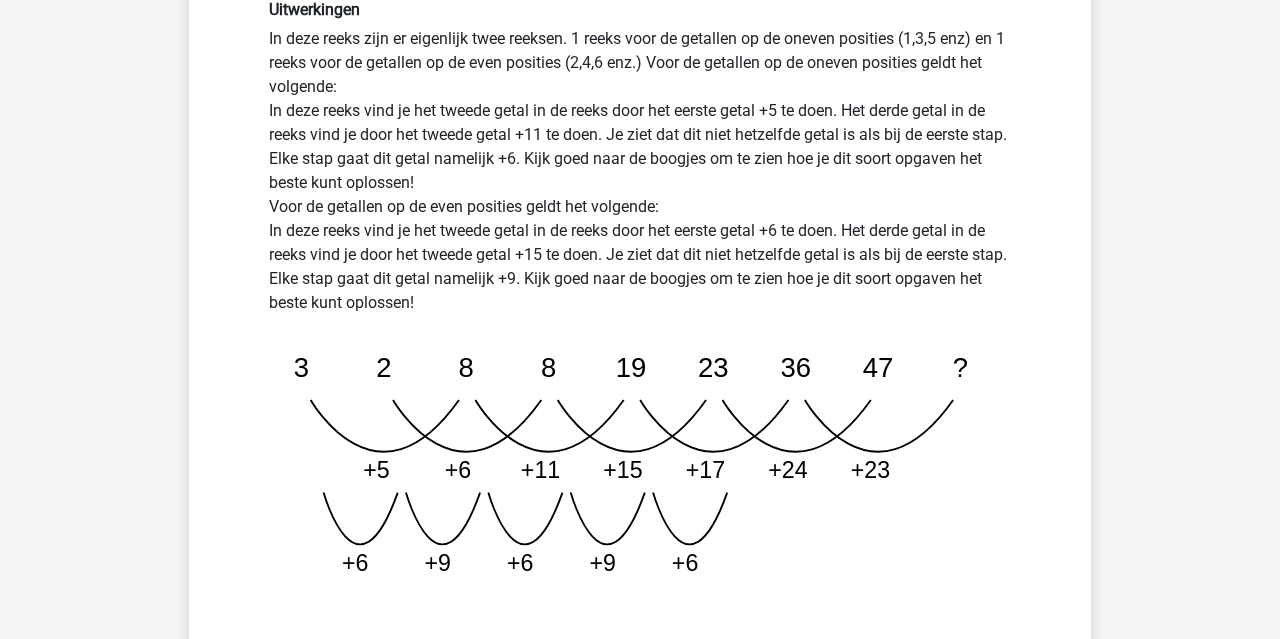 scroll, scrollTop: 558, scrollLeft: 0, axis: vertical 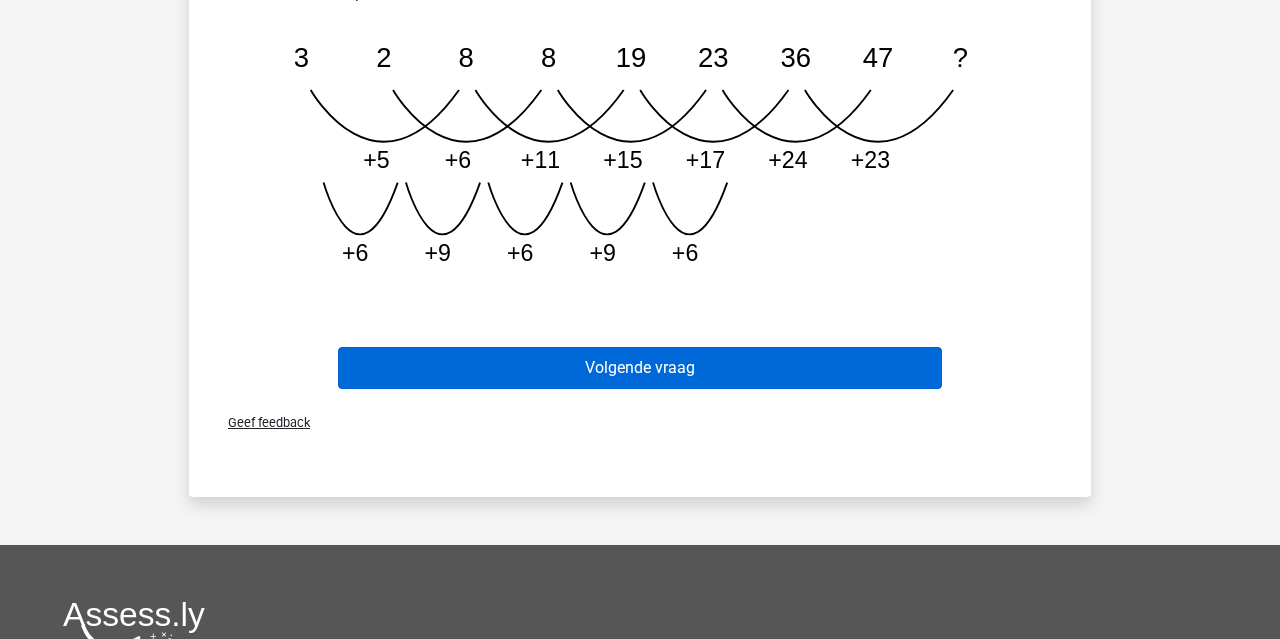 click on "Volgende vraag" at bounding box center (640, 368) 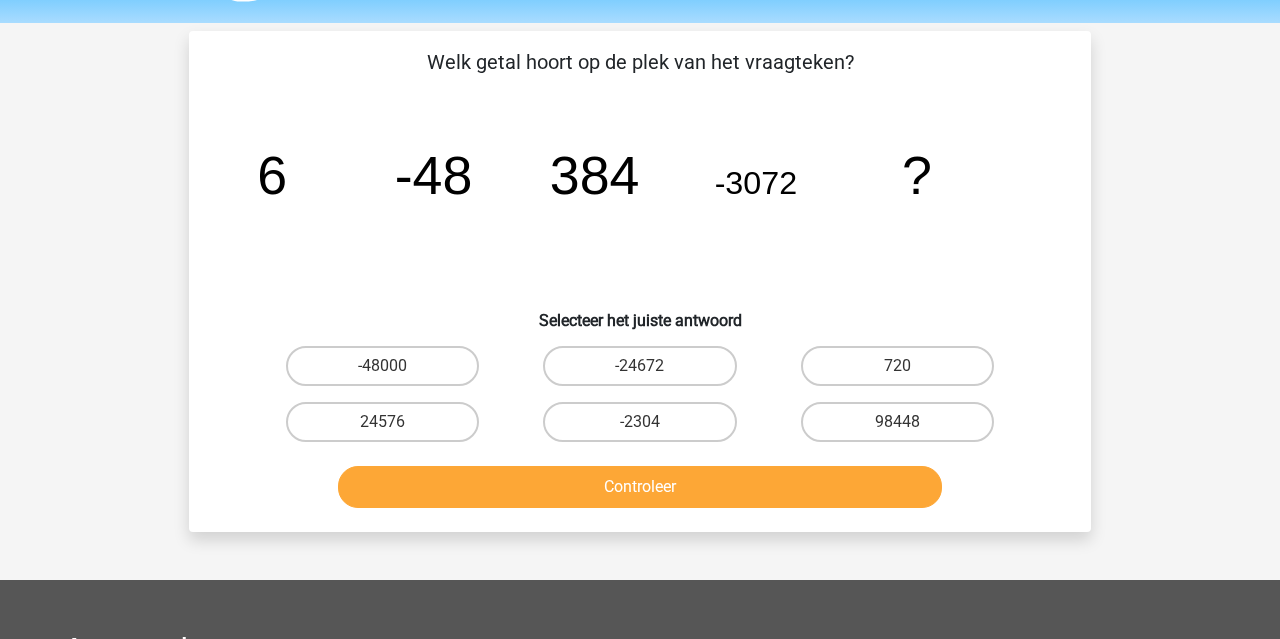 scroll, scrollTop: 58, scrollLeft: 0, axis: vertical 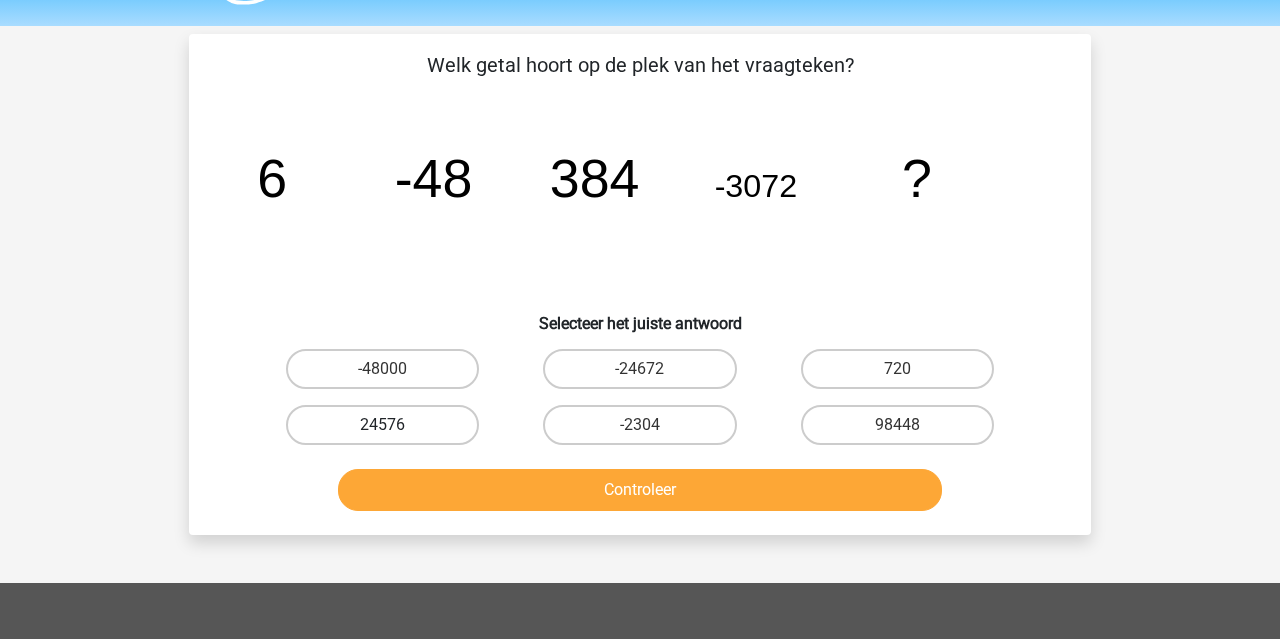 click on "24576" at bounding box center [382, 425] 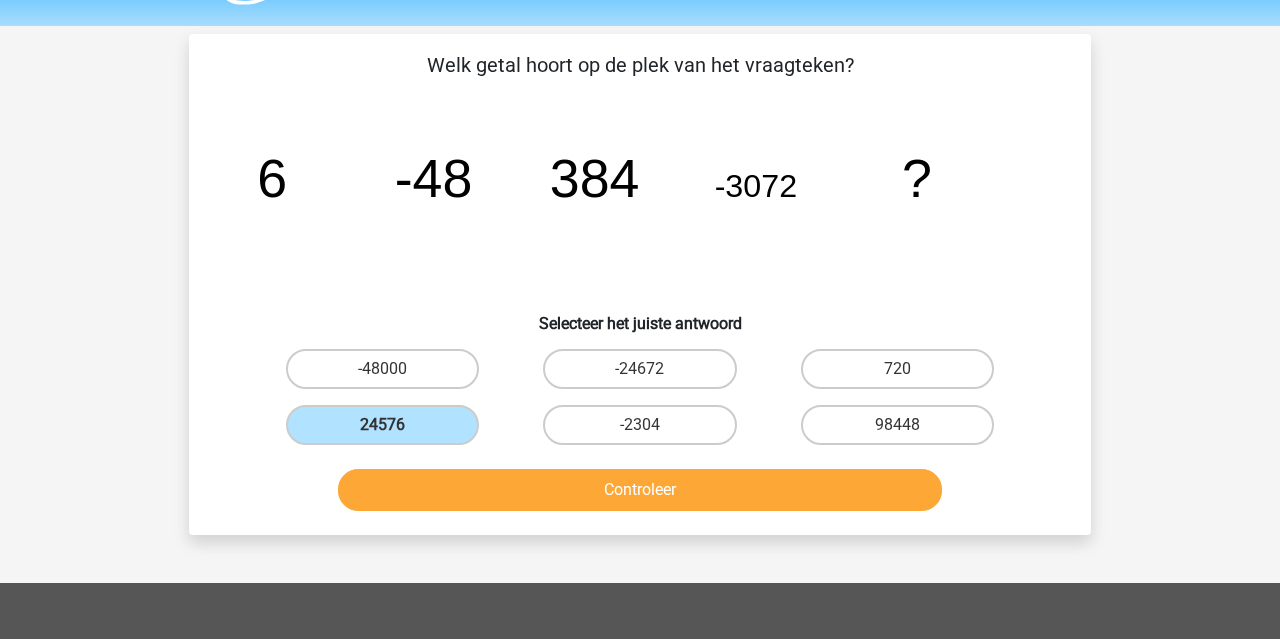 click on "Controleer" at bounding box center (640, 490) 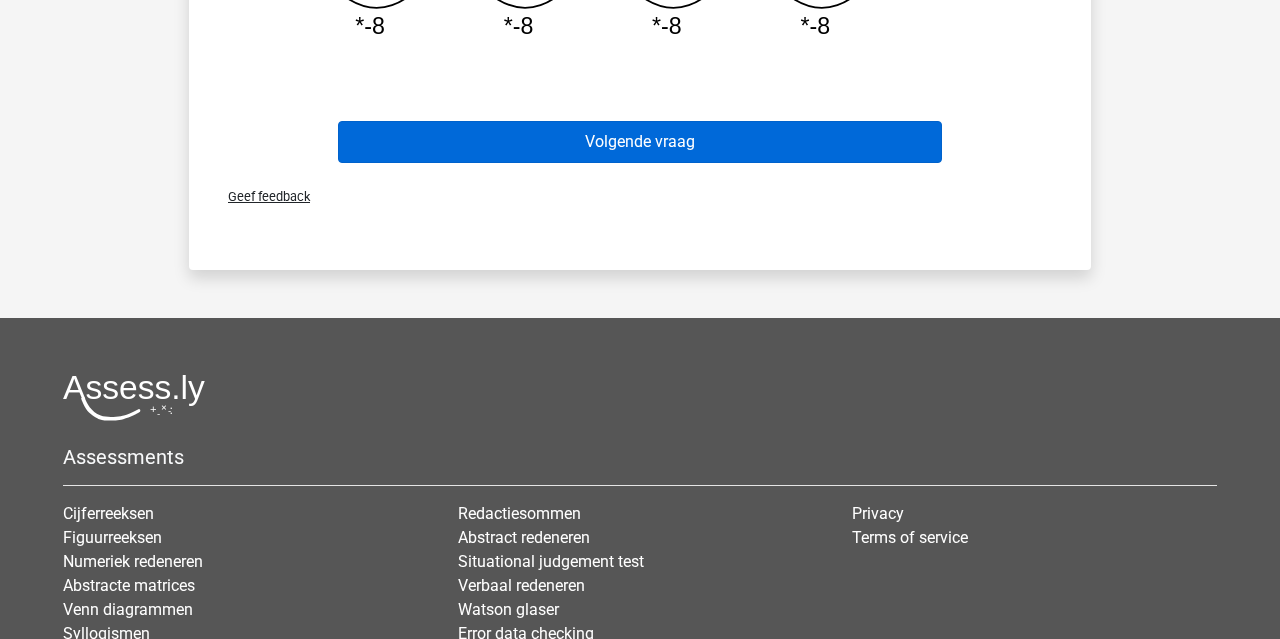 click on "Volgende vraag" at bounding box center (640, 142) 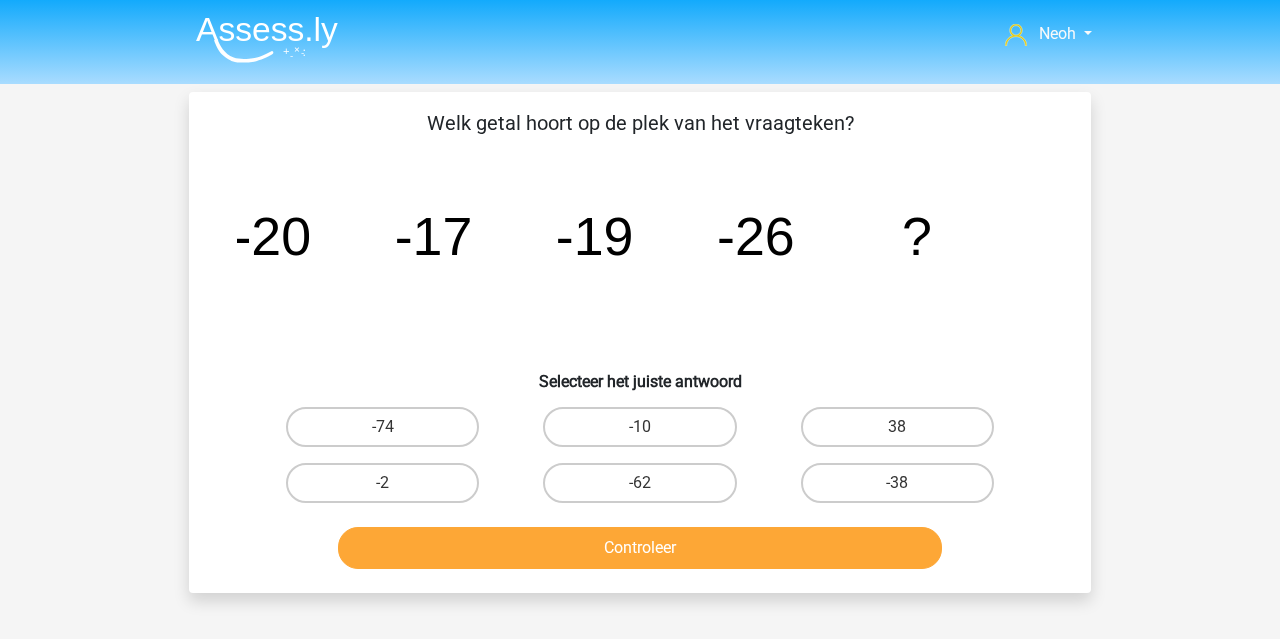 scroll, scrollTop: 0, scrollLeft: 0, axis: both 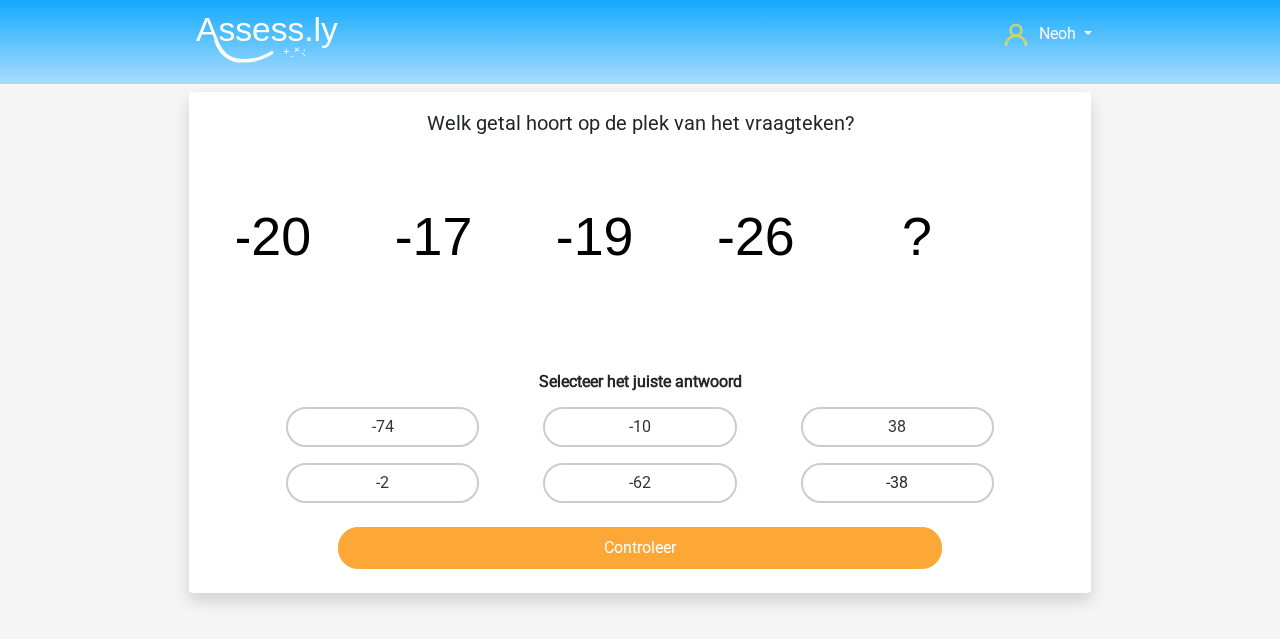 click on "-38" at bounding box center (897, 483) 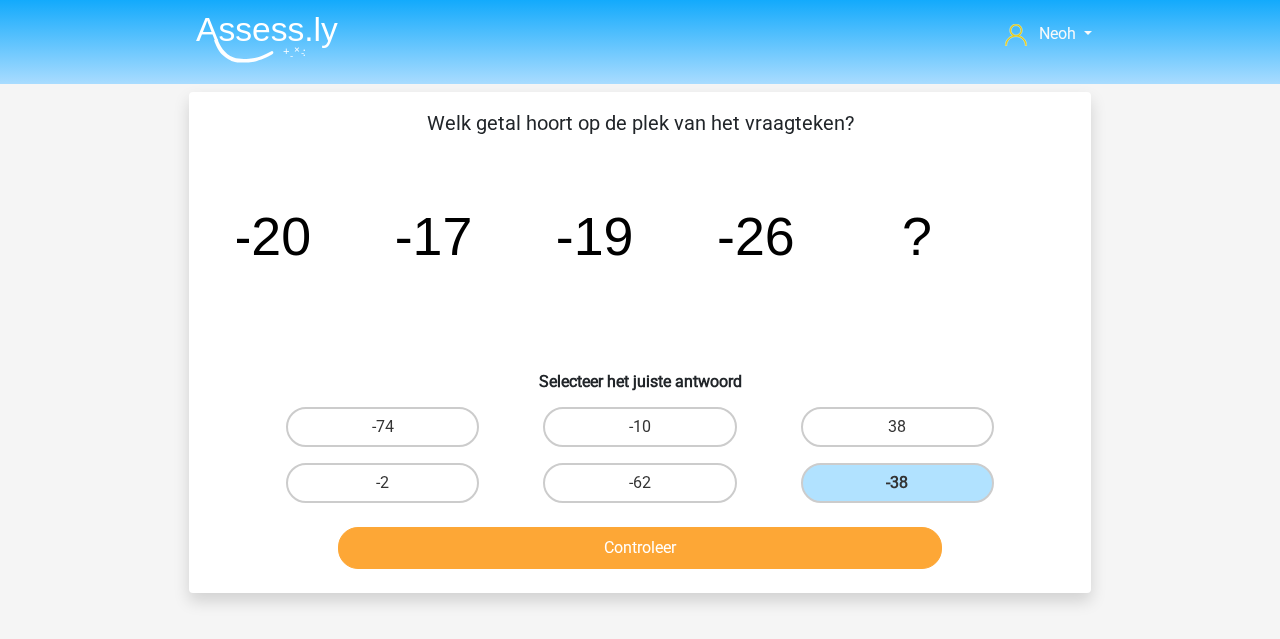 click on "Controleer" at bounding box center (640, 548) 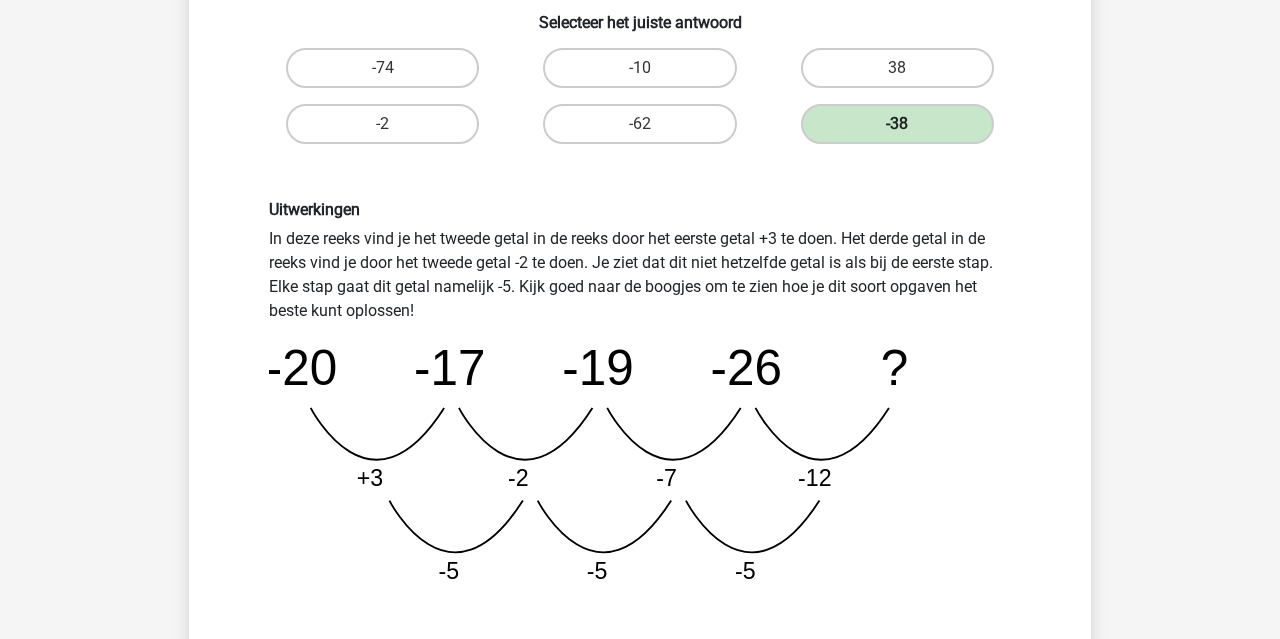 scroll, scrollTop: 354, scrollLeft: 0, axis: vertical 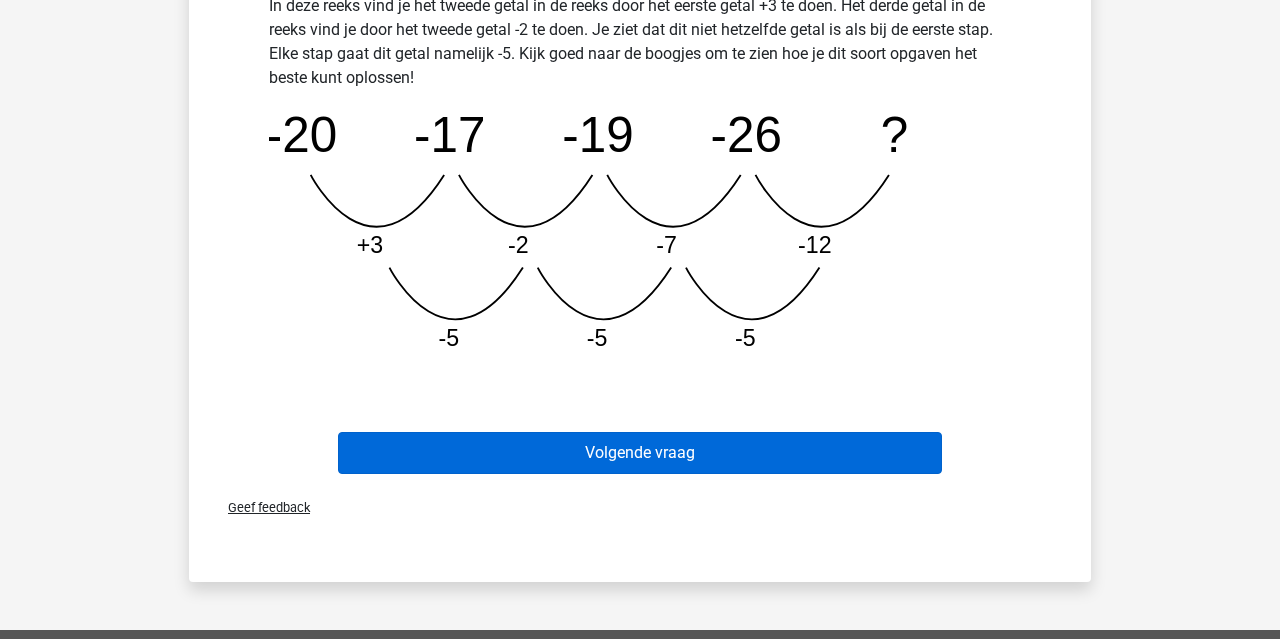 click on "Volgende vraag" at bounding box center (640, 453) 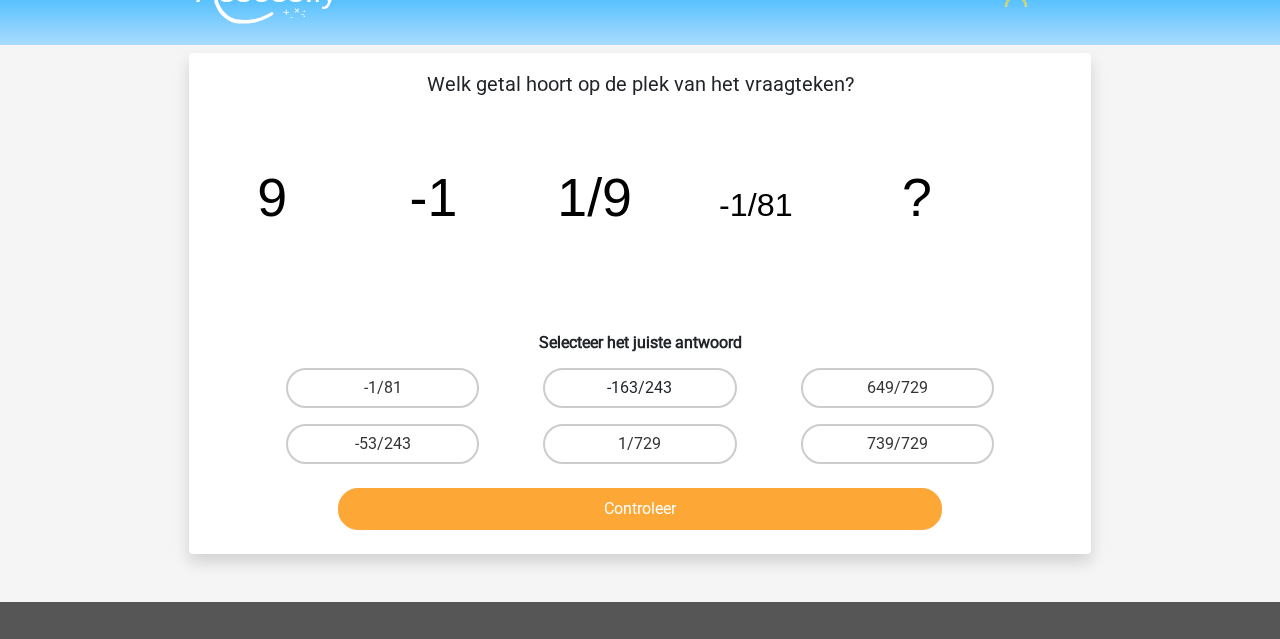 scroll, scrollTop: 30, scrollLeft: 0, axis: vertical 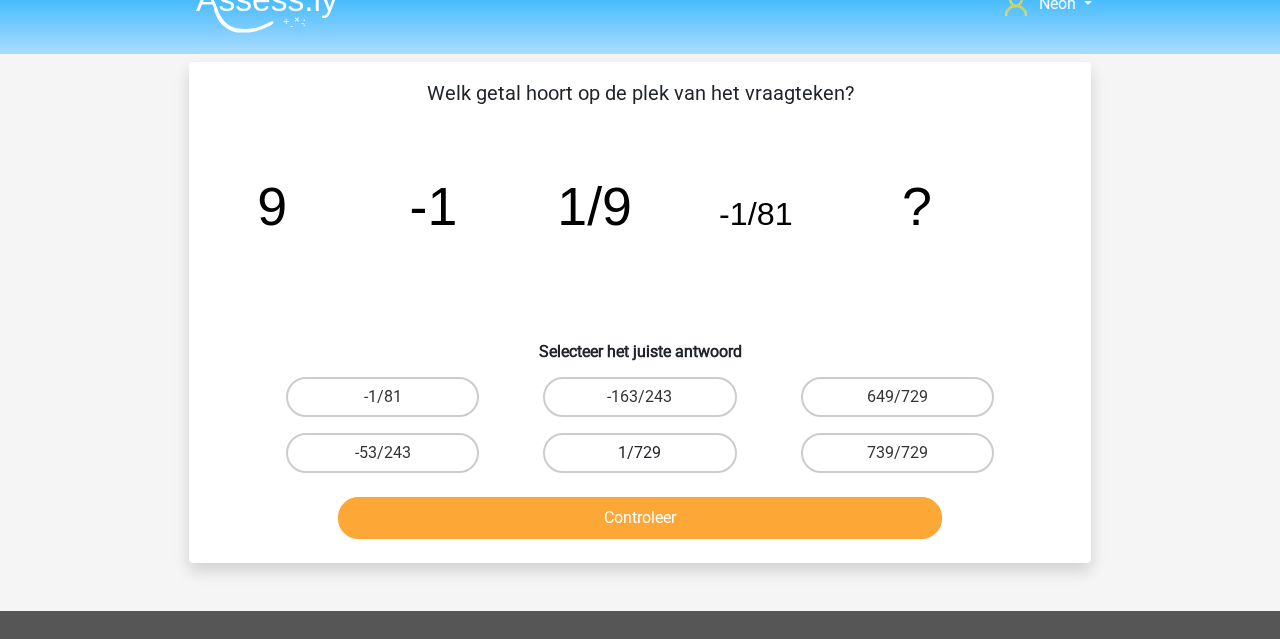 click on "1/729" at bounding box center [639, 453] 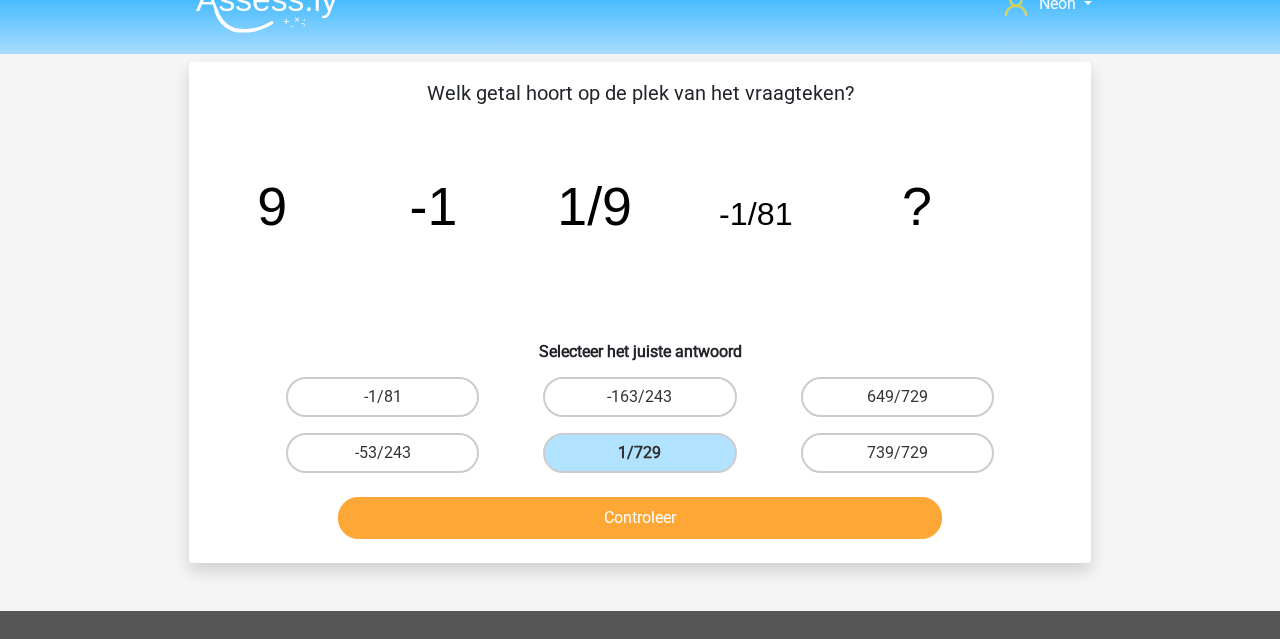 click on "Controleer" at bounding box center (640, 518) 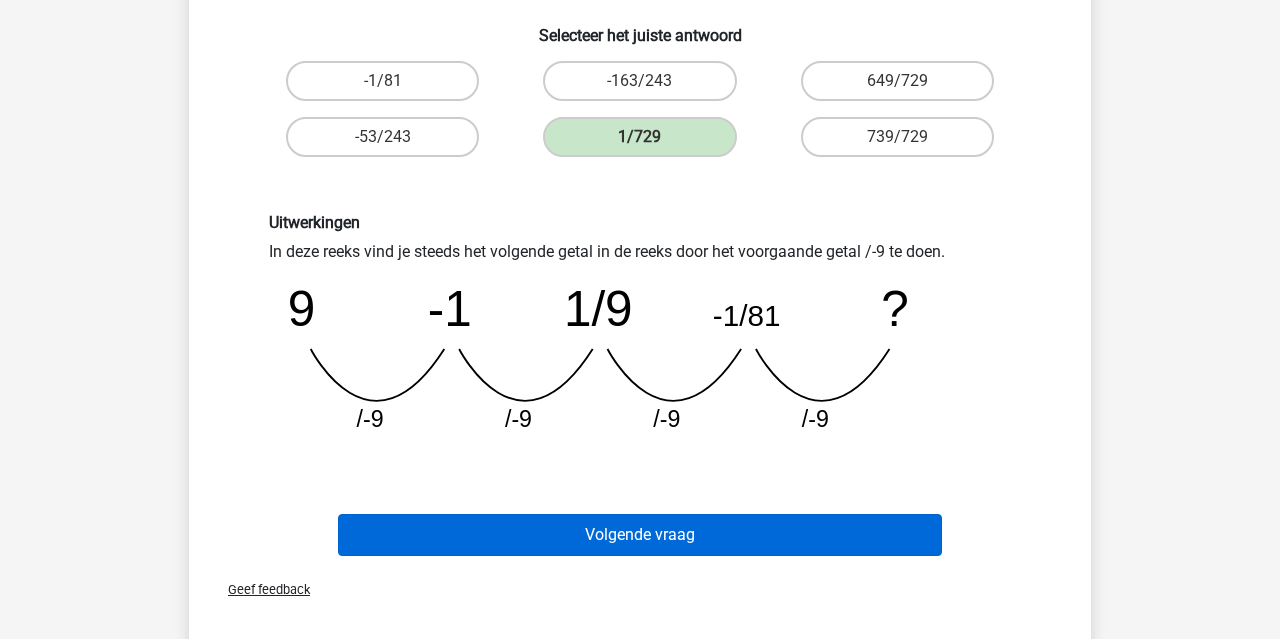 click on "Volgende vraag" at bounding box center [640, 535] 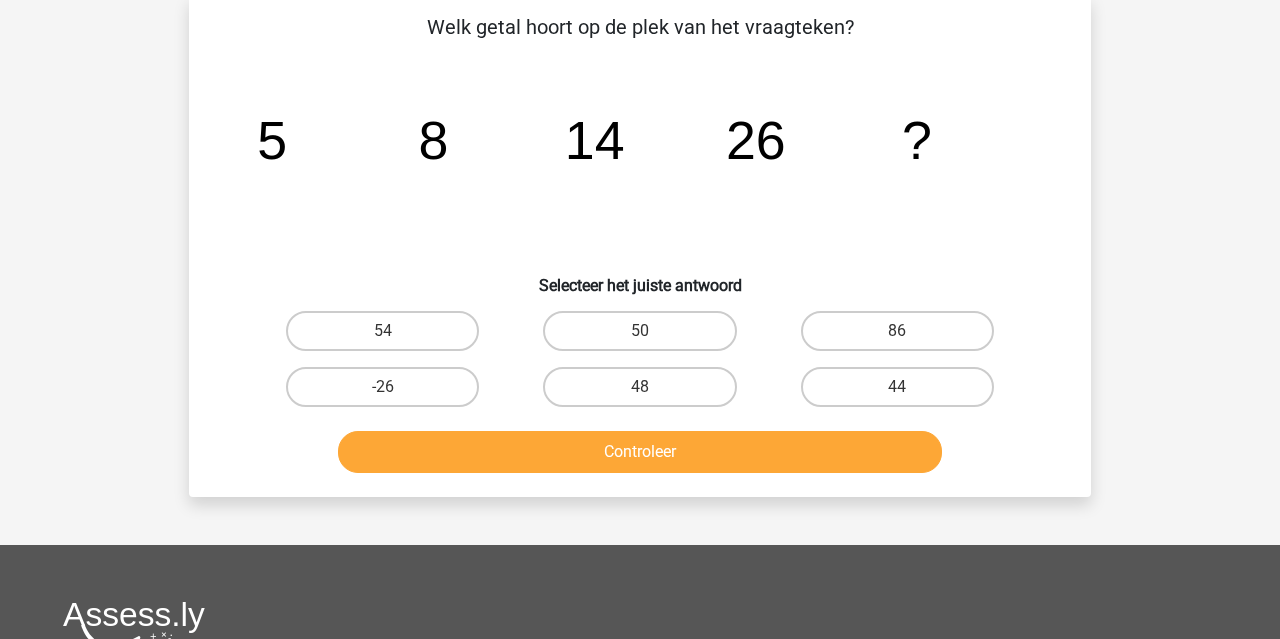scroll, scrollTop: 92, scrollLeft: 0, axis: vertical 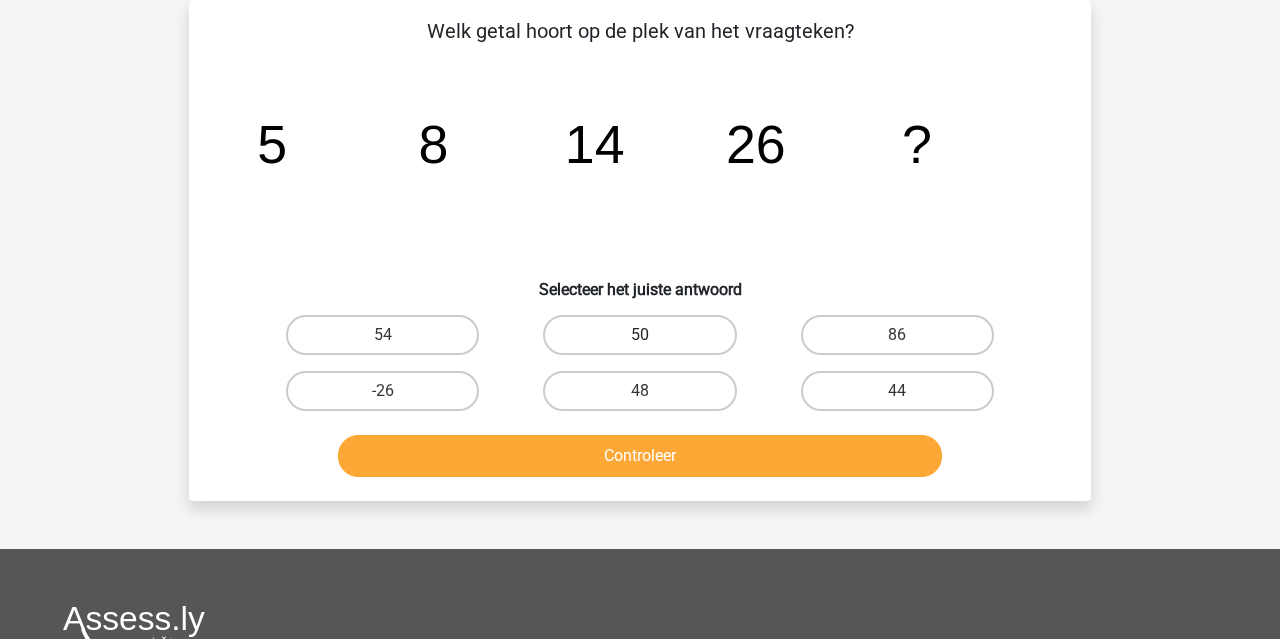 click on "50" at bounding box center (639, 335) 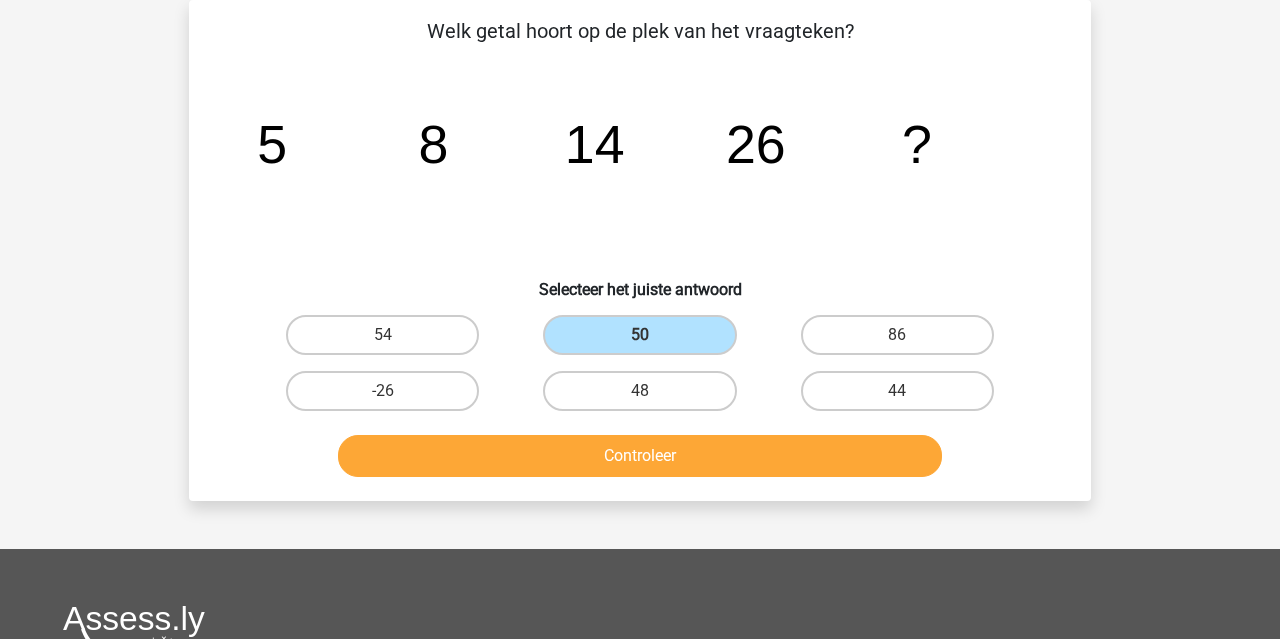 click on "Controleer" at bounding box center [640, 456] 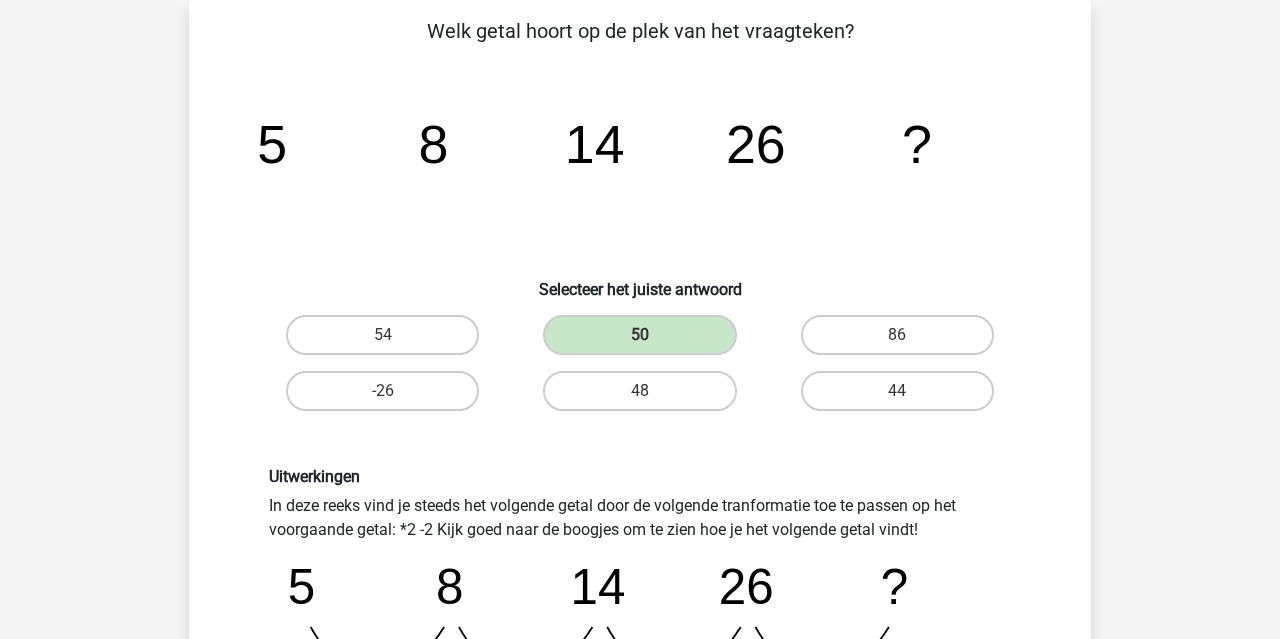 scroll, scrollTop: 416, scrollLeft: 0, axis: vertical 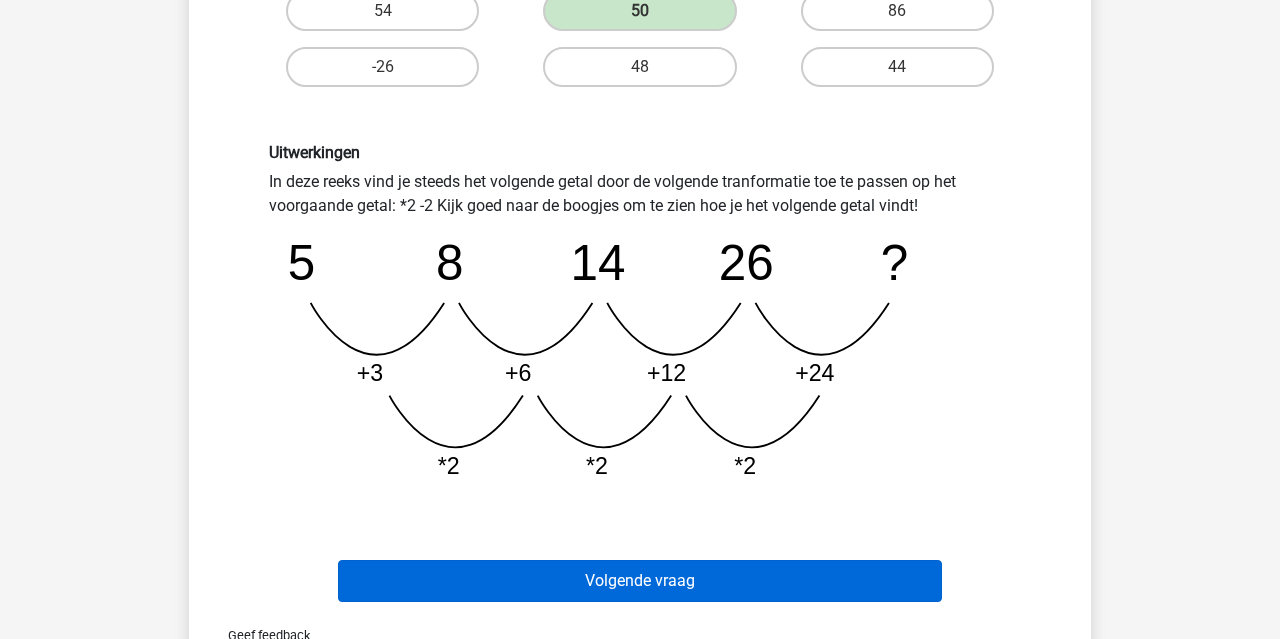 click on "Volgende vraag" at bounding box center (640, 581) 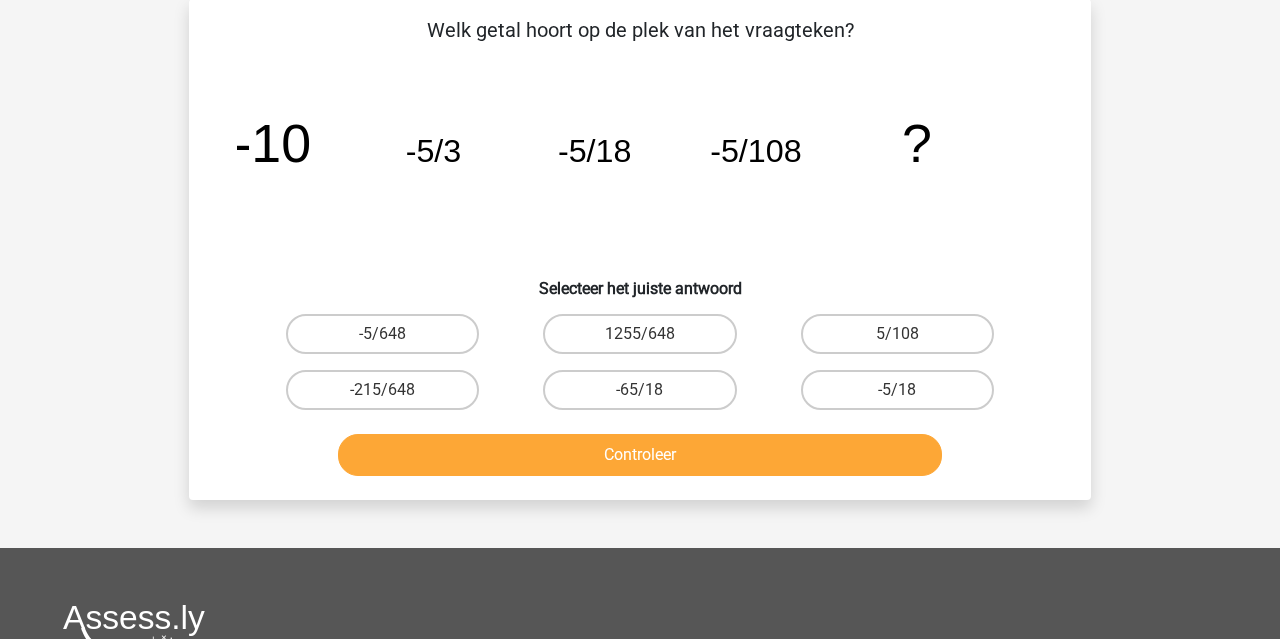 scroll, scrollTop: 92, scrollLeft: 0, axis: vertical 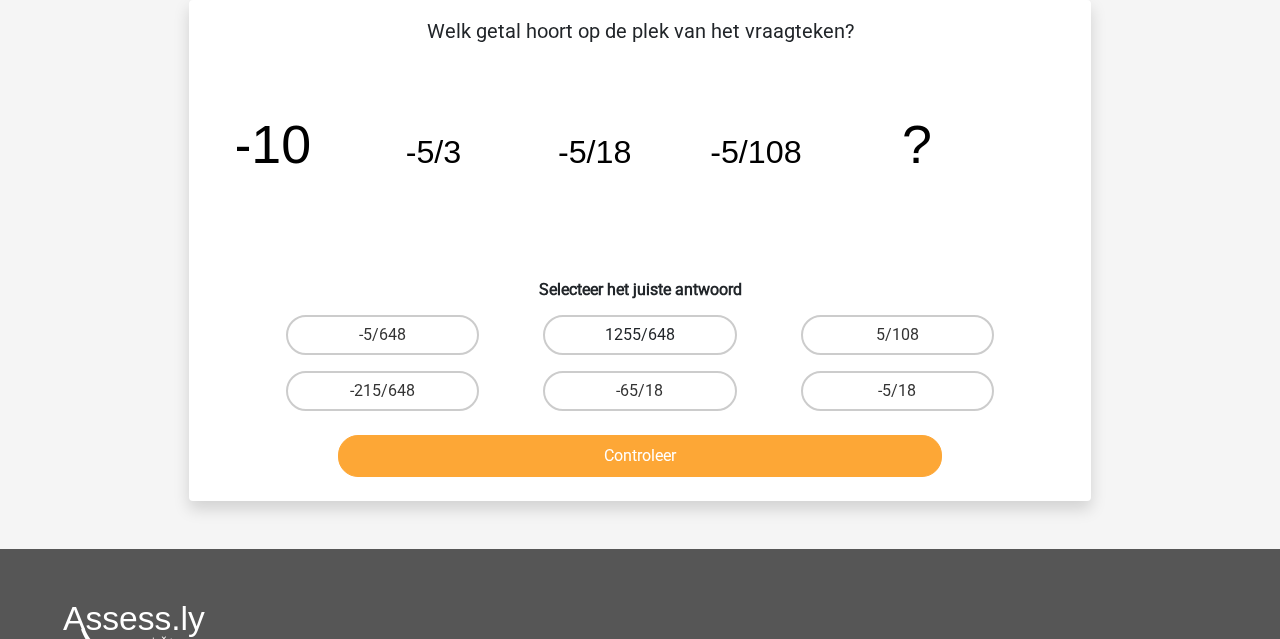 click on "1255/648" at bounding box center (639, 335) 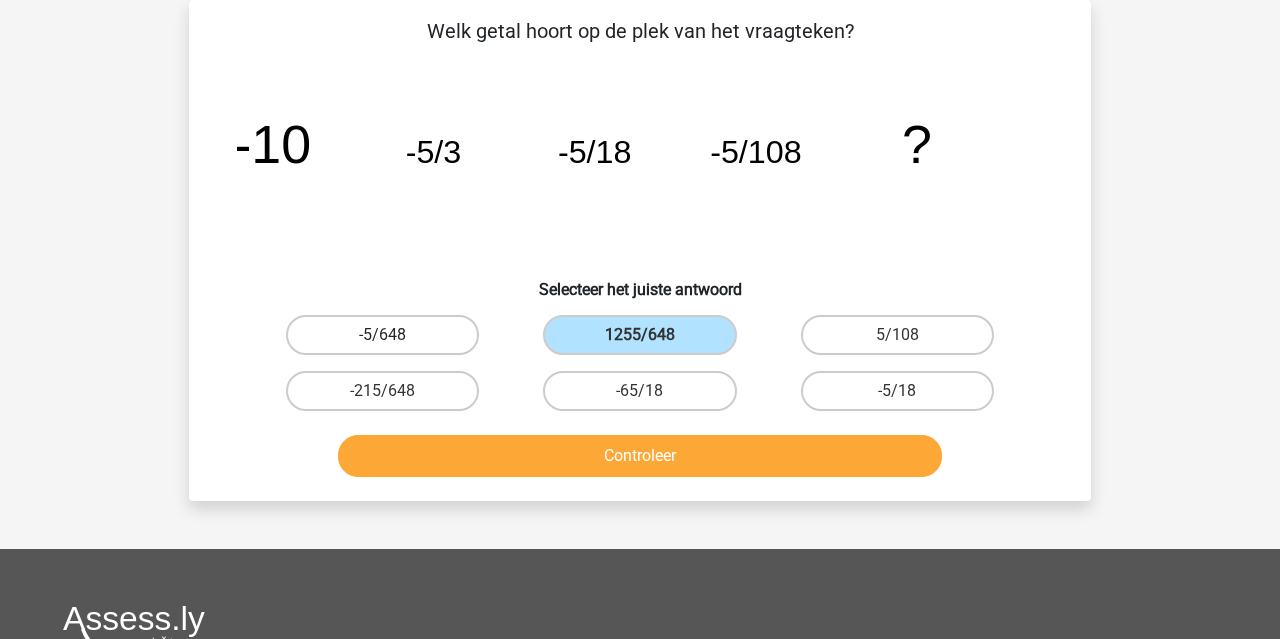 click on "-5/648" at bounding box center (382, 335) 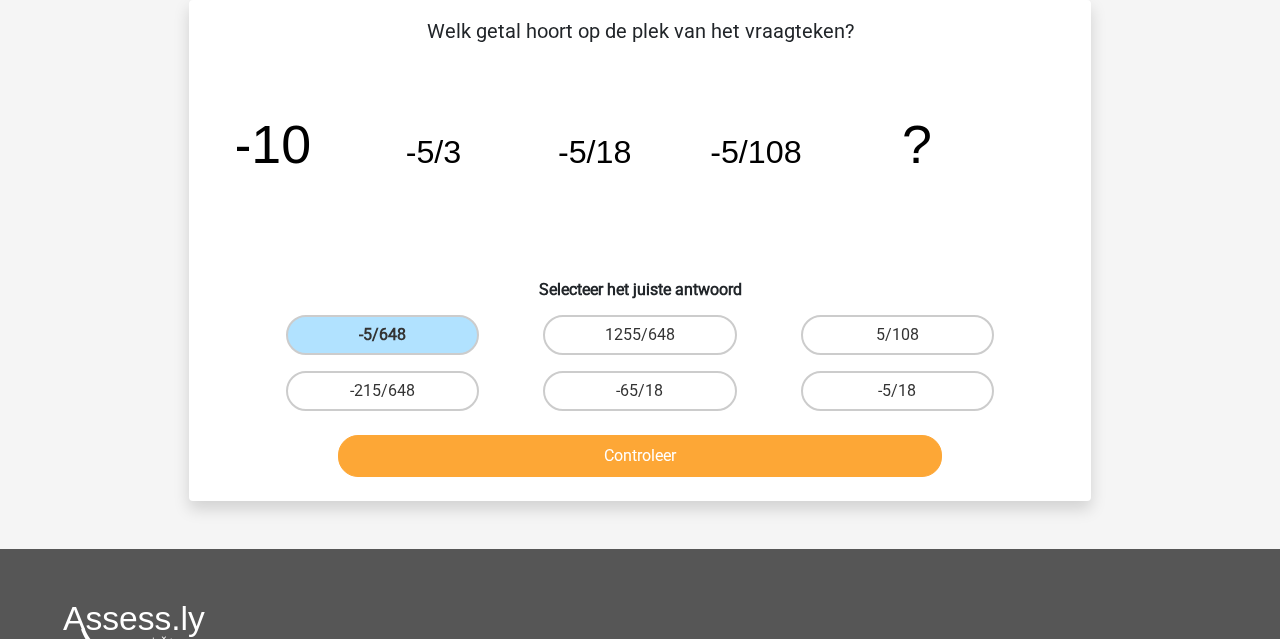 click on "Controleer" at bounding box center [640, 456] 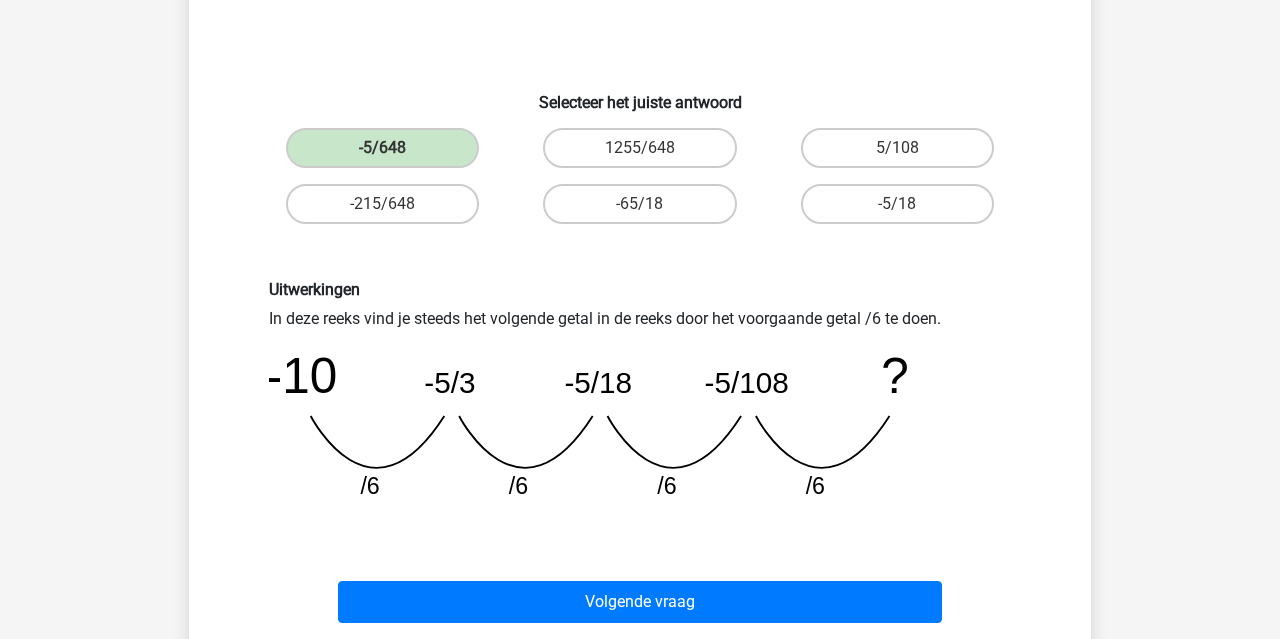 scroll, scrollTop: 265, scrollLeft: 0, axis: vertical 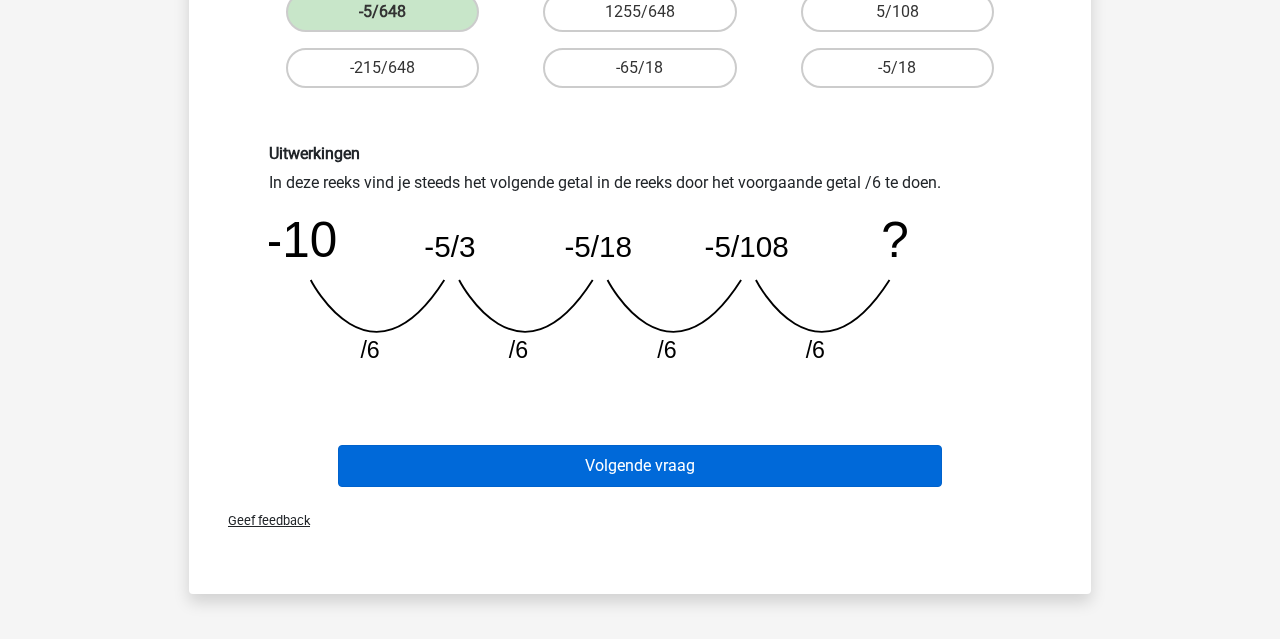 click on "Volgende vraag" at bounding box center [640, 466] 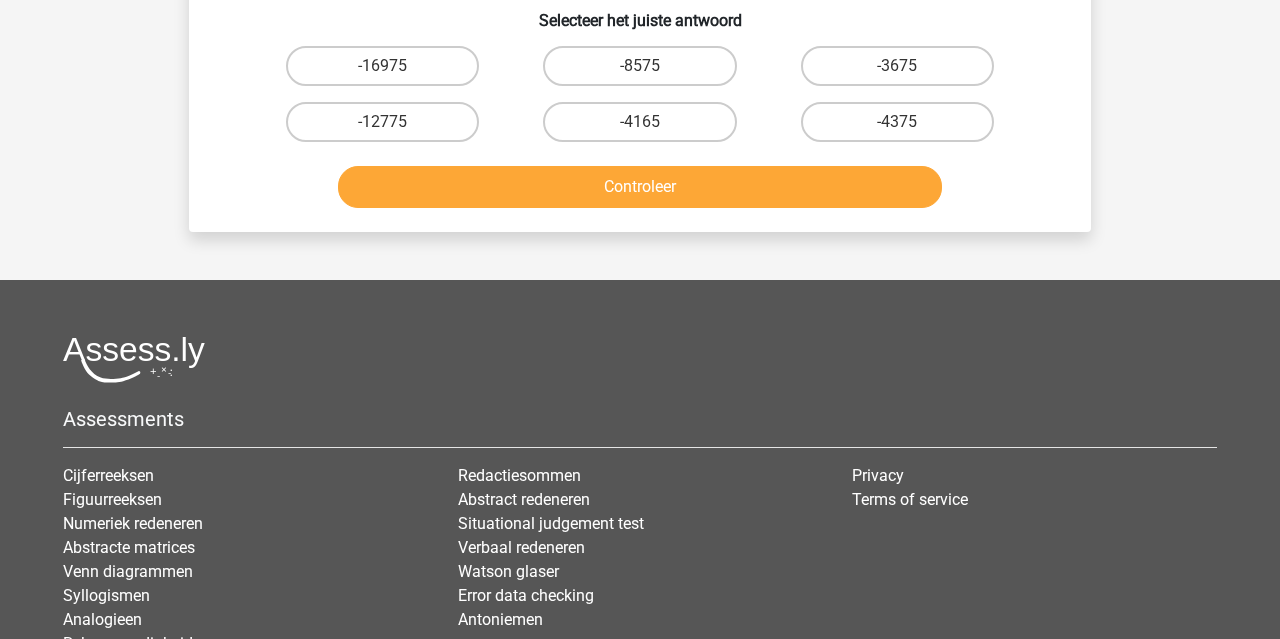 scroll, scrollTop: 92, scrollLeft: 0, axis: vertical 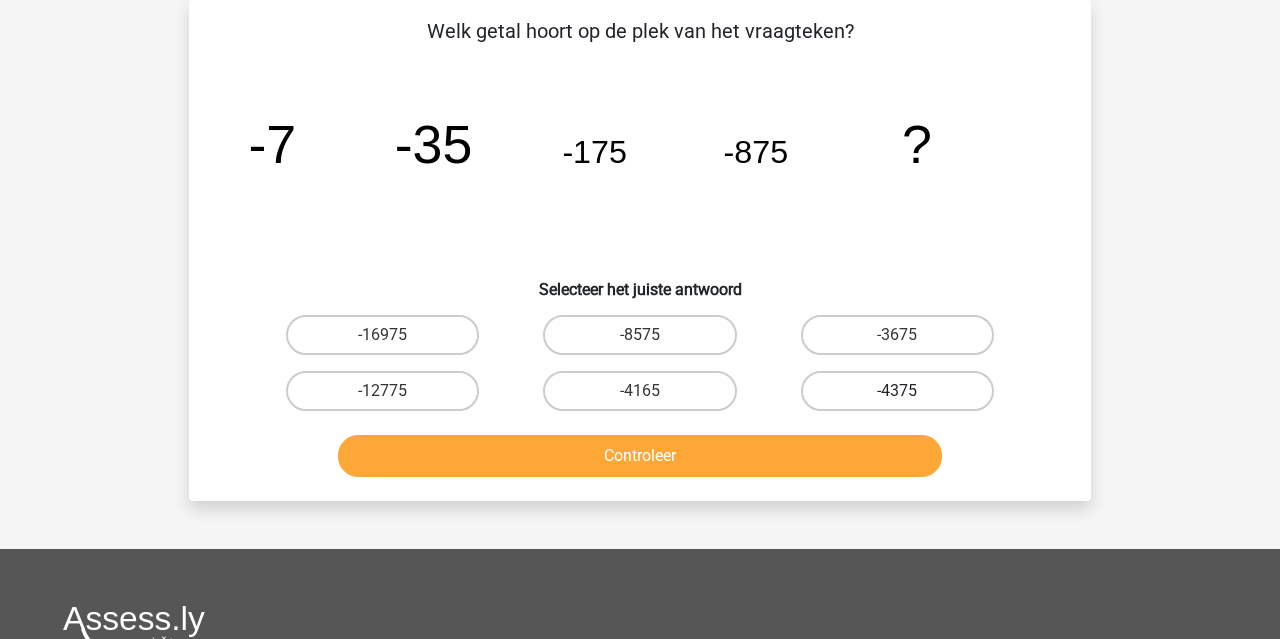 click on "-4375" at bounding box center (897, 391) 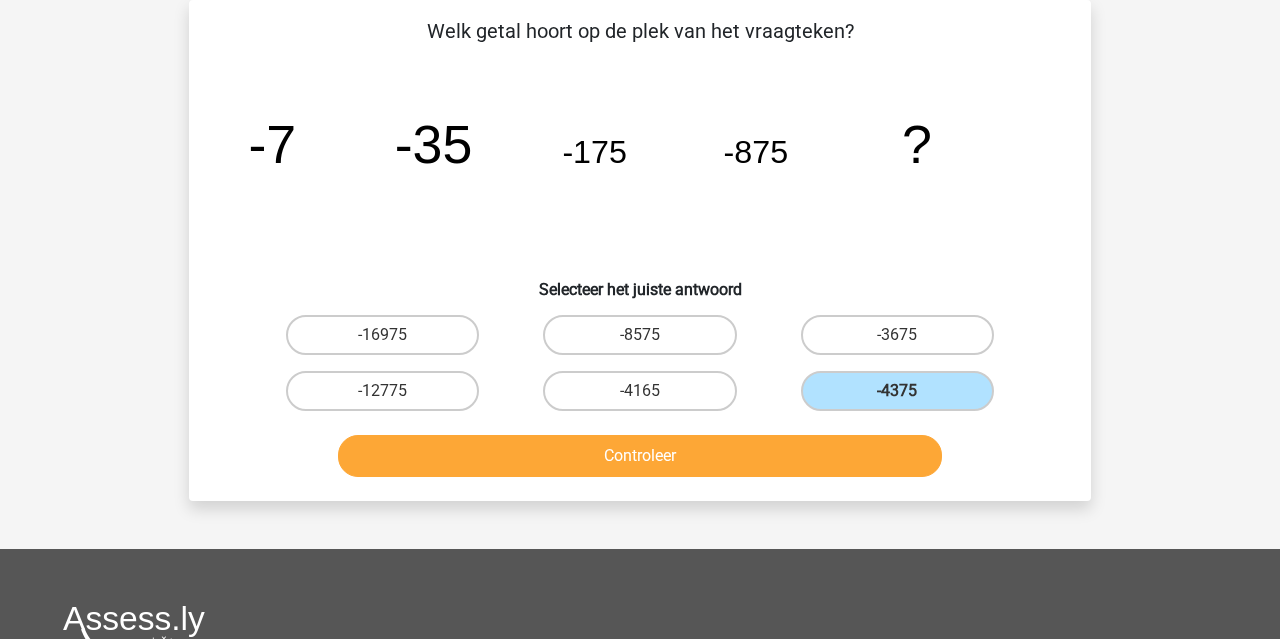 click on "Controleer" at bounding box center (640, 456) 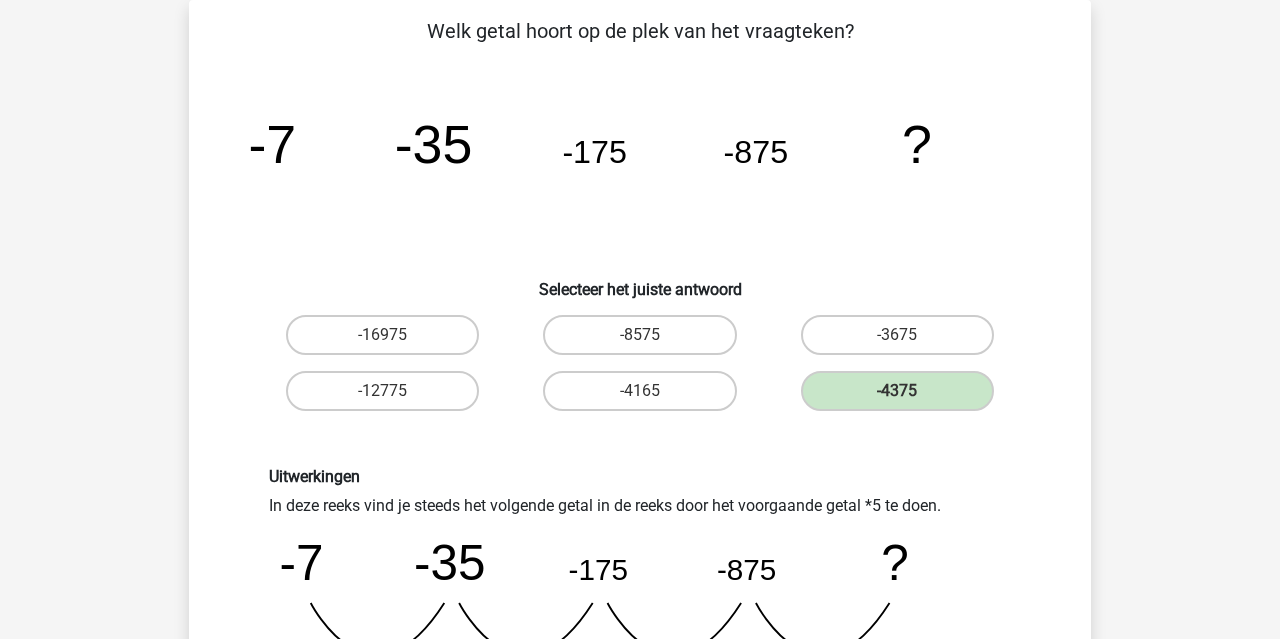 scroll, scrollTop: 478, scrollLeft: 0, axis: vertical 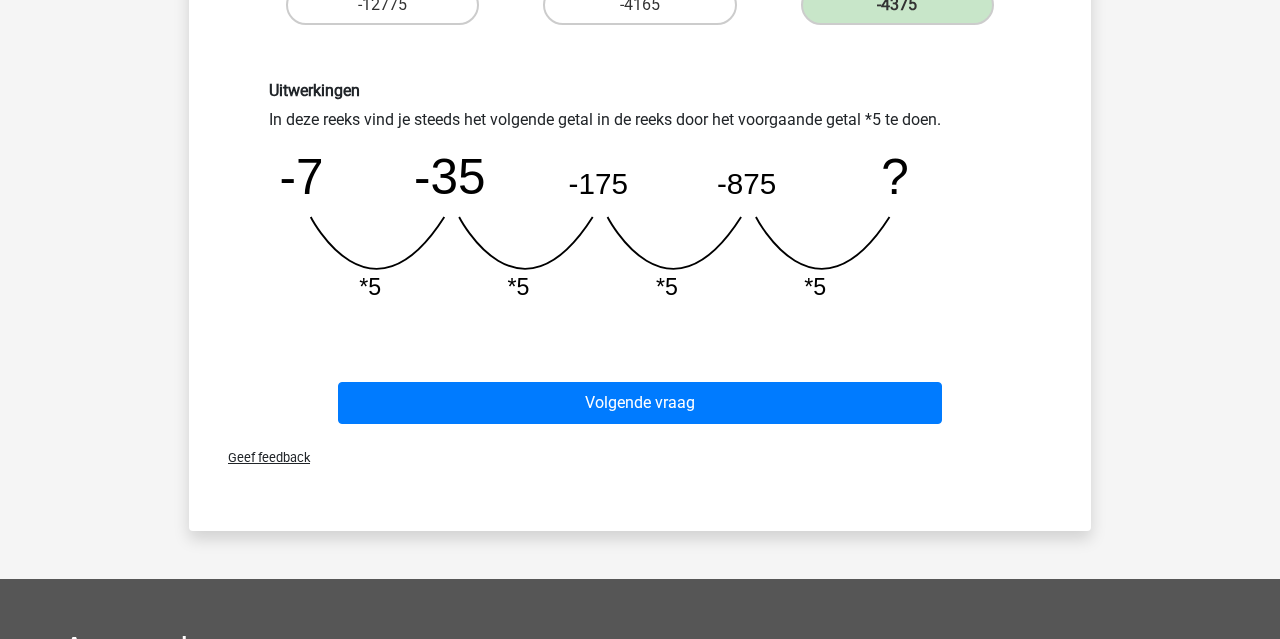 click on "Volgende vraag" at bounding box center [640, 399] 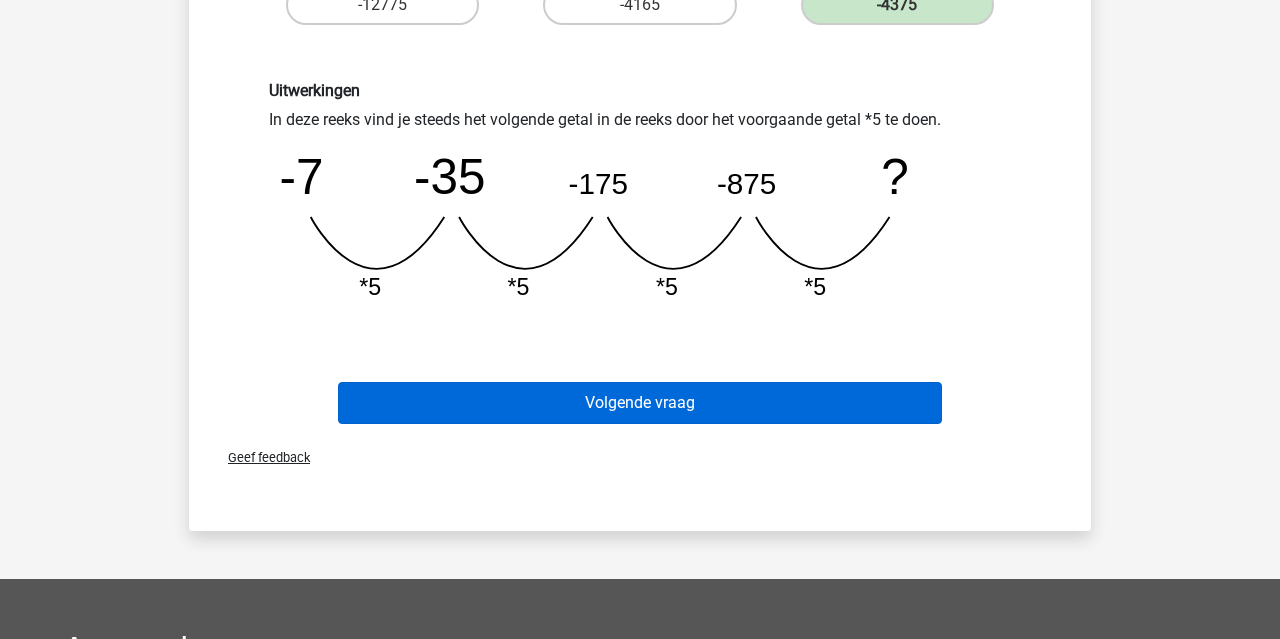click on "Volgende vraag" at bounding box center (640, 403) 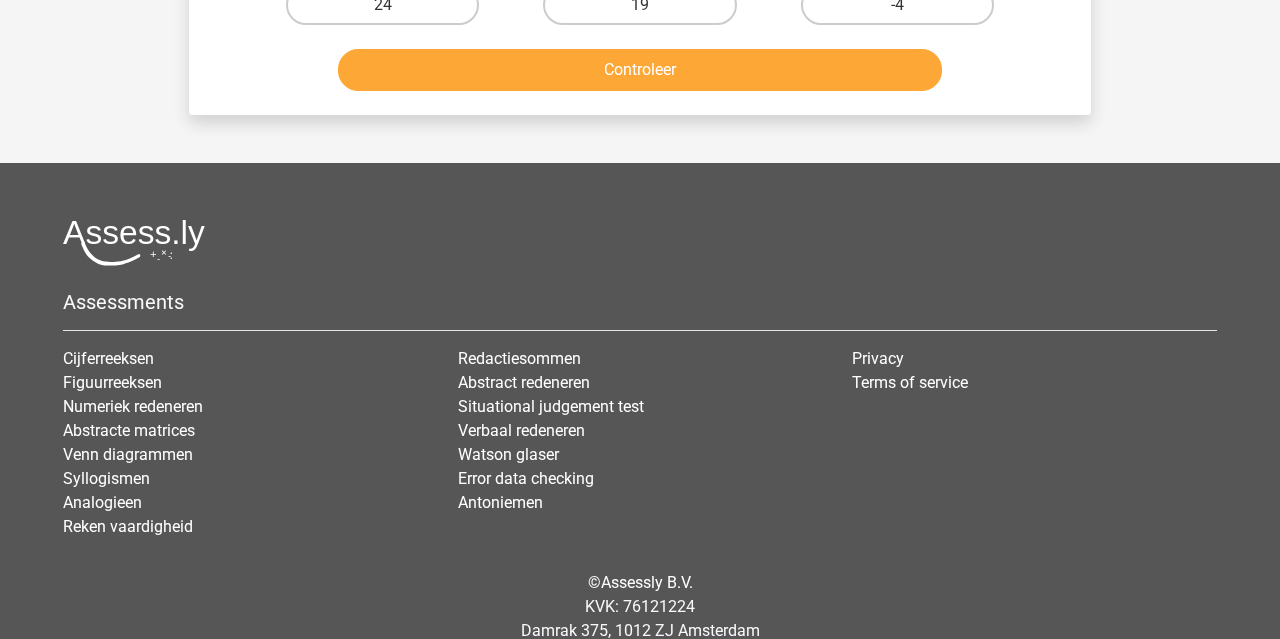 scroll, scrollTop: 92, scrollLeft: 0, axis: vertical 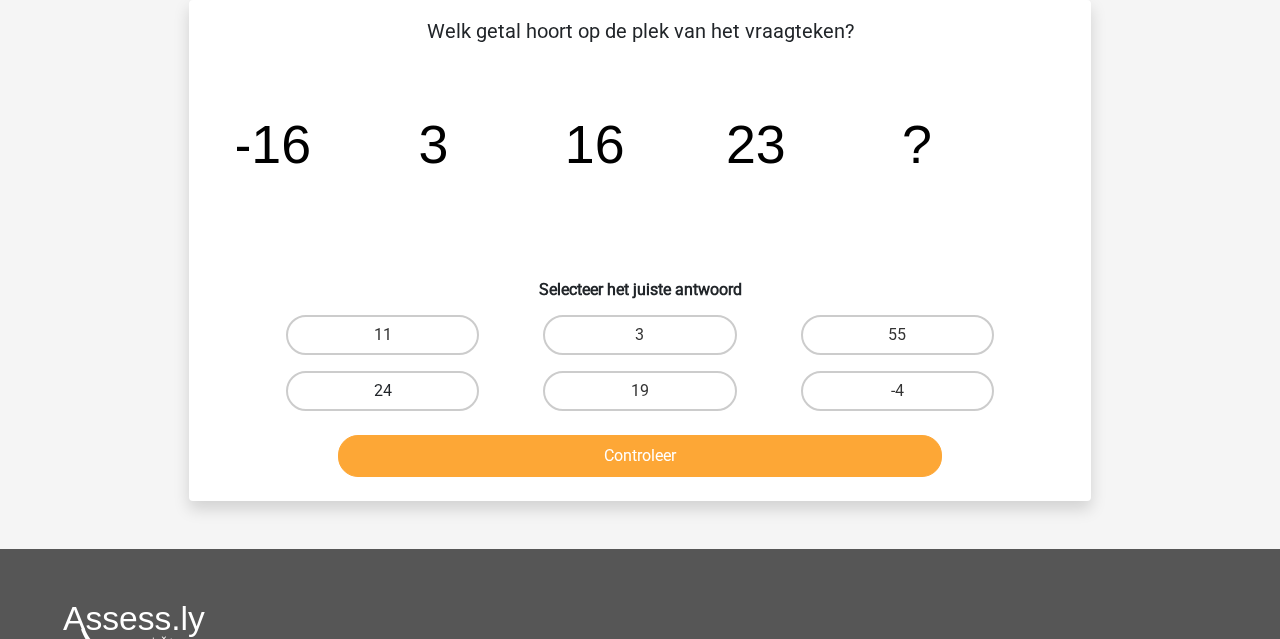 click on "24" at bounding box center [382, 391] 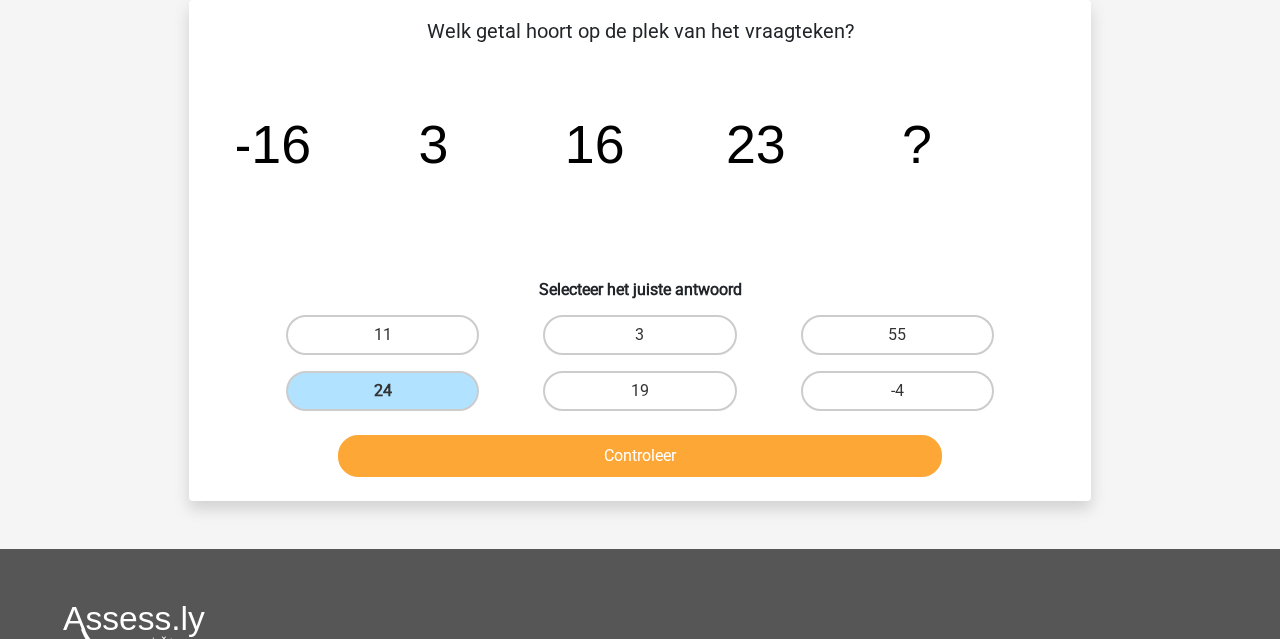 click on "Controleer" at bounding box center (640, 456) 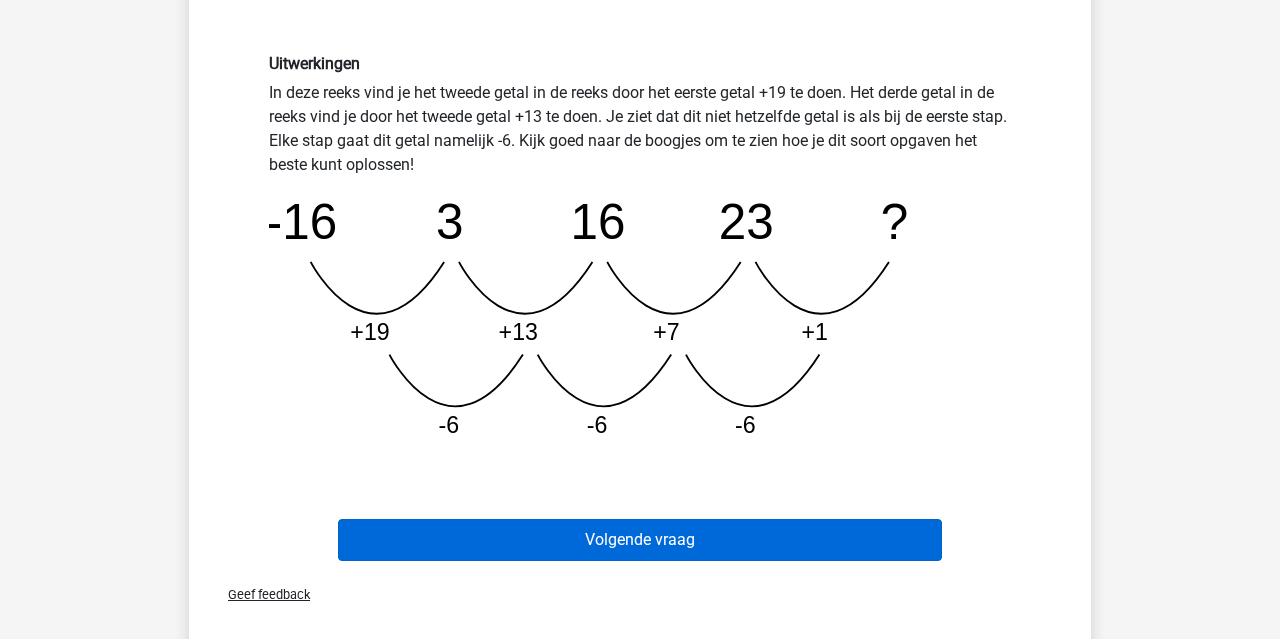 click on "Volgende vraag" at bounding box center (640, 540) 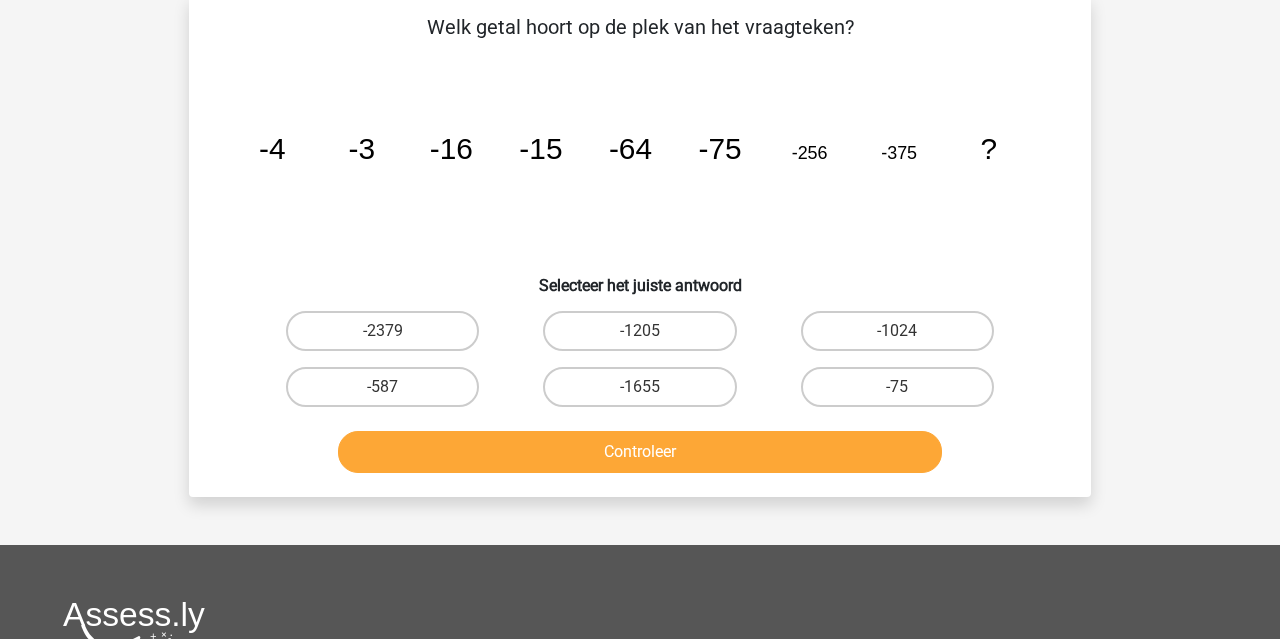 scroll, scrollTop: 92, scrollLeft: 0, axis: vertical 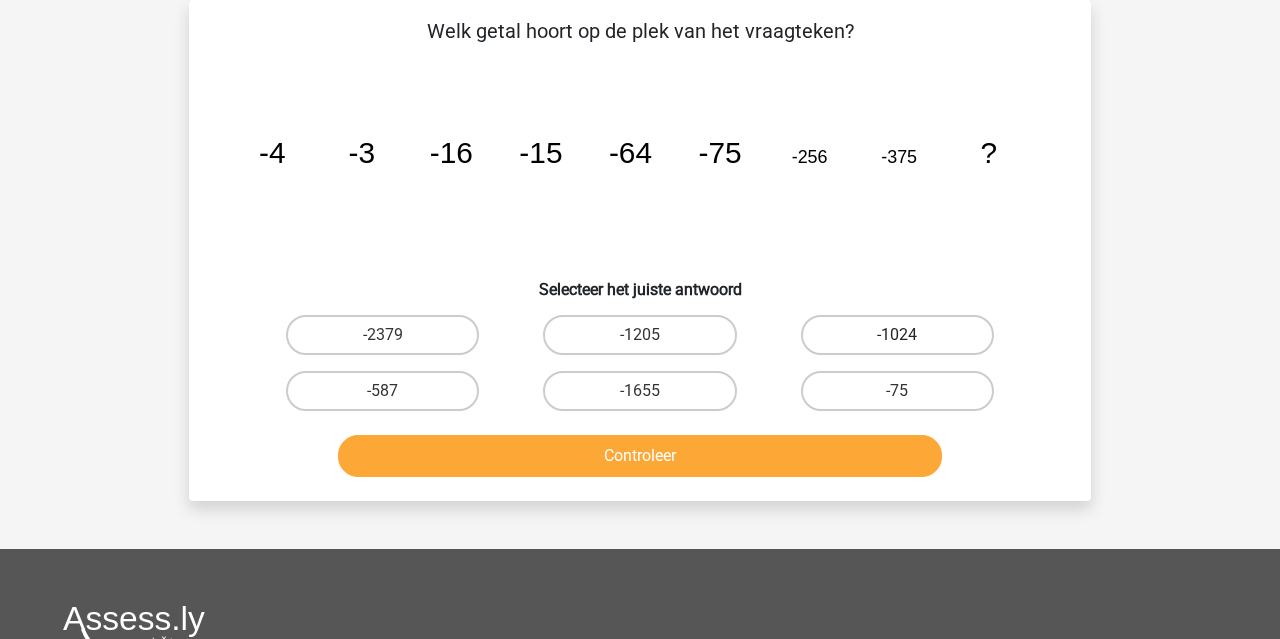 click on "-1024" at bounding box center [897, 335] 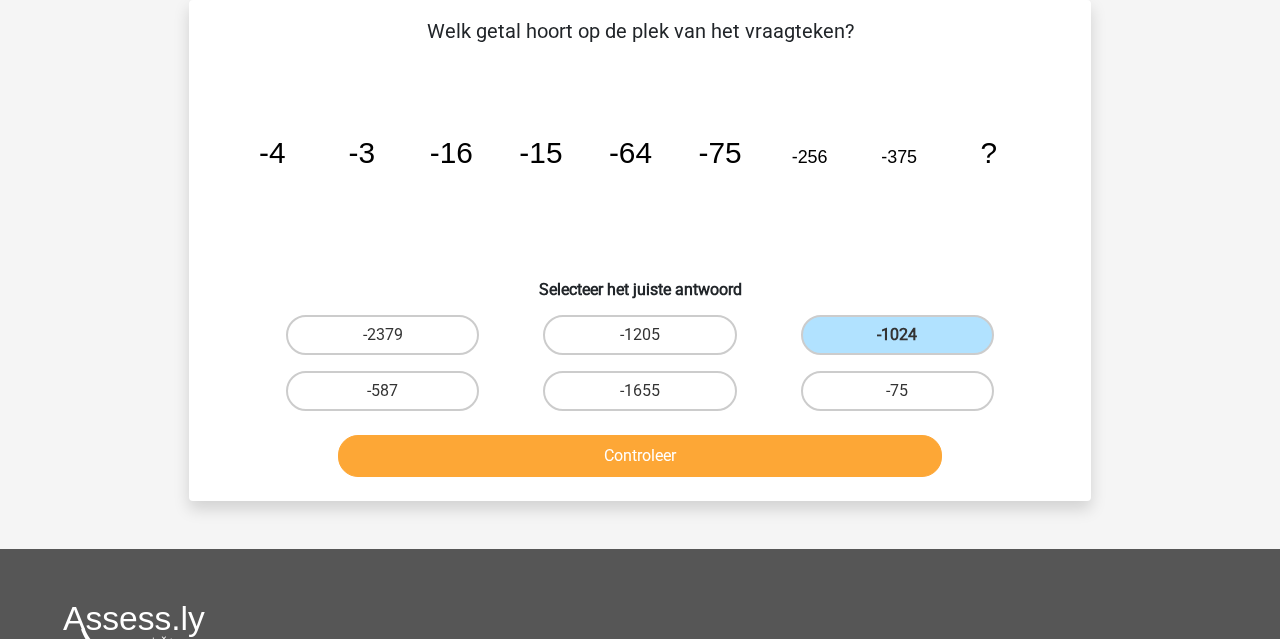 click on "Controleer" at bounding box center (640, 456) 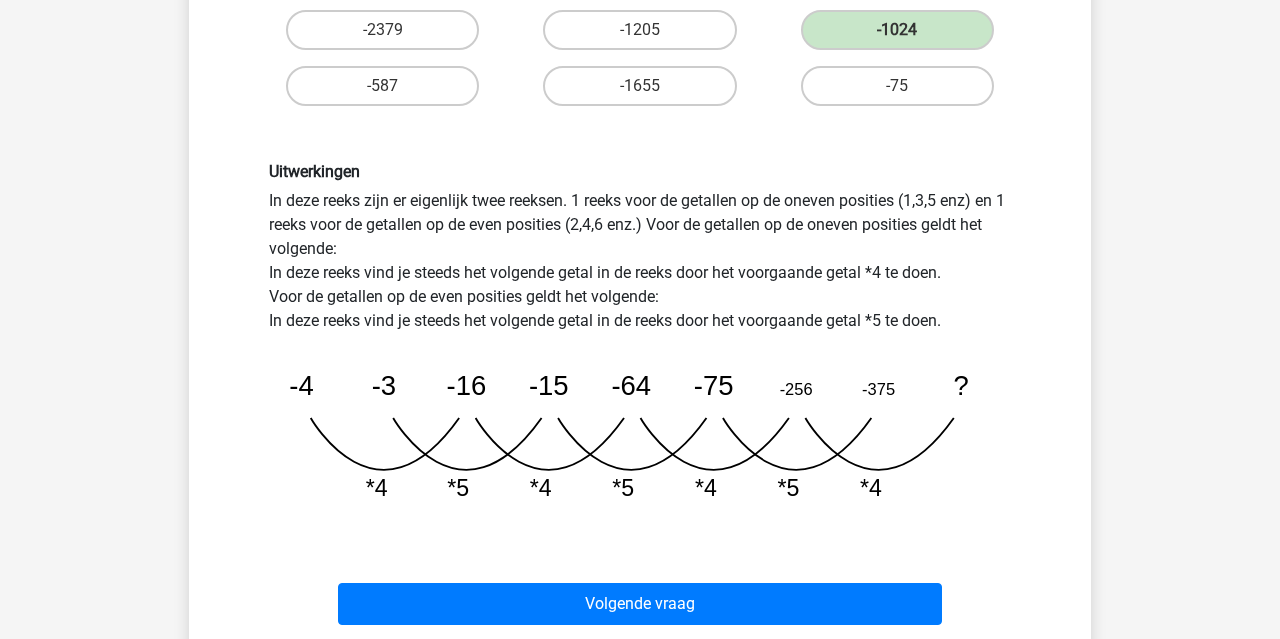 scroll, scrollTop: 408, scrollLeft: 0, axis: vertical 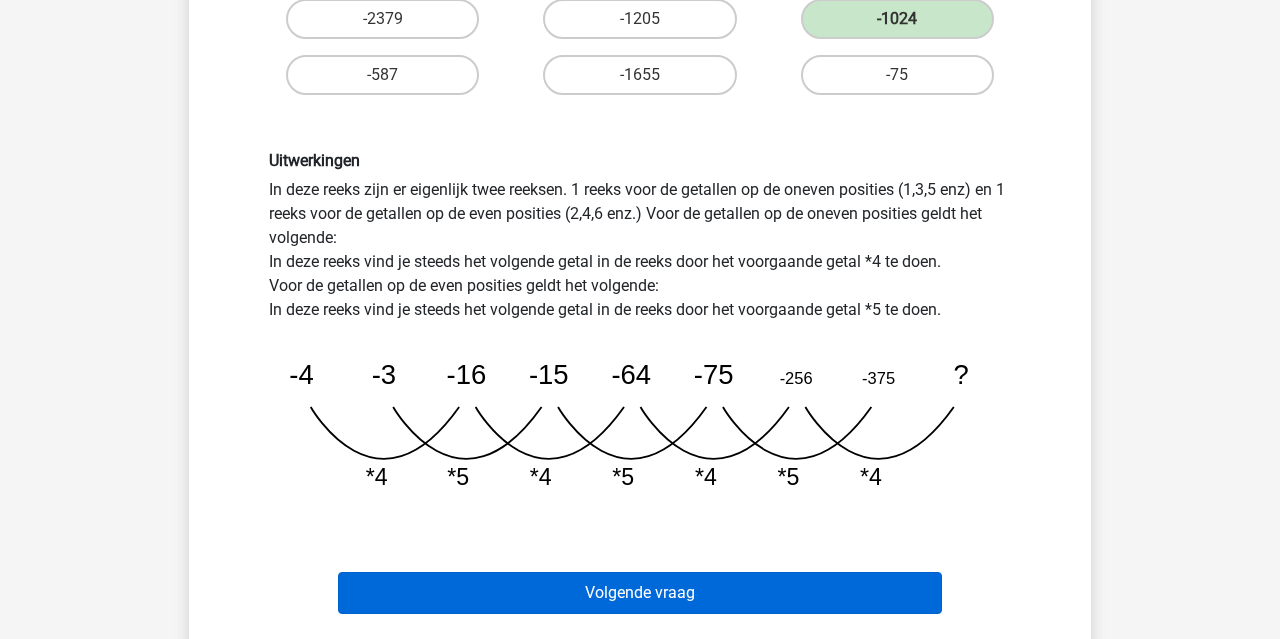 click on "Volgende vraag" at bounding box center (640, 593) 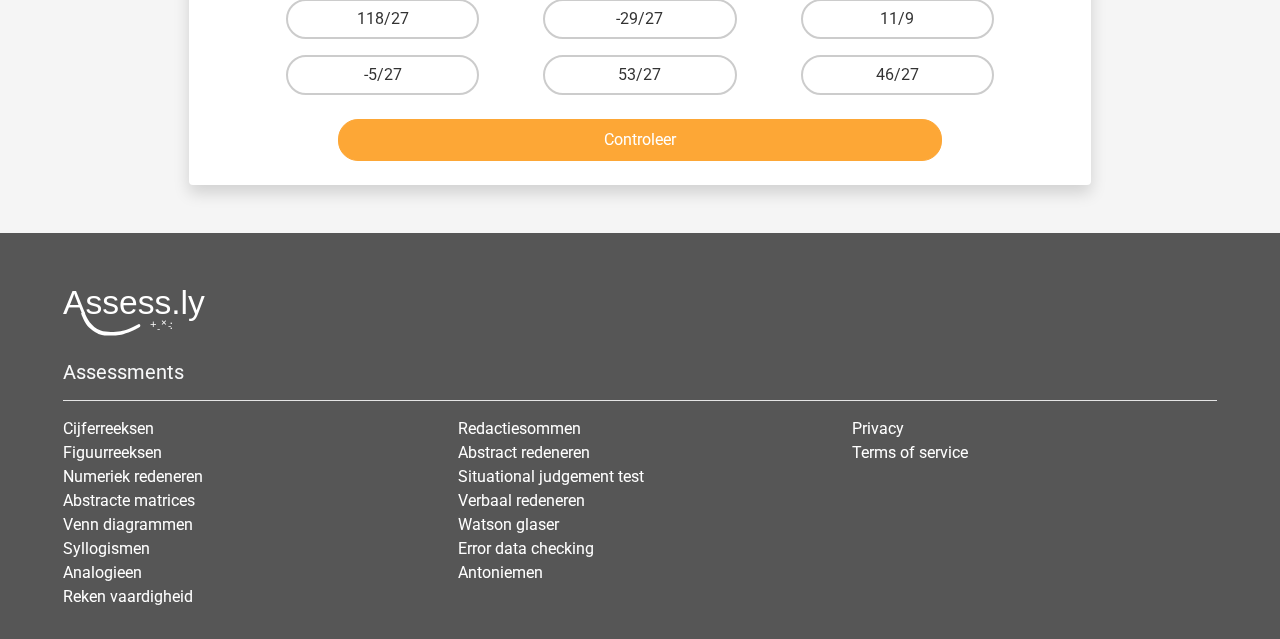 scroll, scrollTop: 92, scrollLeft: 0, axis: vertical 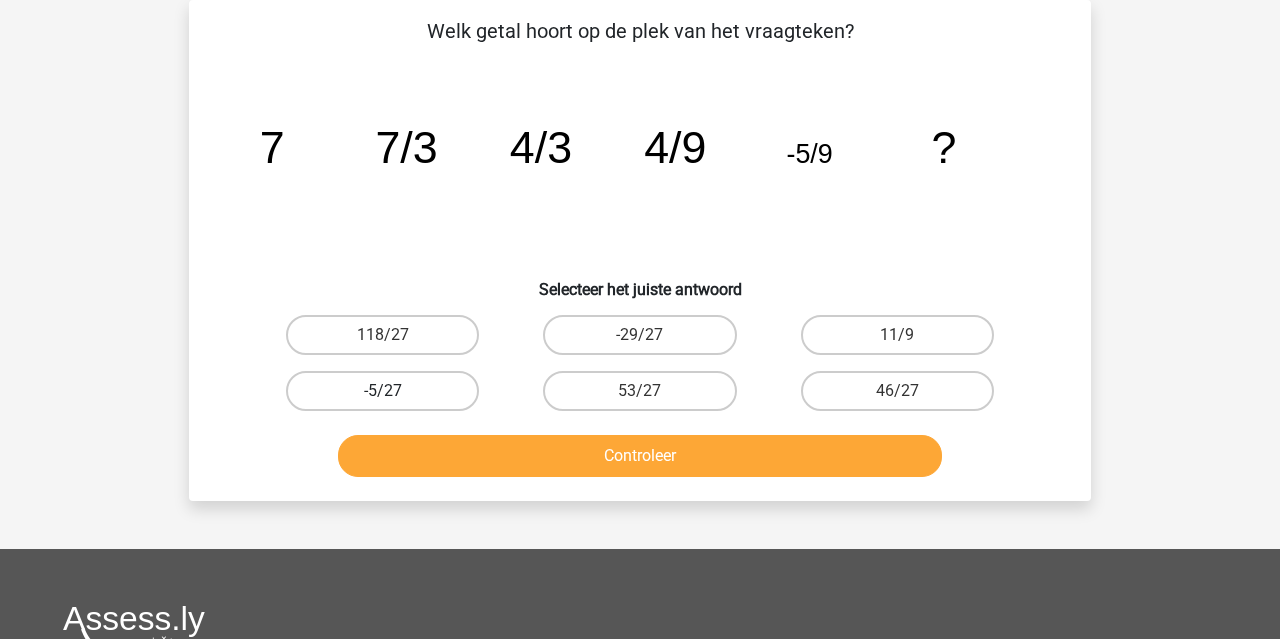 click on "-5/27" at bounding box center [382, 391] 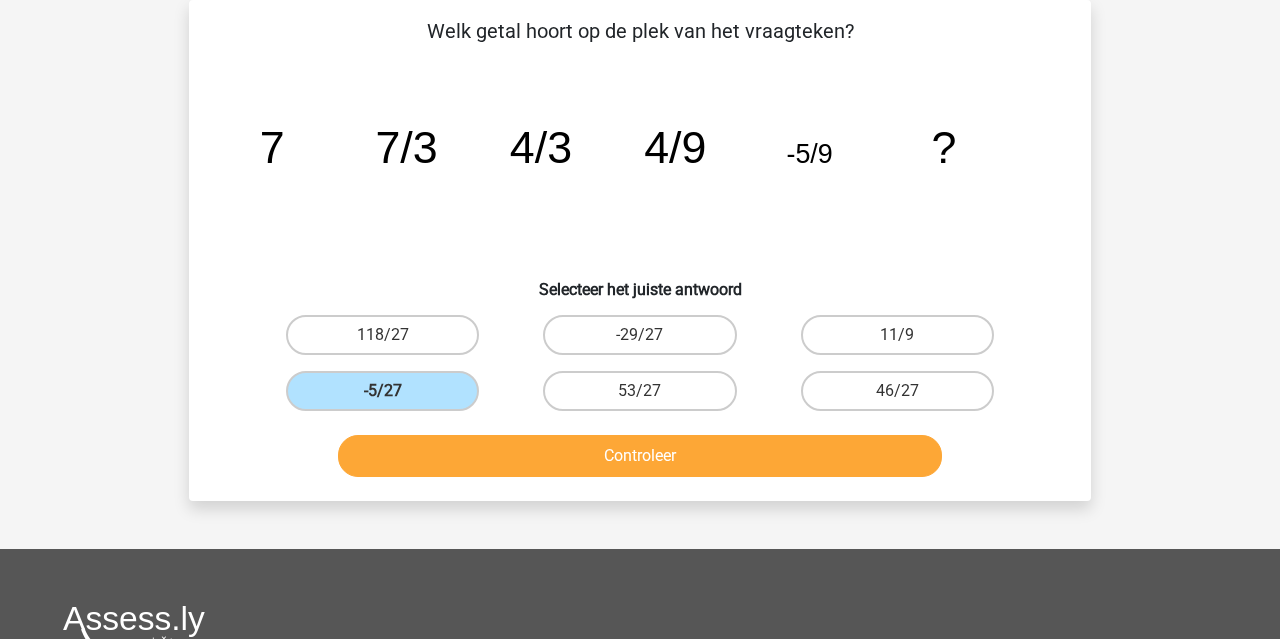 click on "Controleer" at bounding box center [640, 456] 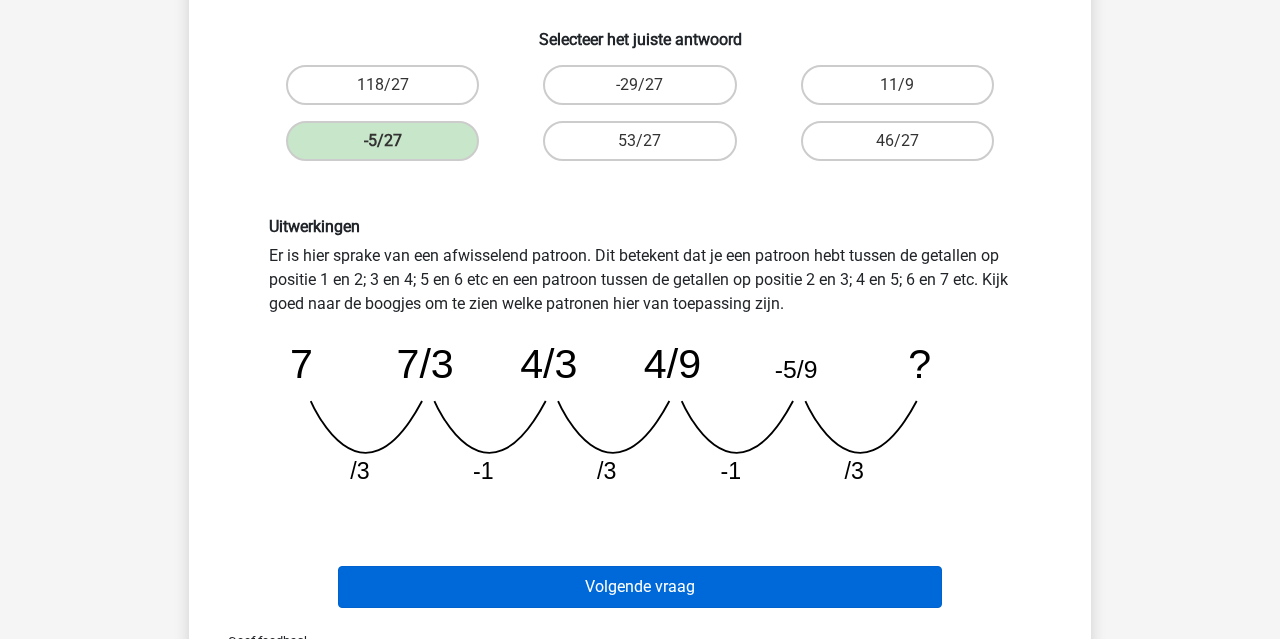 click on "Volgende vraag" at bounding box center [640, 587] 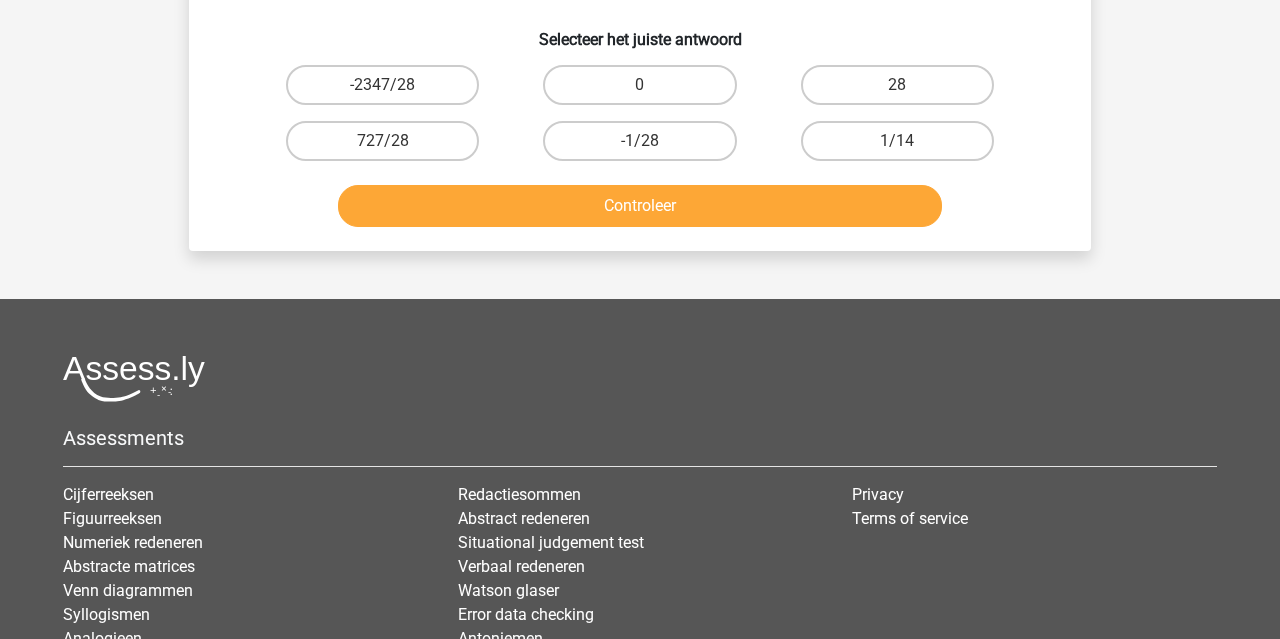 scroll, scrollTop: 92, scrollLeft: 0, axis: vertical 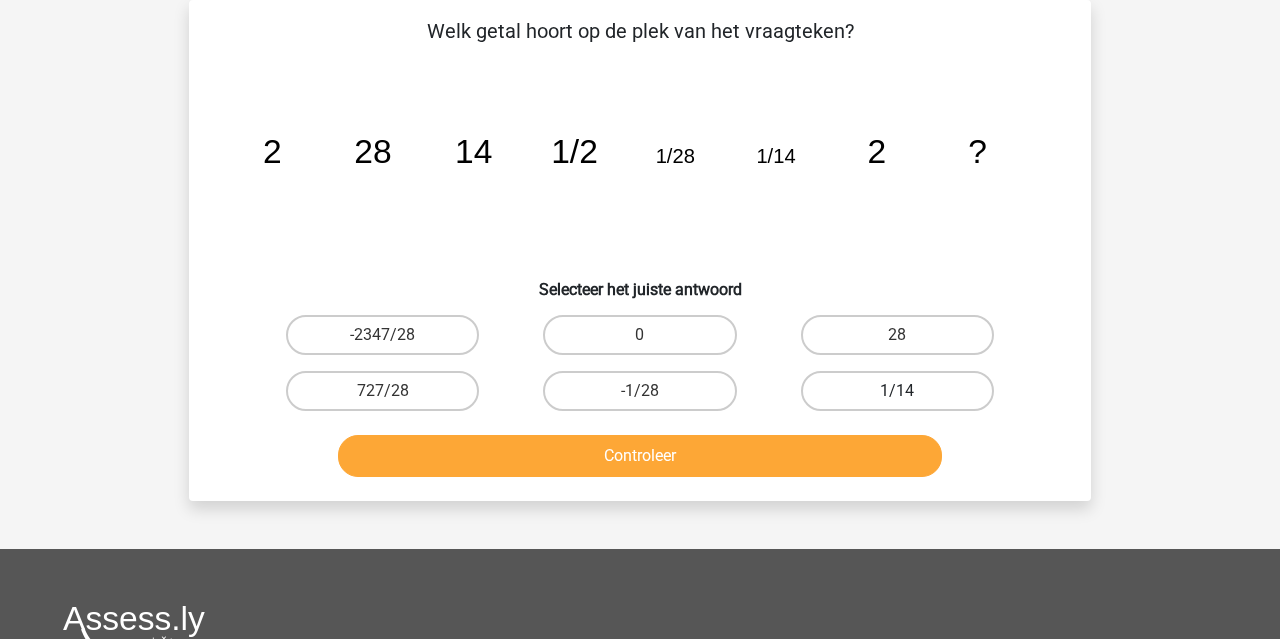 click on "1/14" at bounding box center (897, 391) 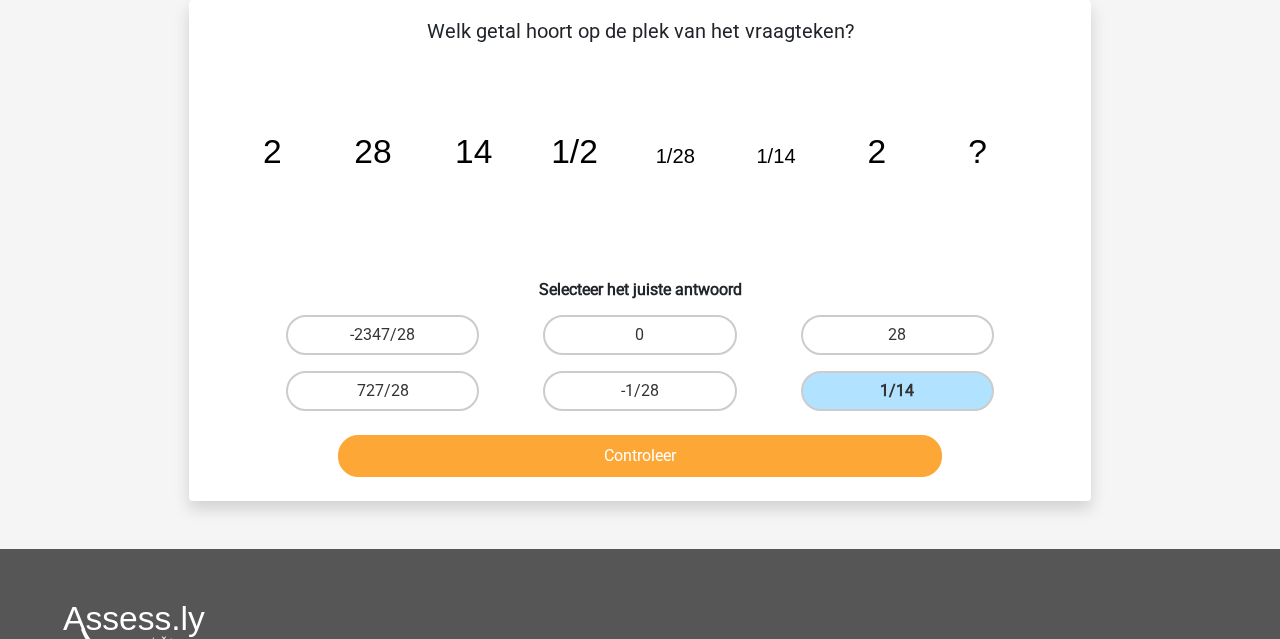 click on "Controleer" at bounding box center [640, 456] 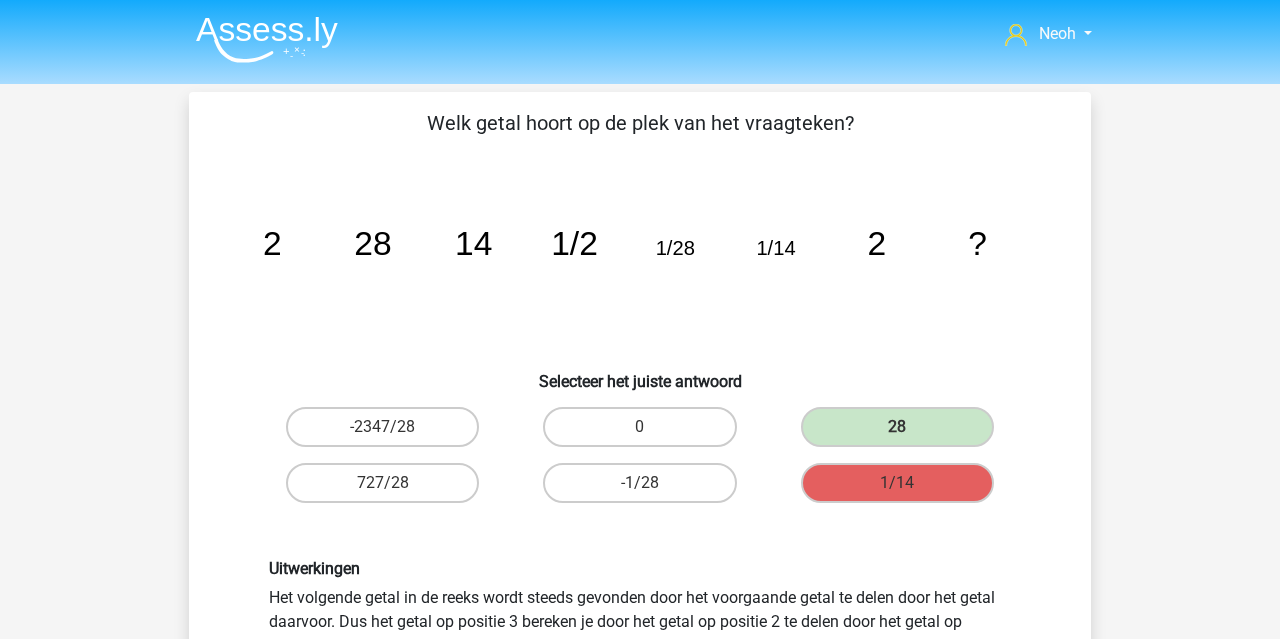scroll, scrollTop: 523, scrollLeft: 0, axis: vertical 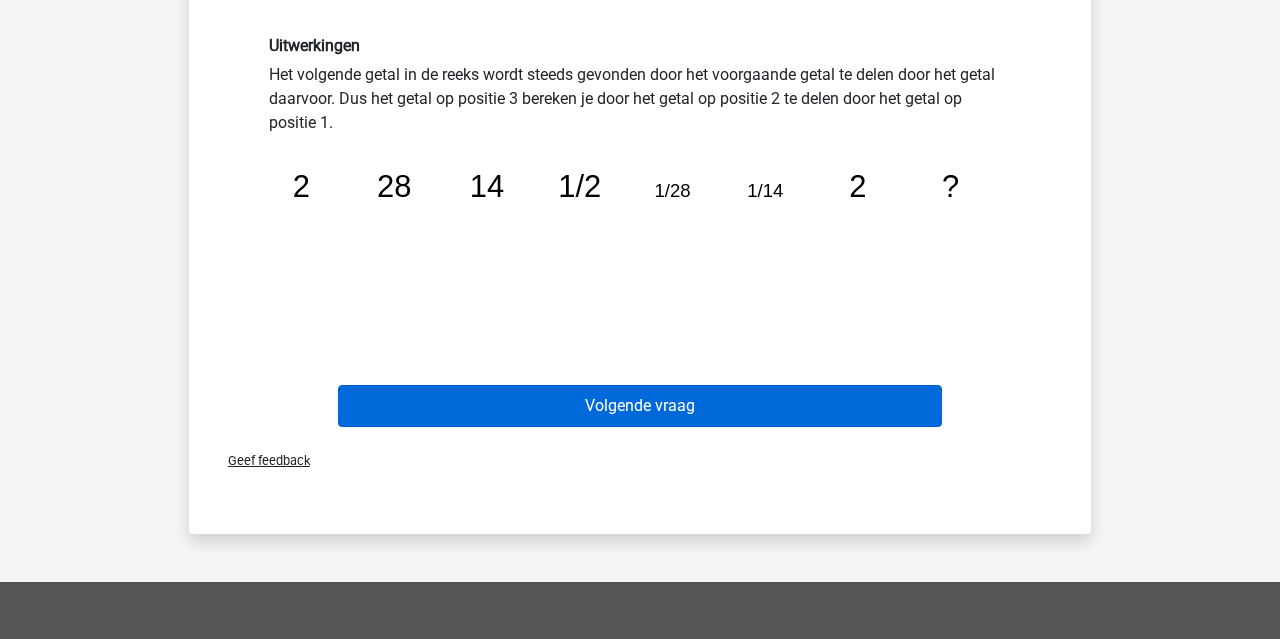 click on "Volgende vraag" at bounding box center [640, 406] 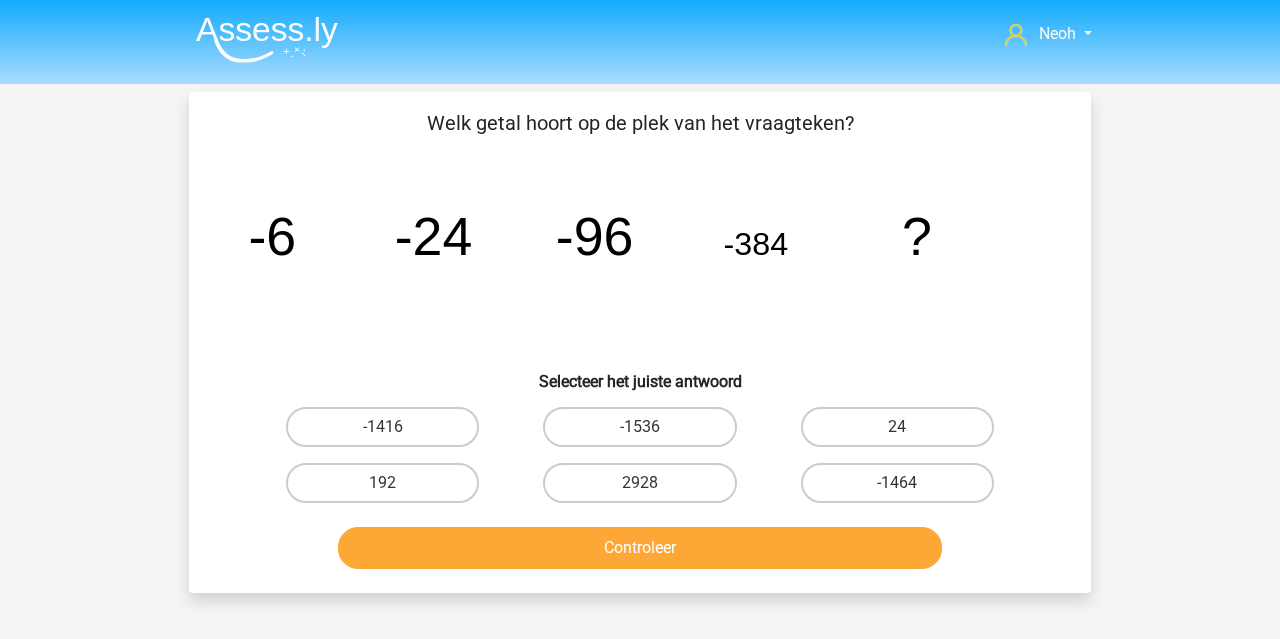 scroll, scrollTop: 0, scrollLeft: 0, axis: both 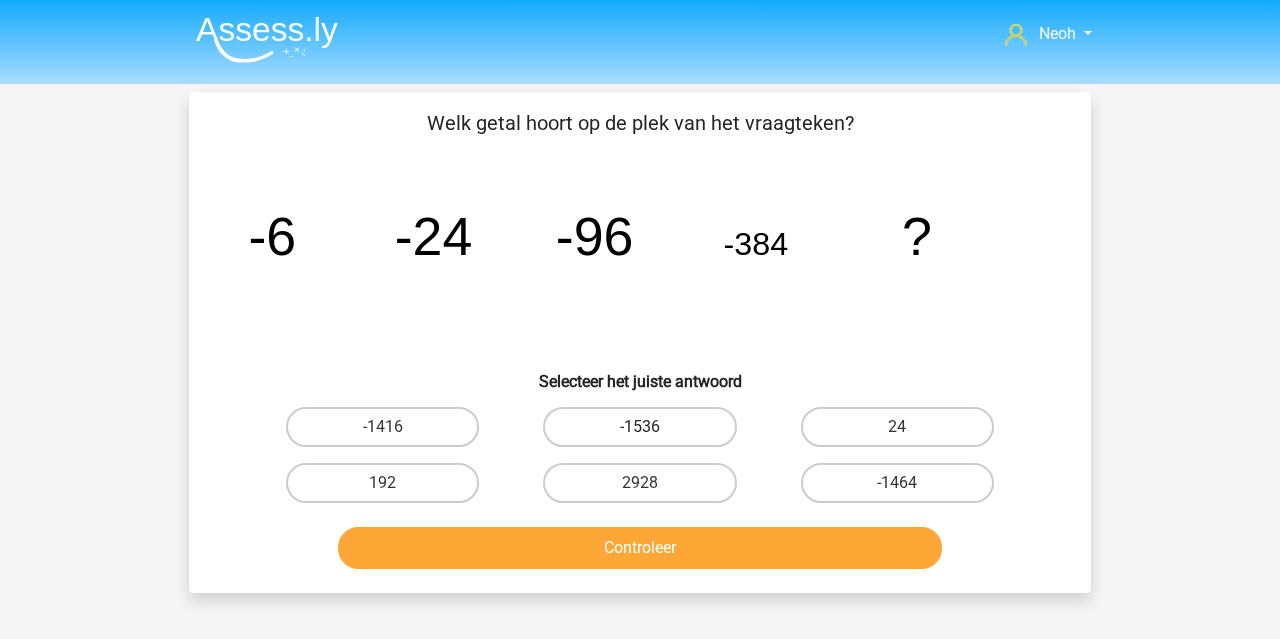 click on "-1536" at bounding box center (639, 427) 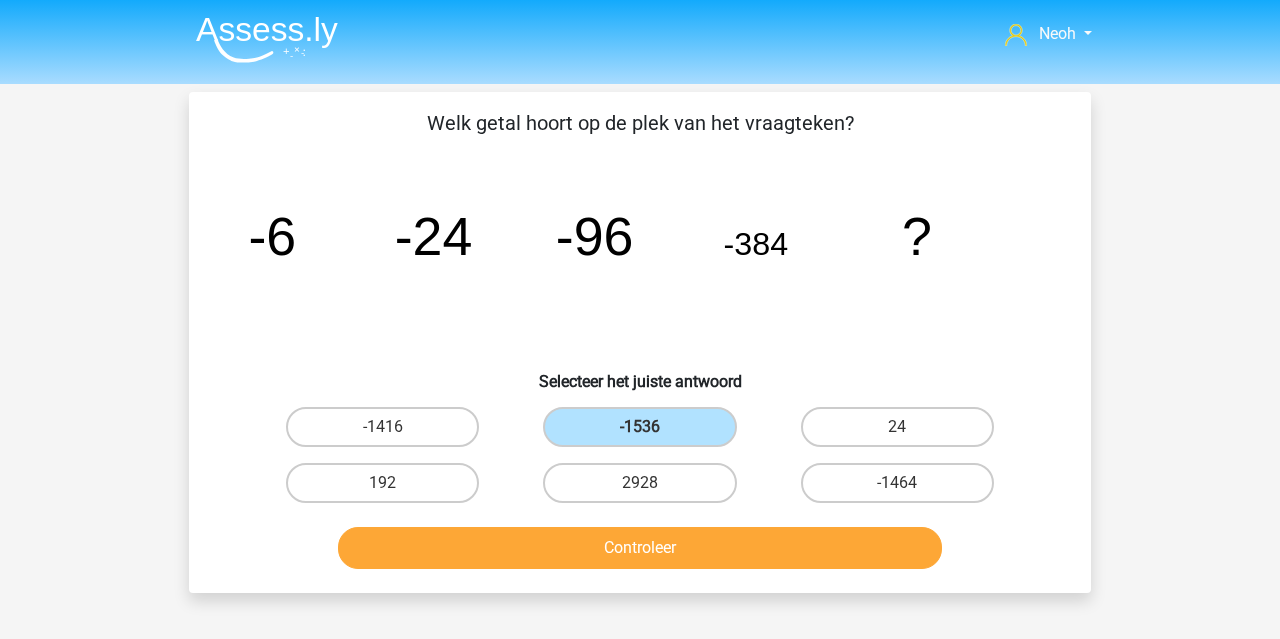 click on "Controleer" at bounding box center (640, 548) 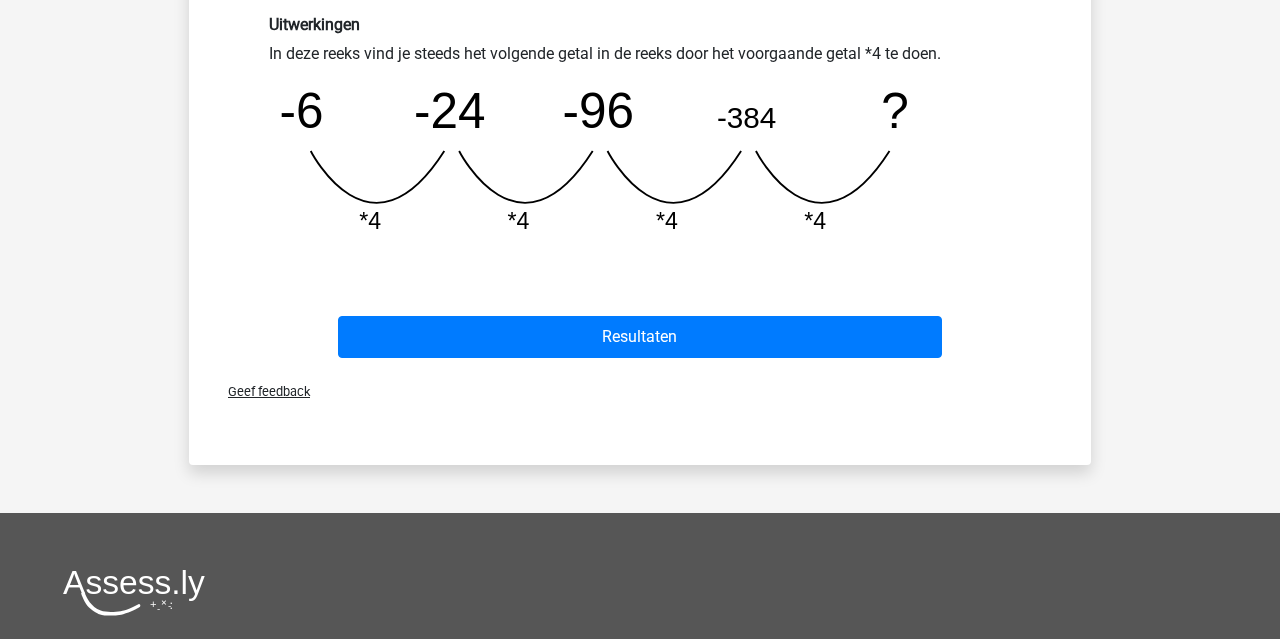scroll, scrollTop: 530, scrollLeft: 0, axis: vertical 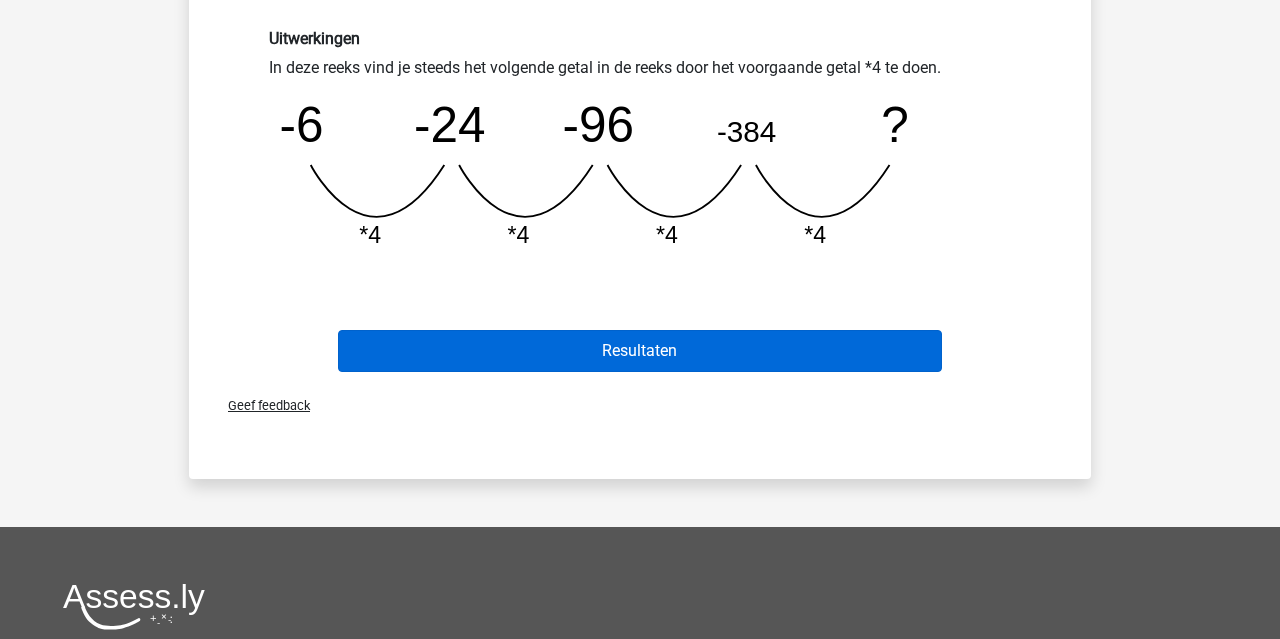 click on "Resultaten" at bounding box center (640, 351) 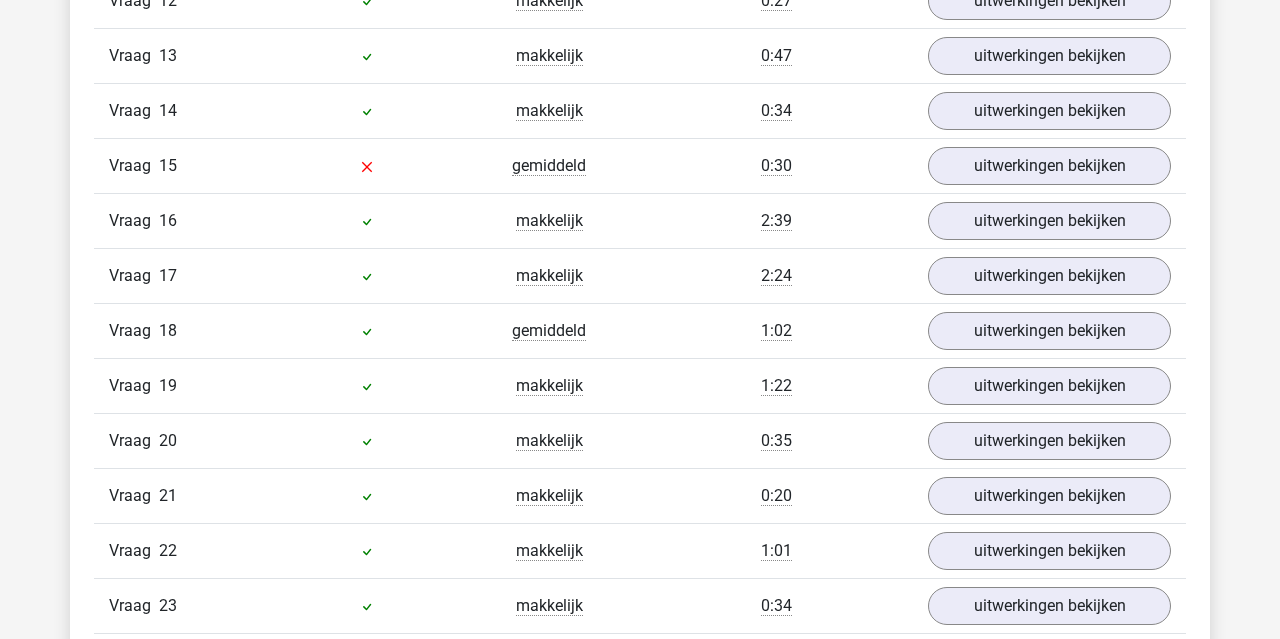 scroll, scrollTop: 1991, scrollLeft: 0, axis: vertical 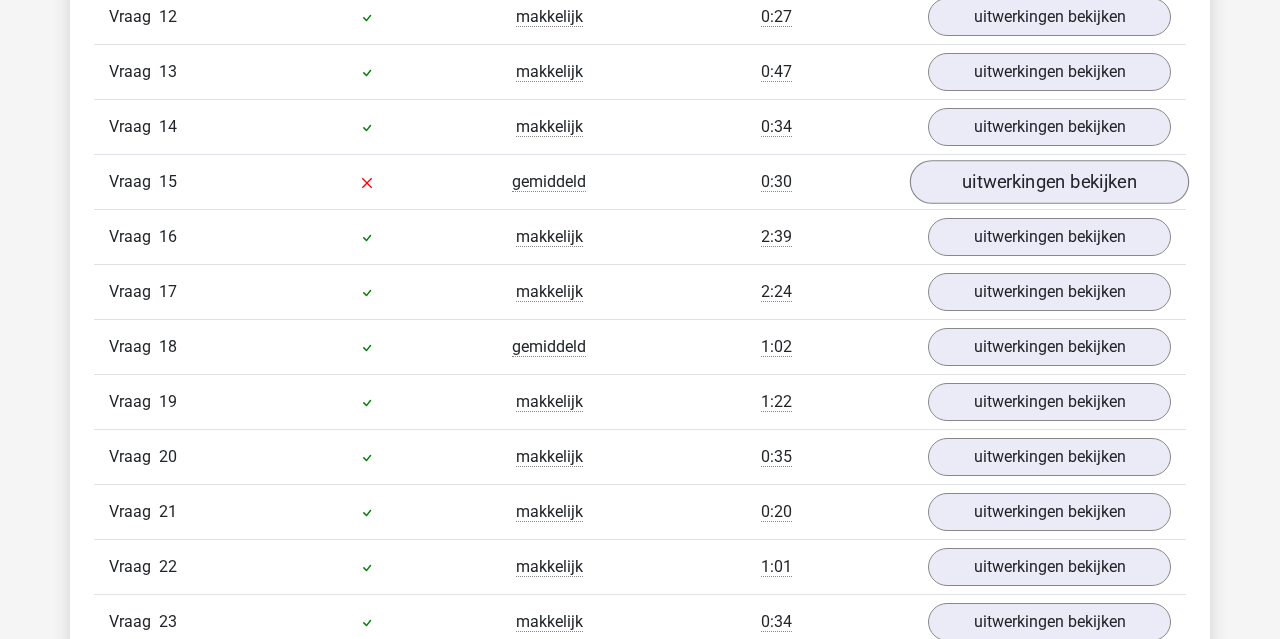 click on "uitwerkingen bekijken" at bounding box center (1049, 182) 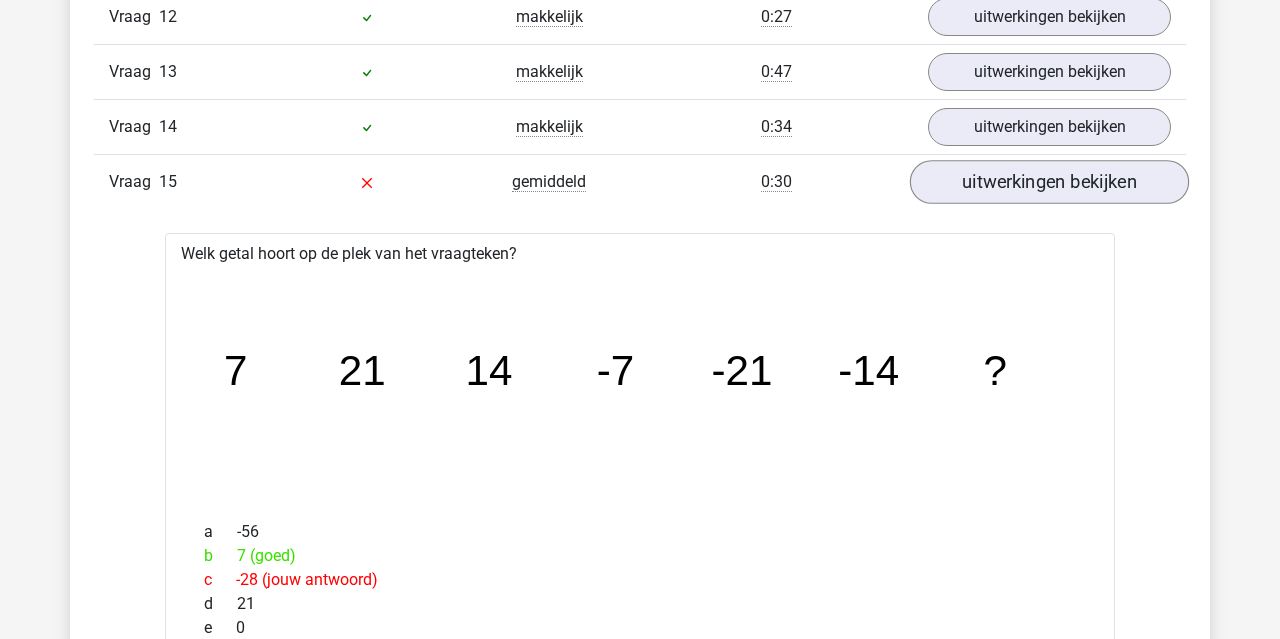 click on "uitwerkingen bekijken" at bounding box center [1049, 182] 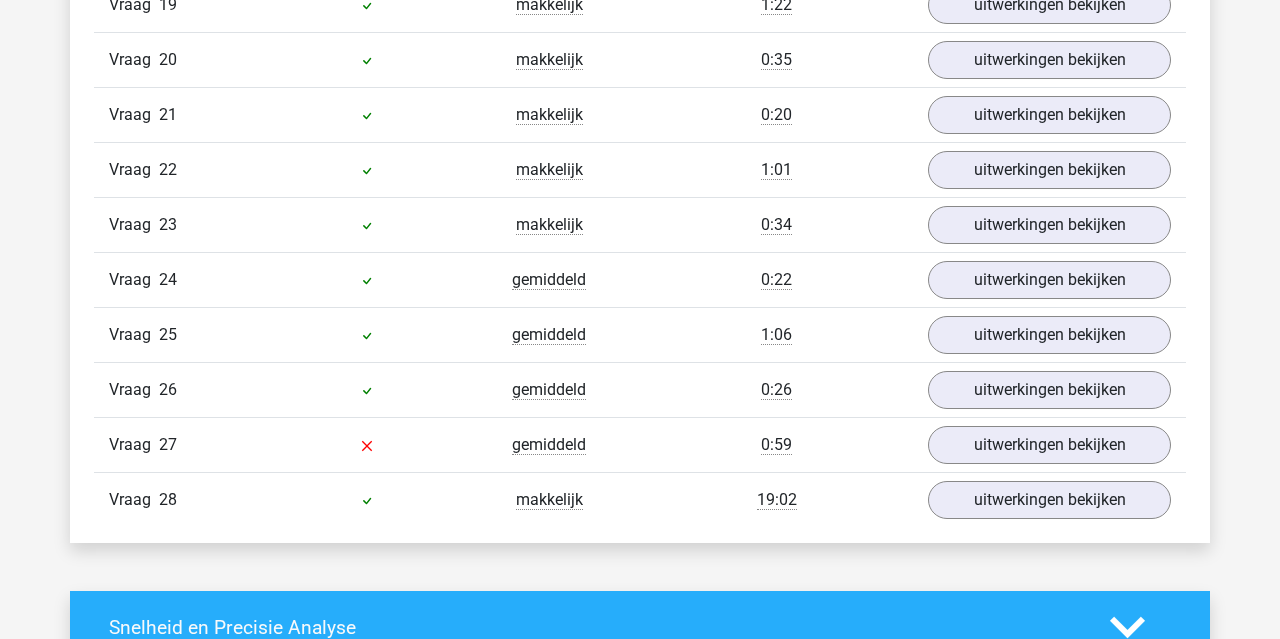 scroll, scrollTop: 2487, scrollLeft: 0, axis: vertical 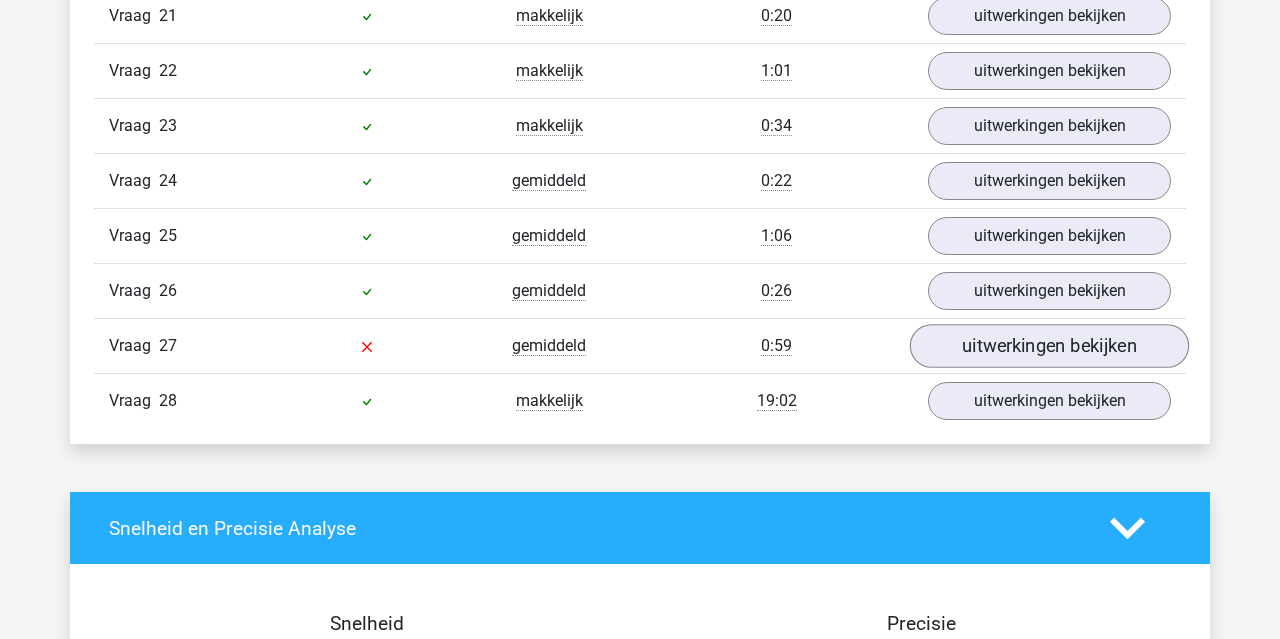 click on "uitwerkingen bekijken" at bounding box center (1049, 346) 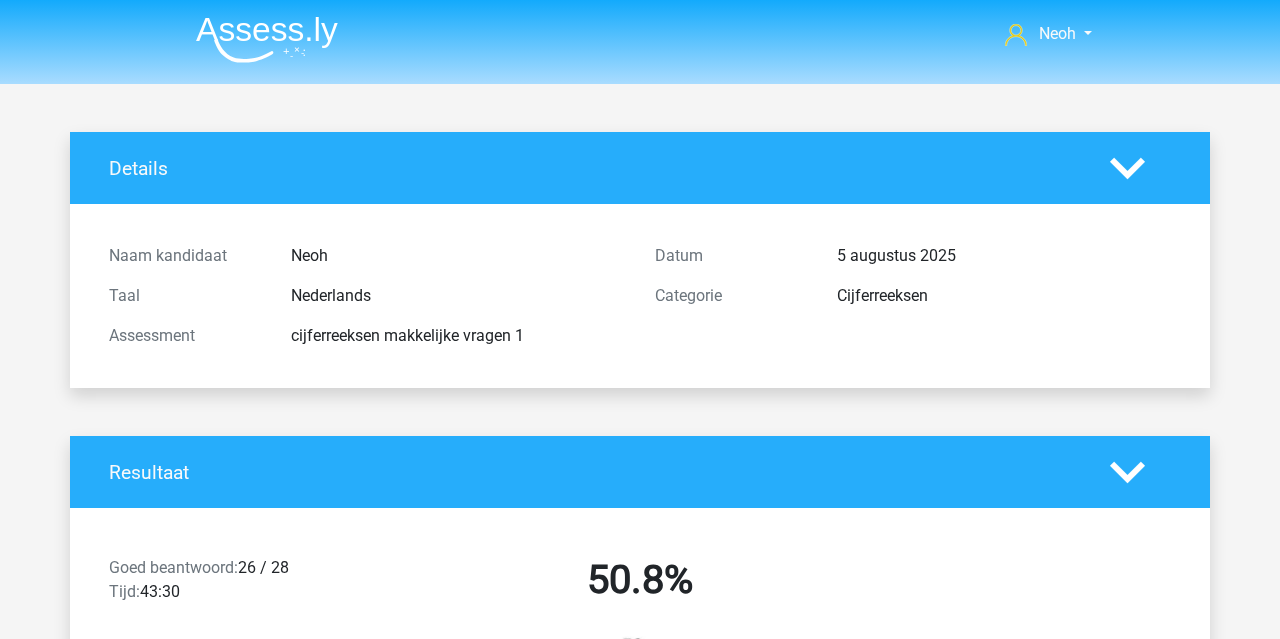 scroll, scrollTop: 0, scrollLeft: 0, axis: both 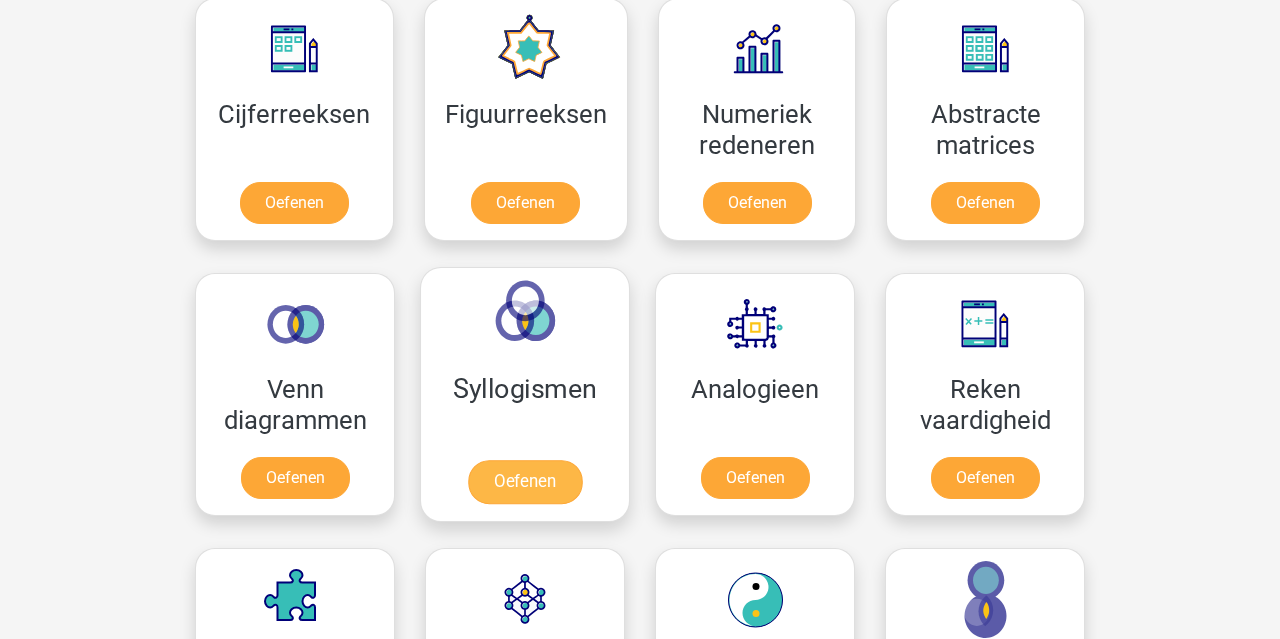 click on "Oefenen" at bounding box center [525, 482] 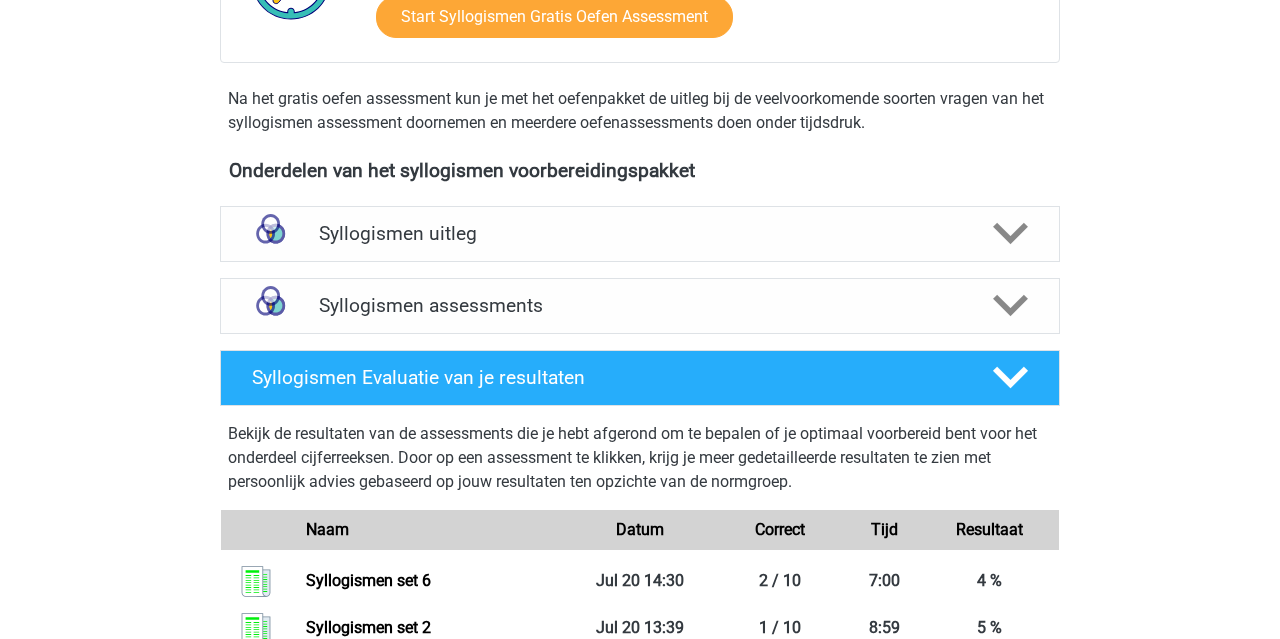 scroll, scrollTop: 474, scrollLeft: 0, axis: vertical 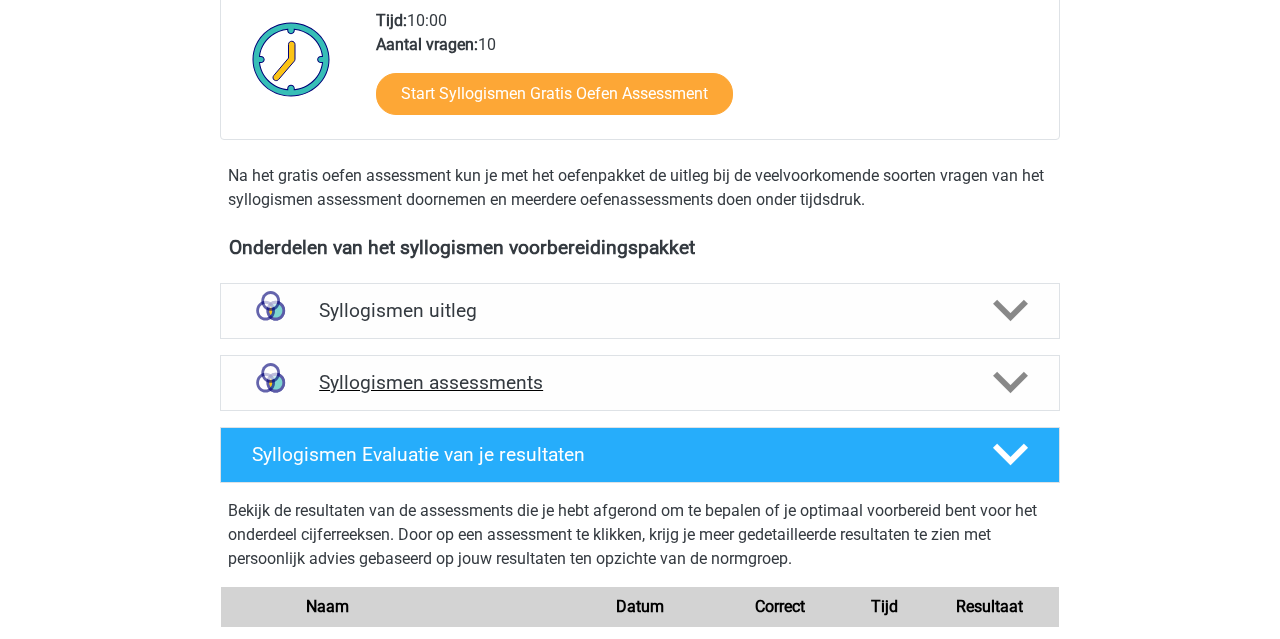 click on "Syllogismen assessments" at bounding box center [640, 383] 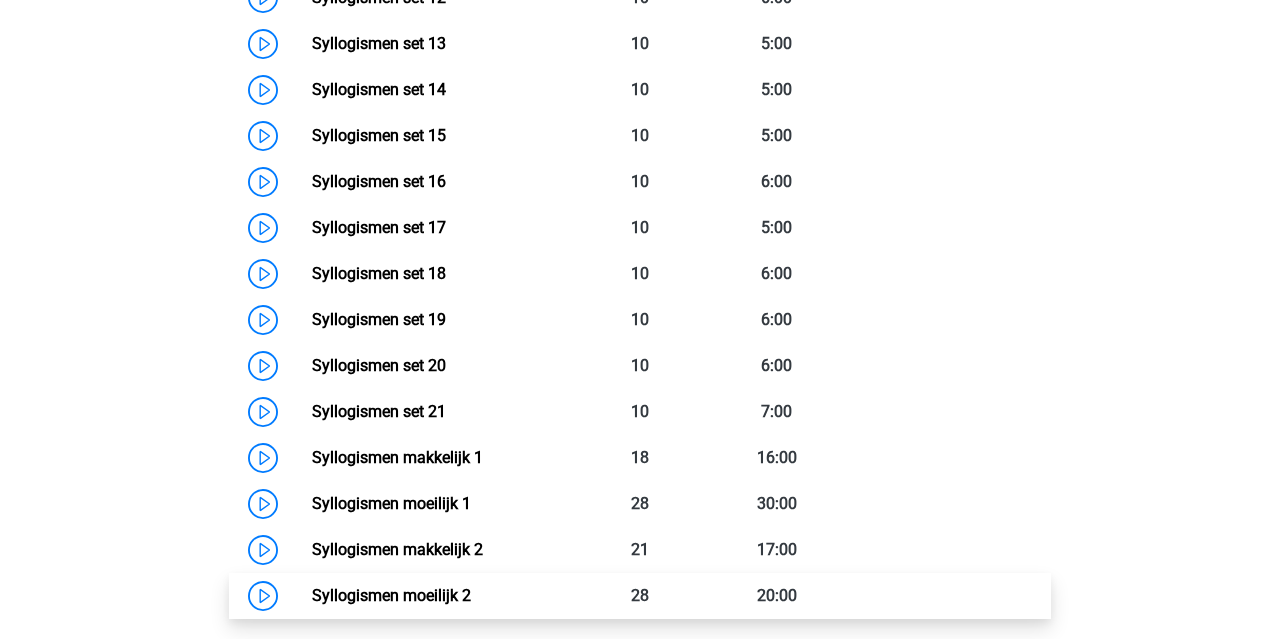scroll, scrollTop: 1544, scrollLeft: 0, axis: vertical 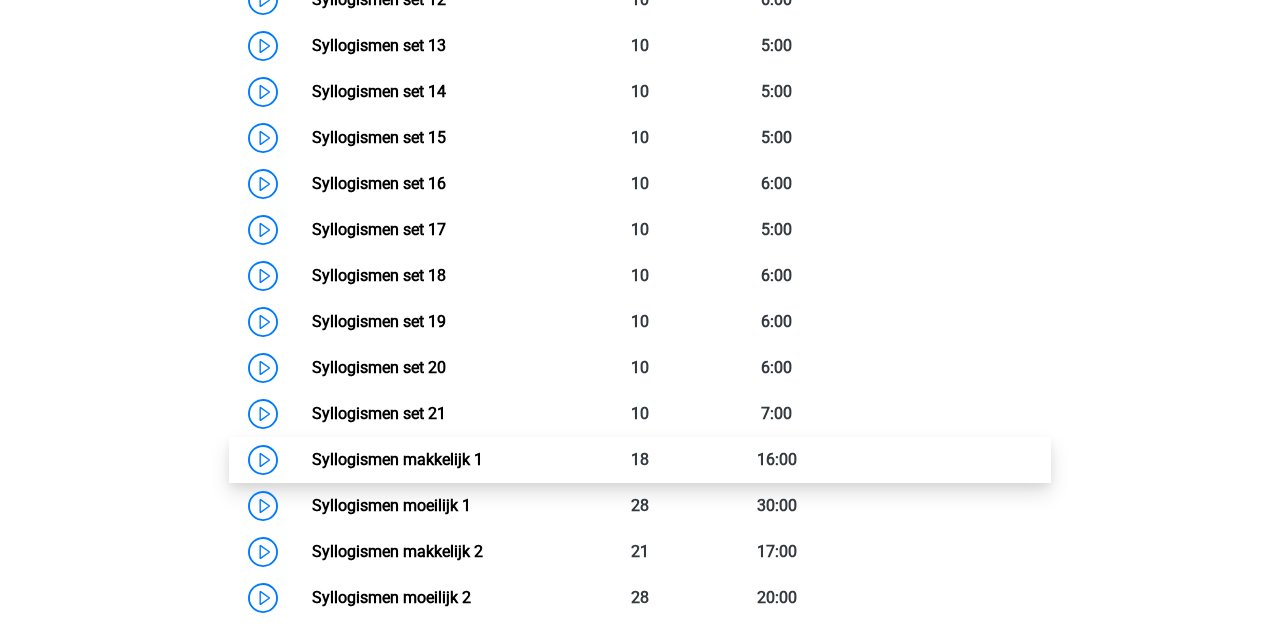 click on "Syllogismen
makkelijk 1" at bounding box center [397, 459] 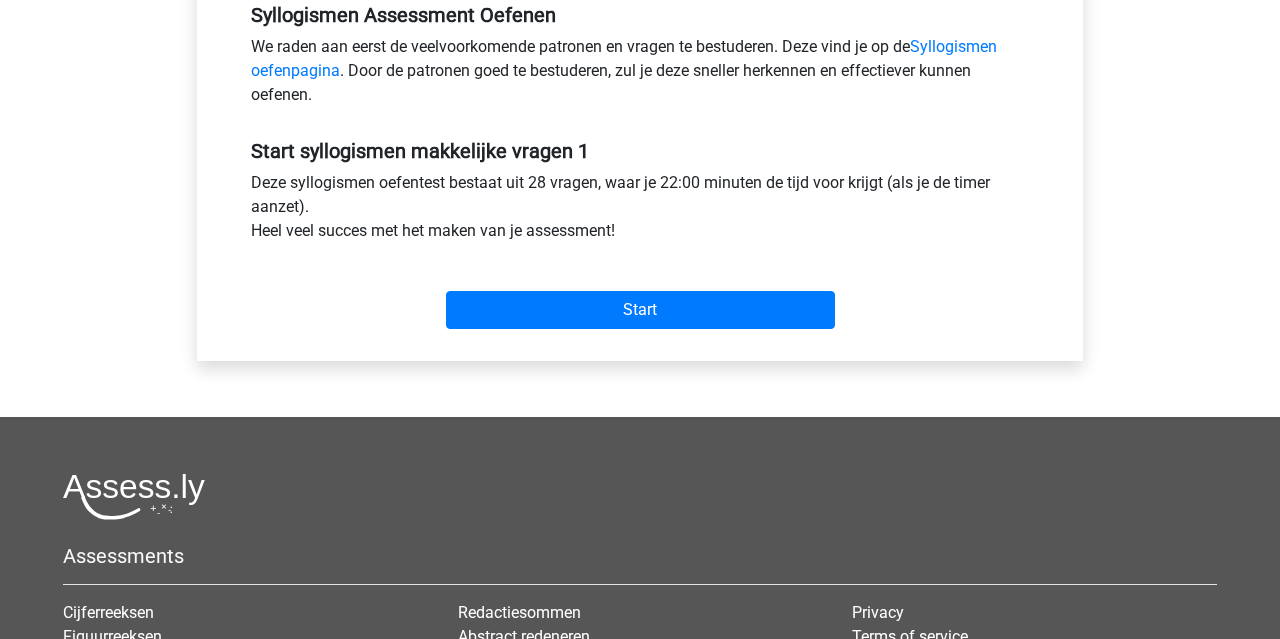 scroll, scrollTop: 628, scrollLeft: 0, axis: vertical 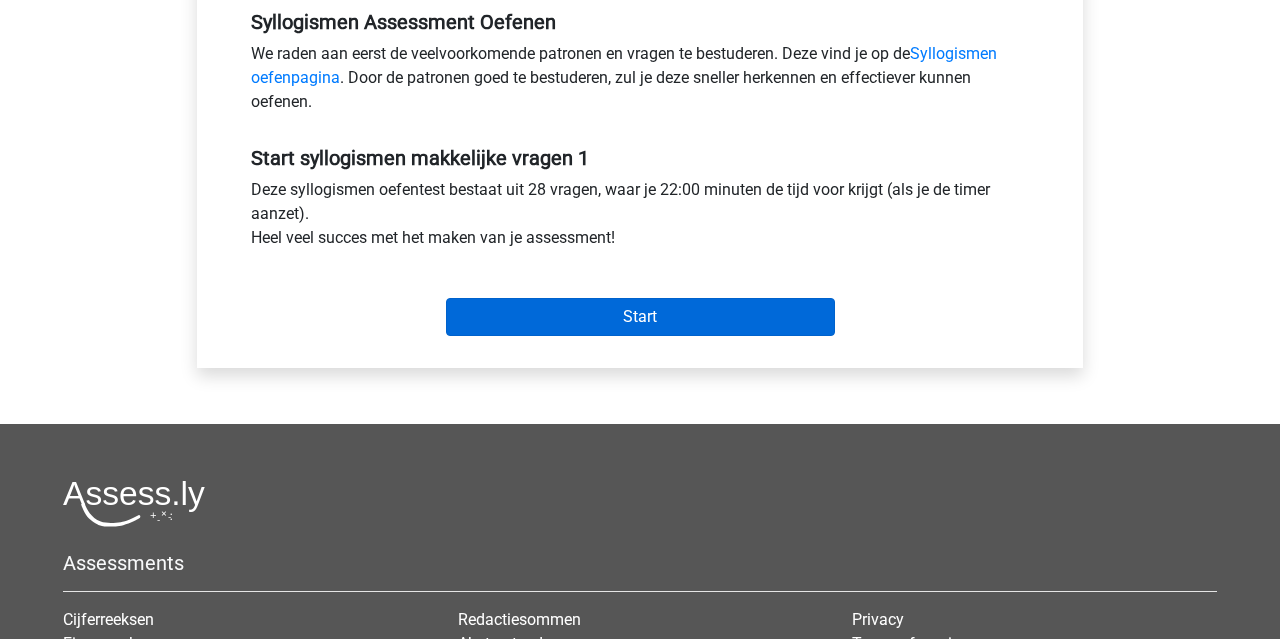 click on "Start" at bounding box center (640, 317) 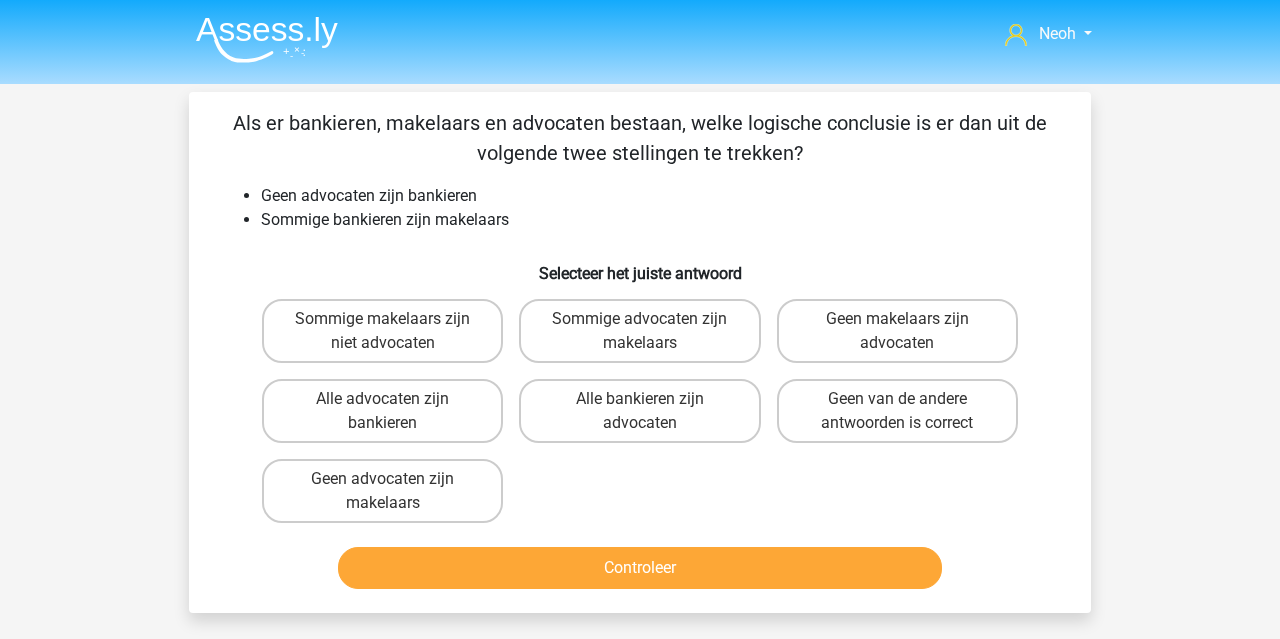 scroll, scrollTop: 0, scrollLeft: 0, axis: both 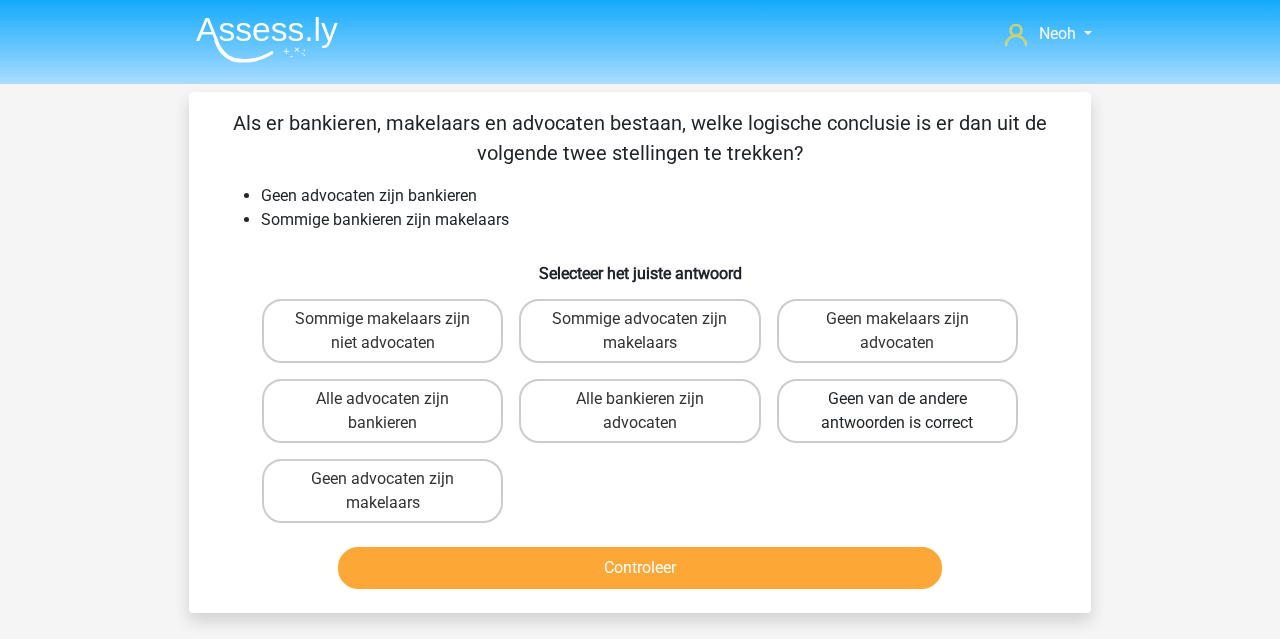 click on "Geen van de andere antwoorden is correct" at bounding box center (897, 411) 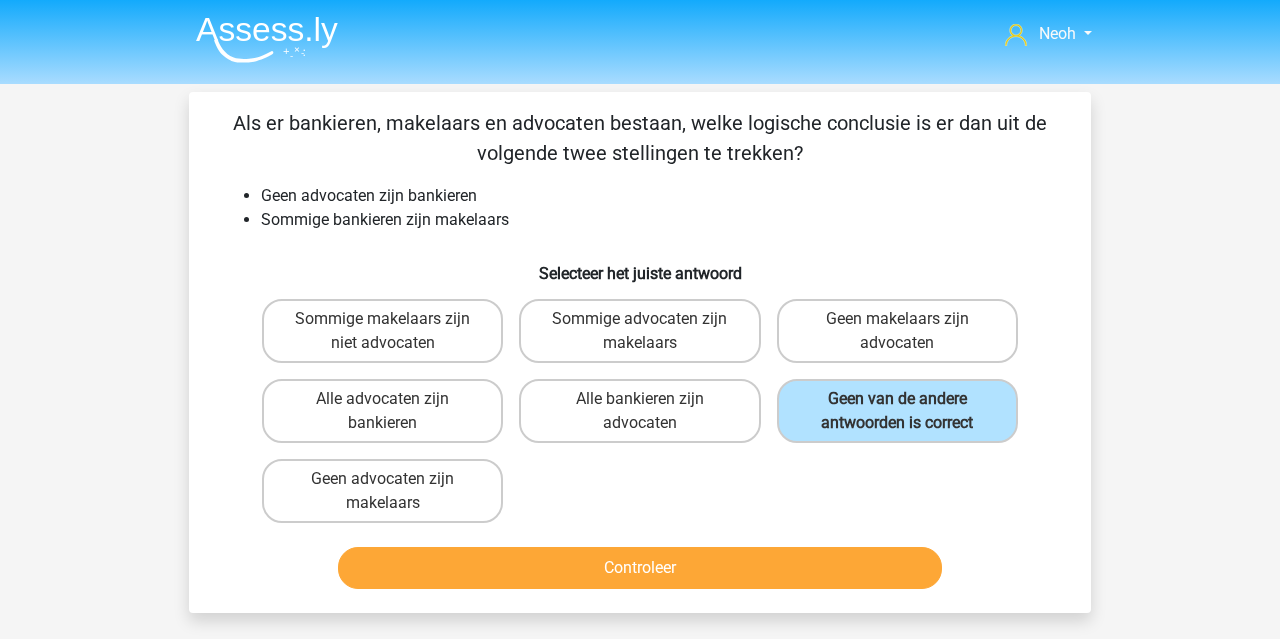 click on "Controleer" at bounding box center (640, 568) 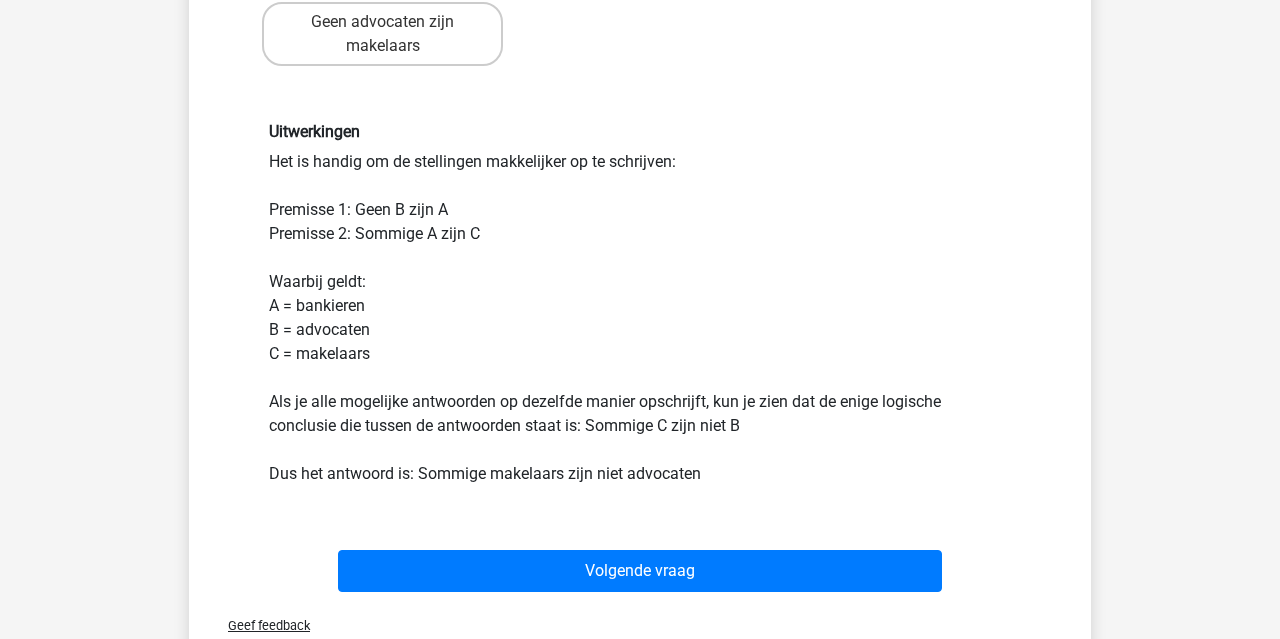 scroll, scrollTop: 455, scrollLeft: 0, axis: vertical 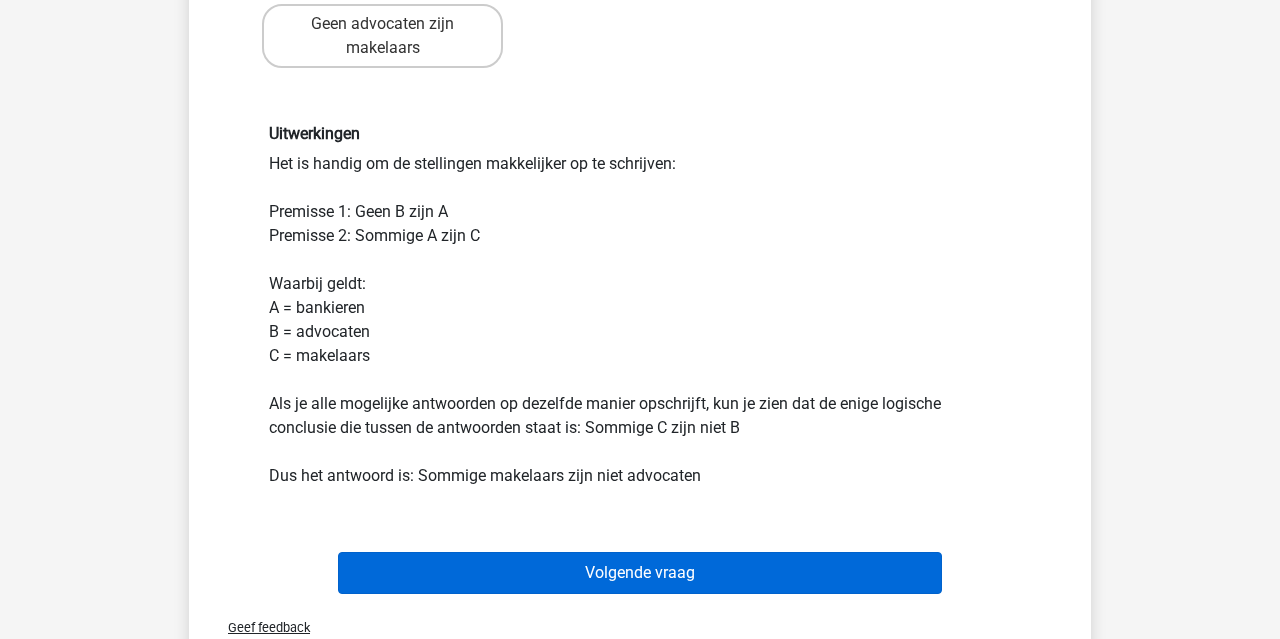 click on "Volgende vraag" at bounding box center (640, 573) 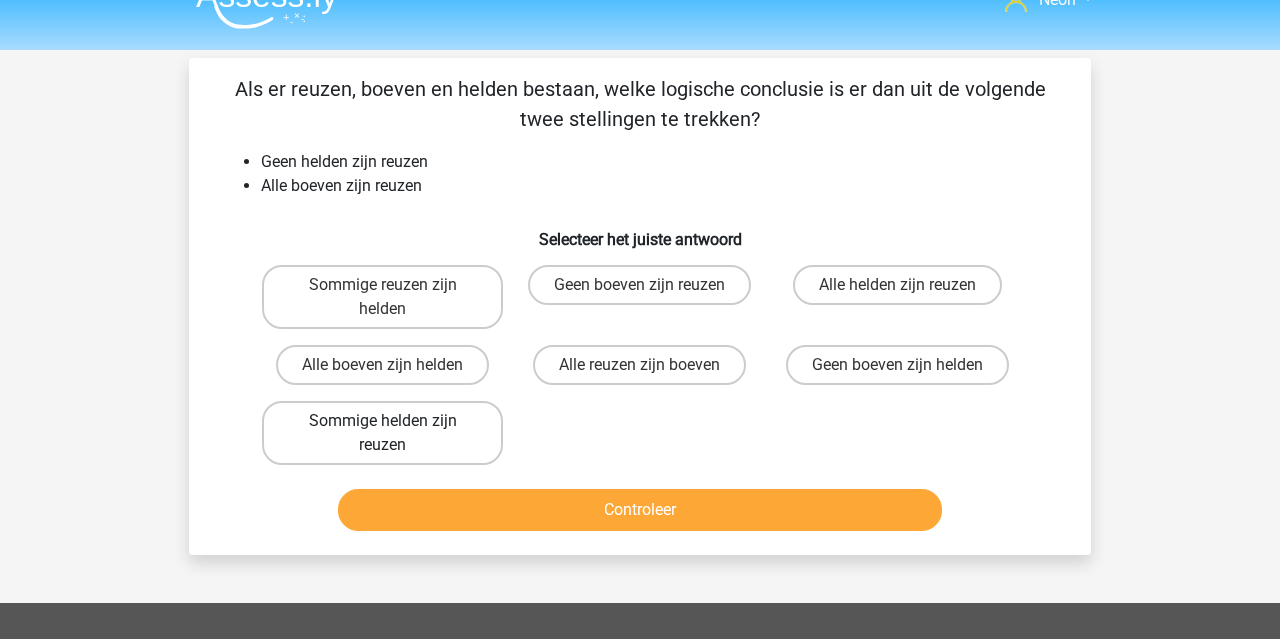 scroll, scrollTop: 31, scrollLeft: 0, axis: vertical 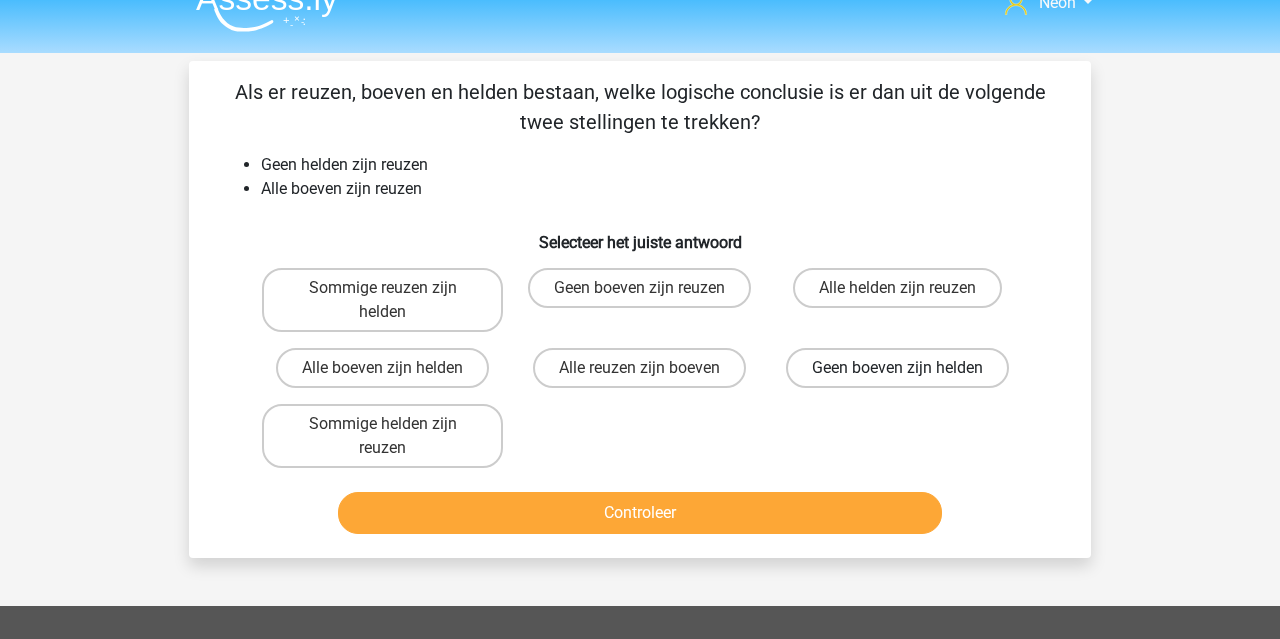 click on "Geen boeven zijn helden" at bounding box center (897, 368) 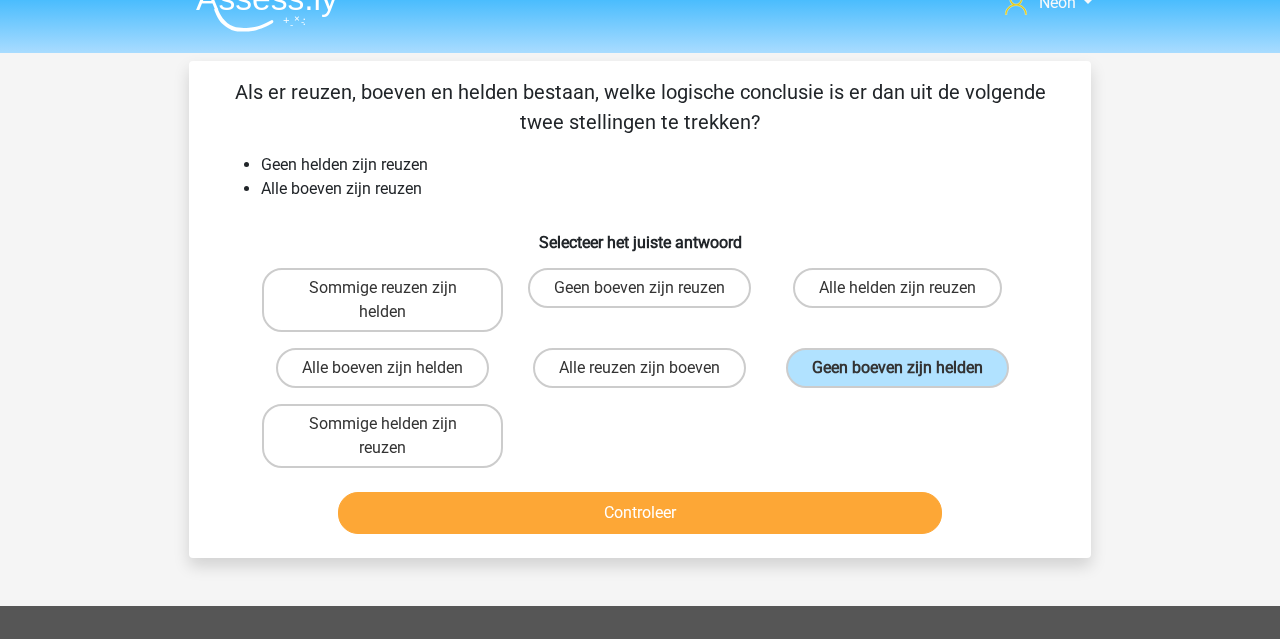 click on "Controleer" at bounding box center (640, 513) 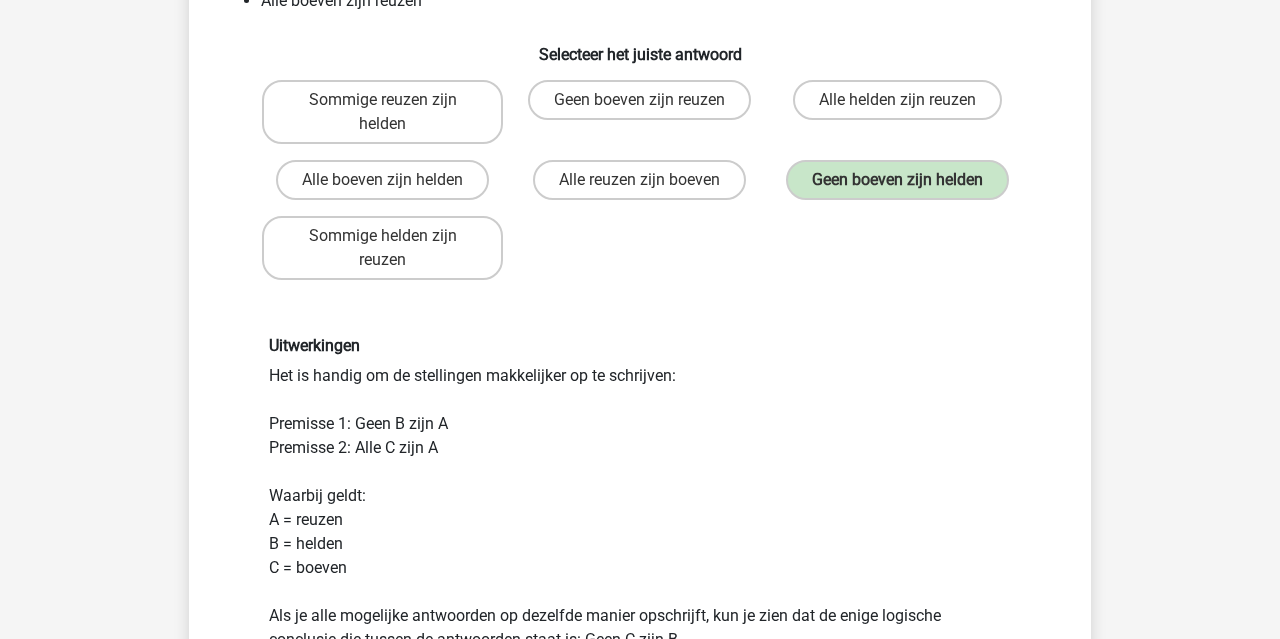 scroll, scrollTop: 545, scrollLeft: 0, axis: vertical 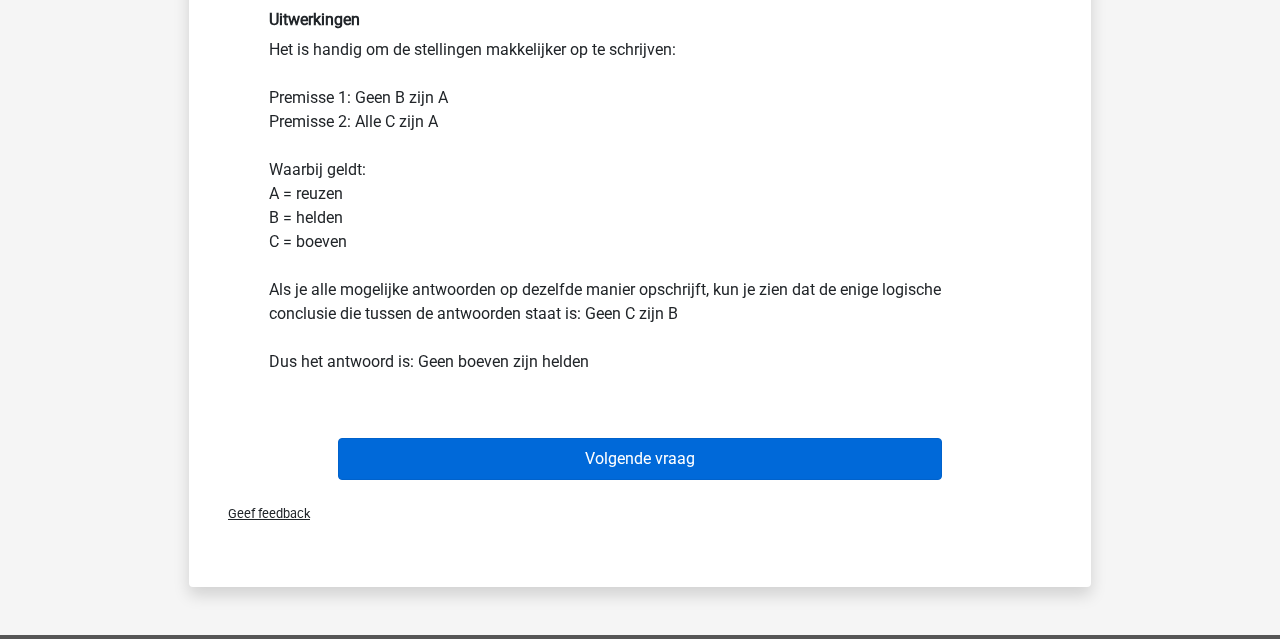 click on "Volgende vraag" at bounding box center (640, 459) 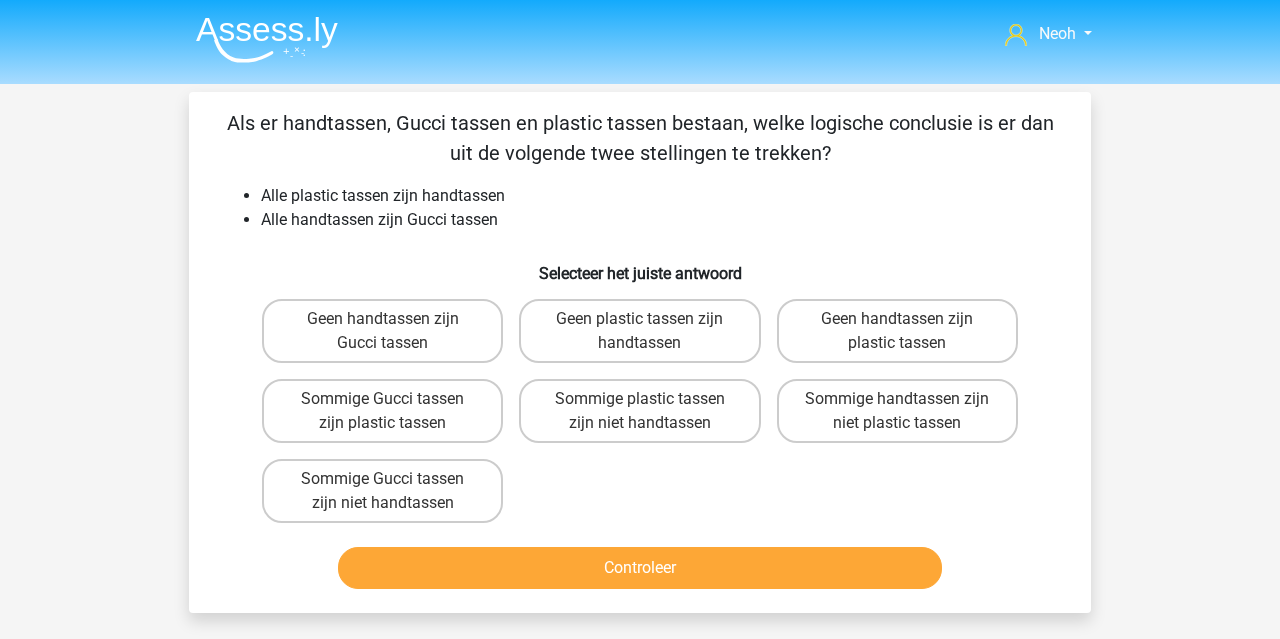 scroll, scrollTop: 0, scrollLeft: 0, axis: both 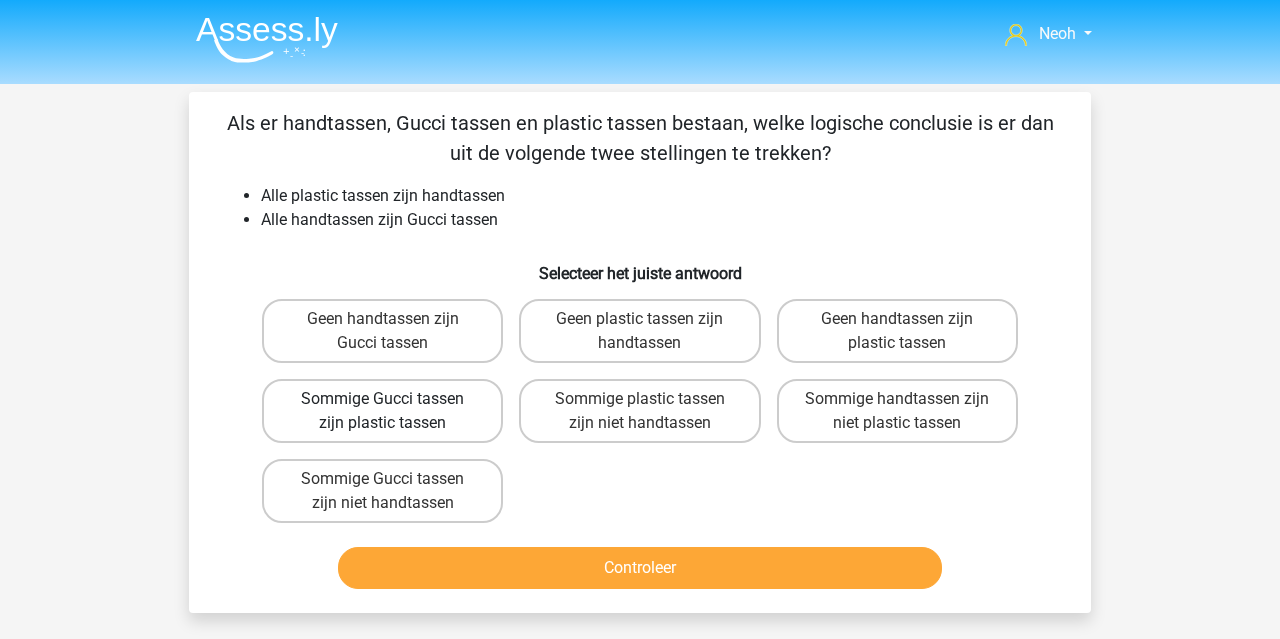 click on "Sommige Gucci tassen zijn plastic tassen" at bounding box center (382, 411) 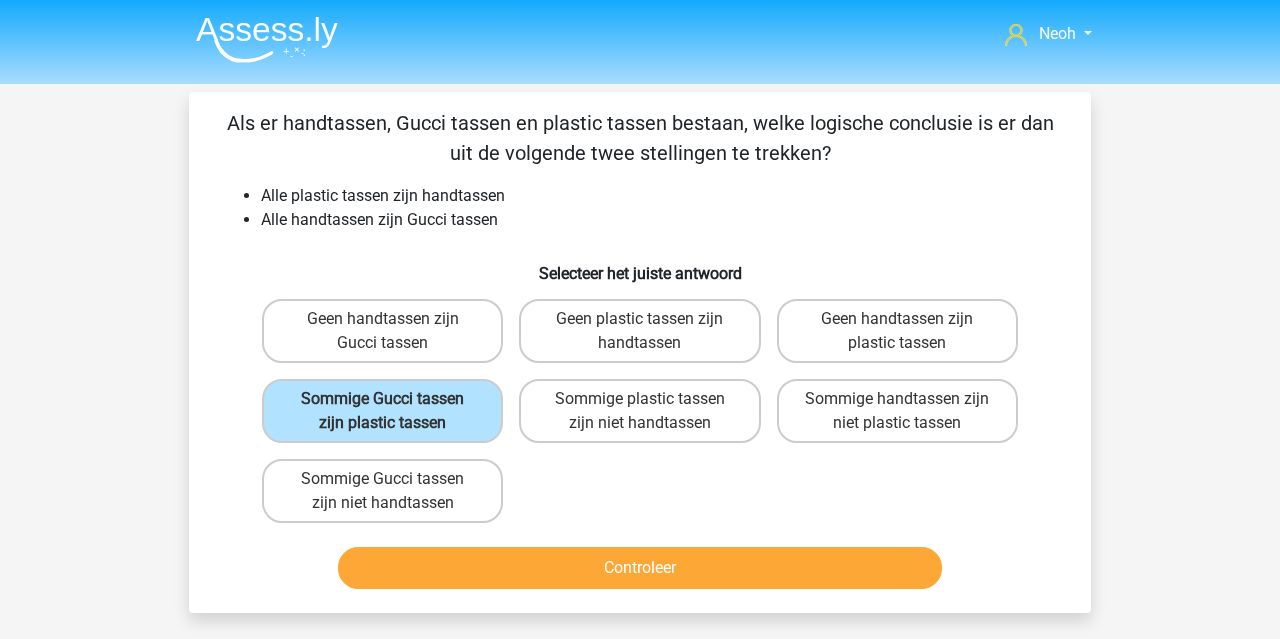 click on "Controleer" at bounding box center (640, 568) 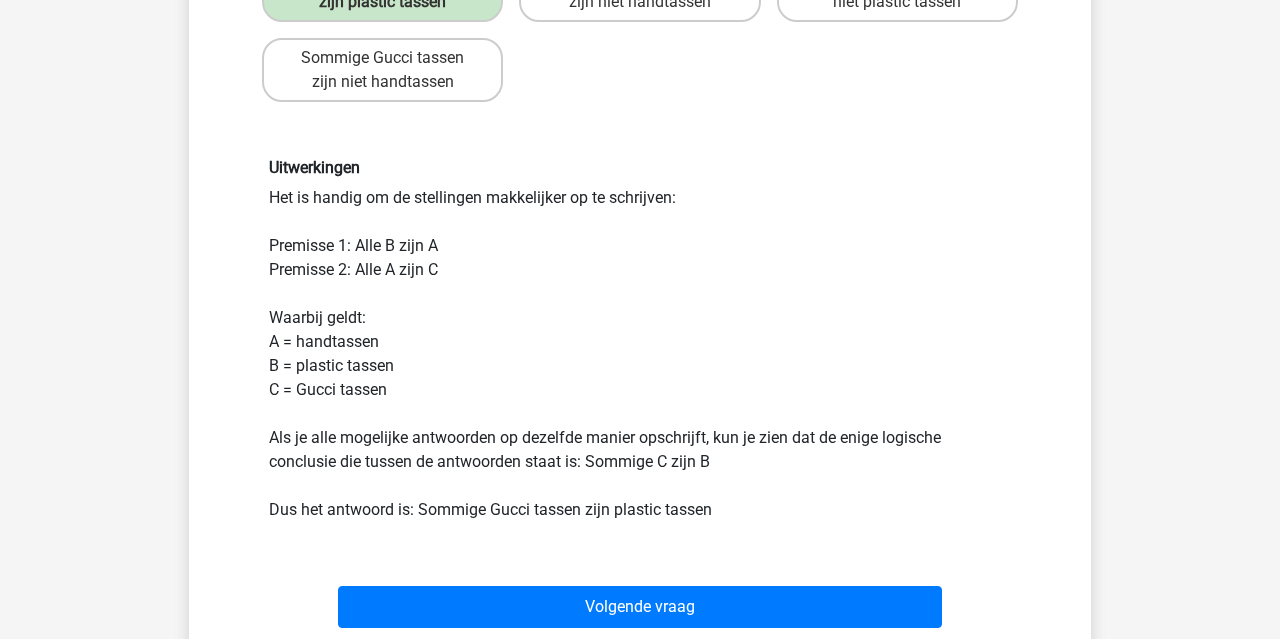 scroll, scrollTop: 427, scrollLeft: 0, axis: vertical 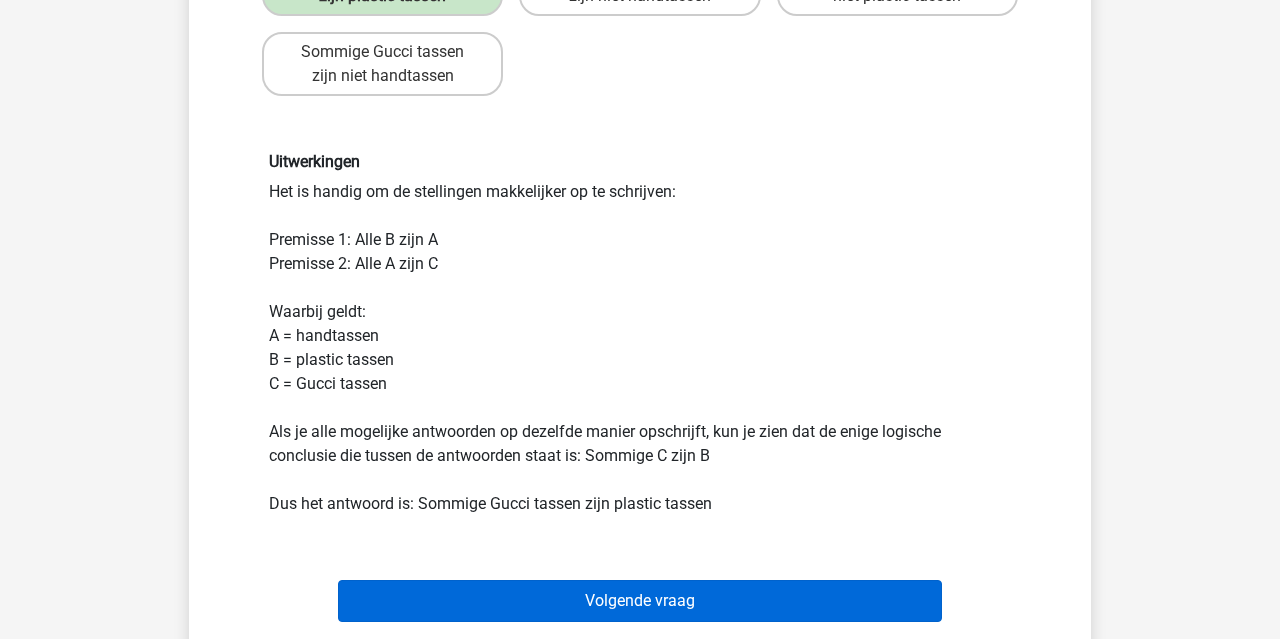click on "Volgende vraag" at bounding box center [640, 601] 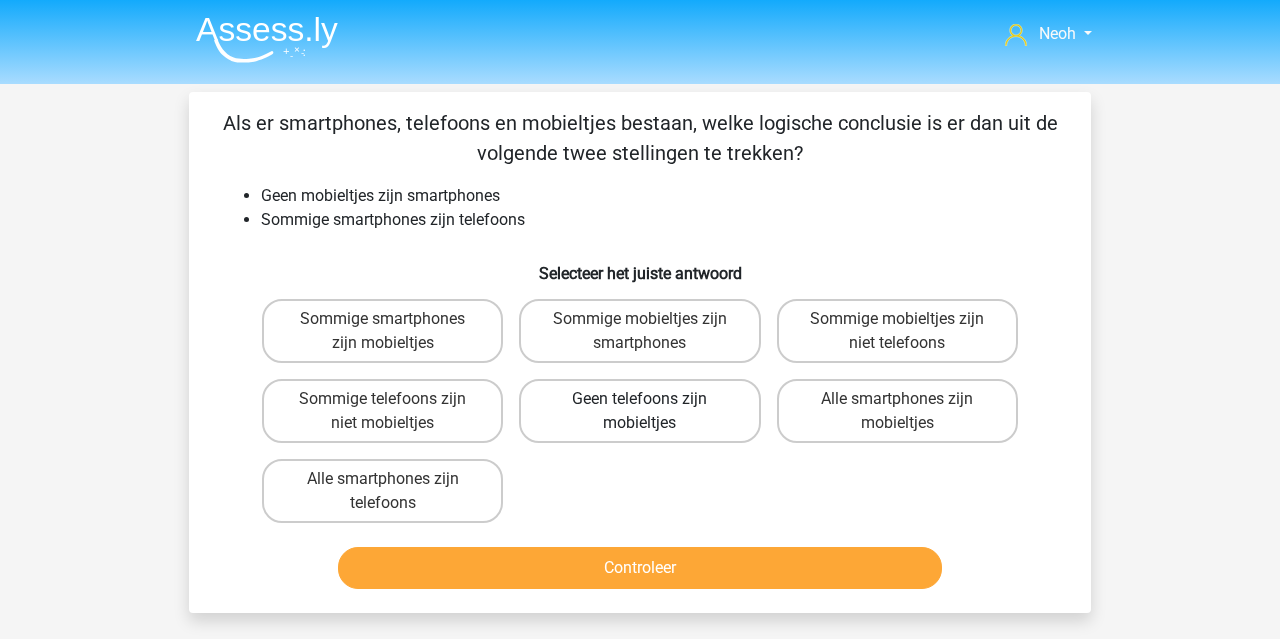 scroll, scrollTop: 0, scrollLeft: 0, axis: both 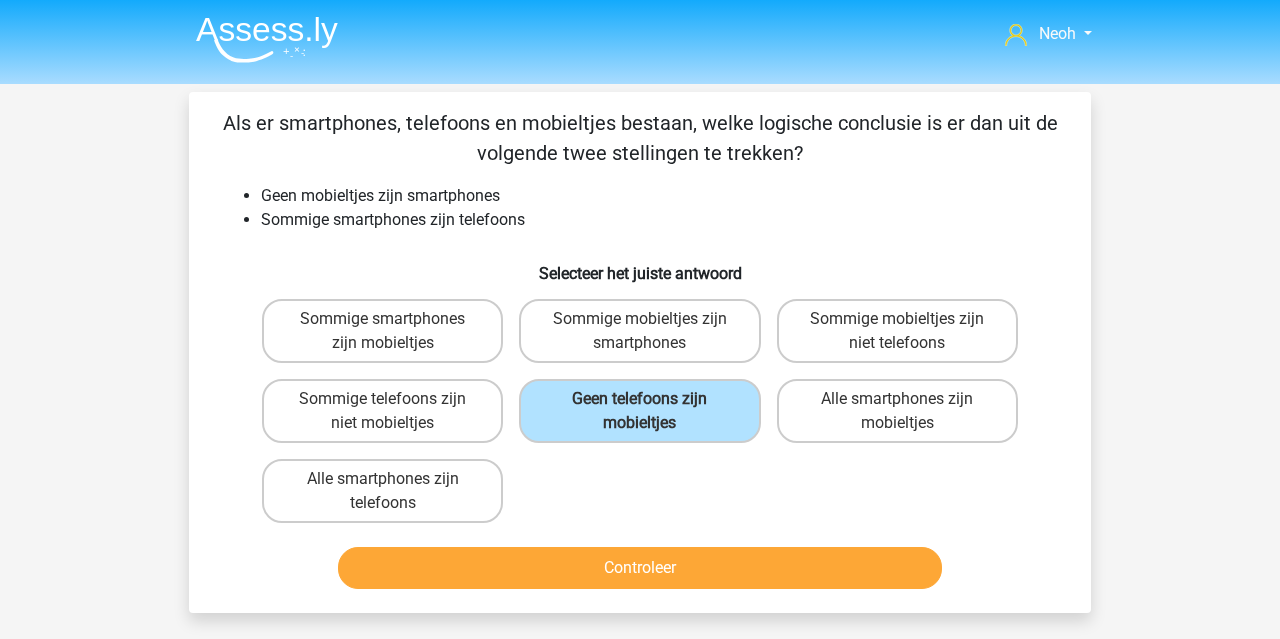 click on "Controleer" at bounding box center [640, 568] 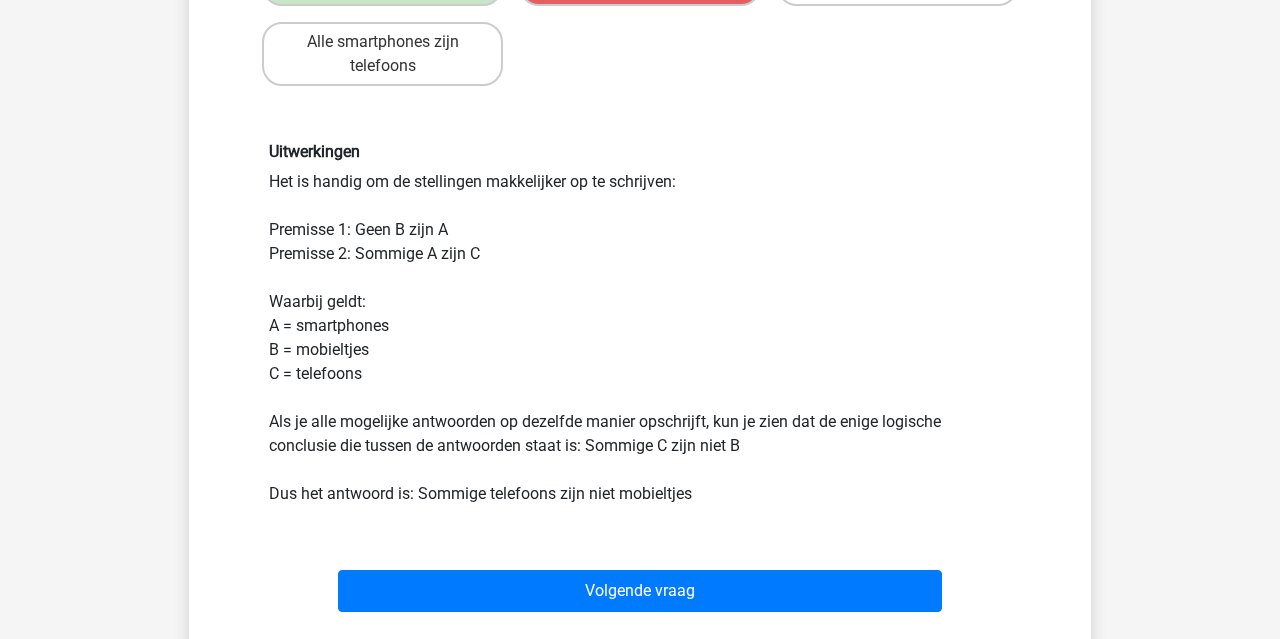 scroll, scrollTop: 721, scrollLeft: 0, axis: vertical 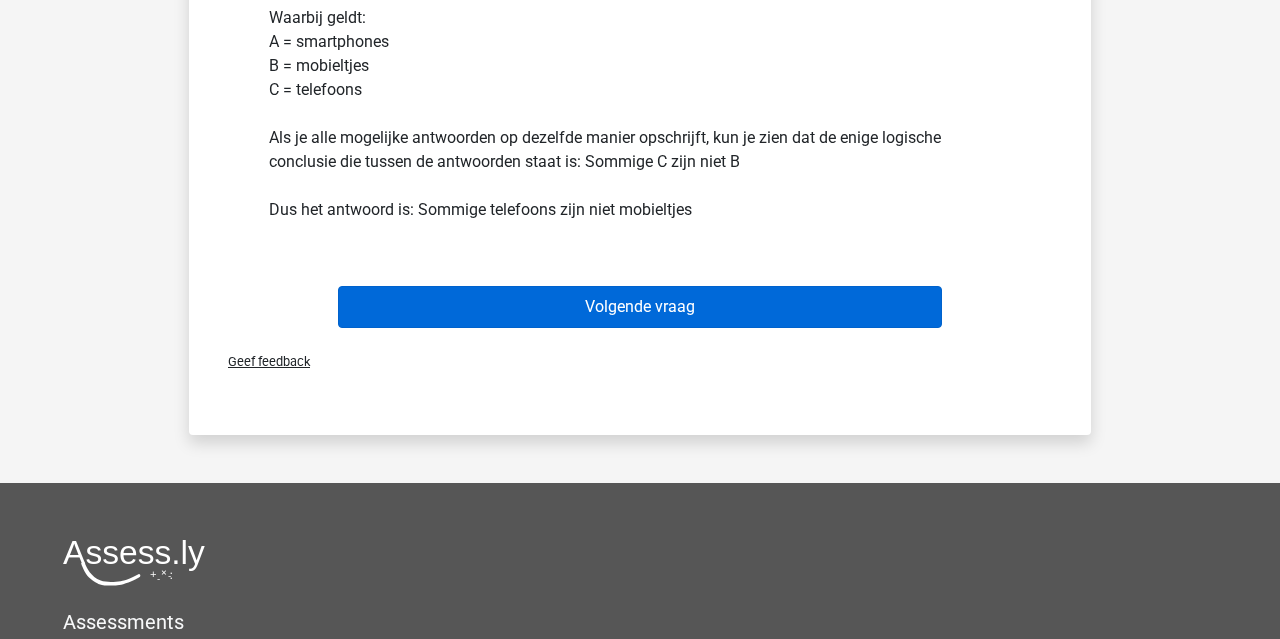 click on "Volgende vraag" at bounding box center [640, 307] 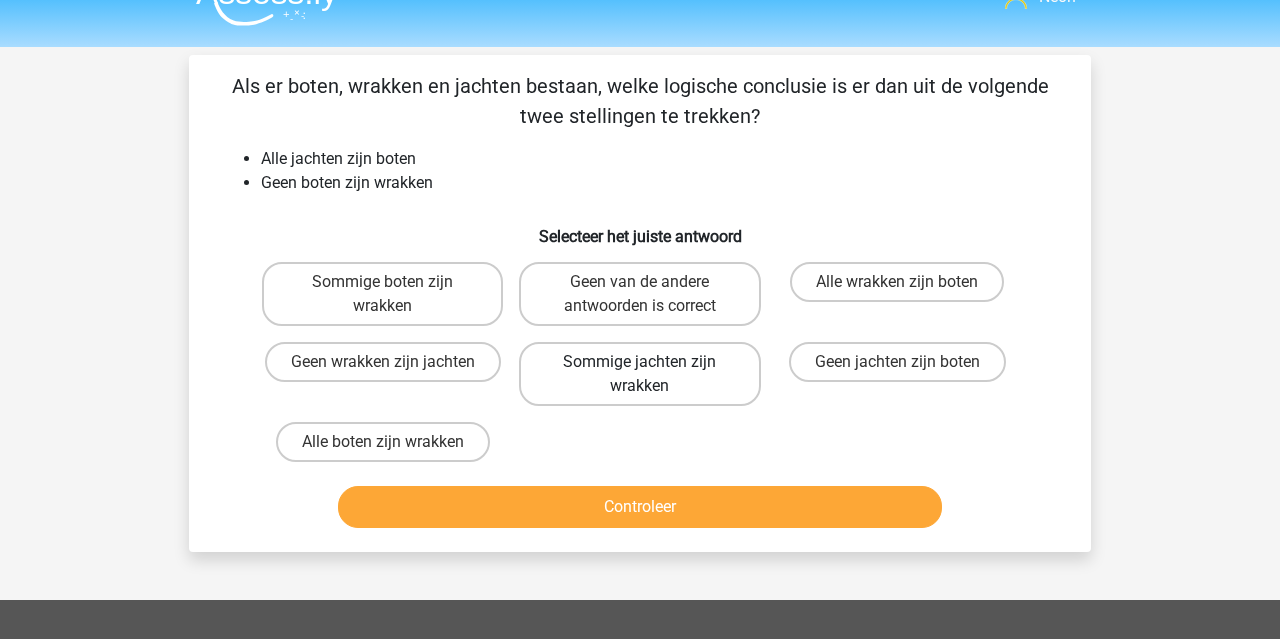scroll, scrollTop: 34, scrollLeft: 0, axis: vertical 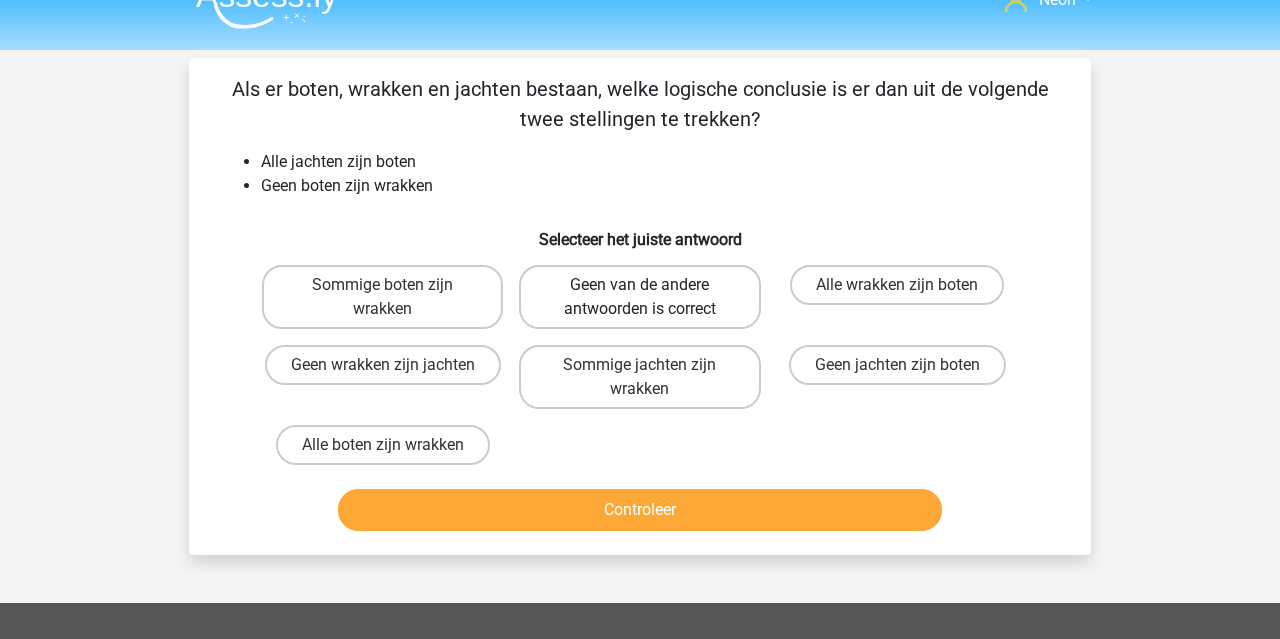 click on "Geen van de andere antwoorden is correct" at bounding box center (639, 297) 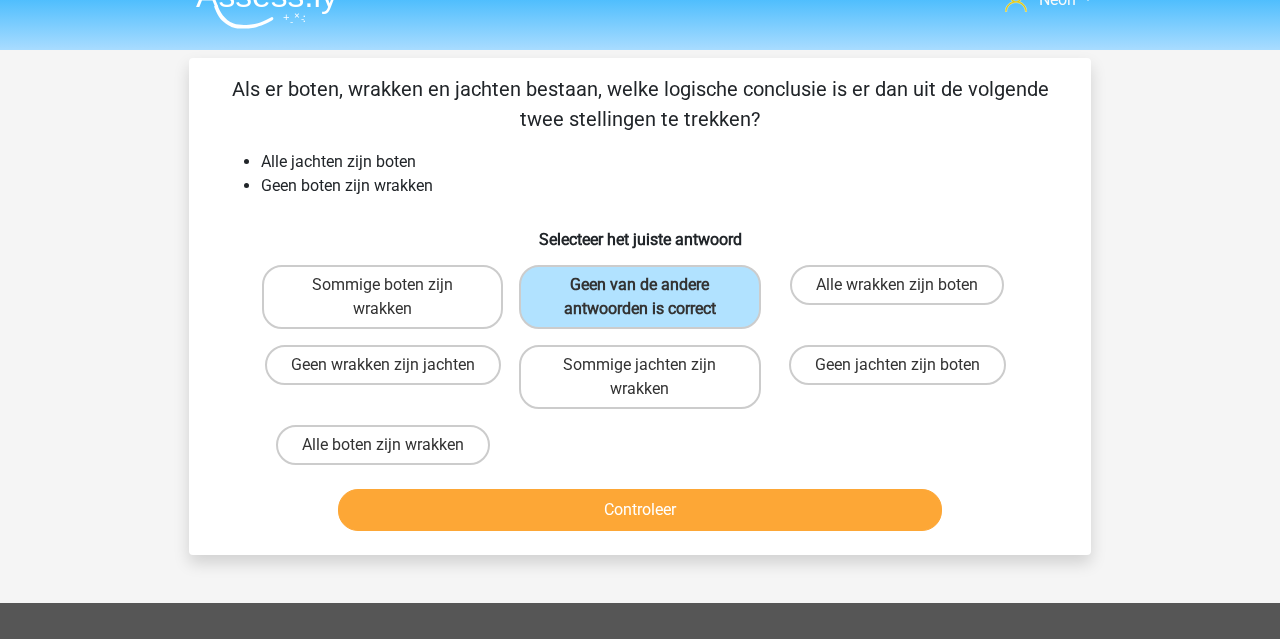 click on "Controleer" at bounding box center [640, 510] 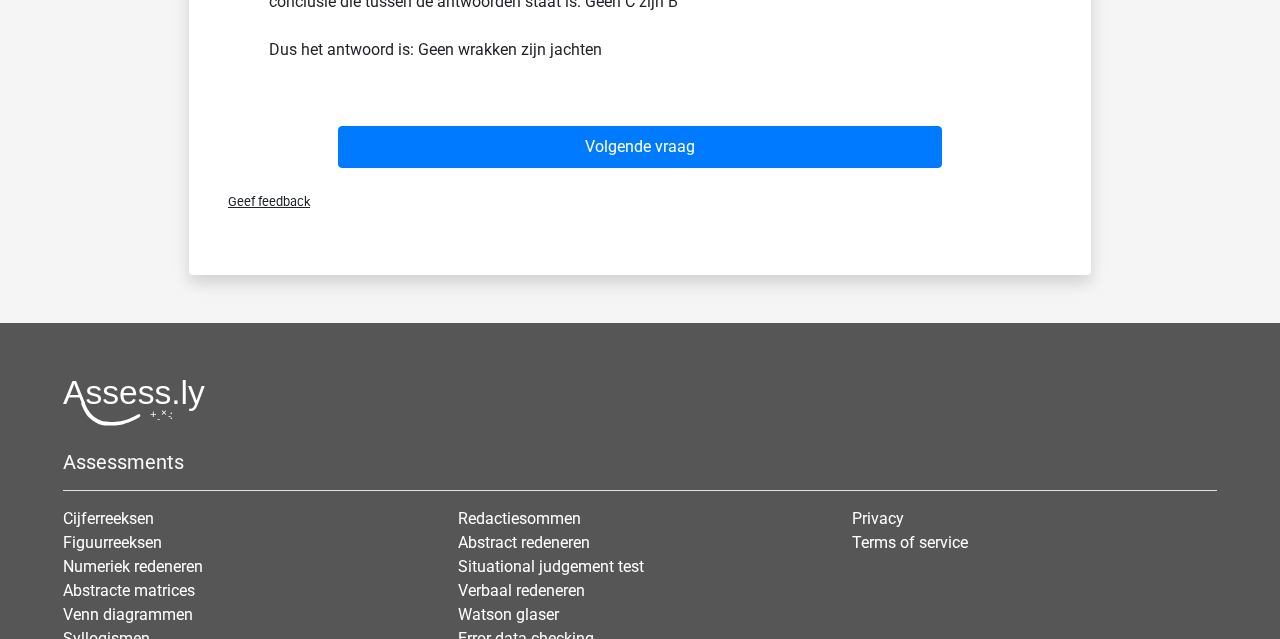 scroll, scrollTop: 859, scrollLeft: 0, axis: vertical 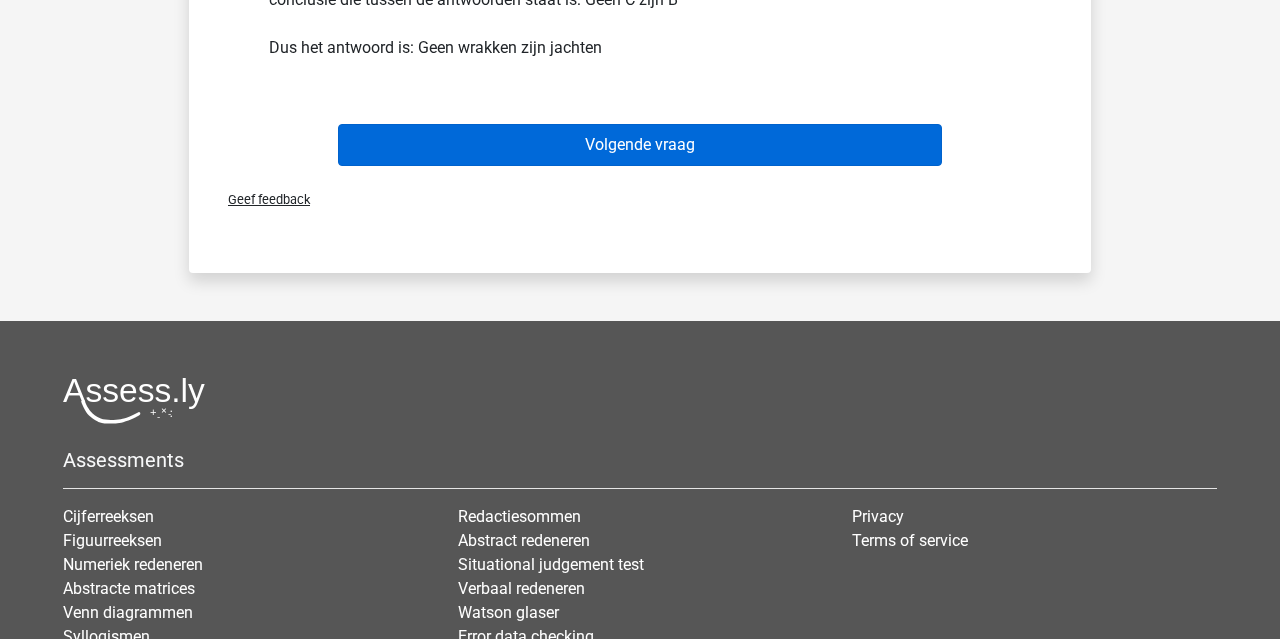 click on "Volgende vraag" at bounding box center (640, 145) 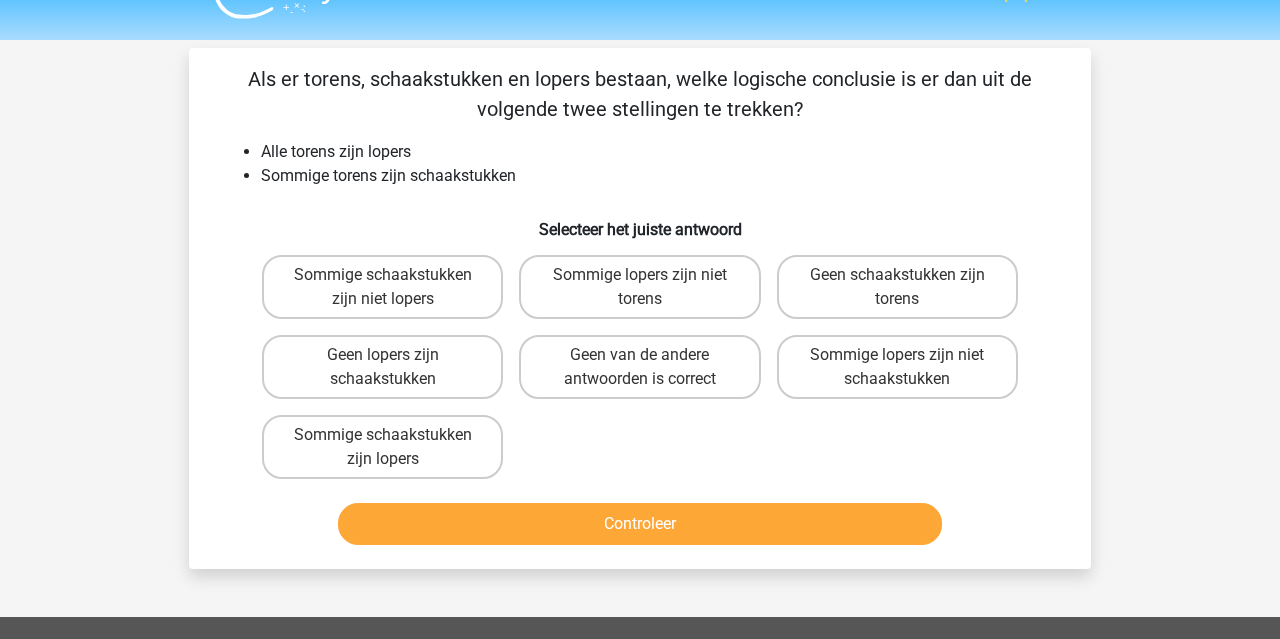 scroll, scrollTop: 44, scrollLeft: 0, axis: vertical 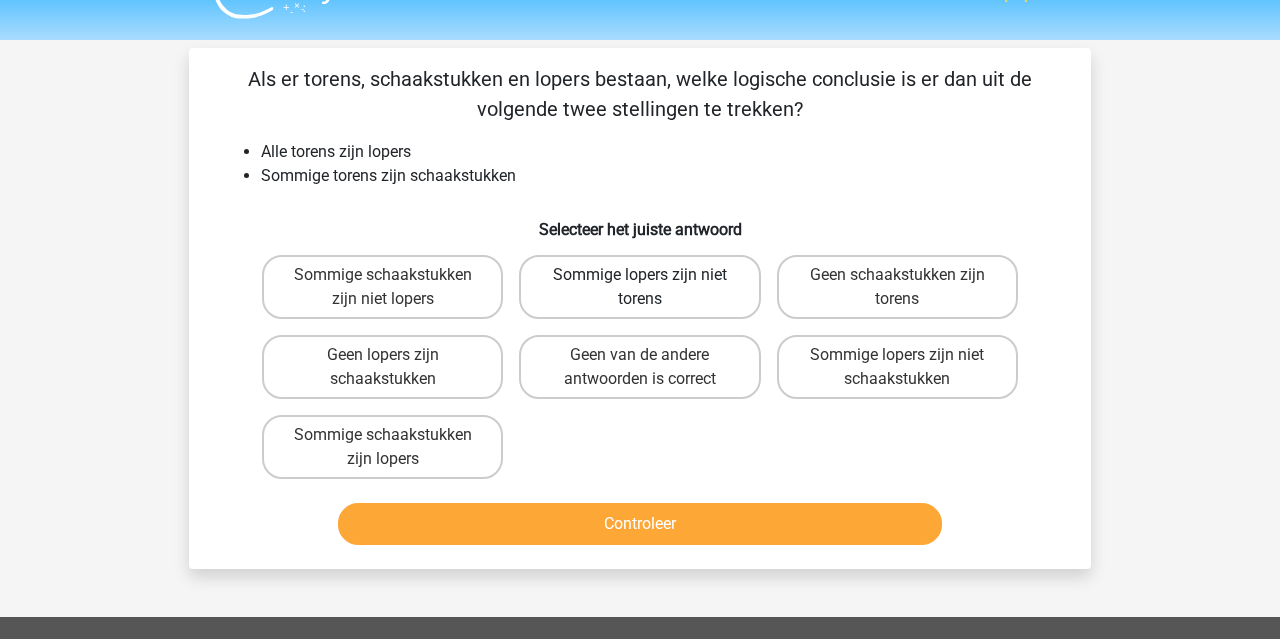 click on "Sommige lopers zijn niet torens" at bounding box center [639, 287] 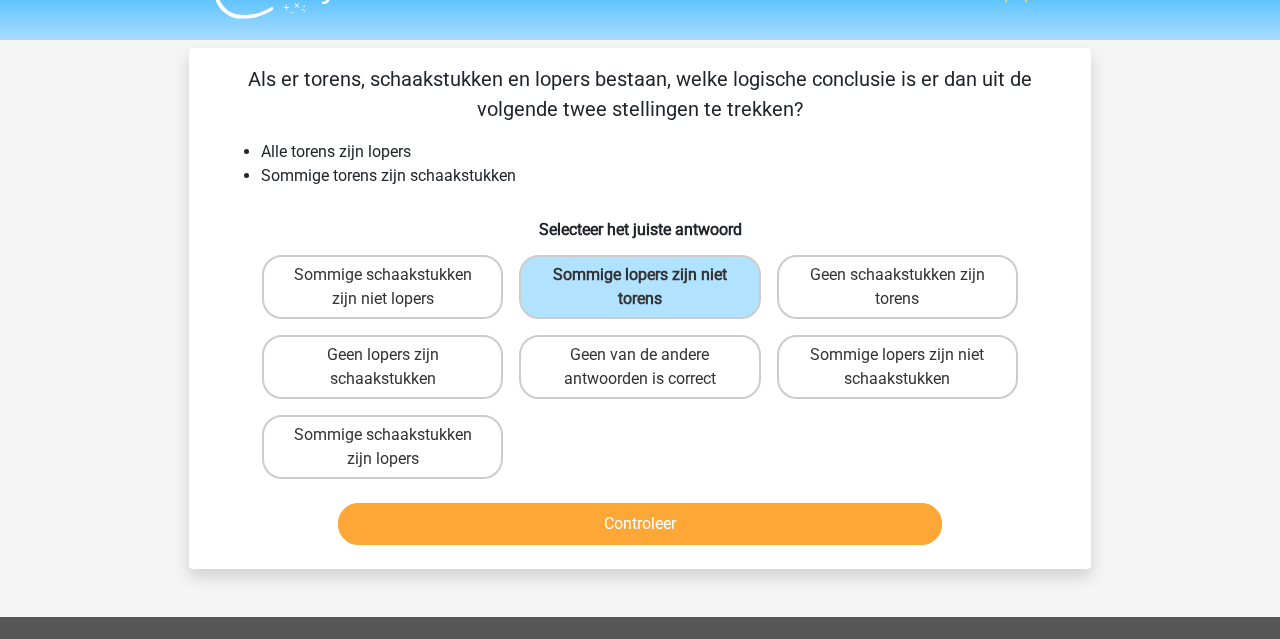 click on "Controleer" at bounding box center [640, 524] 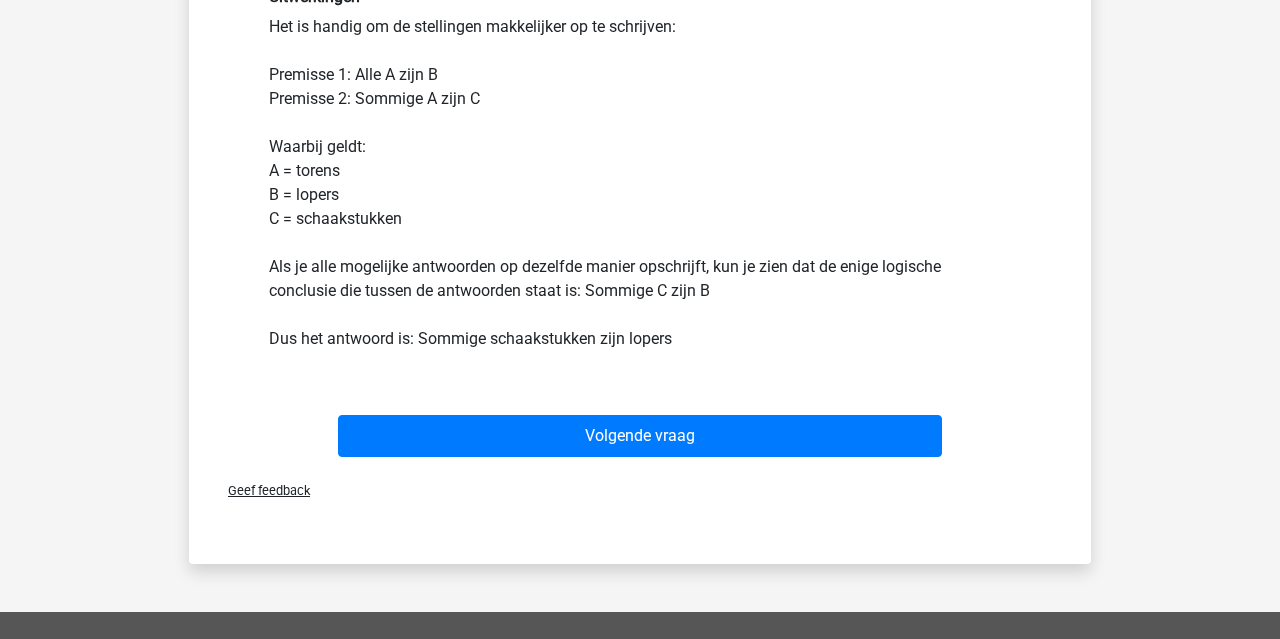 scroll, scrollTop: 609, scrollLeft: 0, axis: vertical 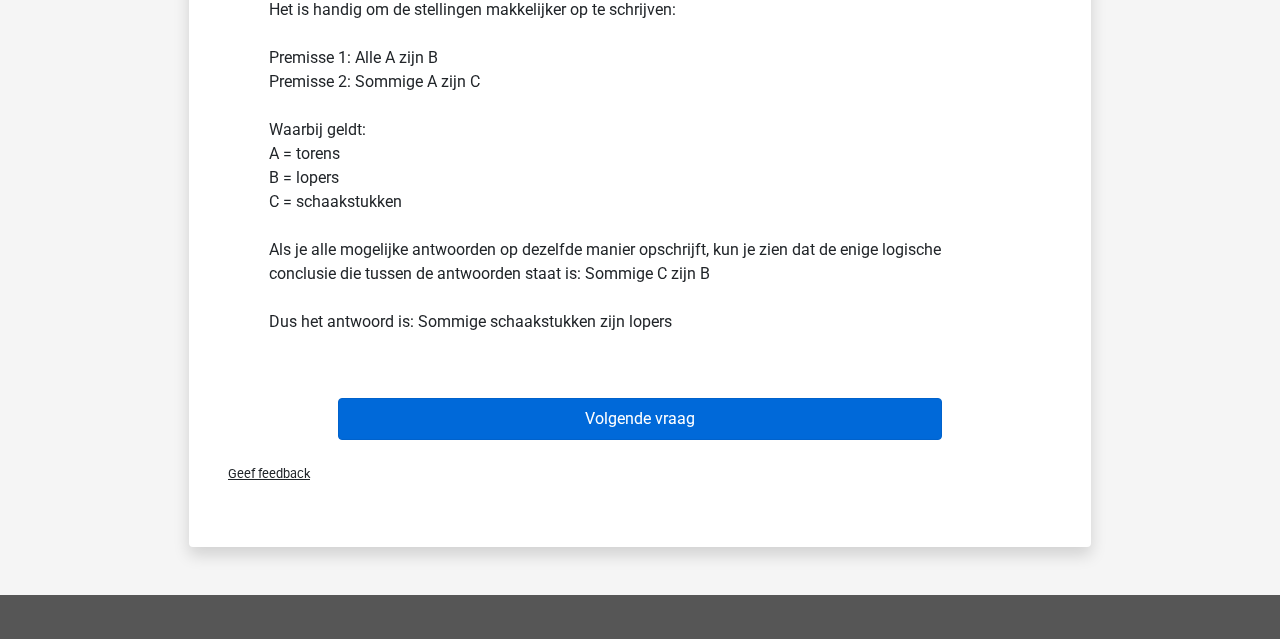 click on "Volgende vraag" at bounding box center [640, 419] 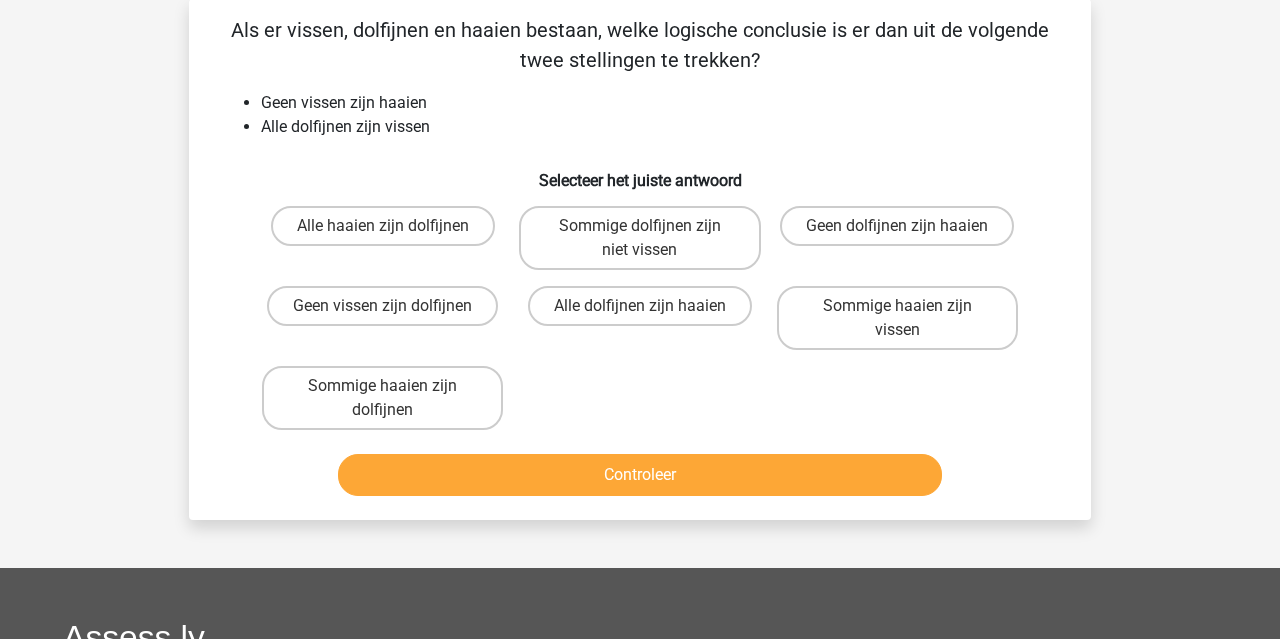 scroll, scrollTop: 92, scrollLeft: 0, axis: vertical 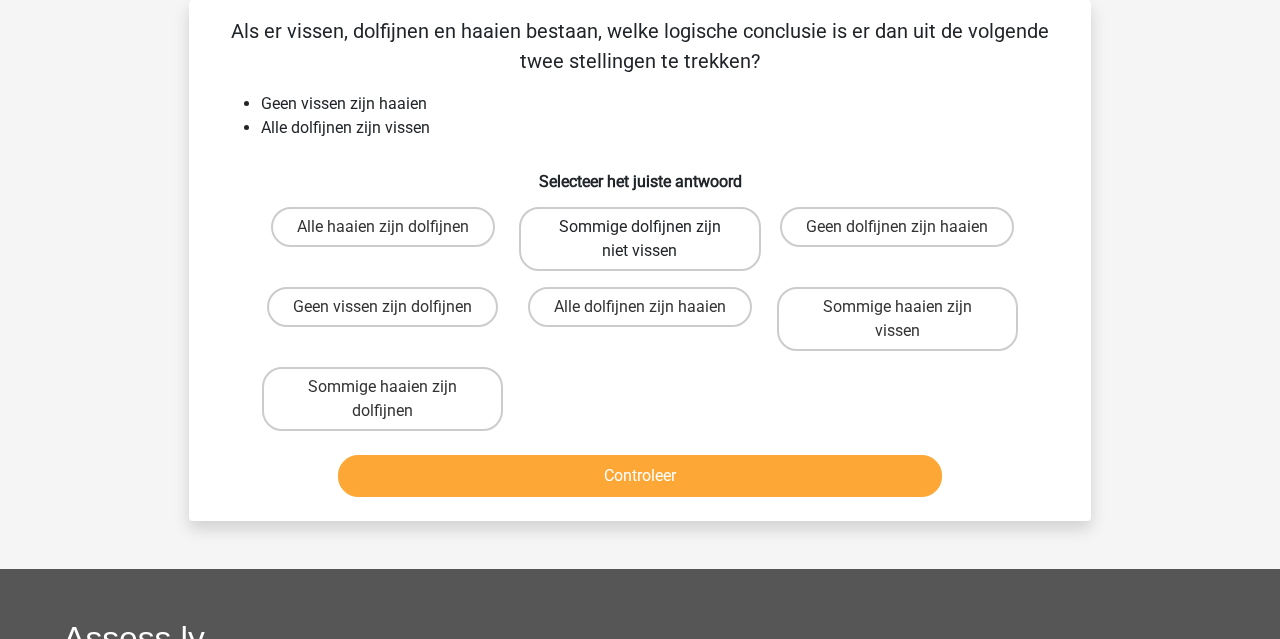 click on "Sommige dolfijnen zijn niet vissen" at bounding box center [639, 239] 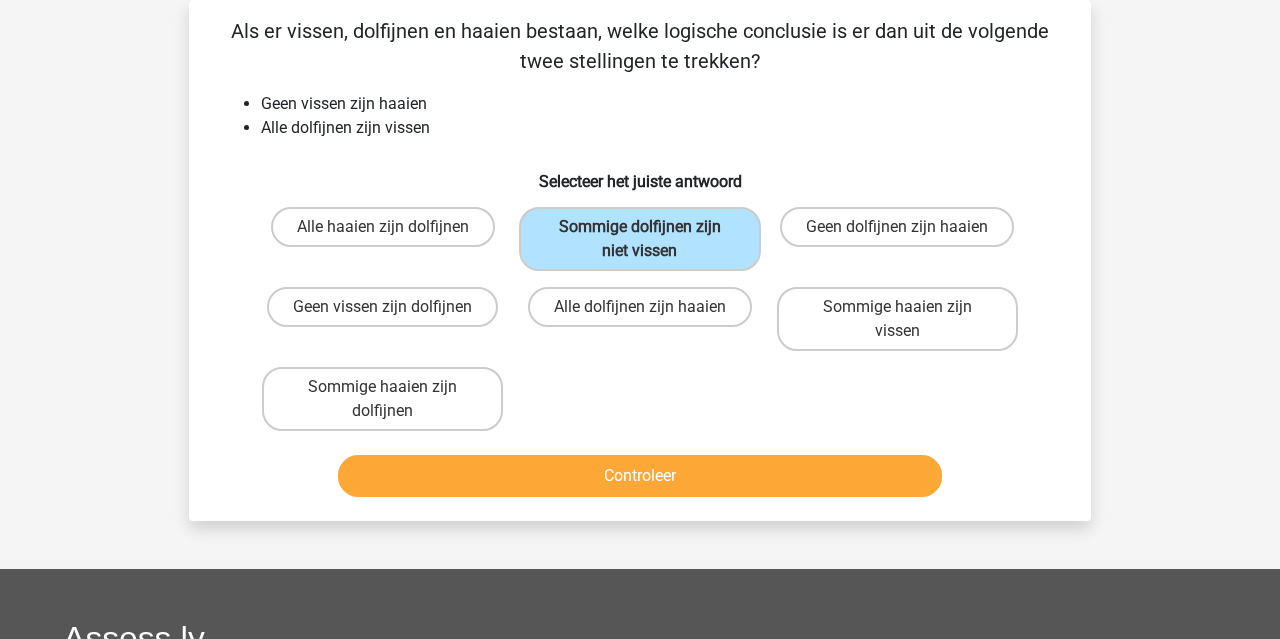 click on "Controleer" at bounding box center [640, 476] 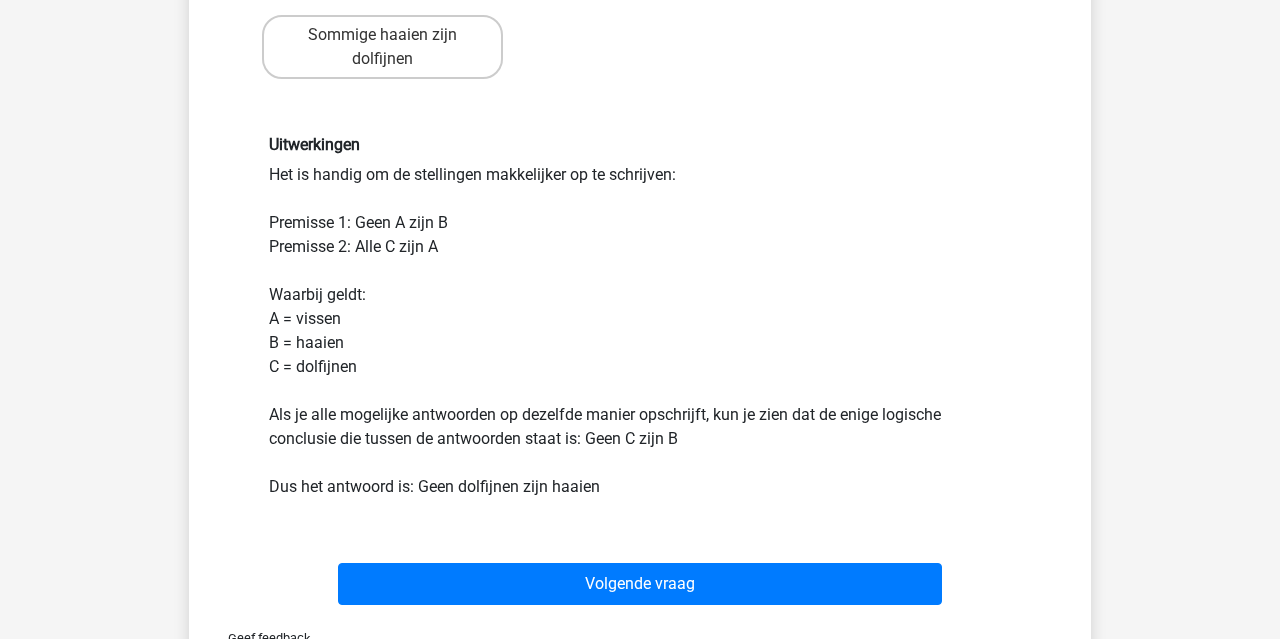 scroll, scrollTop: 439, scrollLeft: 0, axis: vertical 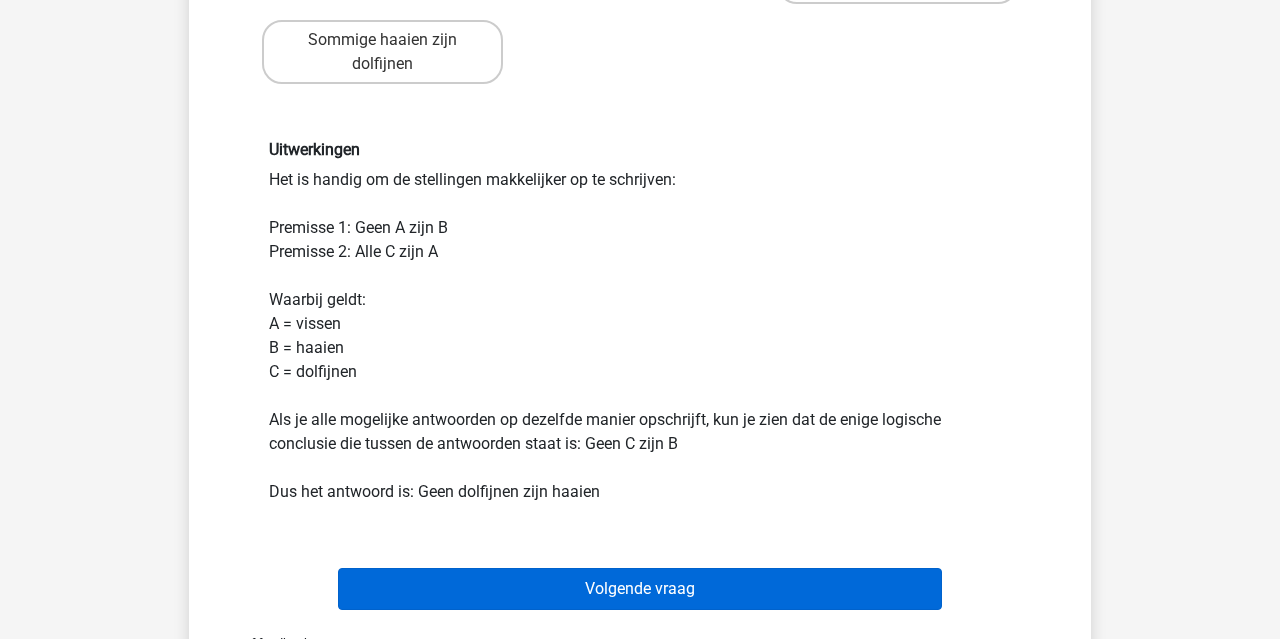 click on "Volgende vraag" at bounding box center [640, 589] 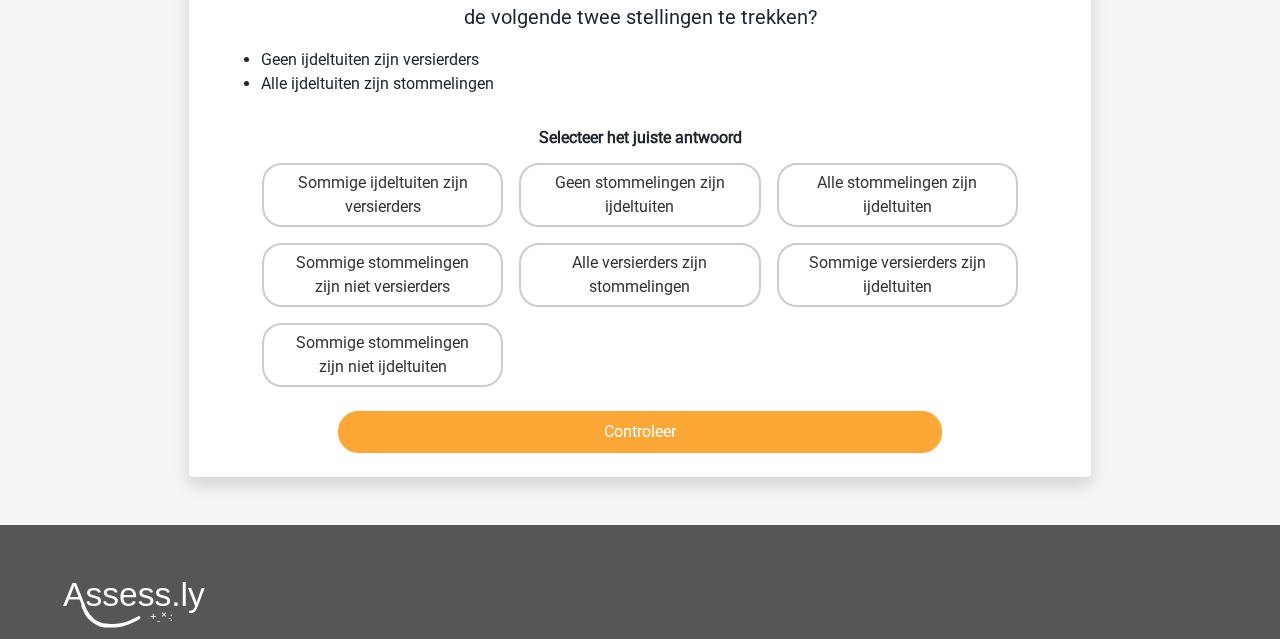 scroll, scrollTop: 92, scrollLeft: 0, axis: vertical 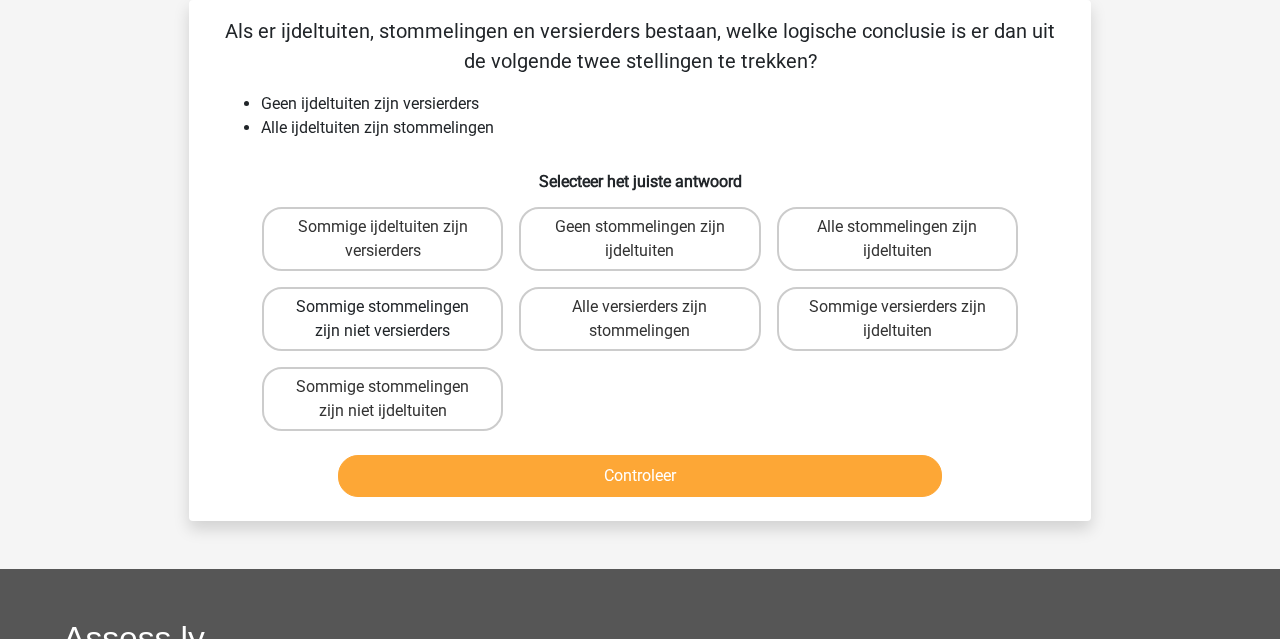 click on "Sommige stommelingen zijn niet versierders" at bounding box center (382, 319) 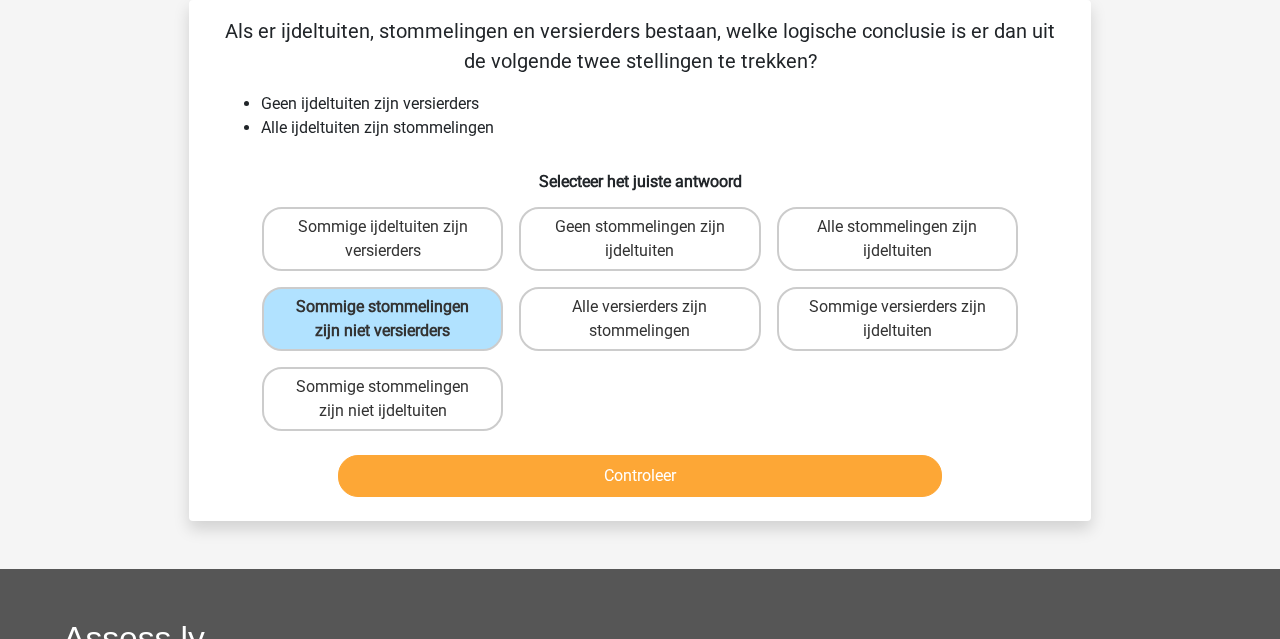 click on "Controleer" at bounding box center (640, 476) 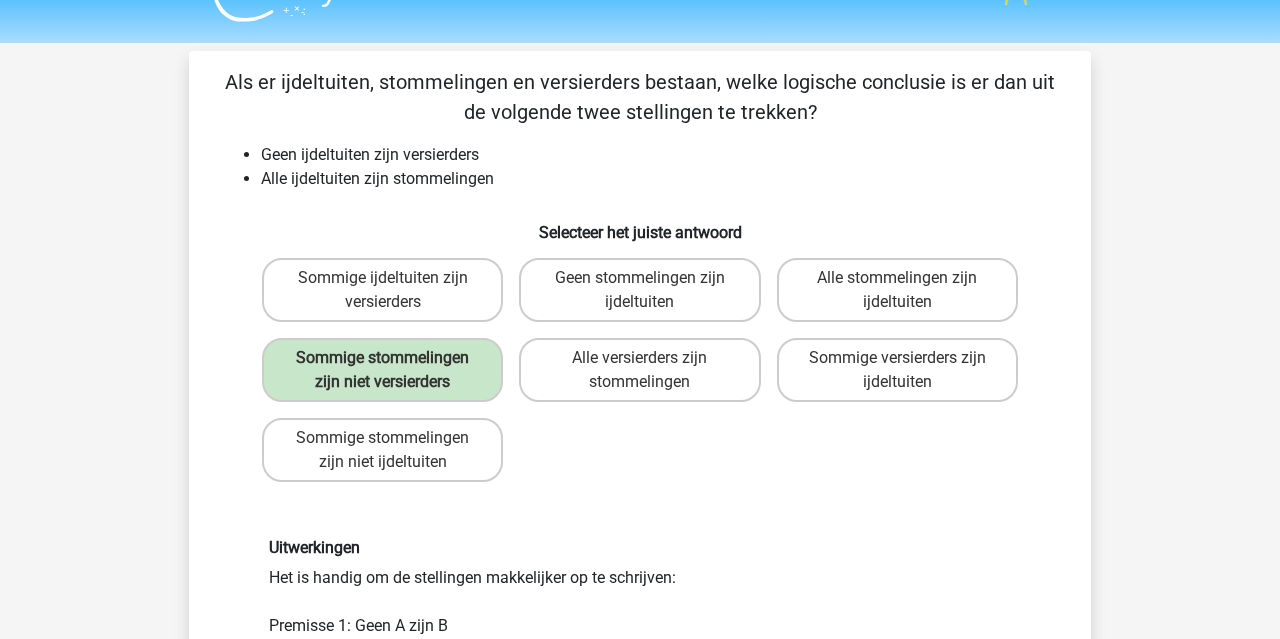scroll, scrollTop: 39, scrollLeft: 0, axis: vertical 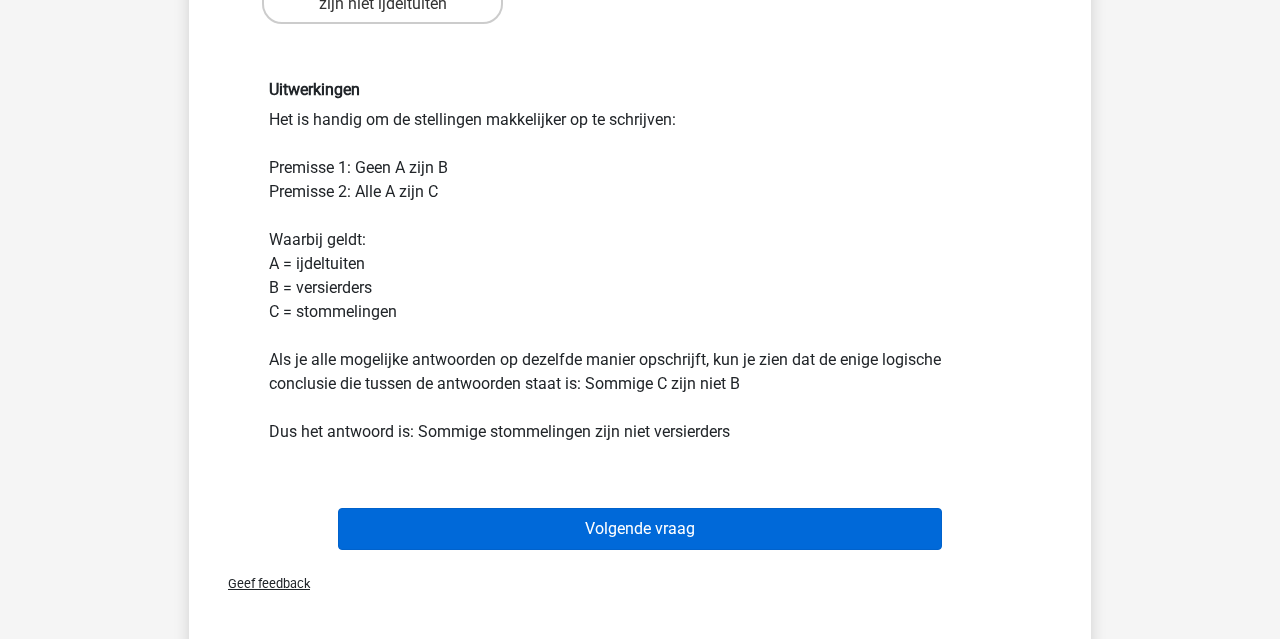 click on "Volgende vraag" at bounding box center (640, 529) 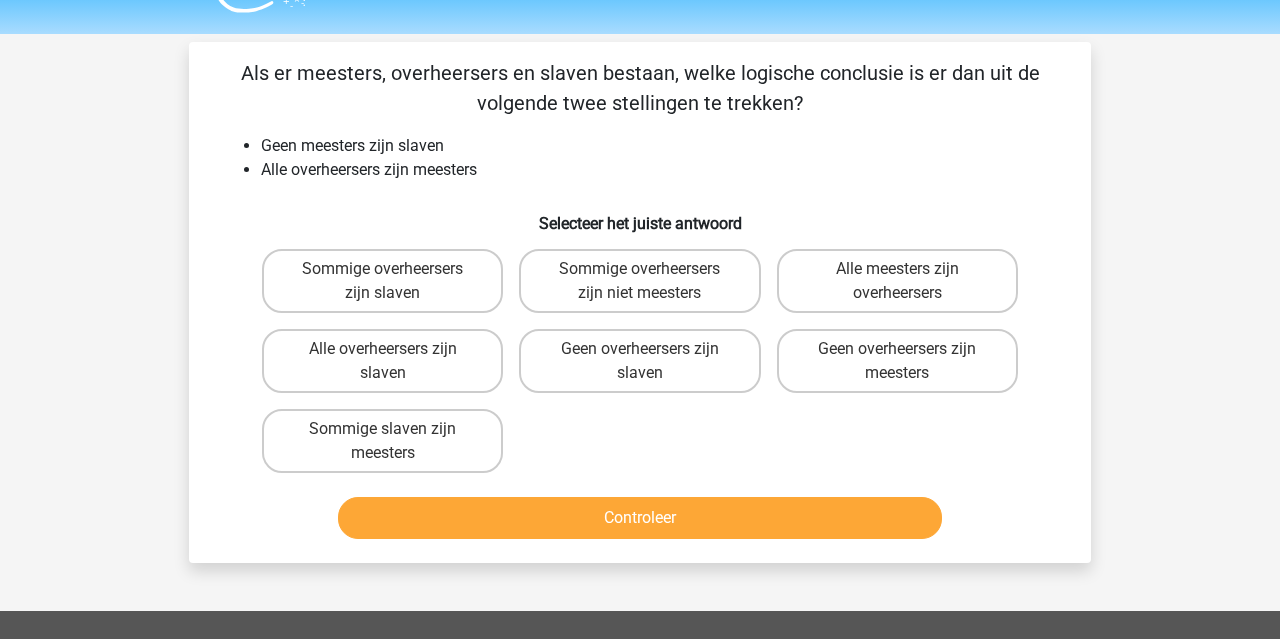 scroll, scrollTop: 48, scrollLeft: 0, axis: vertical 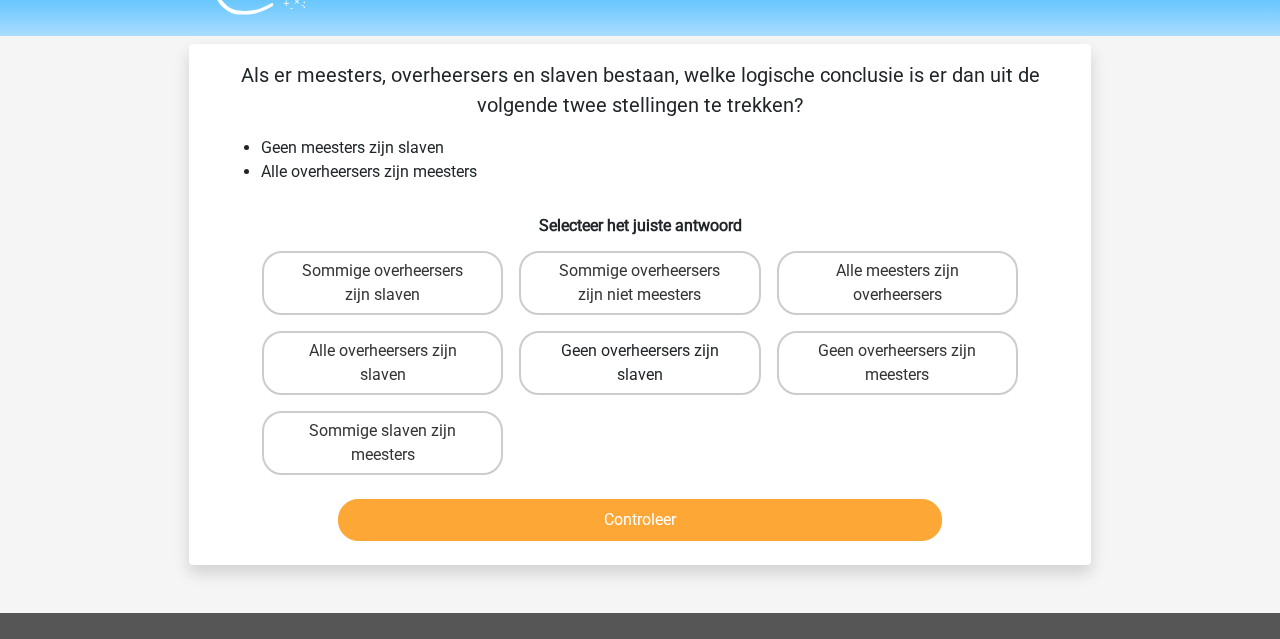click on "Geen overheersers zijn slaven" at bounding box center (639, 363) 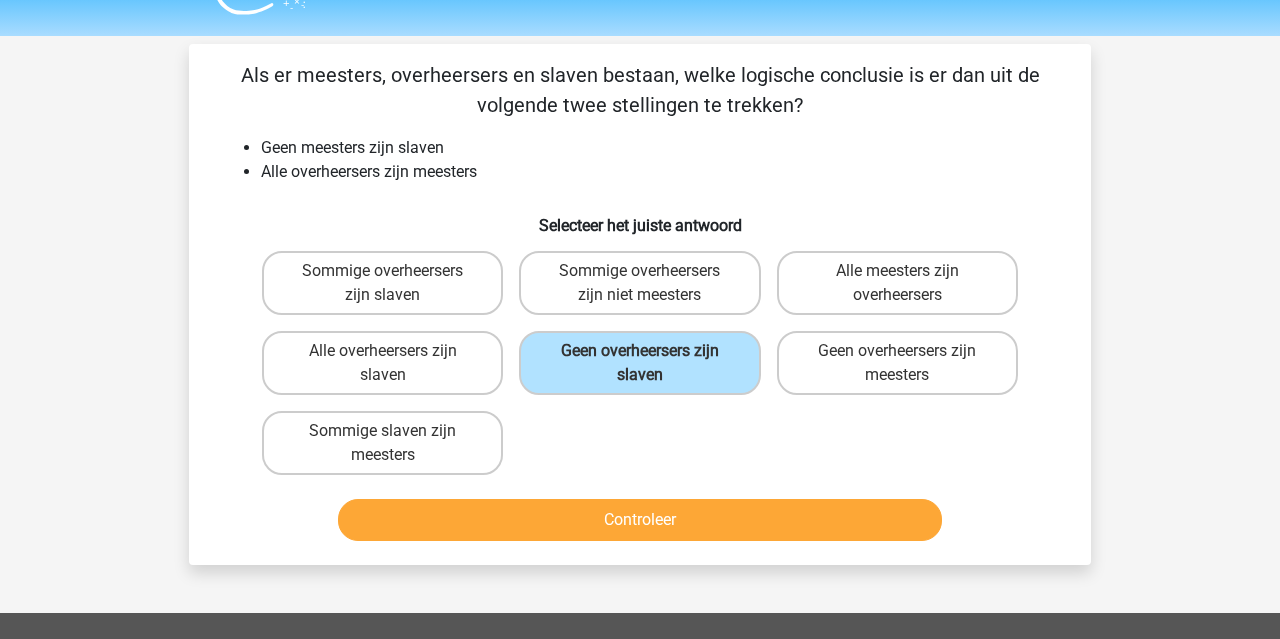 click on "Controleer" at bounding box center (640, 520) 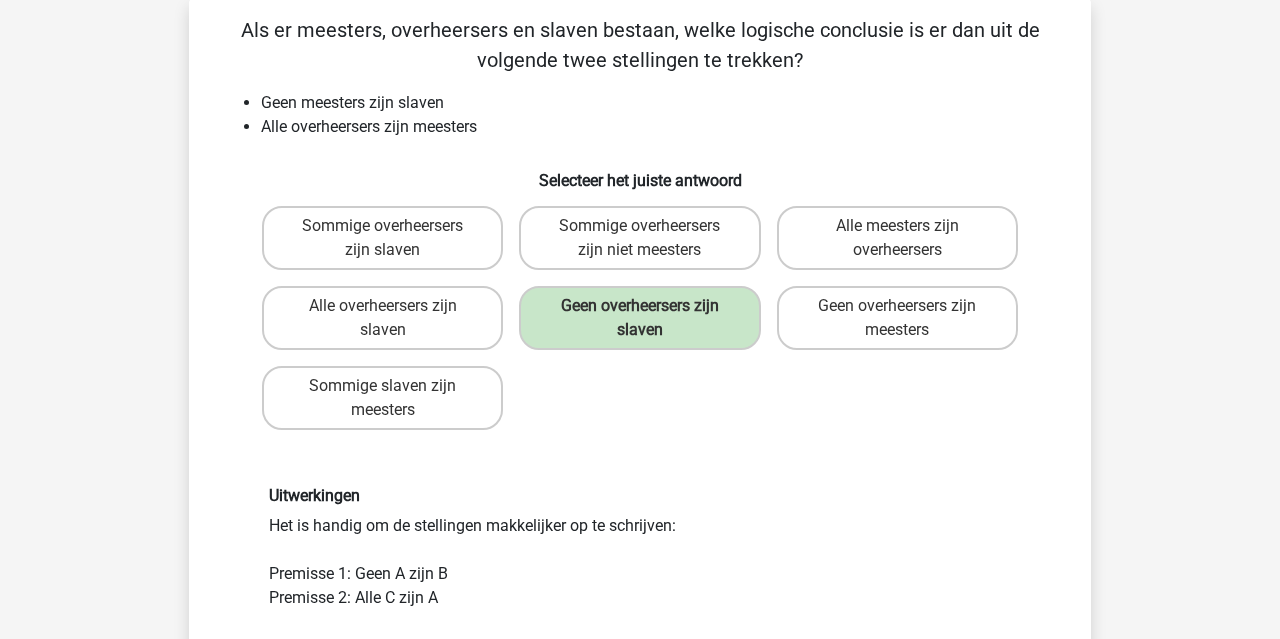 scroll, scrollTop: 95, scrollLeft: 0, axis: vertical 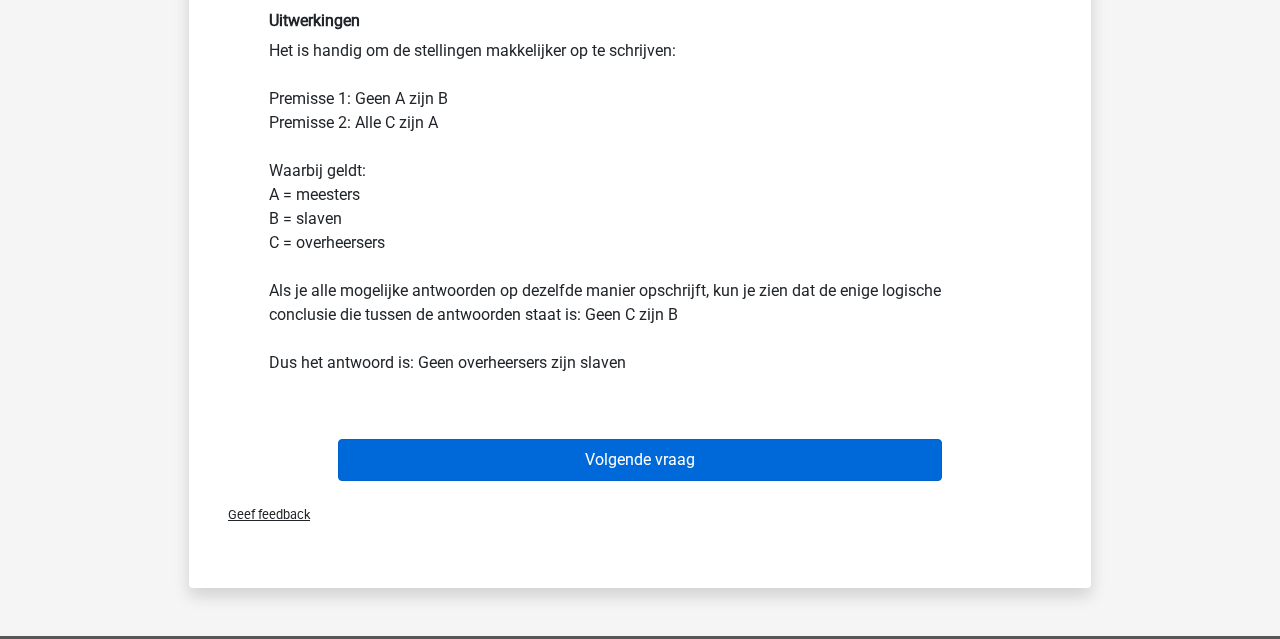 click on "Volgende vraag" at bounding box center (640, 460) 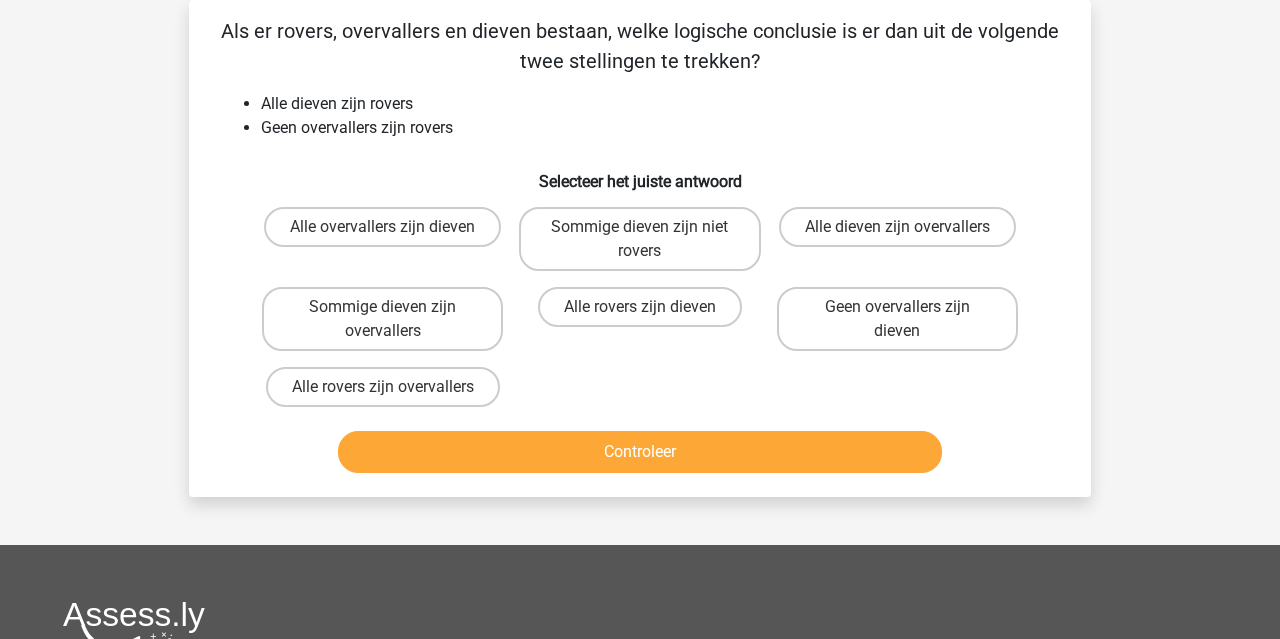 scroll, scrollTop: 75, scrollLeft: 0, axis: vertical 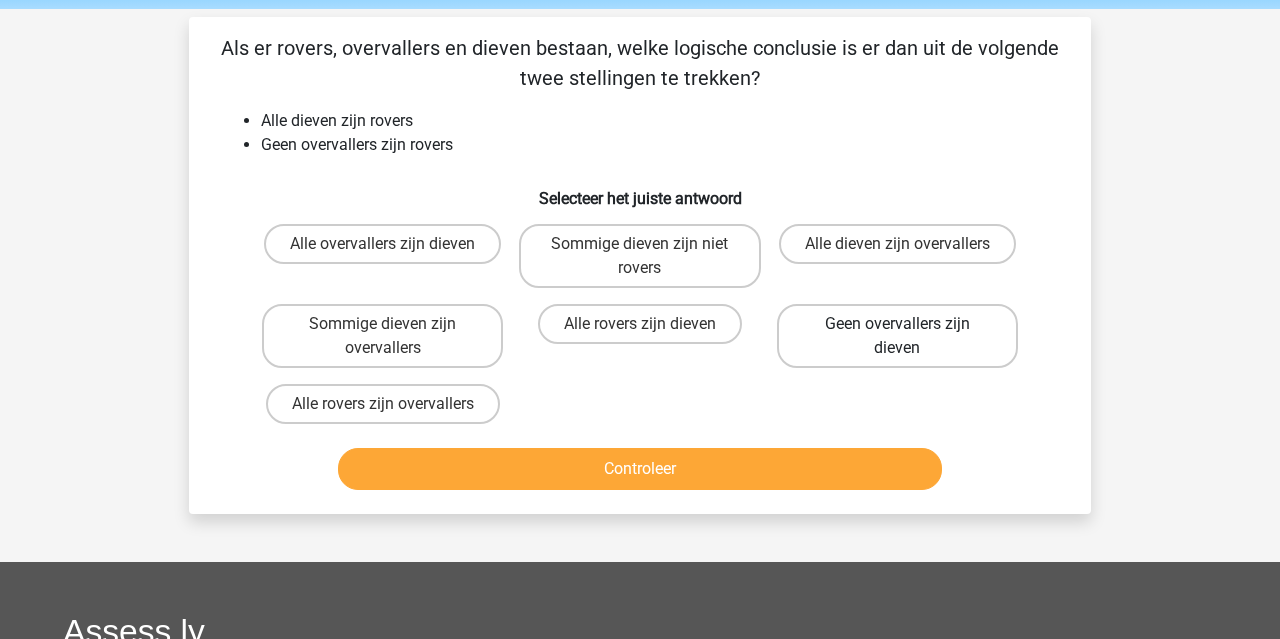 click on "Geen overvallers zijn dieven" at bounding box center (897, 336) 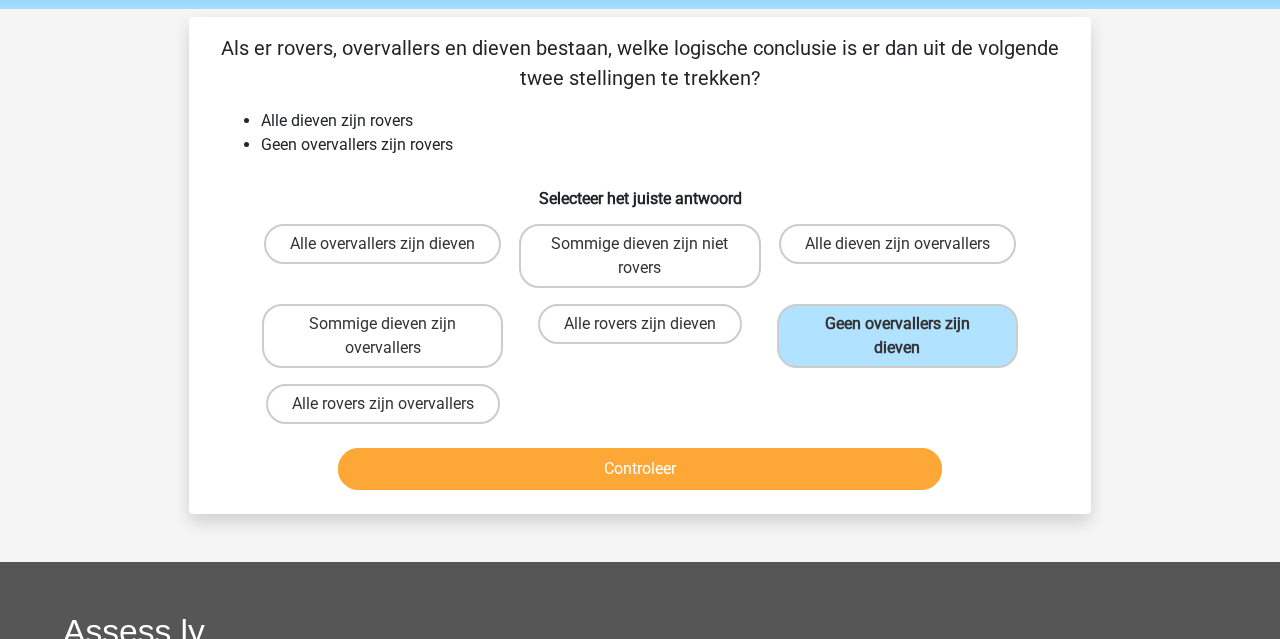 click on "Controleer" at bounding box center [640, 469] 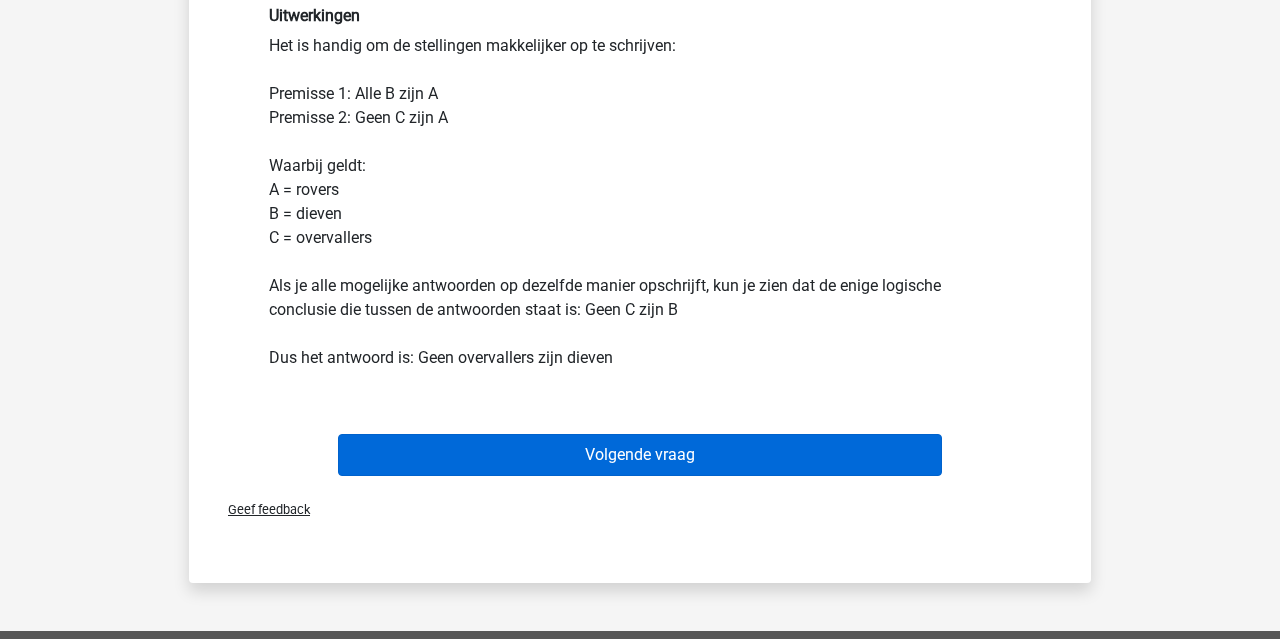 click on "Volgende vraag" at bounding box center (640, 455) 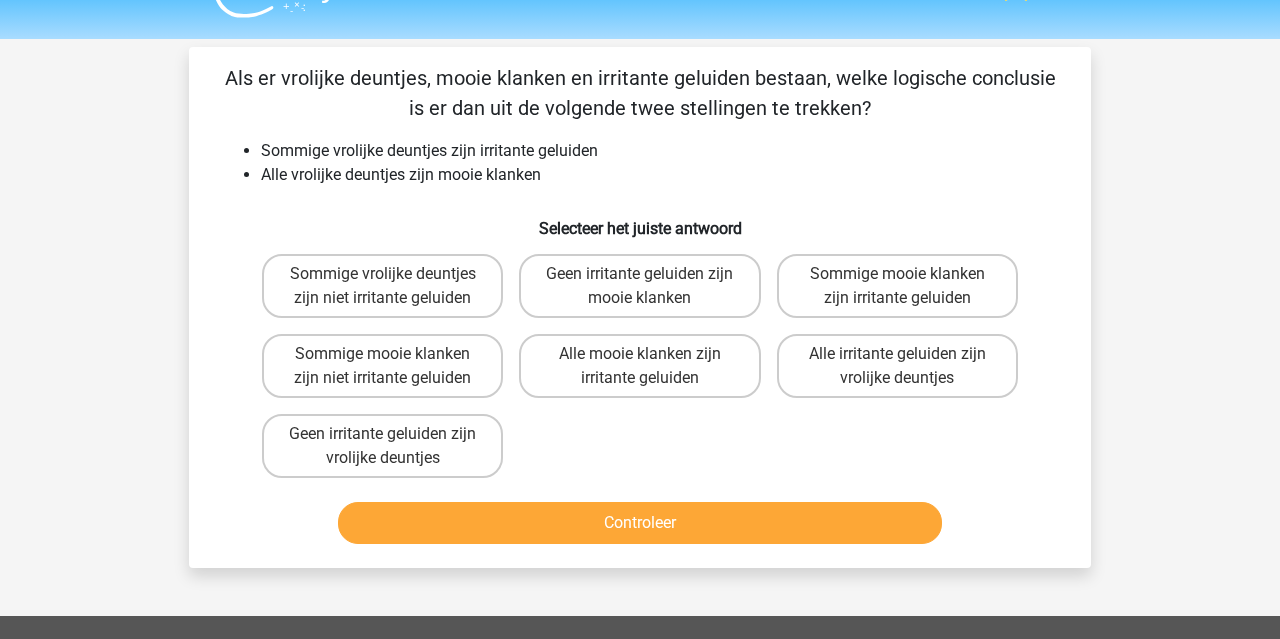 scroll, scrollTop: 42, scrollLeft: 0, axis: vertical 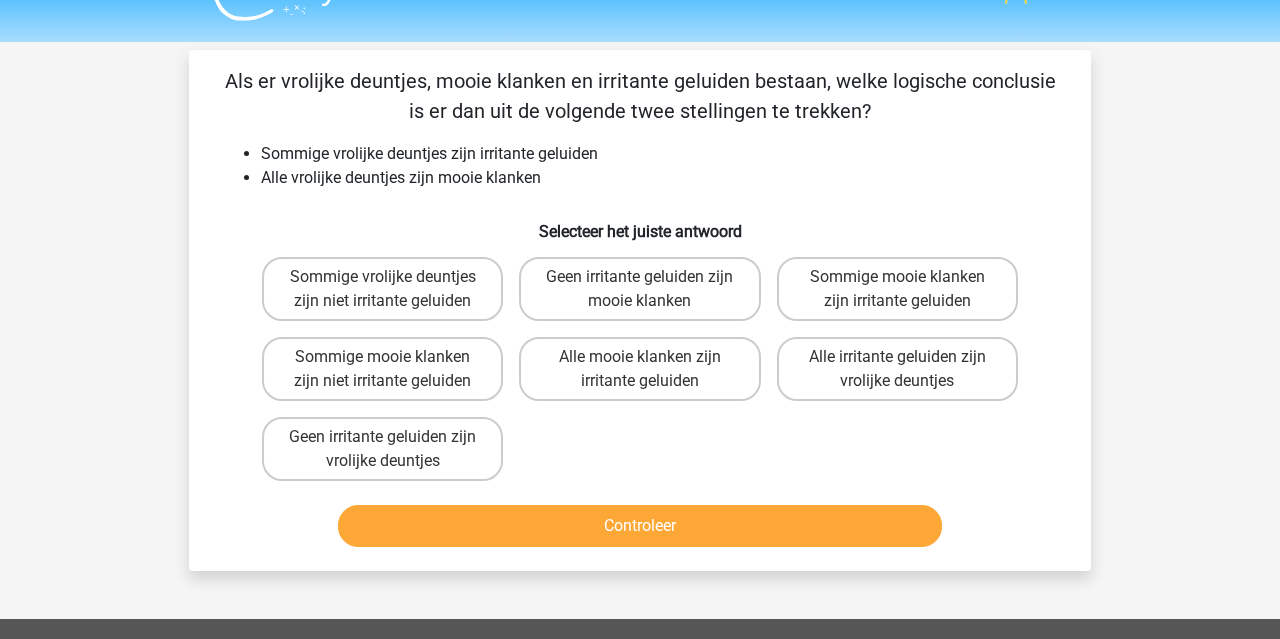click on "Sommige mooie klanken zijn irritante geluiden" at bounding box center (903, 283) 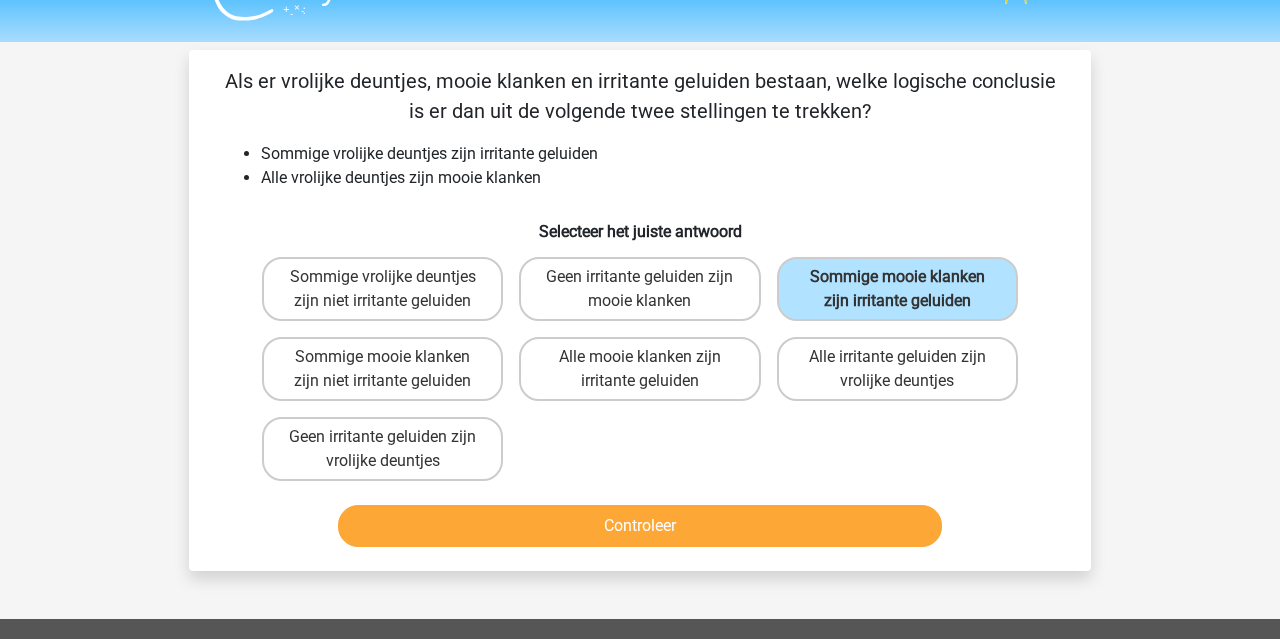 click on "Controleer" at bounding box center (640, 526) 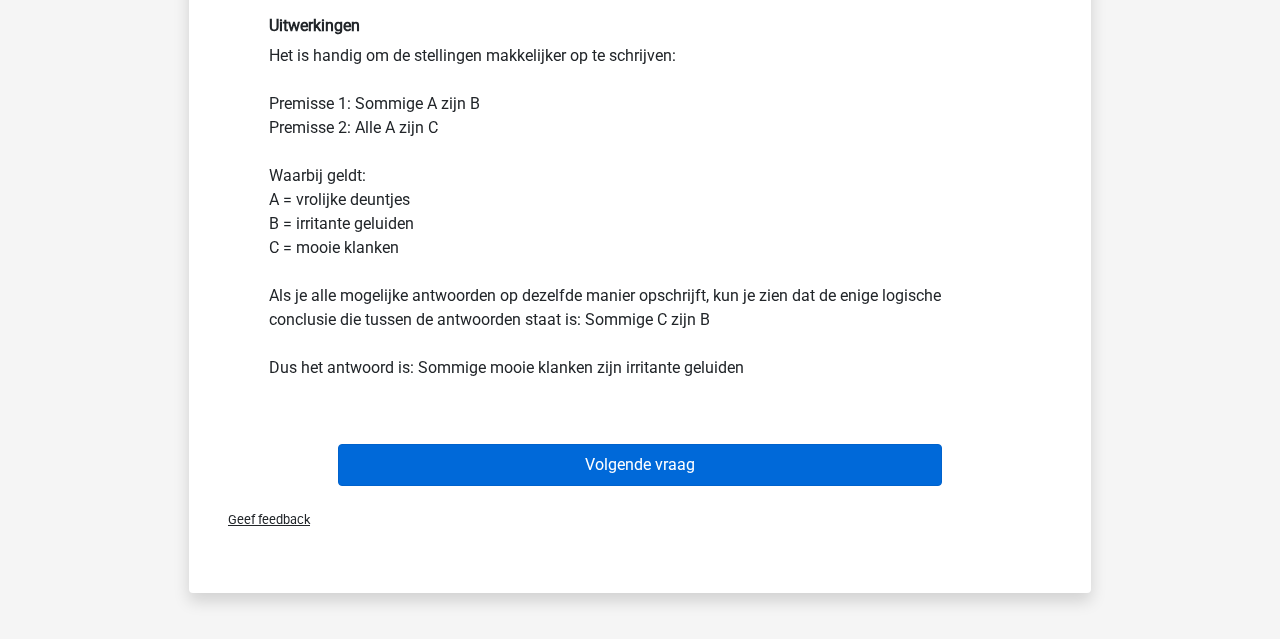 click on "Volgende vraag" at bounding box center [640, 465] 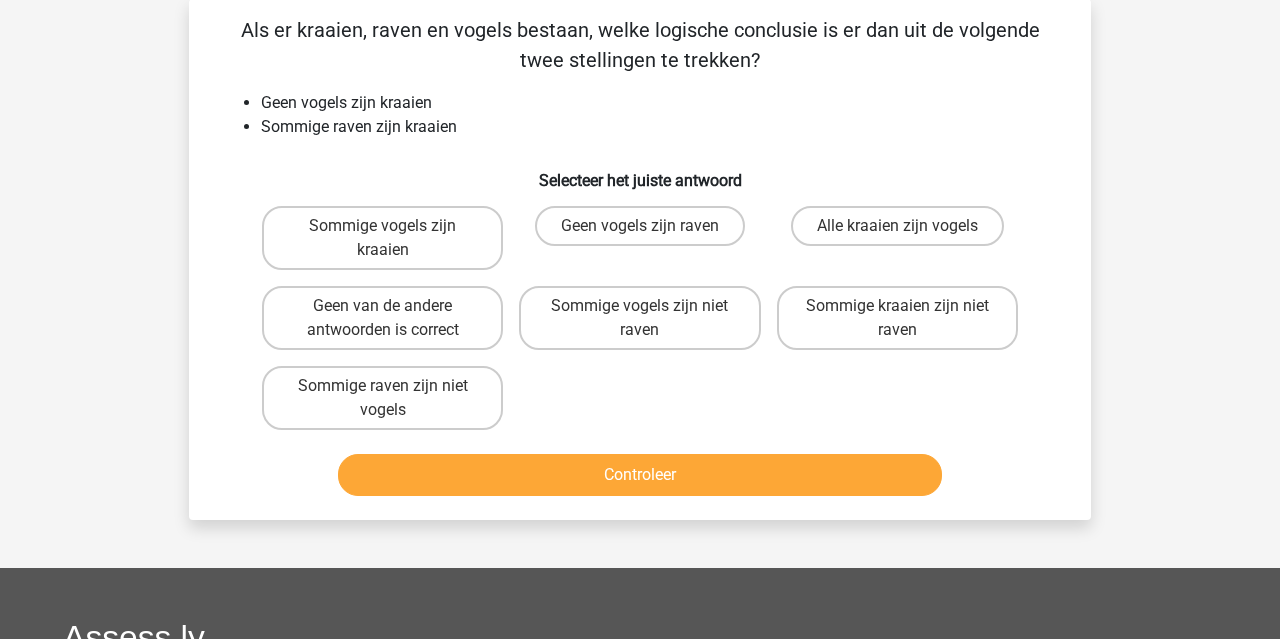 scroll, scrollTop: 92, scrollLeft: 0, axis: vertical 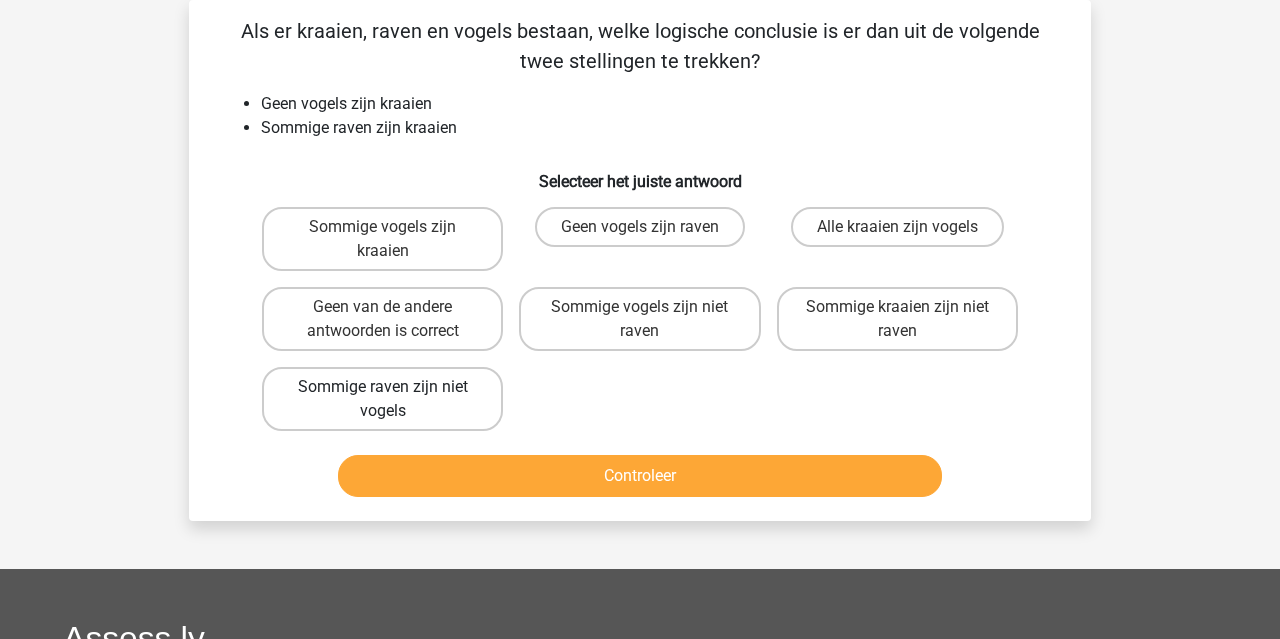 click on "Sommige raven zijn niet vogels" at bounding box center (382, 399) 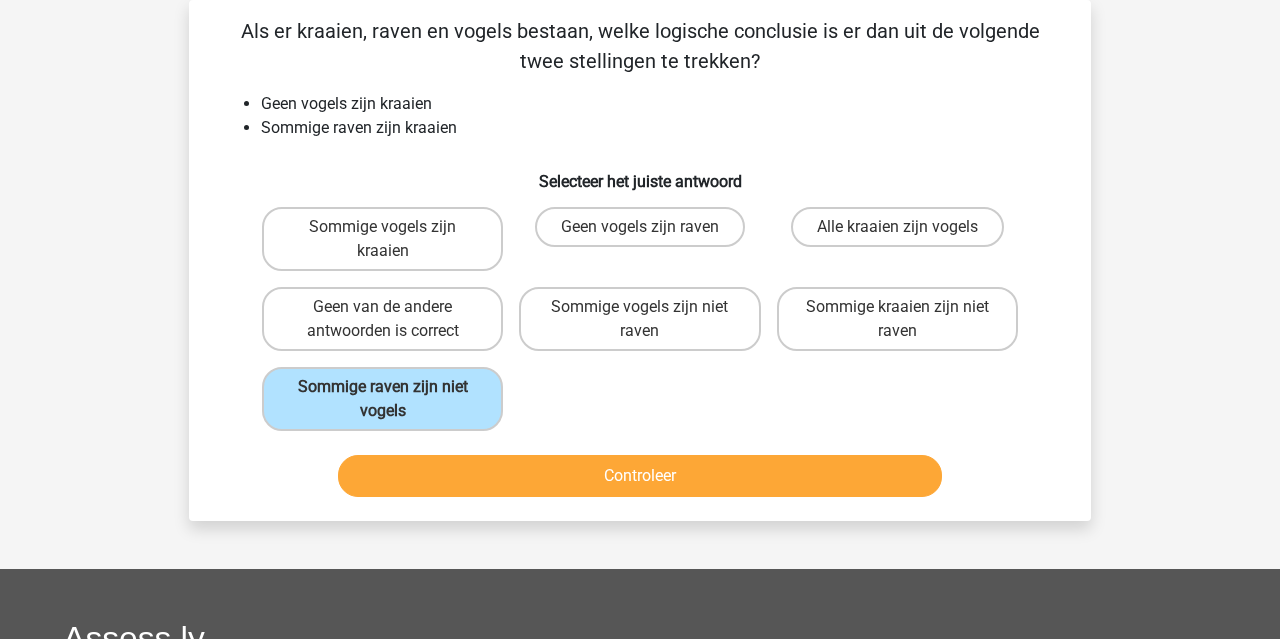 click on "Controleer" at bounding box center (640, 476) 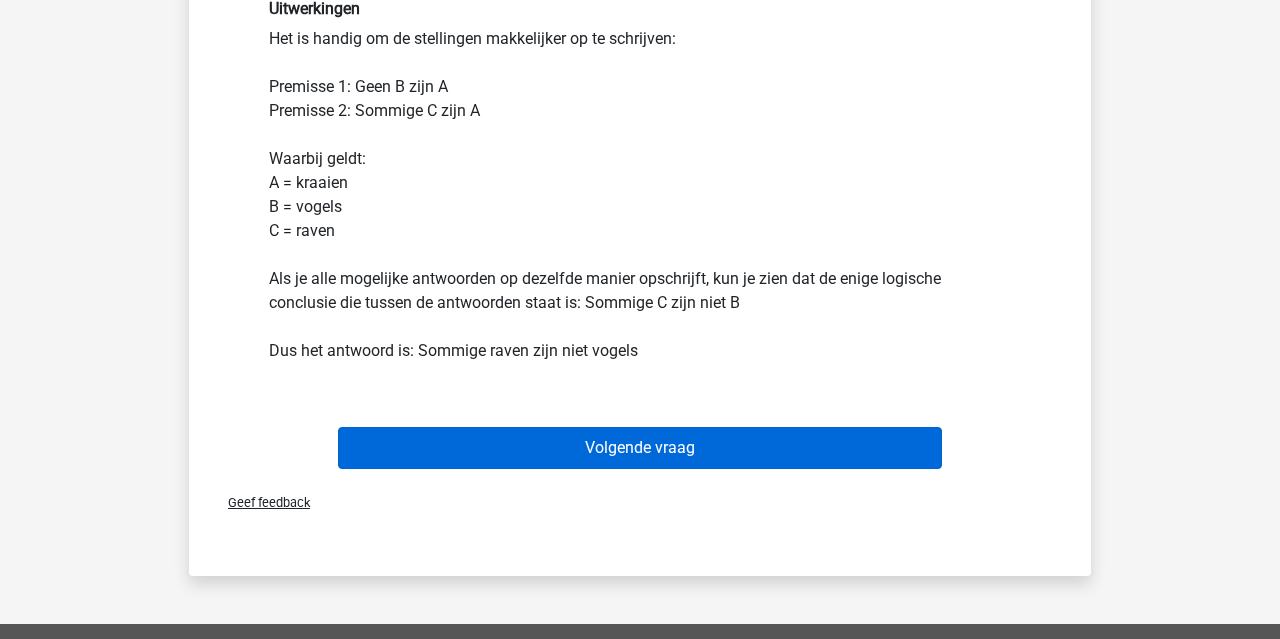 click on "Volgende vraag" at bounding box center [640, 448] 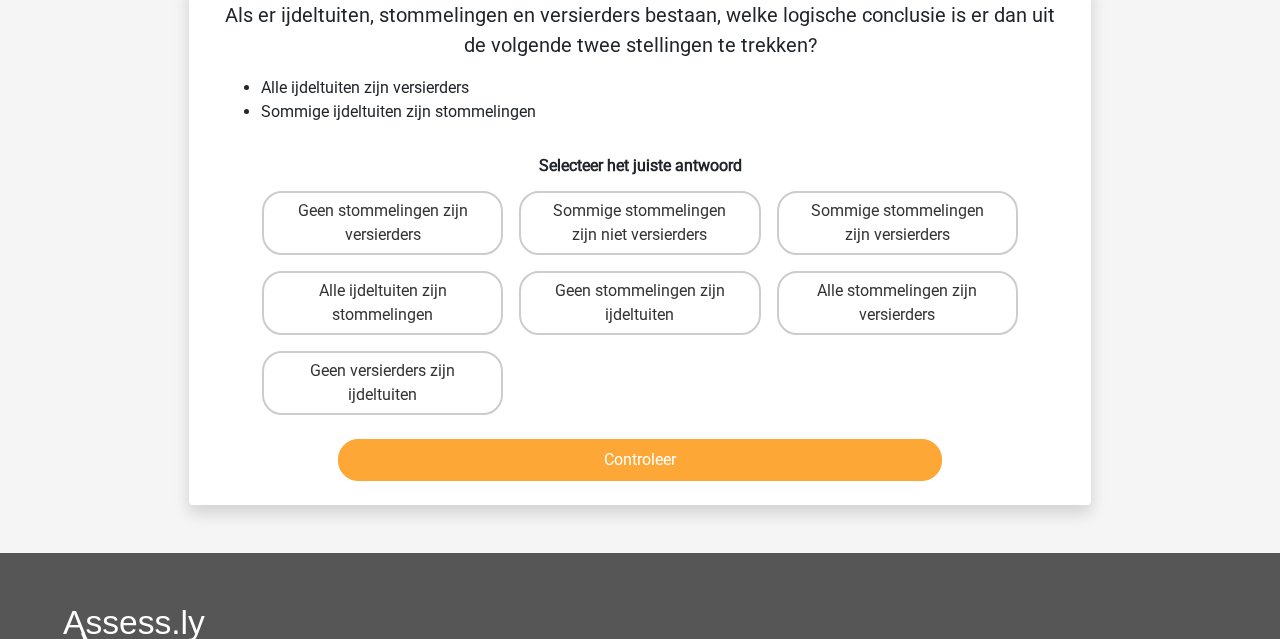 scroll, scrollTop: 92, scrollLeft: 0, axis: vertical 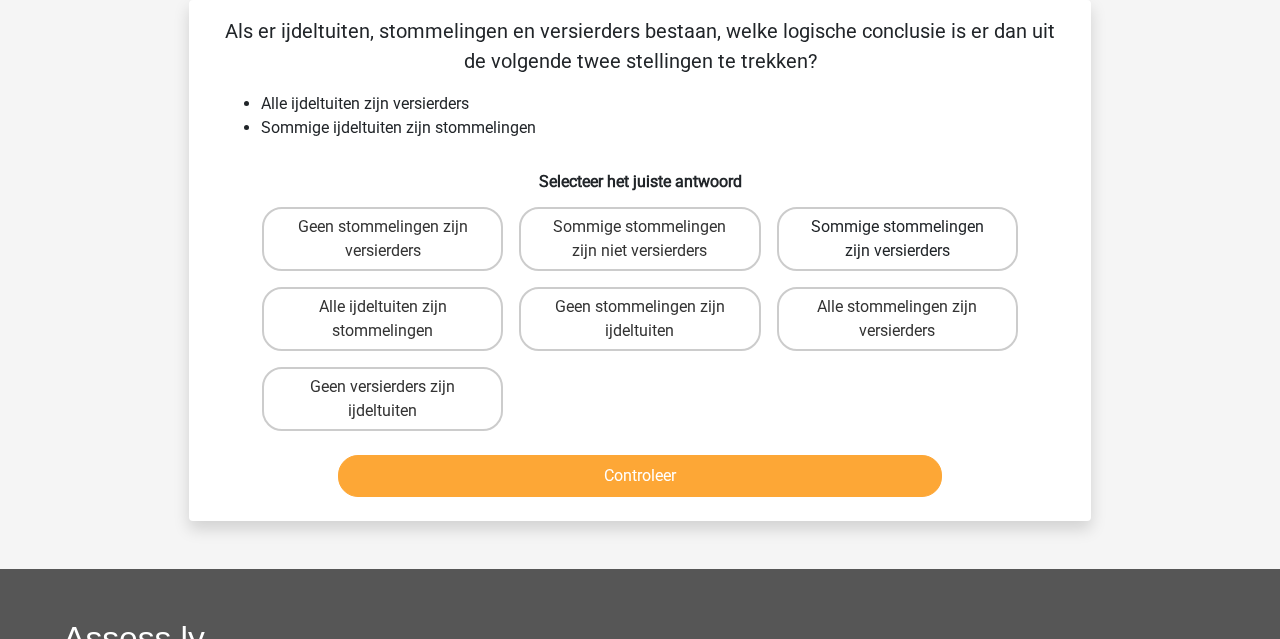 click on "Sommige stommelingen zijn versierders" at bounding box center [897, 239] 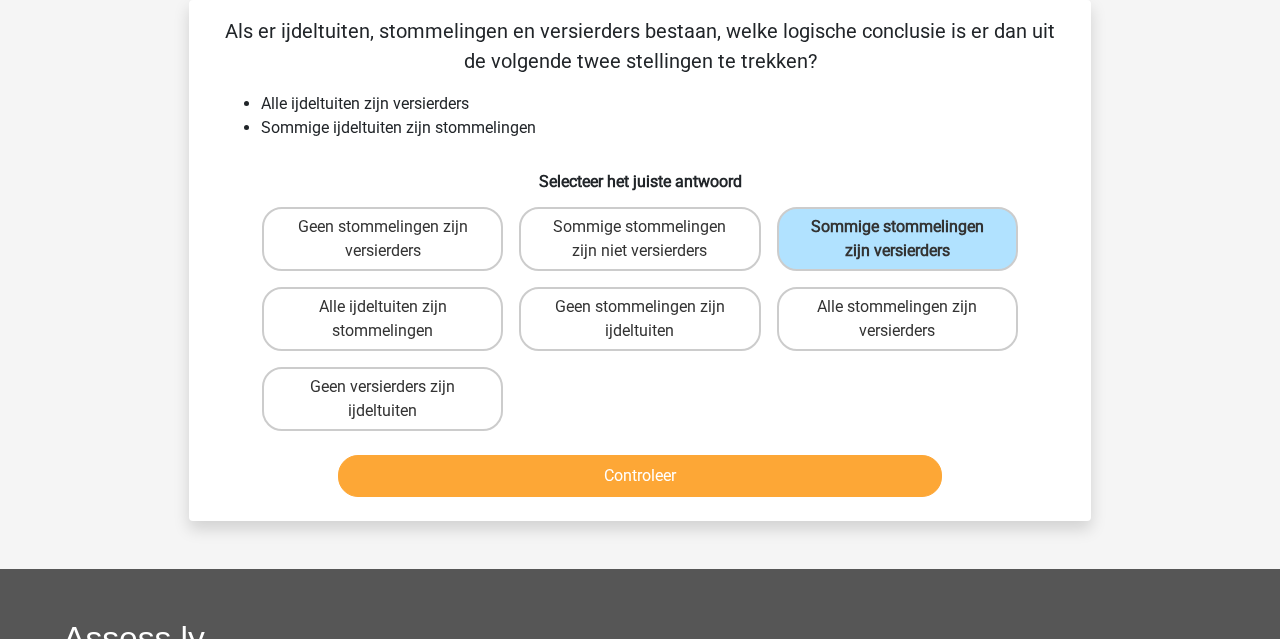 click on "Controleer" at bounding box center (640, 476) 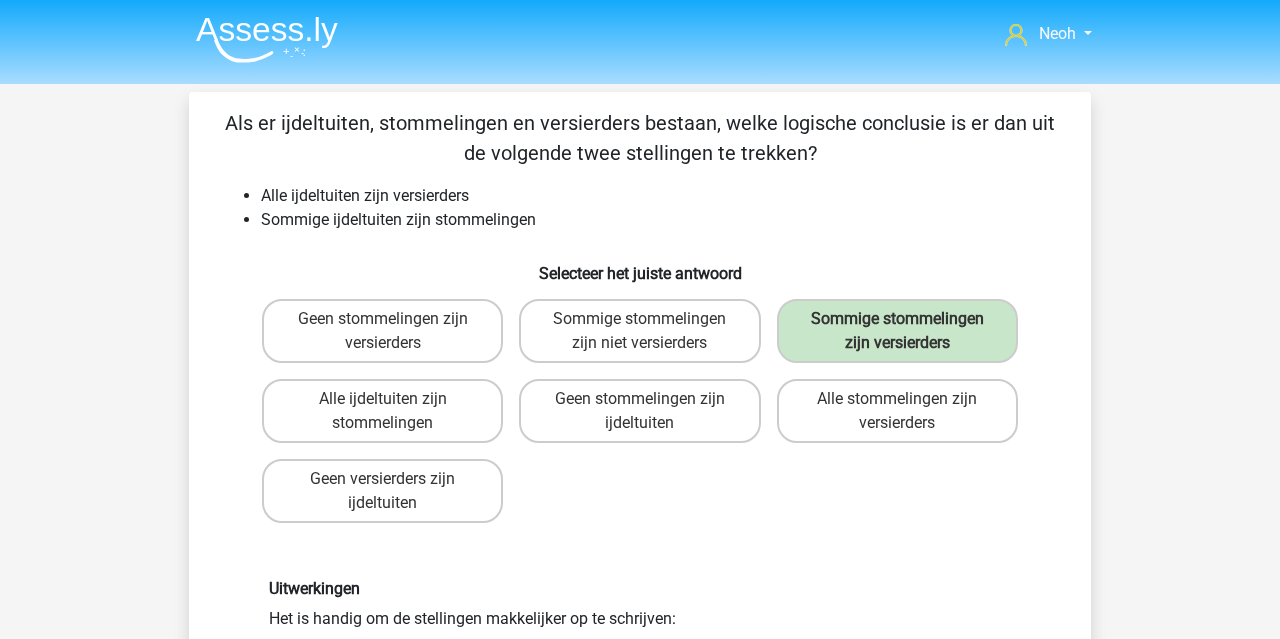 scroll, scrollTop: 0, scrollLeft: 0, axis: both 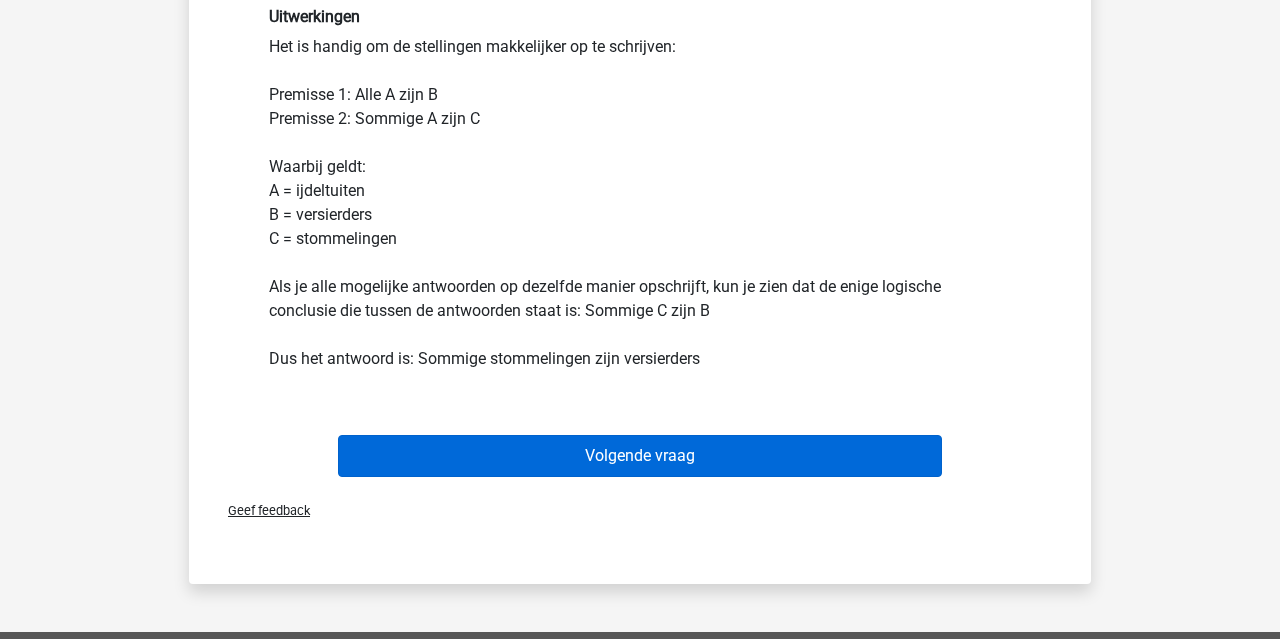 click on "Volgende vraag" at bounding box center (640, 456) 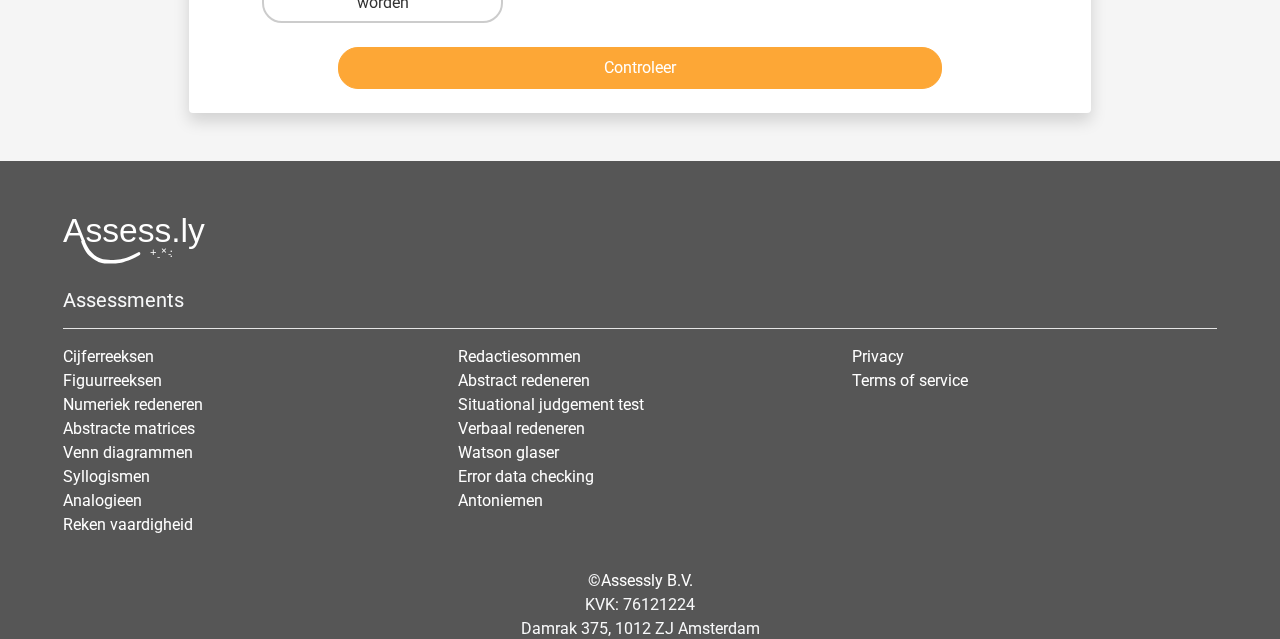 scroll, scrollTop: 92, scrollLeft: 0, axis: vertical 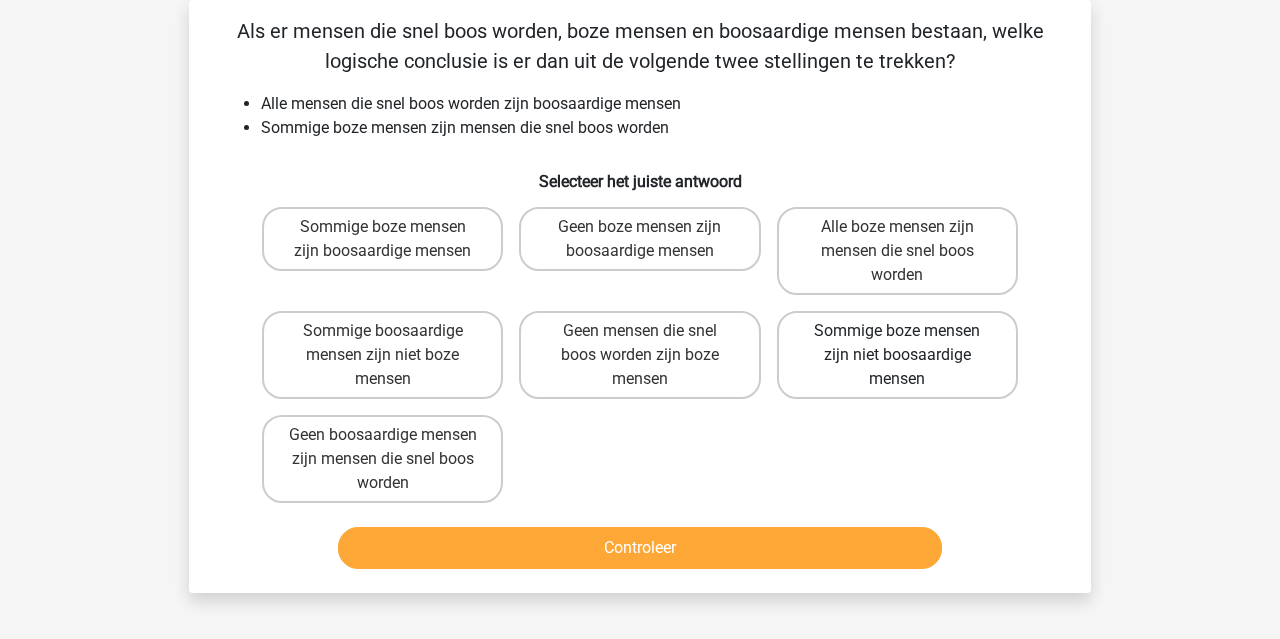 click on "Sommige boze mensen zijn niet boosaardige mensen" at bounding box center [897, 355] 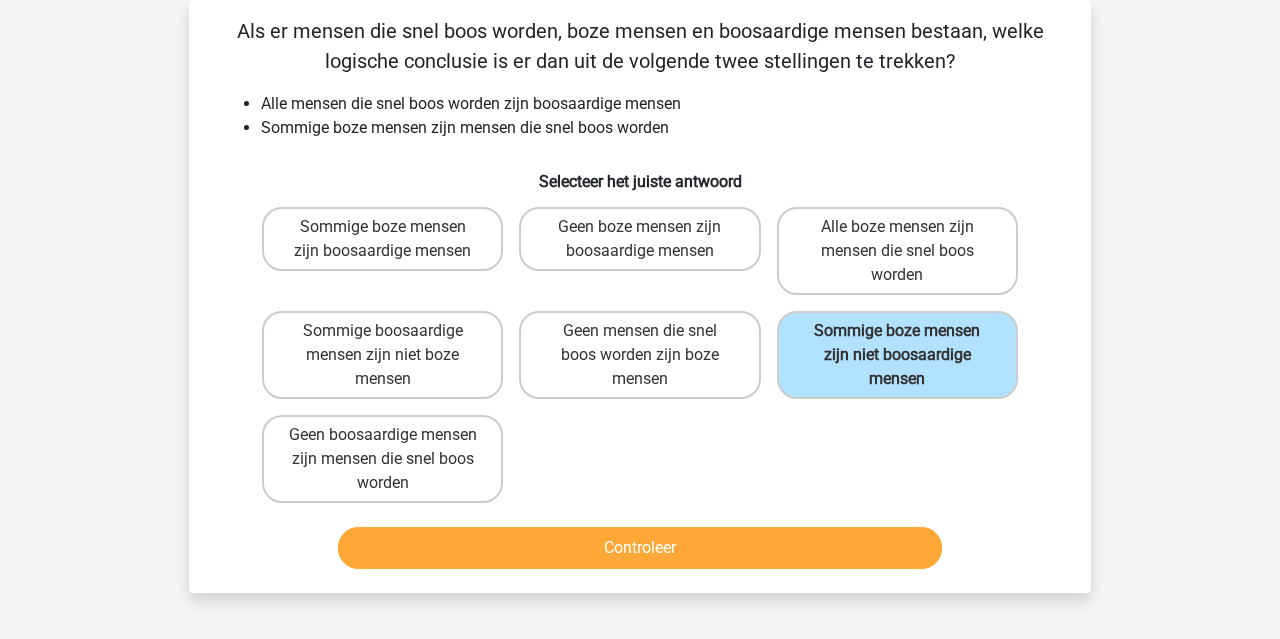 click on "Controleer" at bounding box center (640, 548) 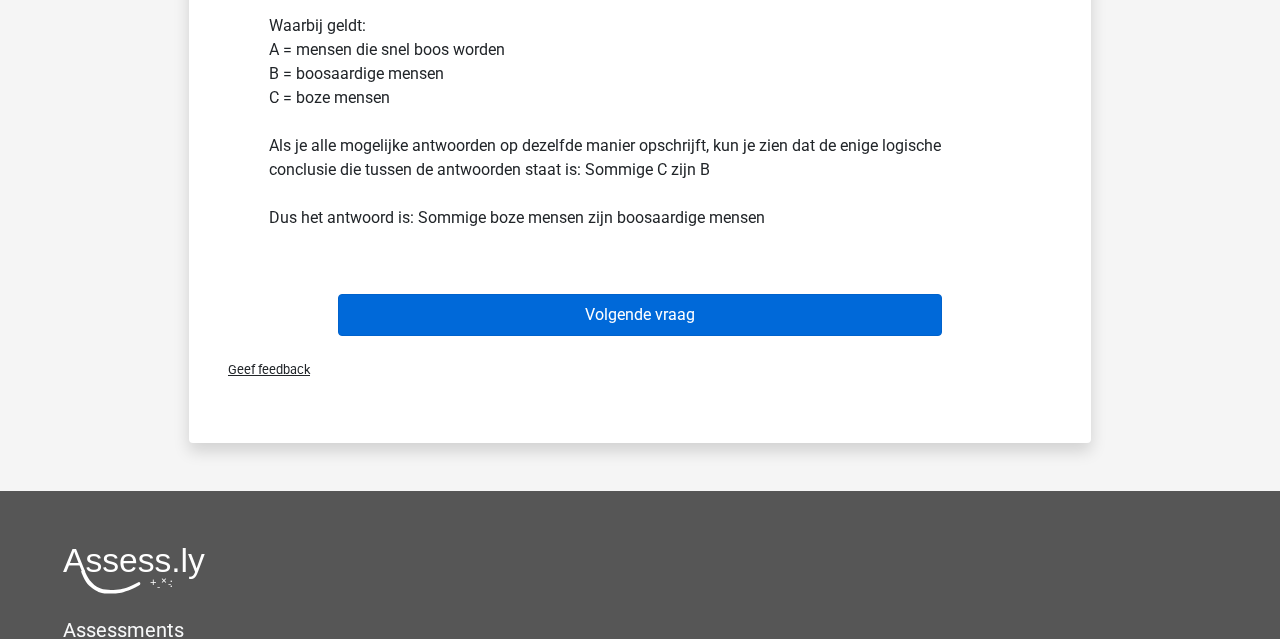 click on "Volgende vraag" at bounding box center (640, 315) 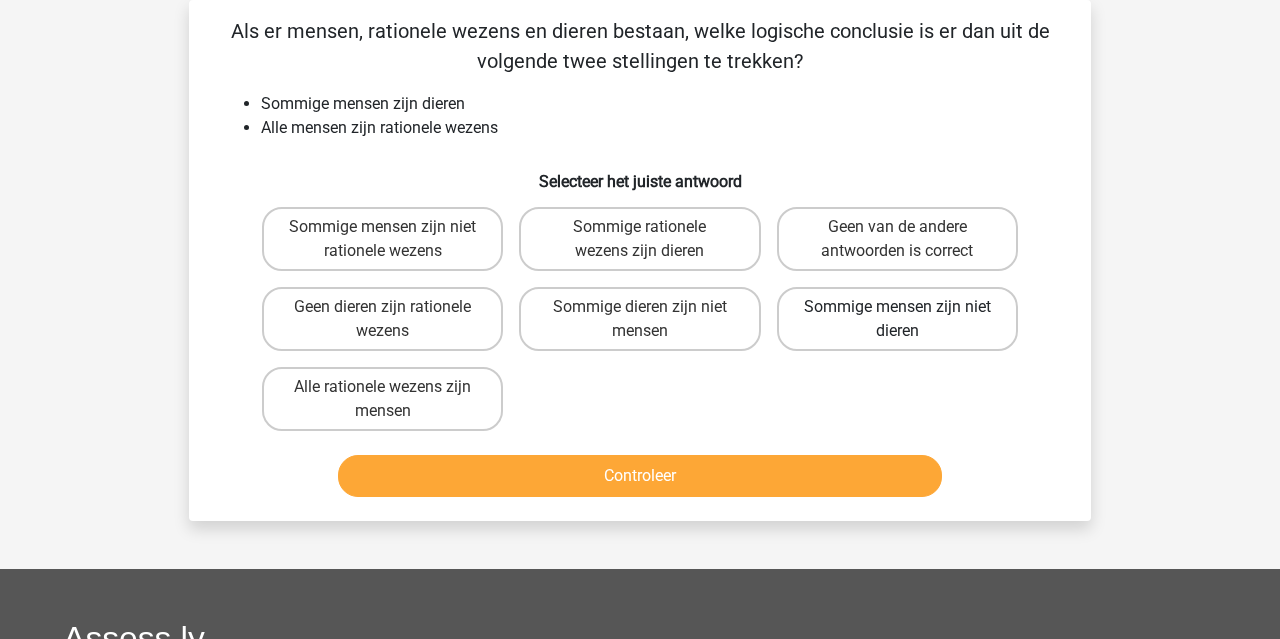 scroll, scrollTop: 81, scrollLeft: 0, axis: vertical 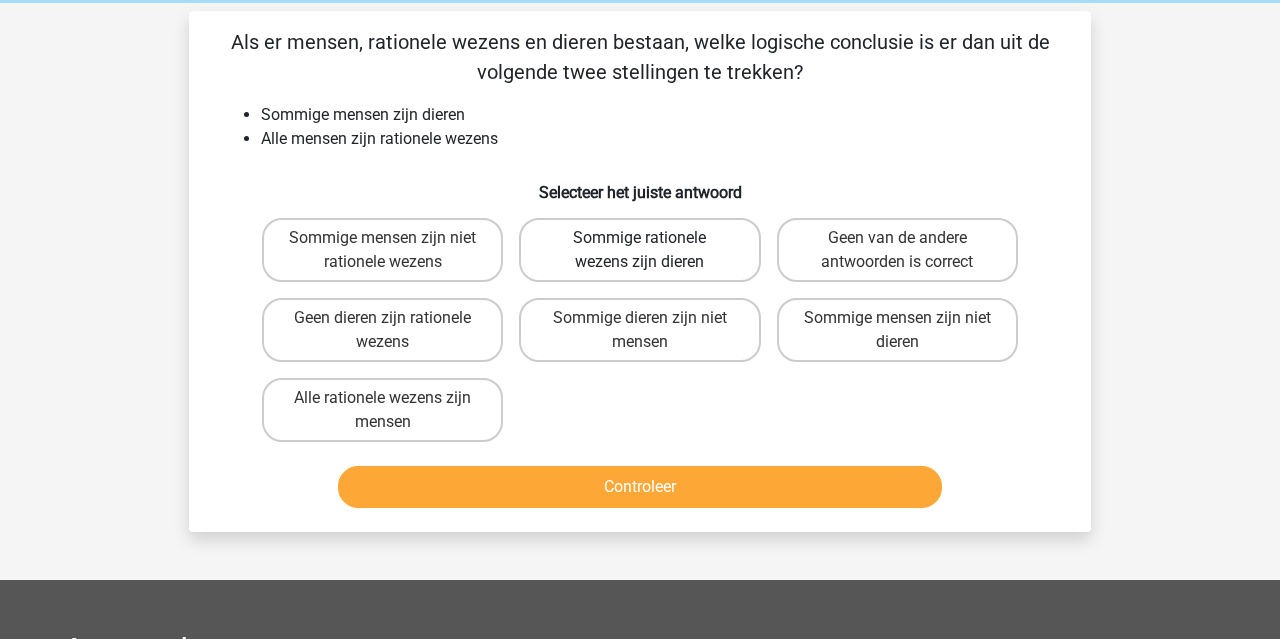 click on "Sommige rationele wezens zijn dieren" at bounding box center (639, 250) 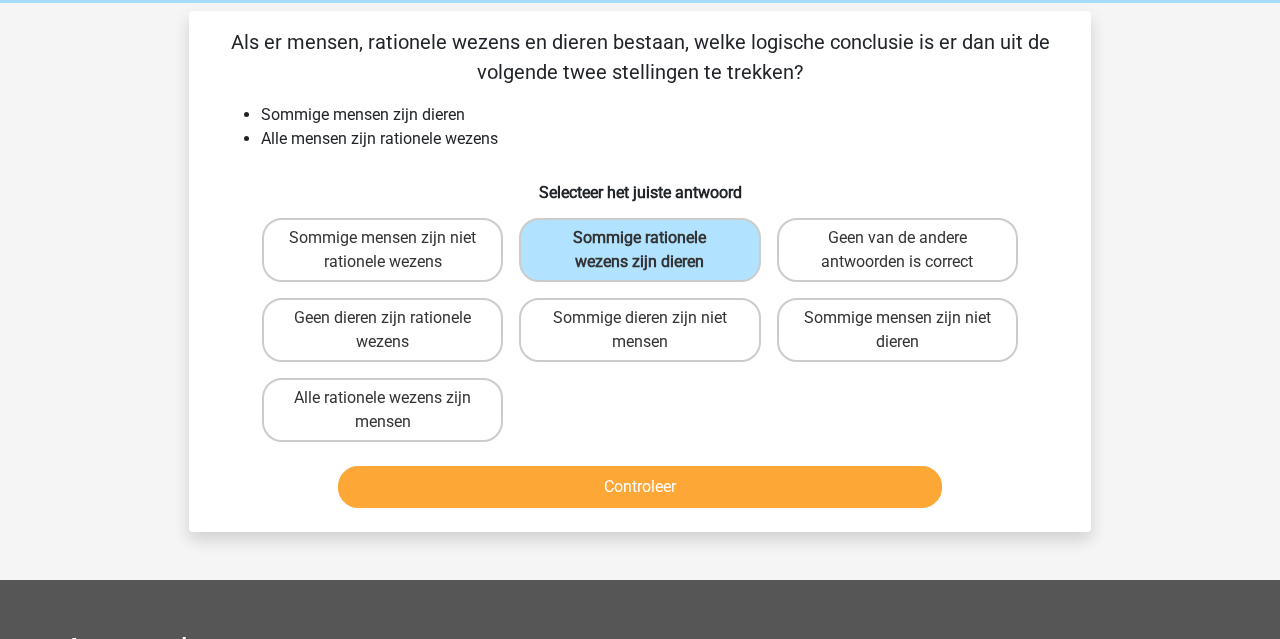 click on "Controleer" at bounding box center (640, 487) 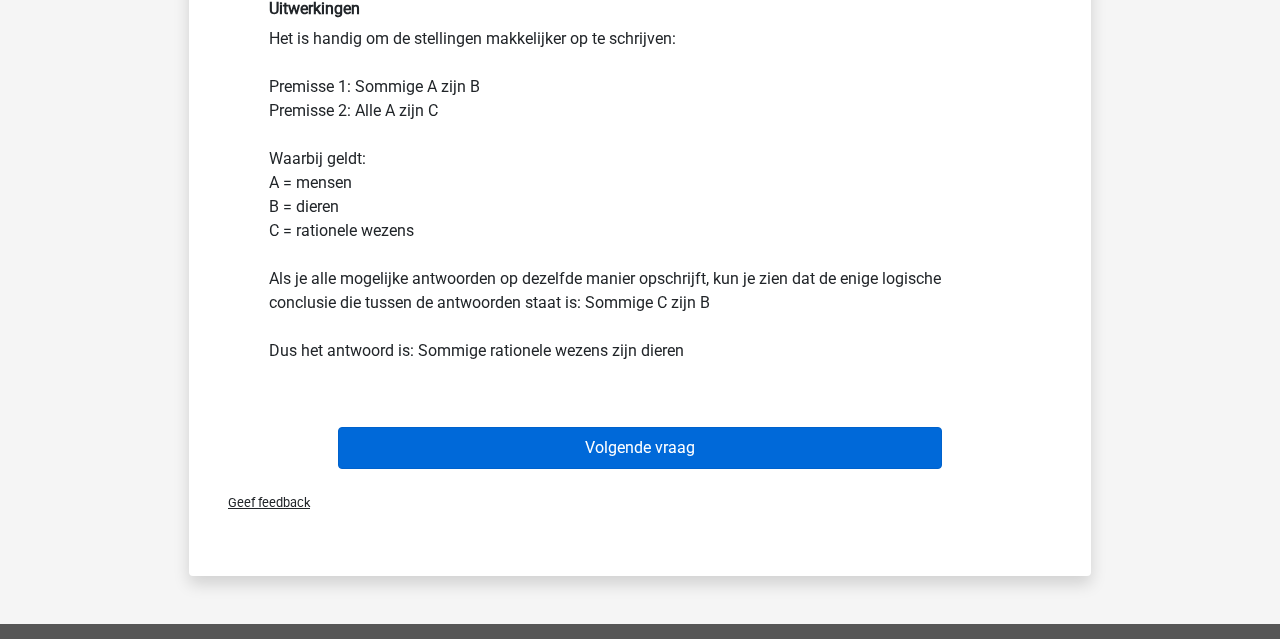 click on "Volgende vraag" at bounding box center [640, 448] 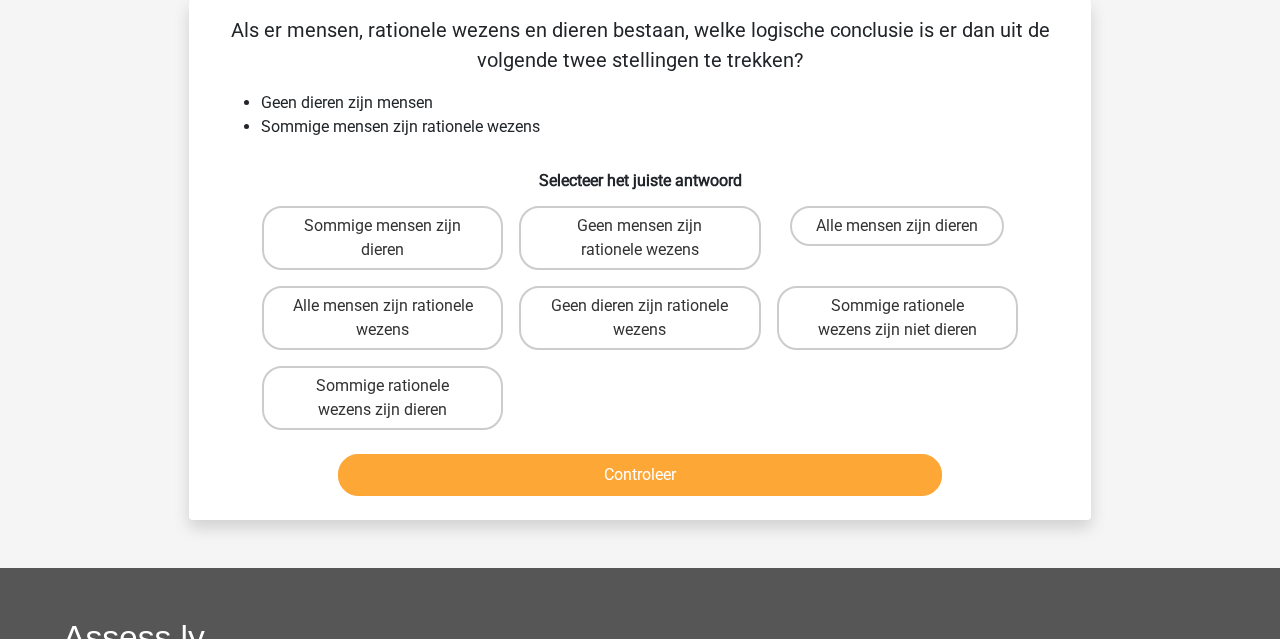 scroll, scrollTop: 92, scrollLeft: 0, axis: vertical 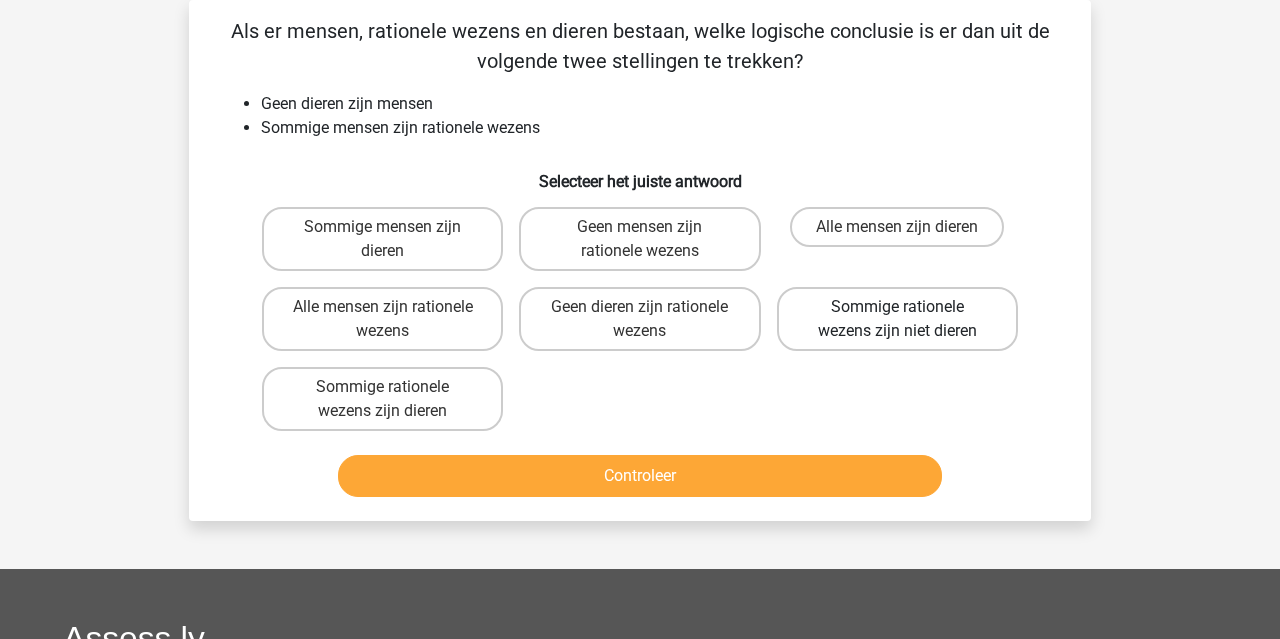 click on "Sommige rationele wezens zijn niet dieren" at bounding box center [897, 319] 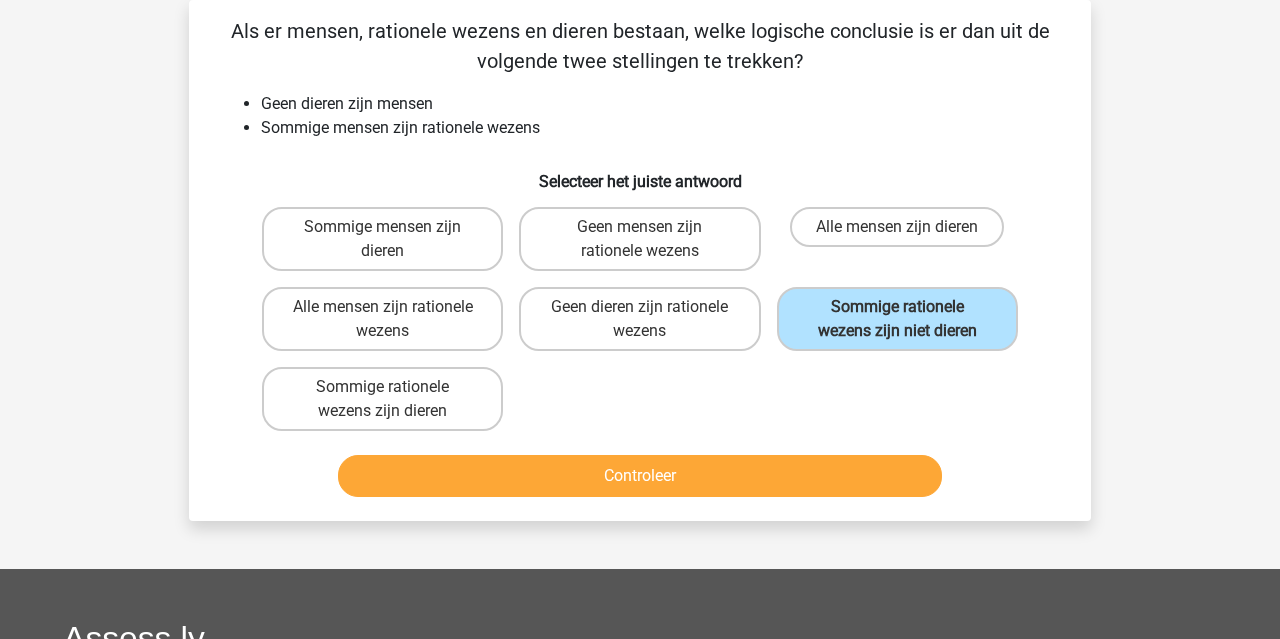 click on "Controleer" at bounding box center (640, 476) 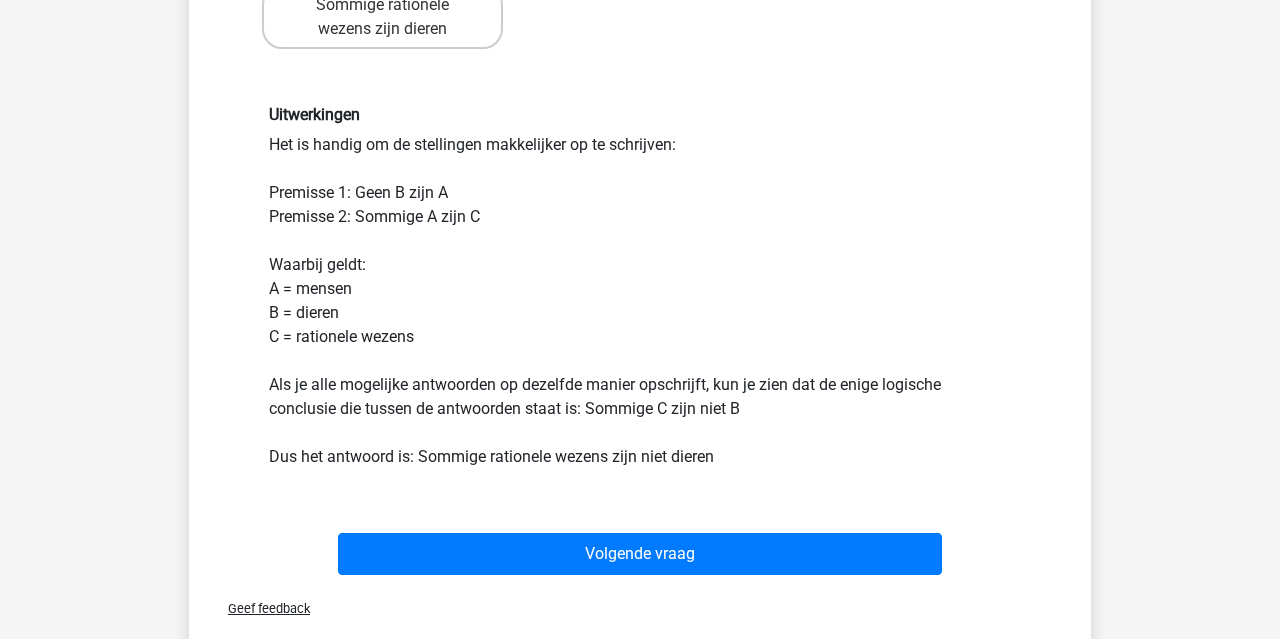 scroll, scrollTop: 474, scrollLeft: 1, axis: both 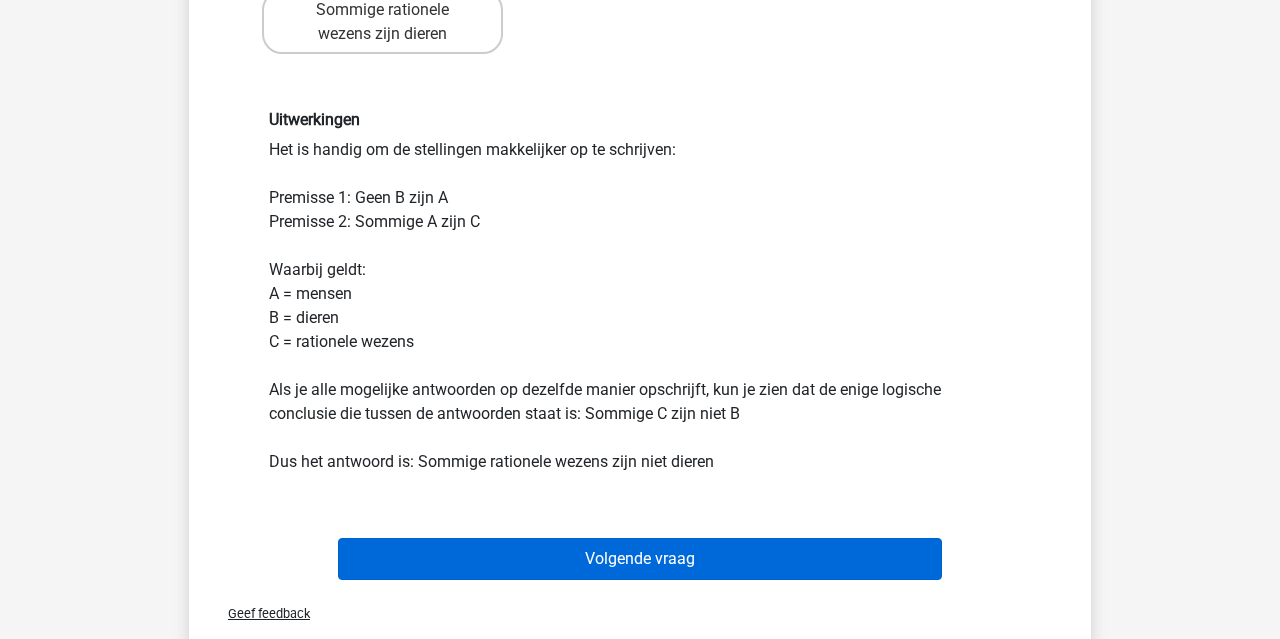 click on "Volgende vraag" at bounding box center (640, 559) 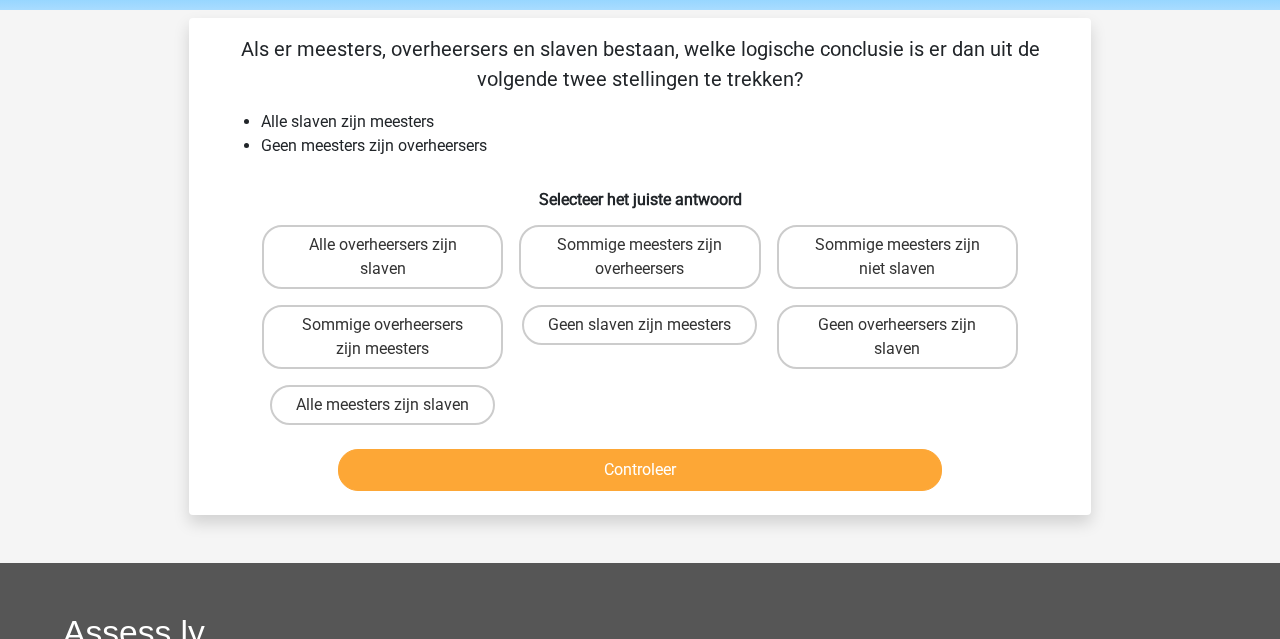 scroll, scrollTop: 64, scrollLeft: 0, axis: vertical 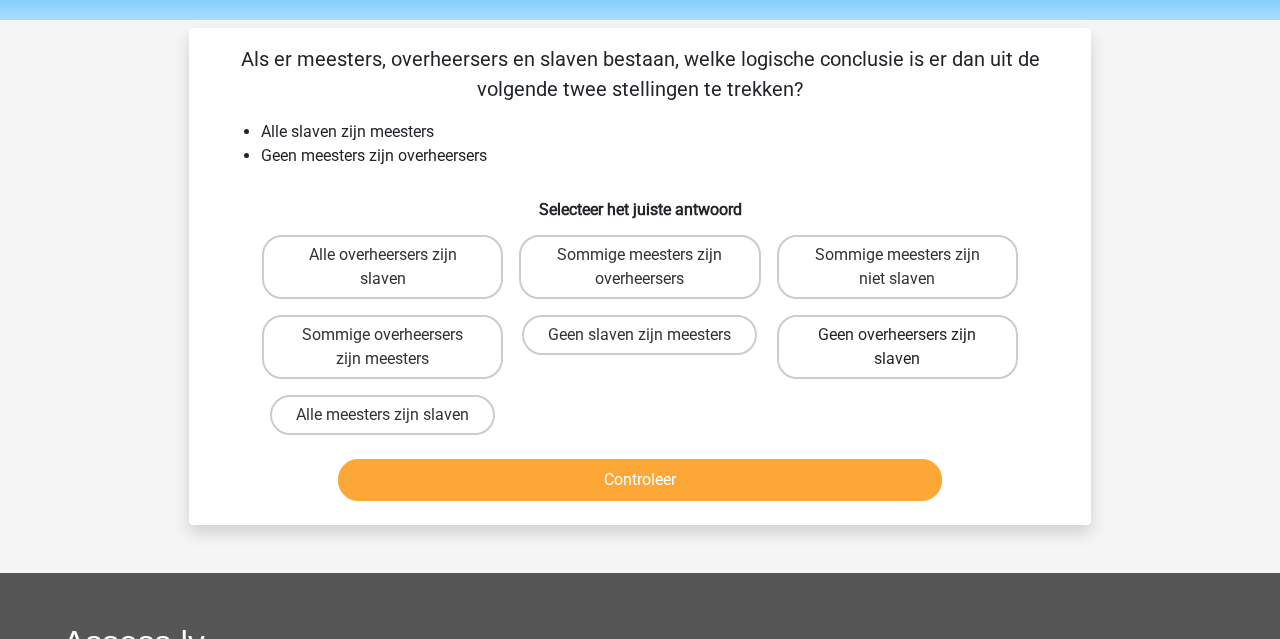 click on "Geen overheersers zijn slaven" at bounding box center [897, 347] 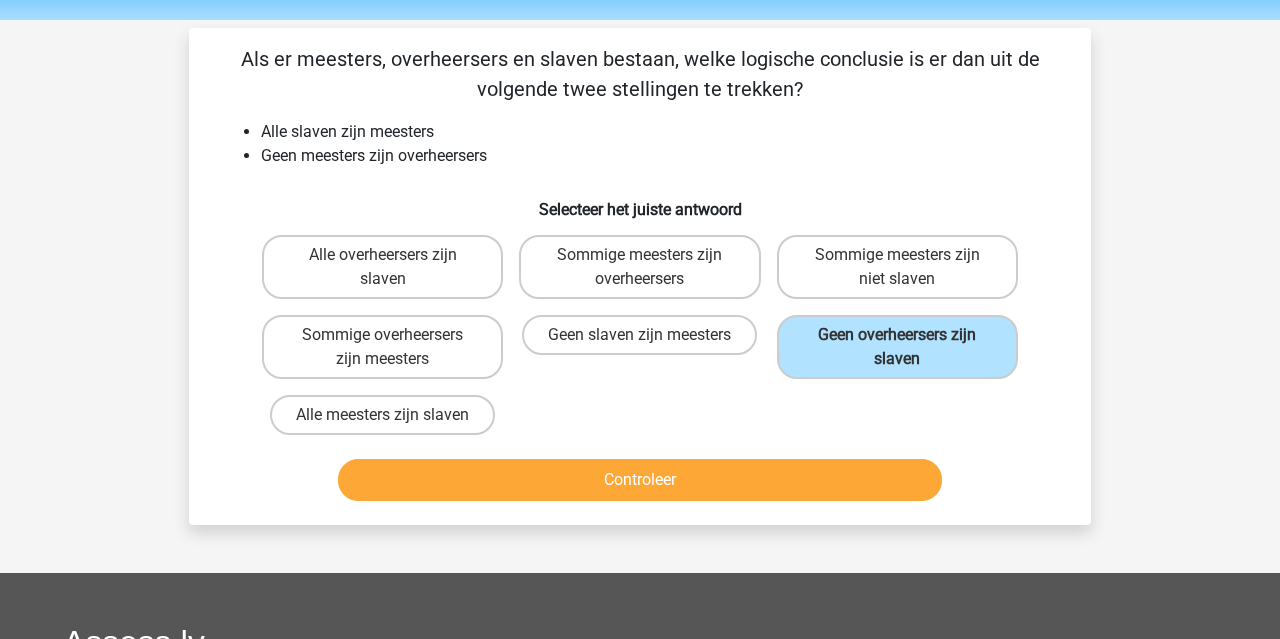 click on "Controleer" at bounding box center (640, 480) 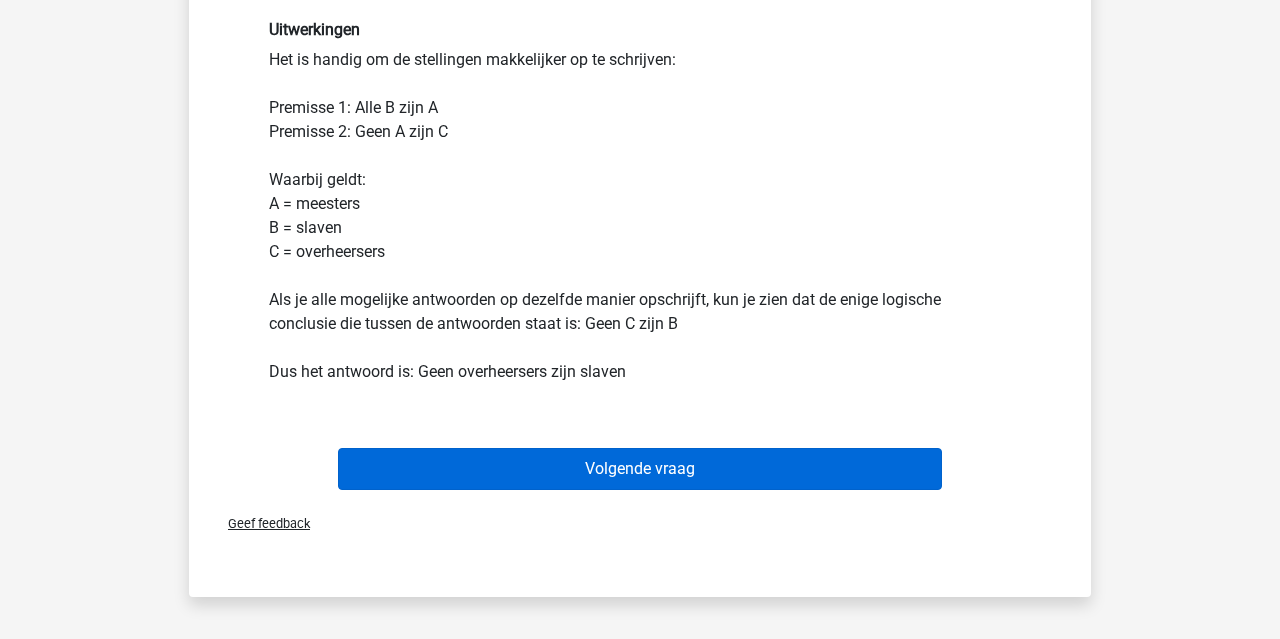 click on "Volgende vraag" at bounding box center [640, 469] 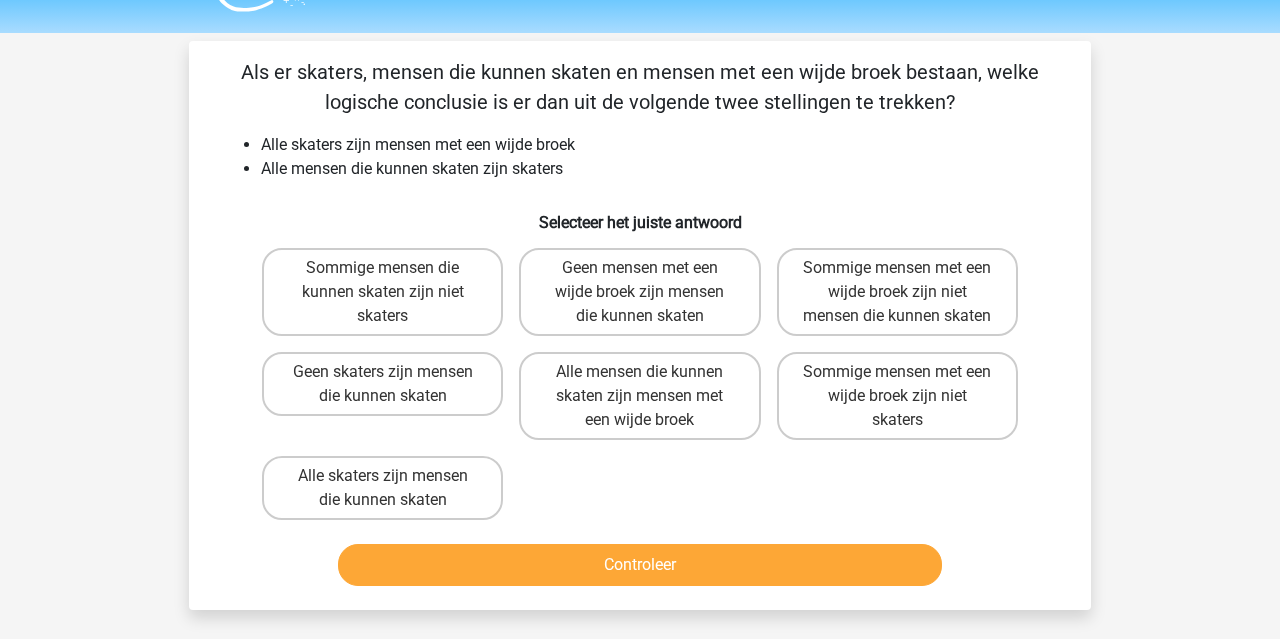 scroll, scrollTop: 43, scrollLeft: 0, axis: vertical 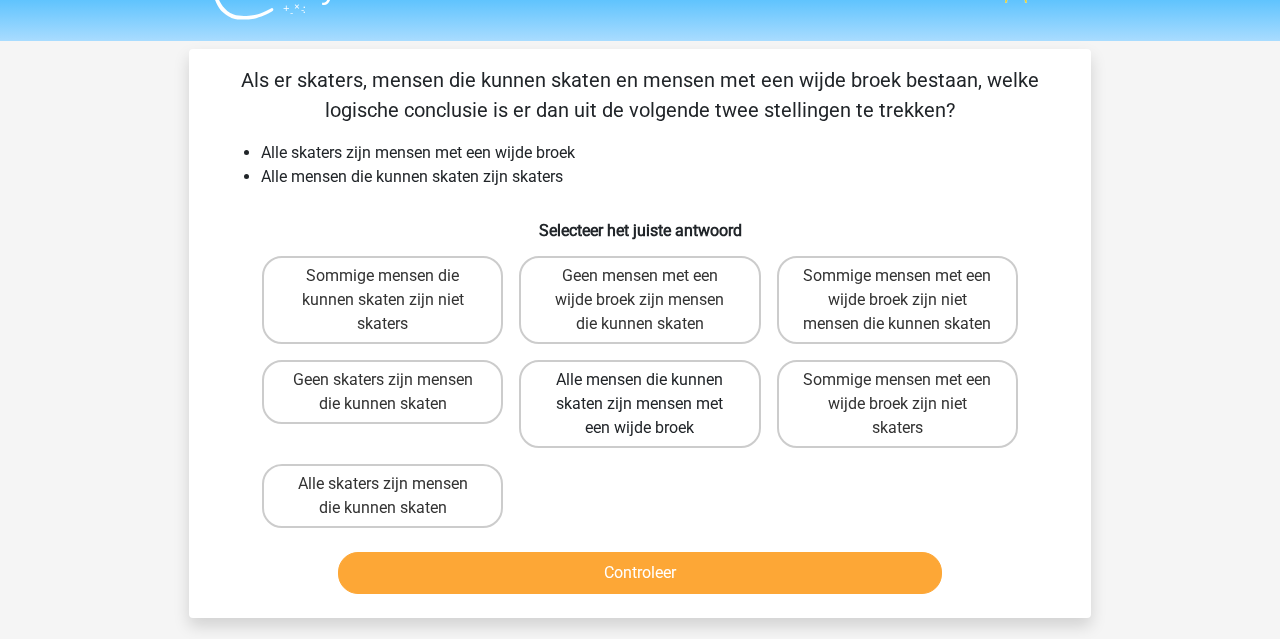 click on "Alle mensen die kunnen skaten zijn mensen met een wijde broek" at bounding box center (639, 404) 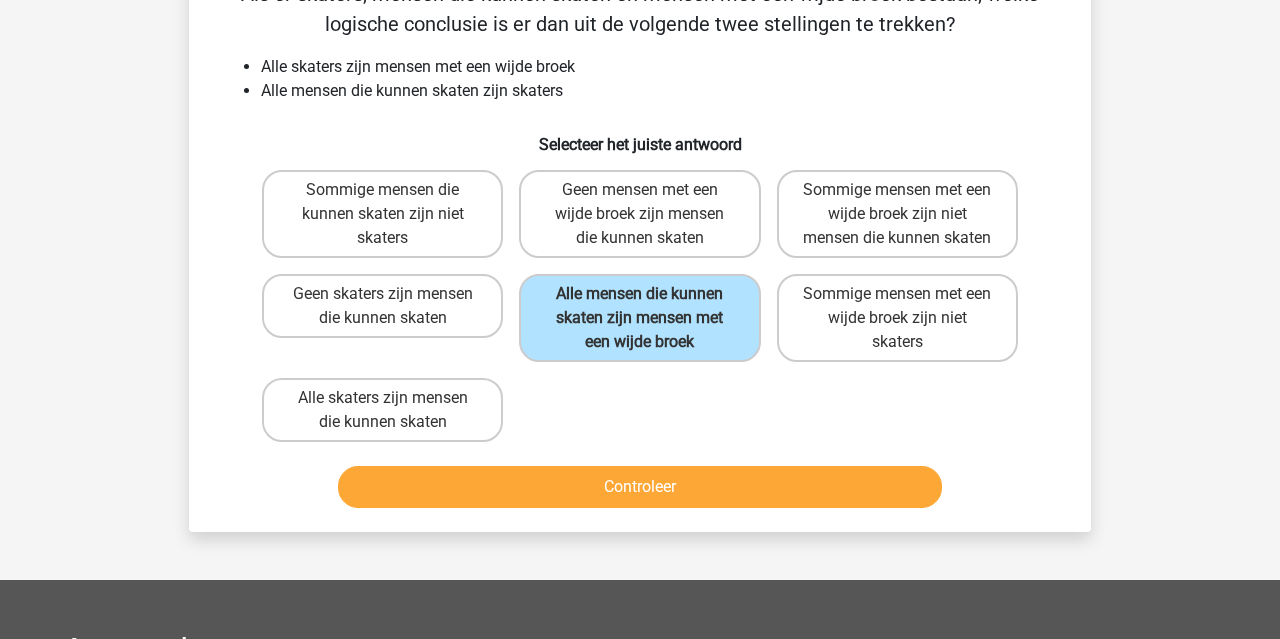 scroll, scrollTop: 138, scrollLeft: 0, axis: vertical 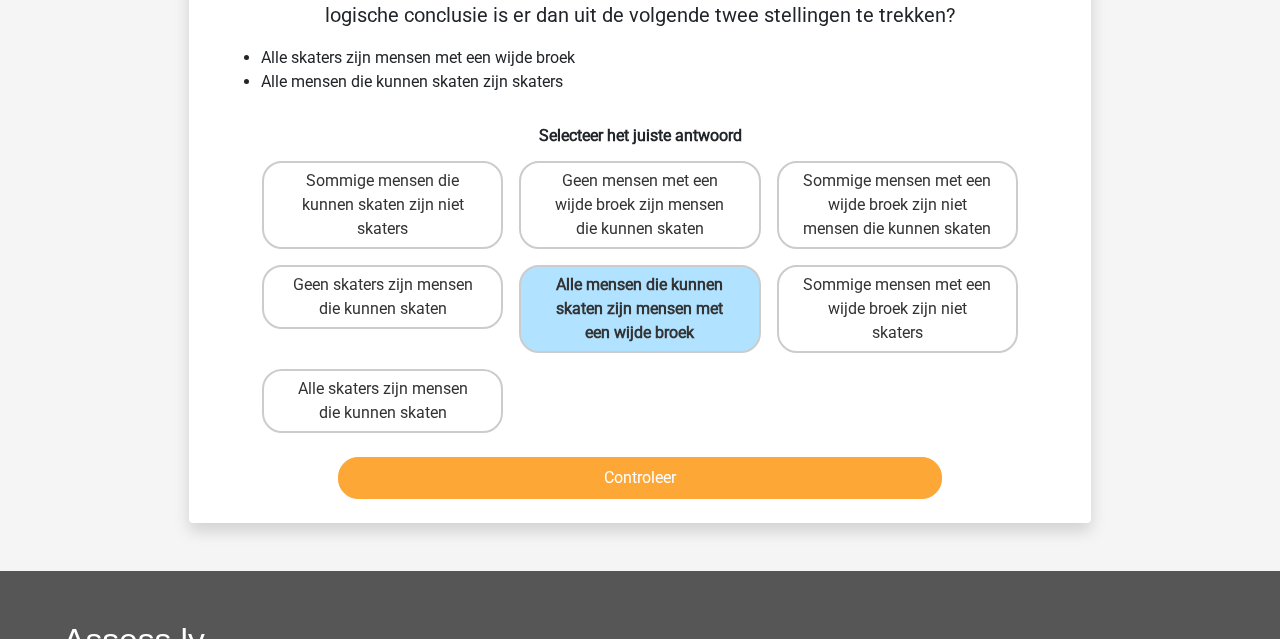 click on "Controleer" at bounding box center (640, 478) 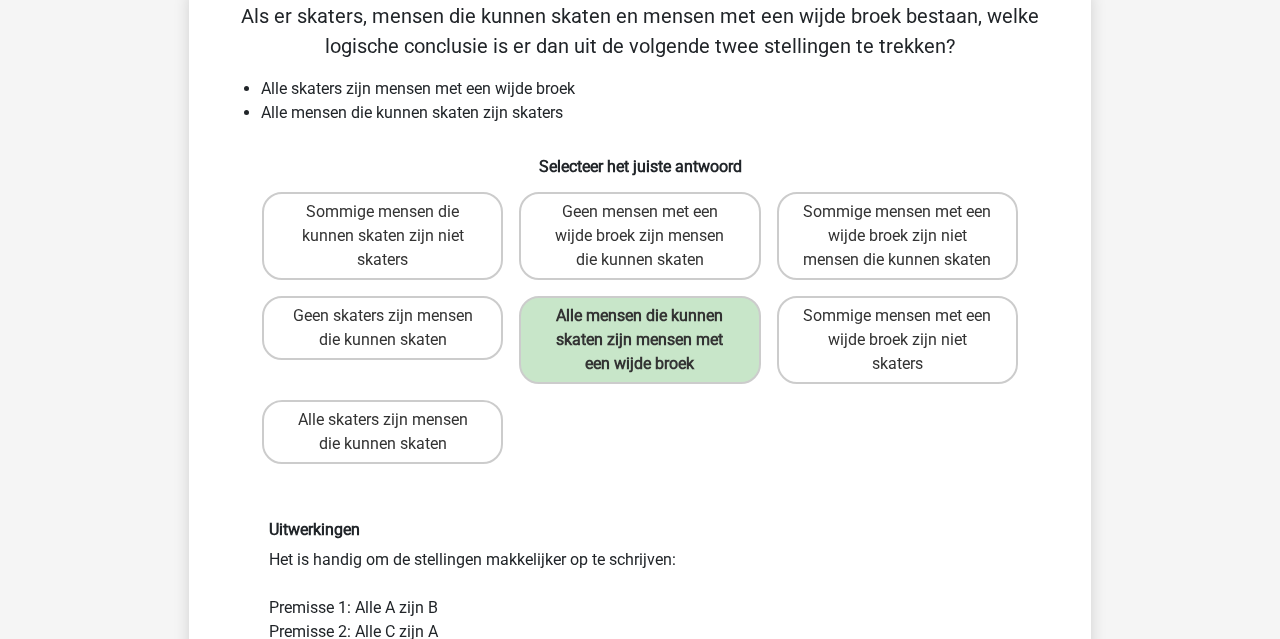 scroll, scrollTop: 104, scrollLeft: 0, axis: vertical 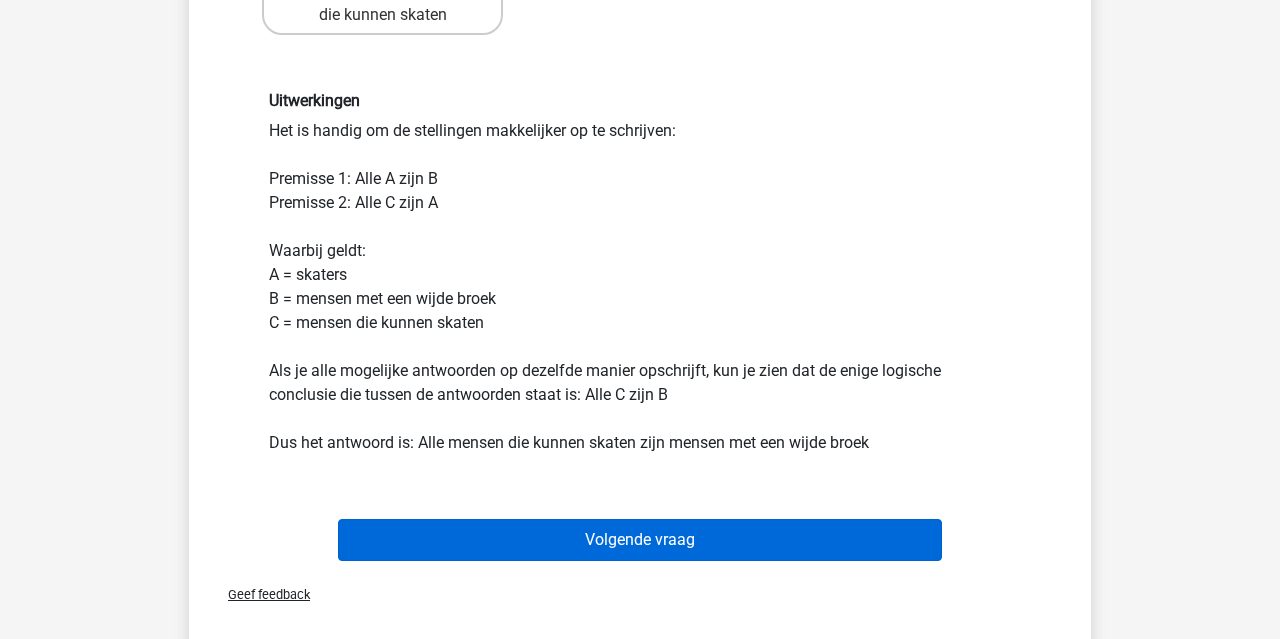 click on "Volgende vraag" at bounding box center [640, 540] 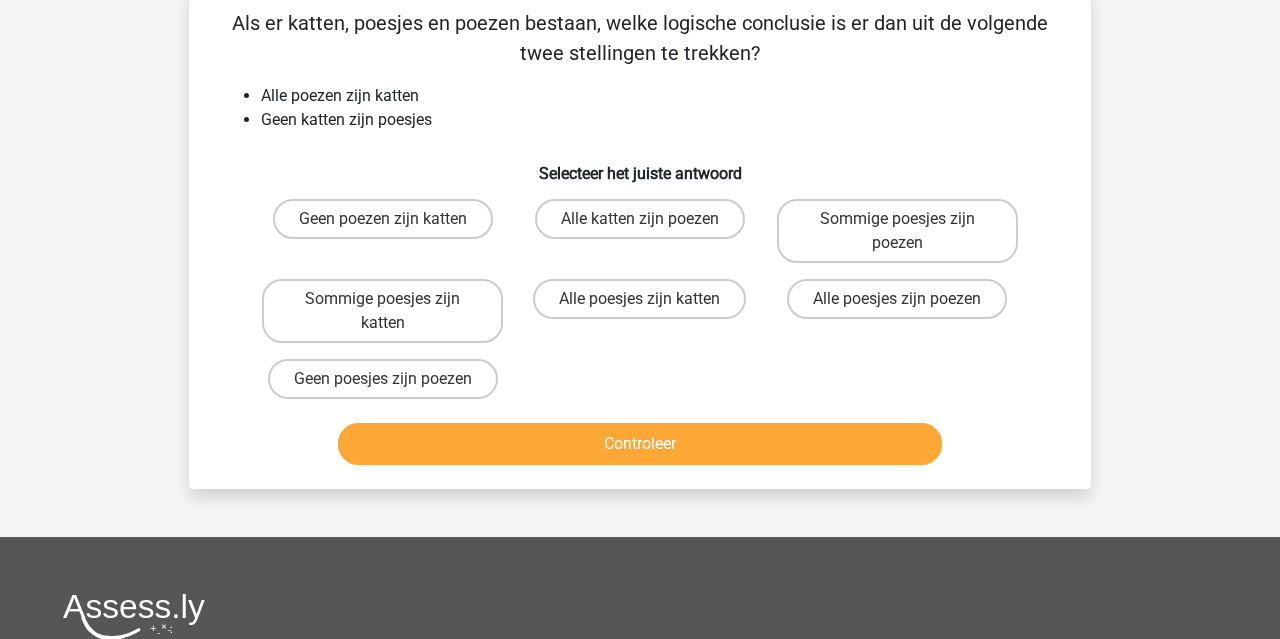 scroll, scrollTop: 92, scrollLeft: 0, axis: vertical 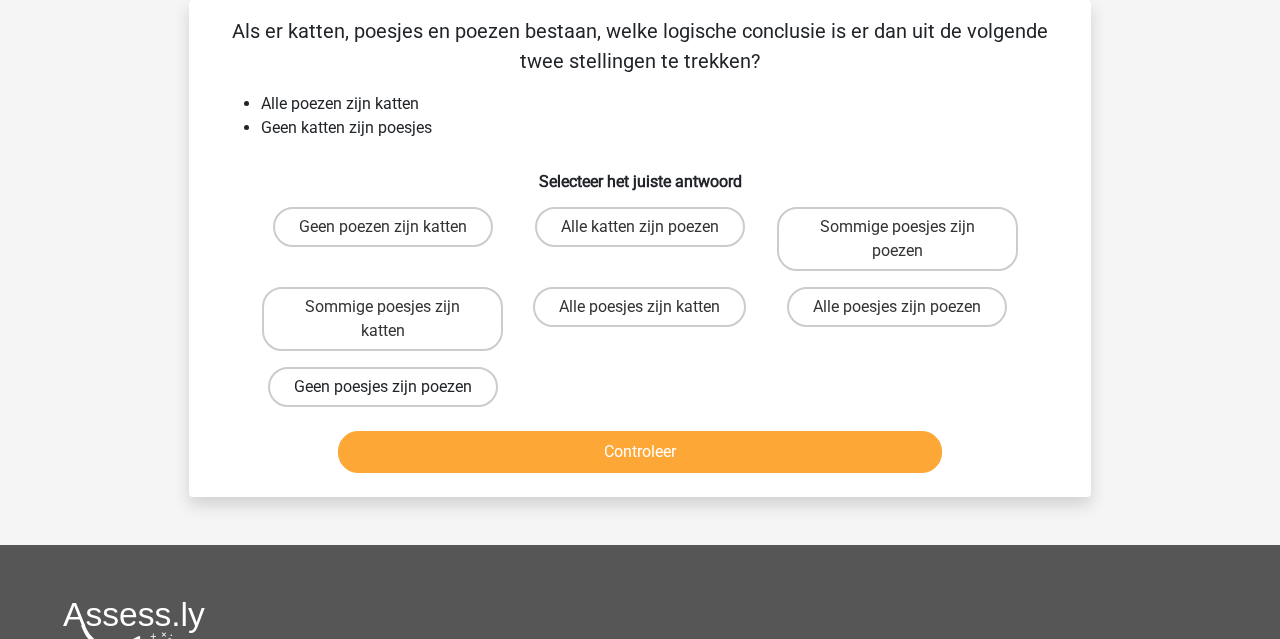 click on "Geen poesjes zijn poezen" at bounding box center [383, 387] 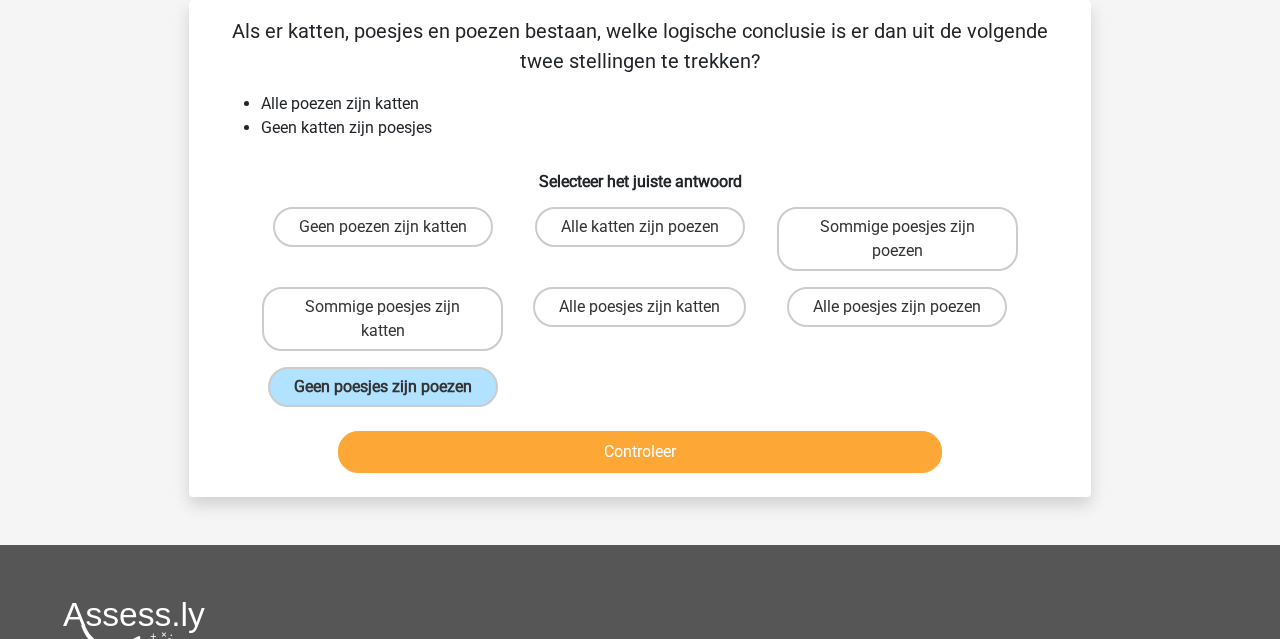 click on "Controleer" at bounding box center (640, 452) 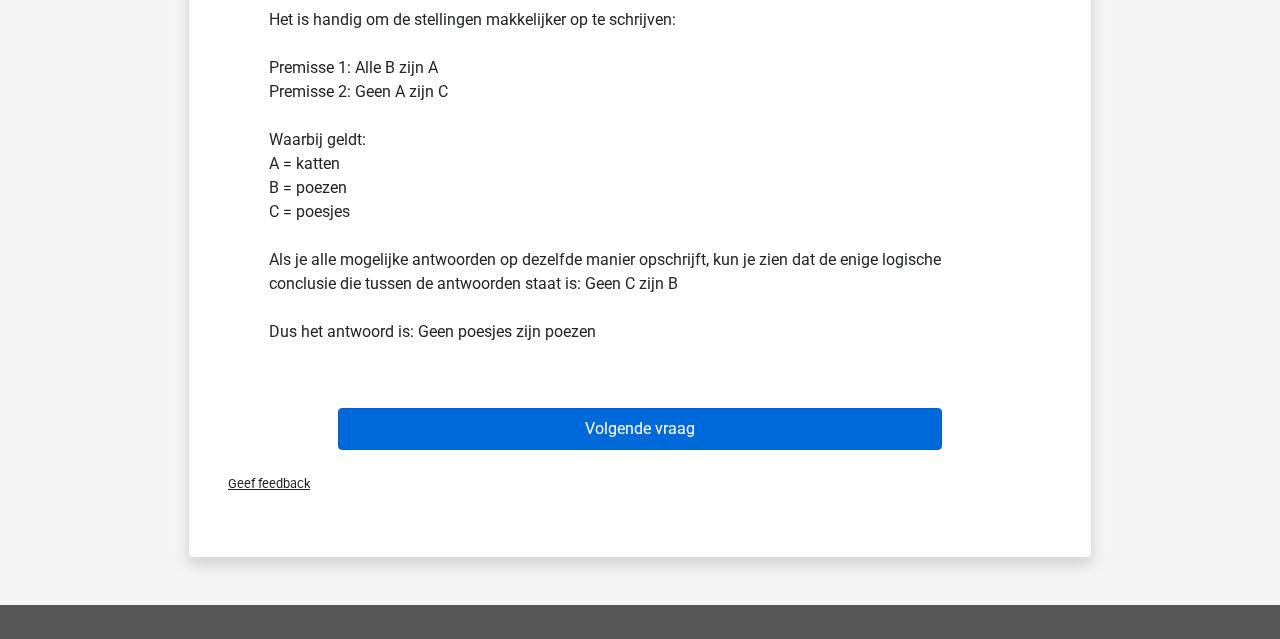 click on "Volgende vraag" at bounding box center (640, 429) 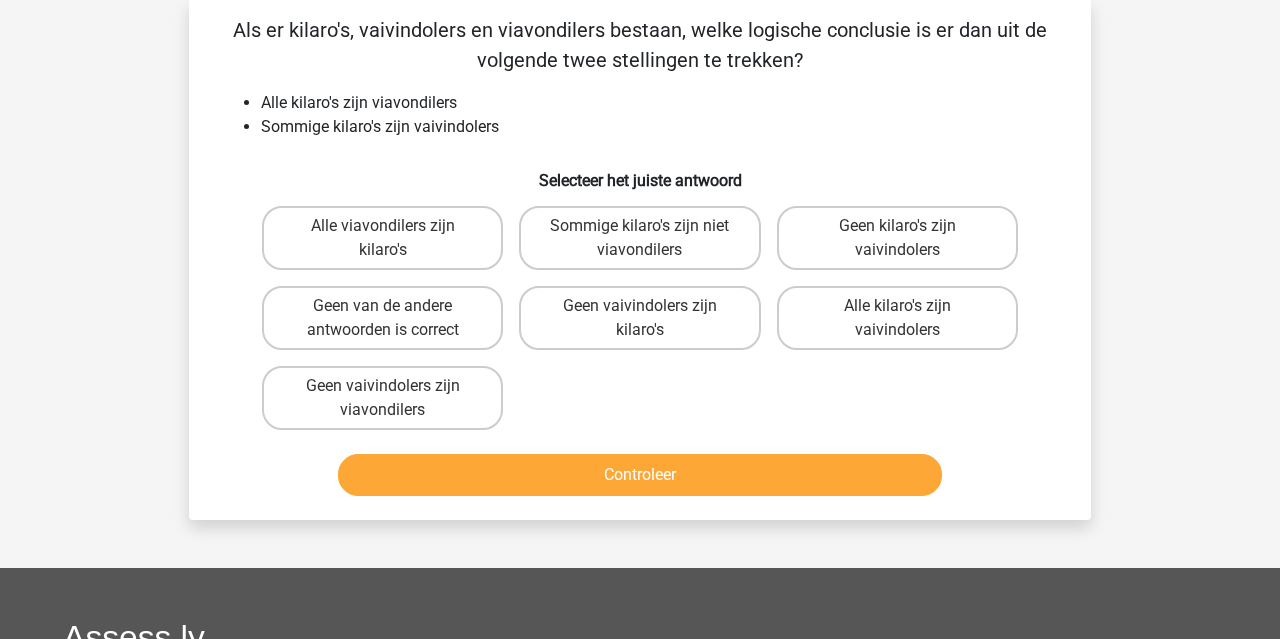 scroll, scrollTop: 92, scrollLeft: 0, axis: vertical 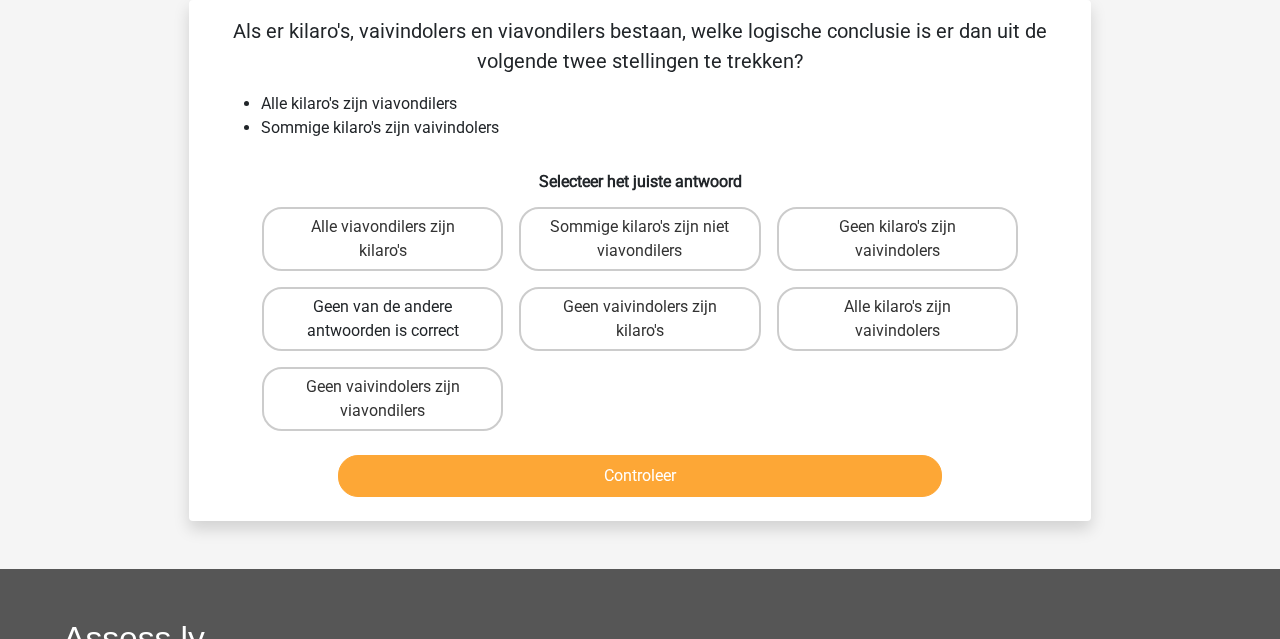 click on "Geen van de andere antwoorden is correct" at bounding box center (382, 319) 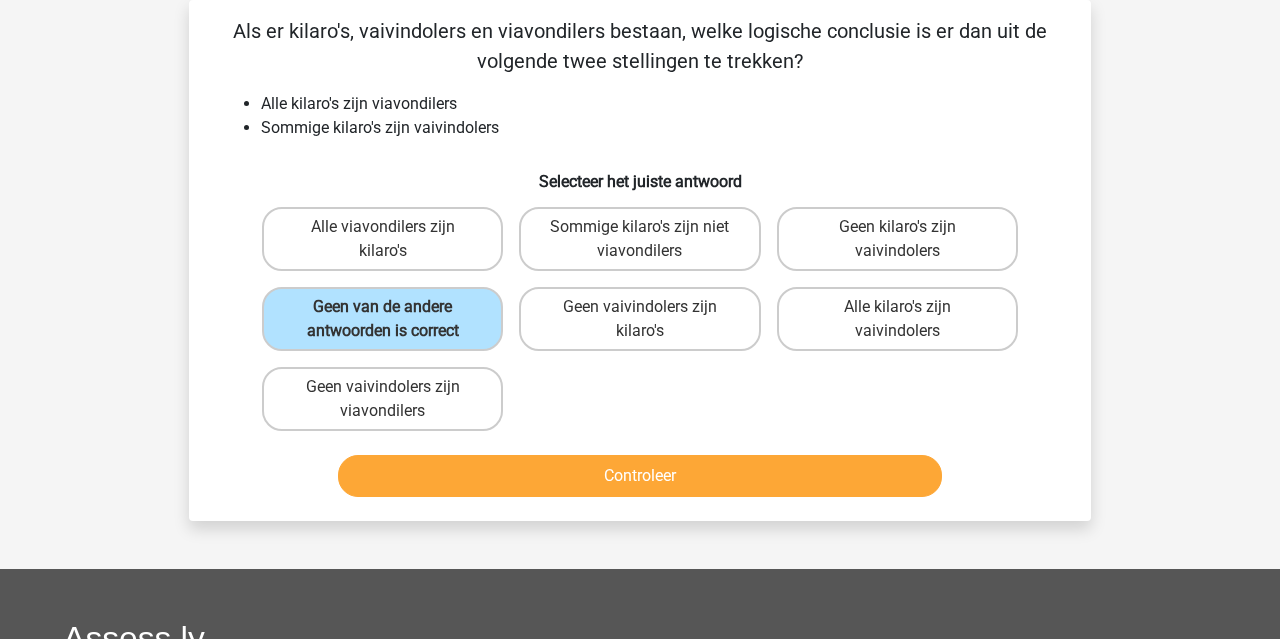 click on "Controleer" at bounding box center [640, 476] 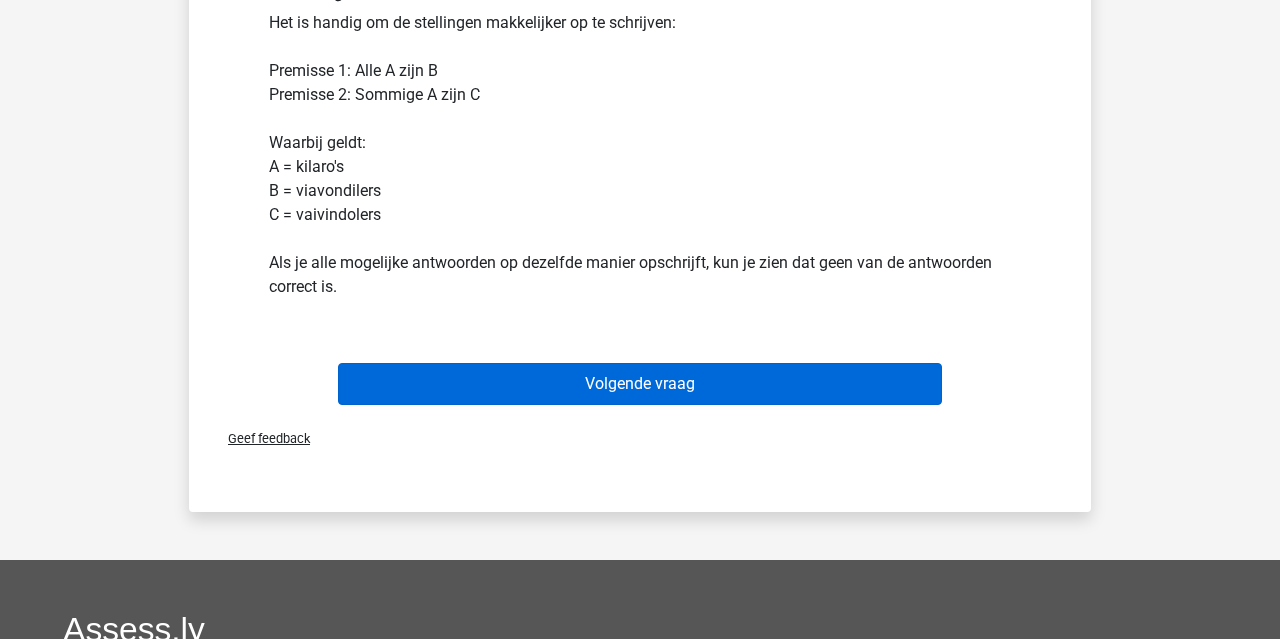 click on "Volgende vraag" at bounding box center [640, 384] 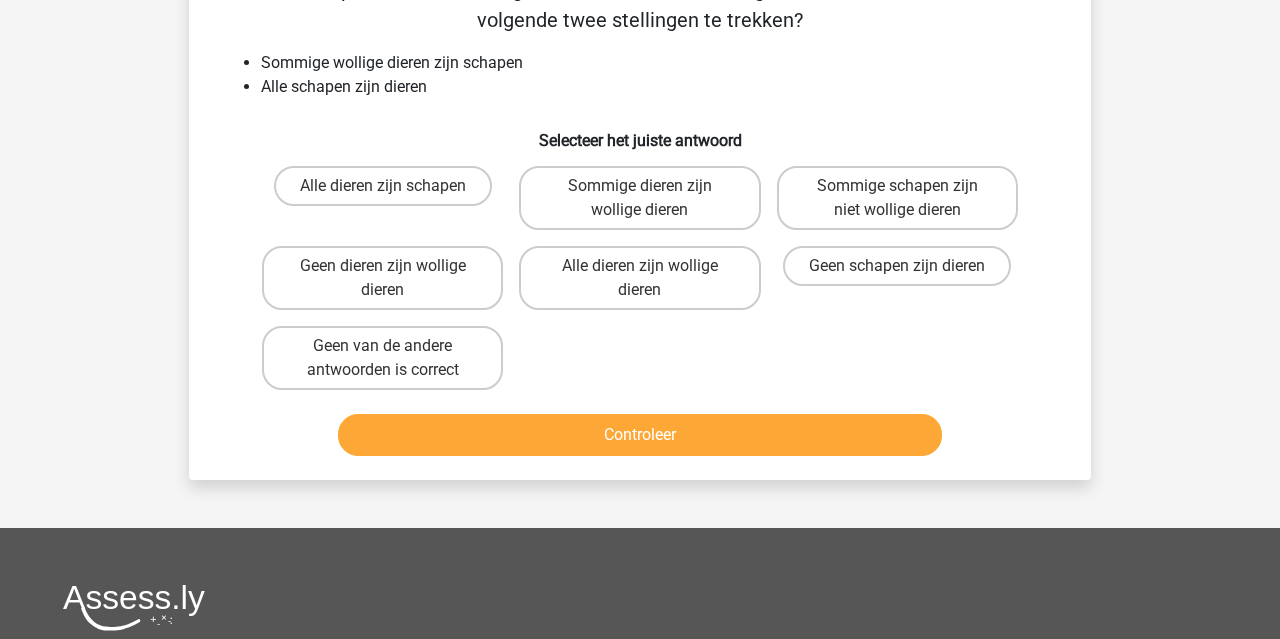 scroll, scrollTop: 92, scrollLeft: 0, axis: vertical 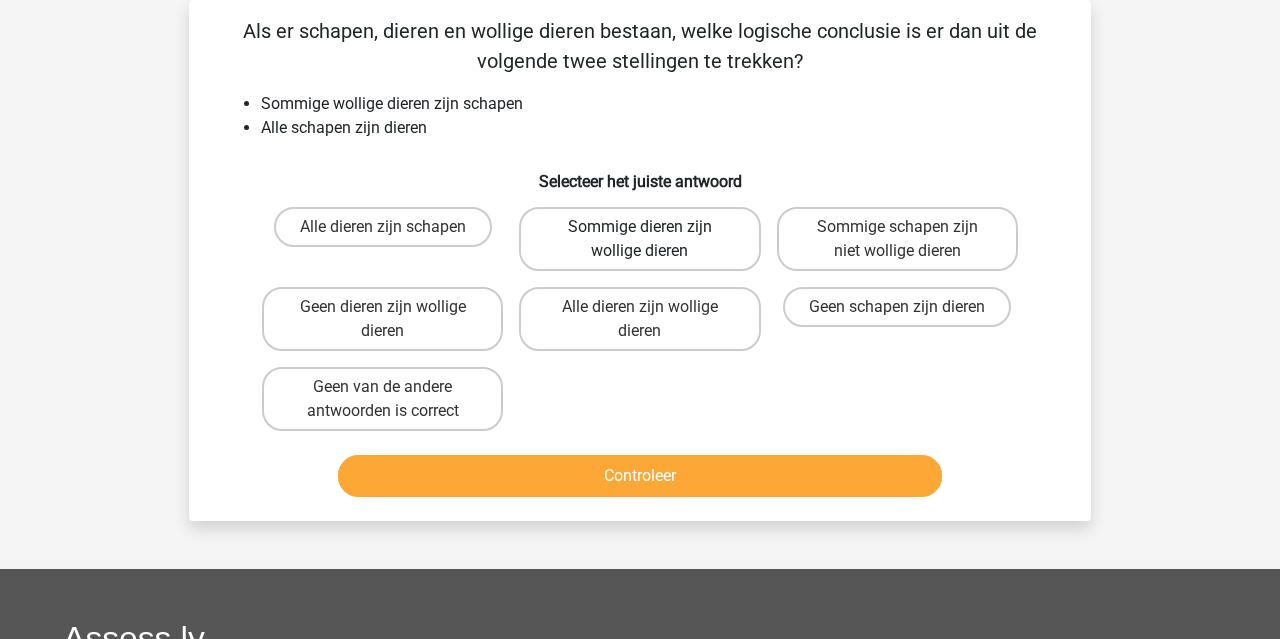 click on "Sommige dieren zijn wollige dieren" at bounding box center (639, 239) 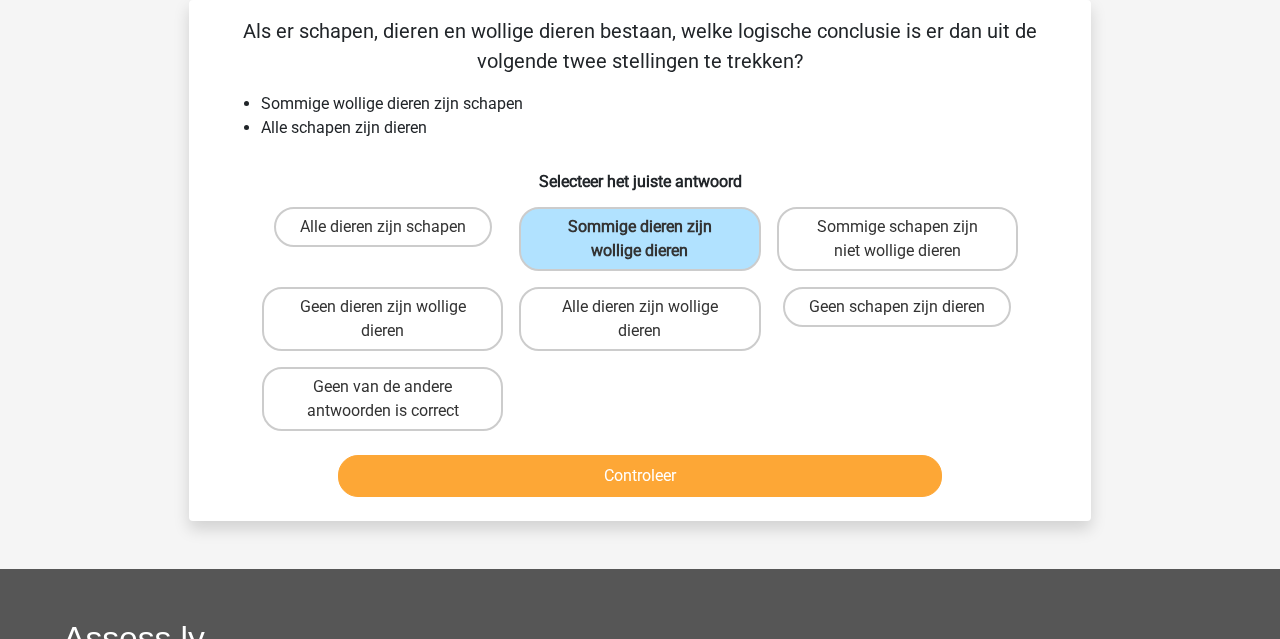 click on "Controleer" at bounding box center [640, 476] 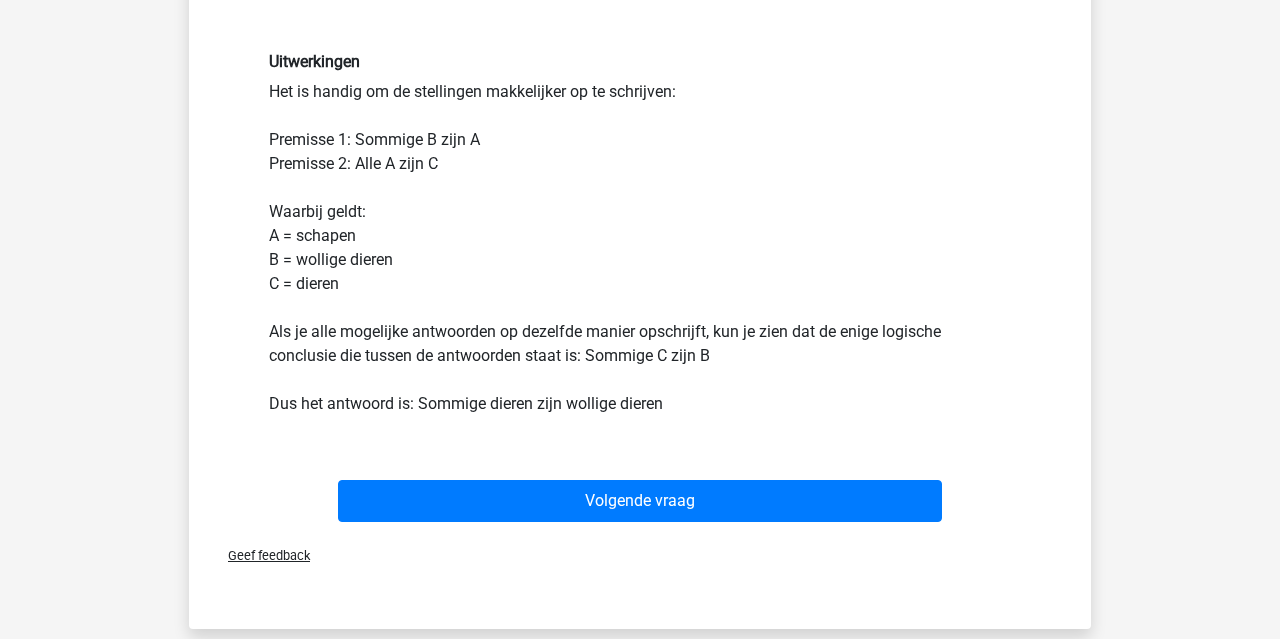scroll, scrollTop: 525, scrollLeft: 0, axis: vertical 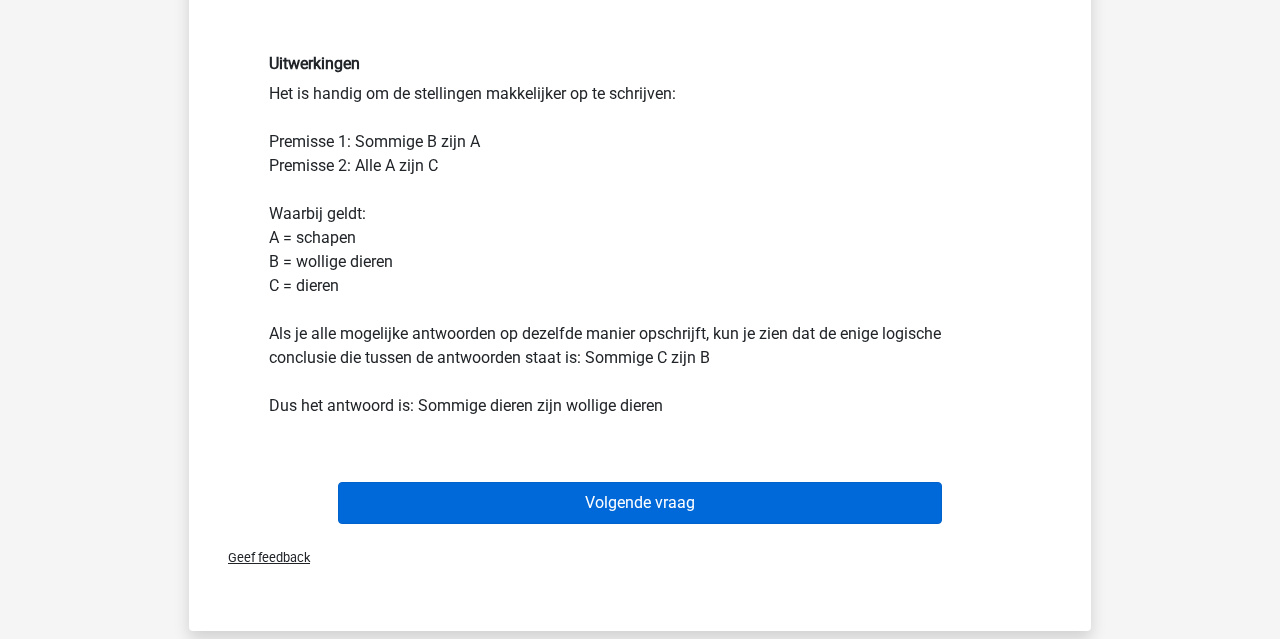 click on "Volgende vraag" at bounding box center [640, 503] 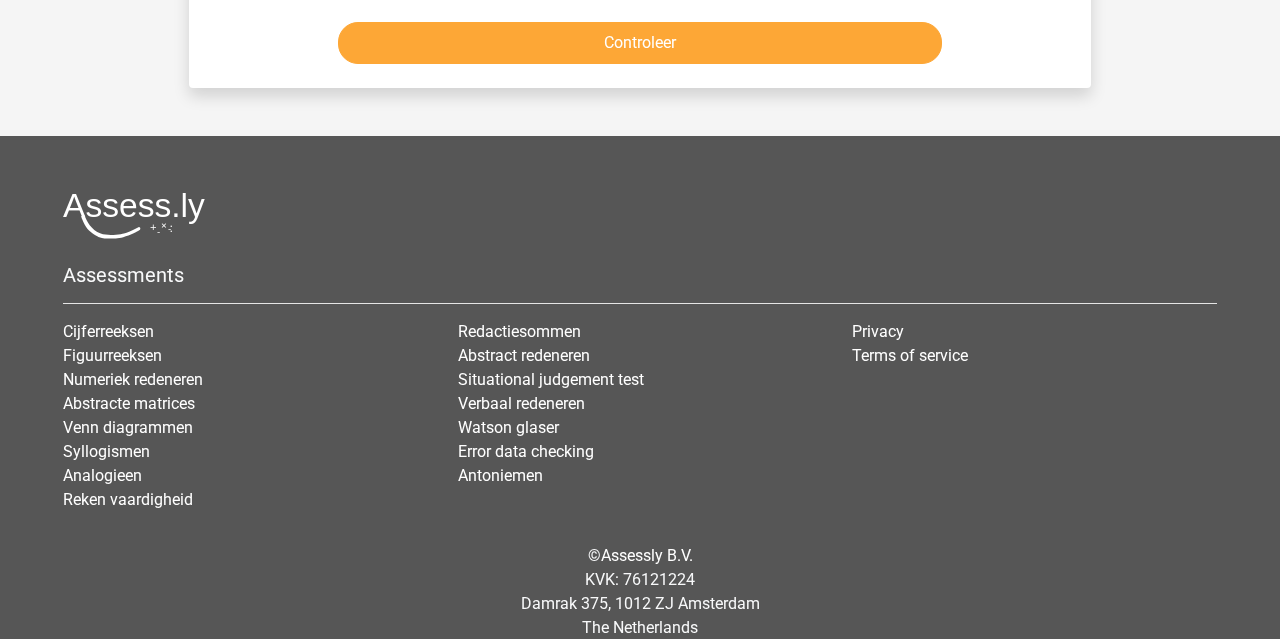 scroll, scrollTop: 92, scrollLeft: 0, axis: vertical 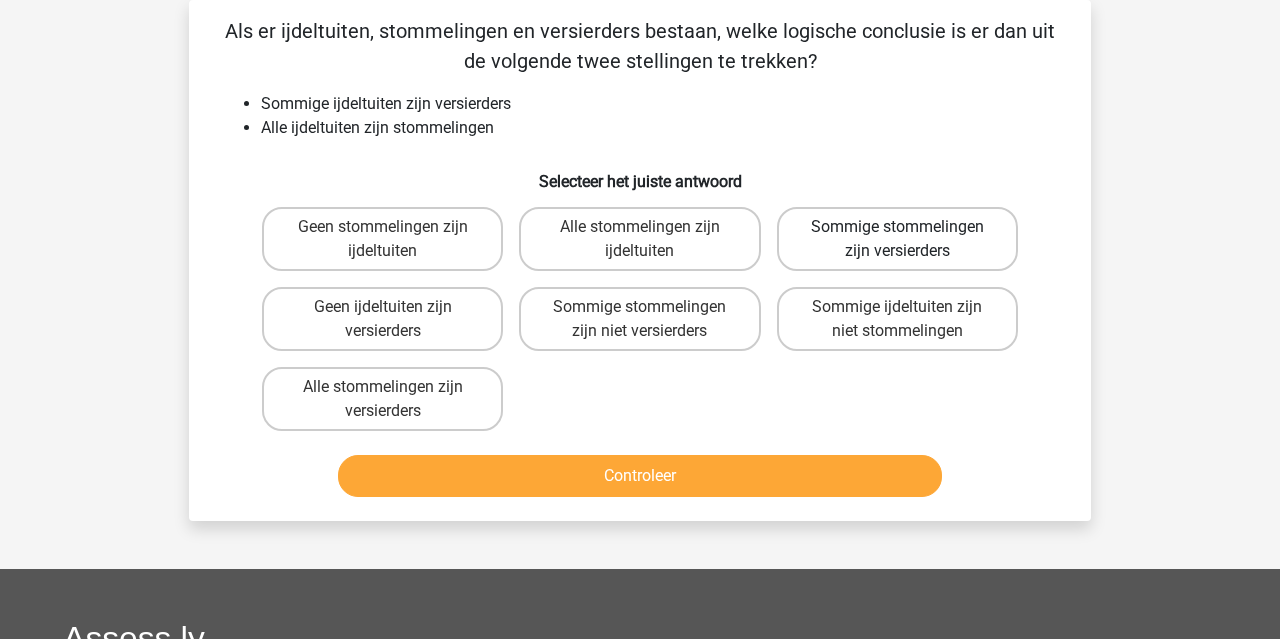 click on "Sommige stommelingen zijn versierders" at bounding box center [897, 239] 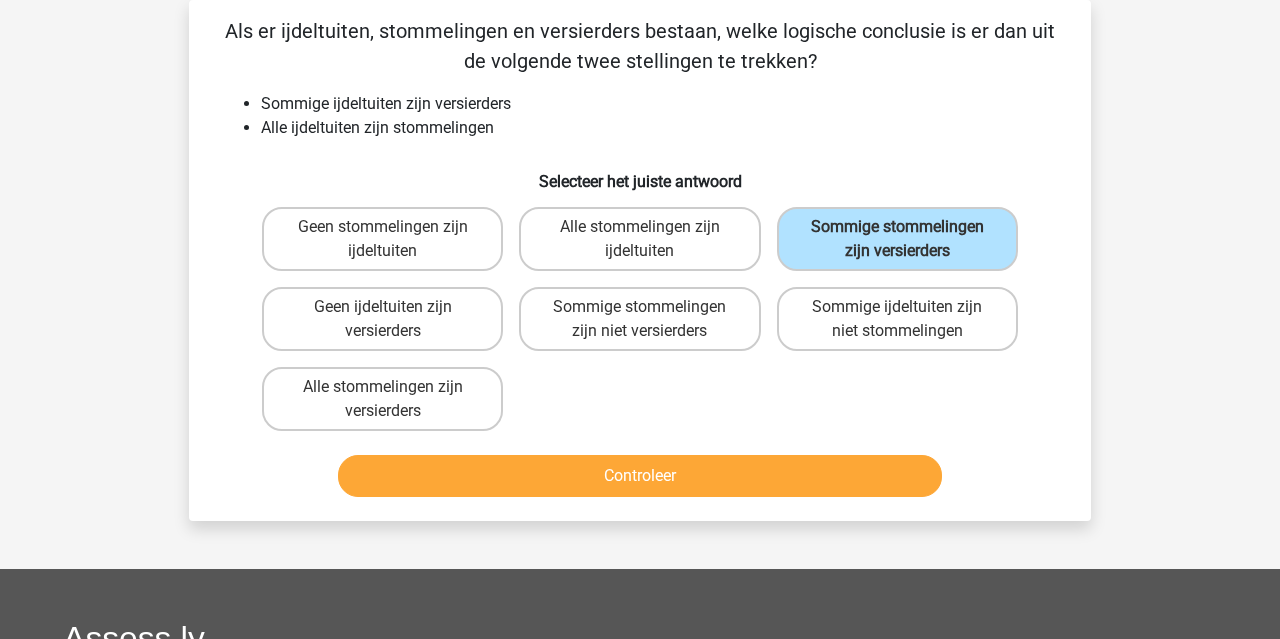 click on "Controleer" at bounding box center [640, 476] 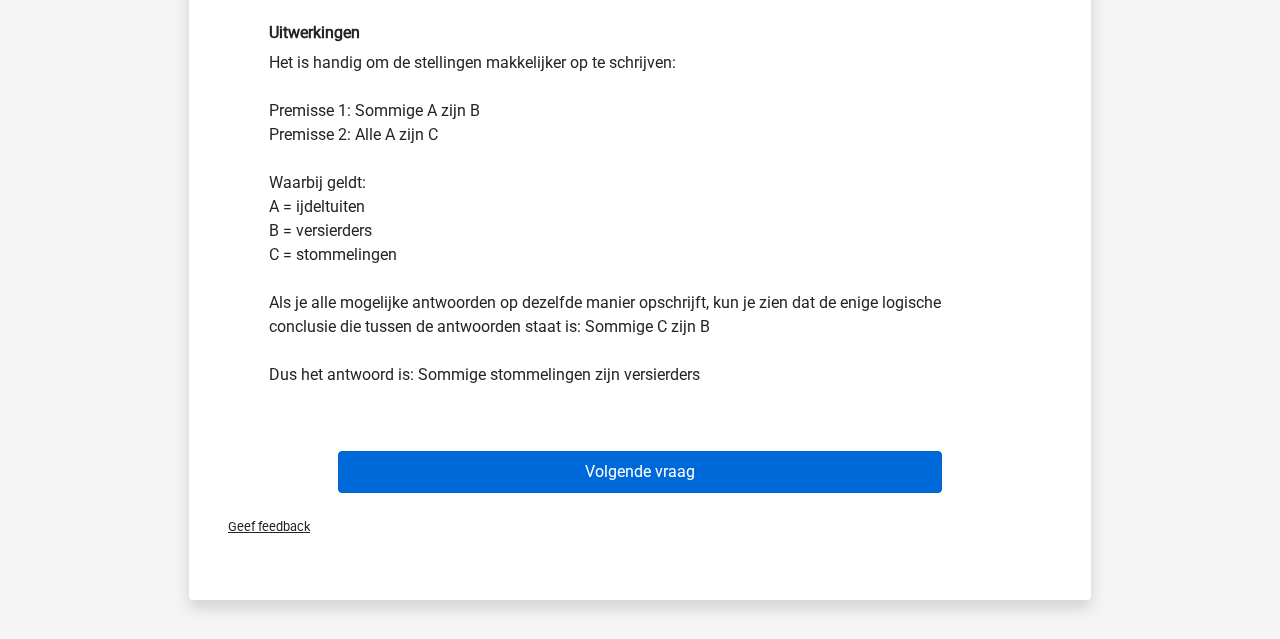 click on "Volgende vraag" at bounding box center (640, 472) 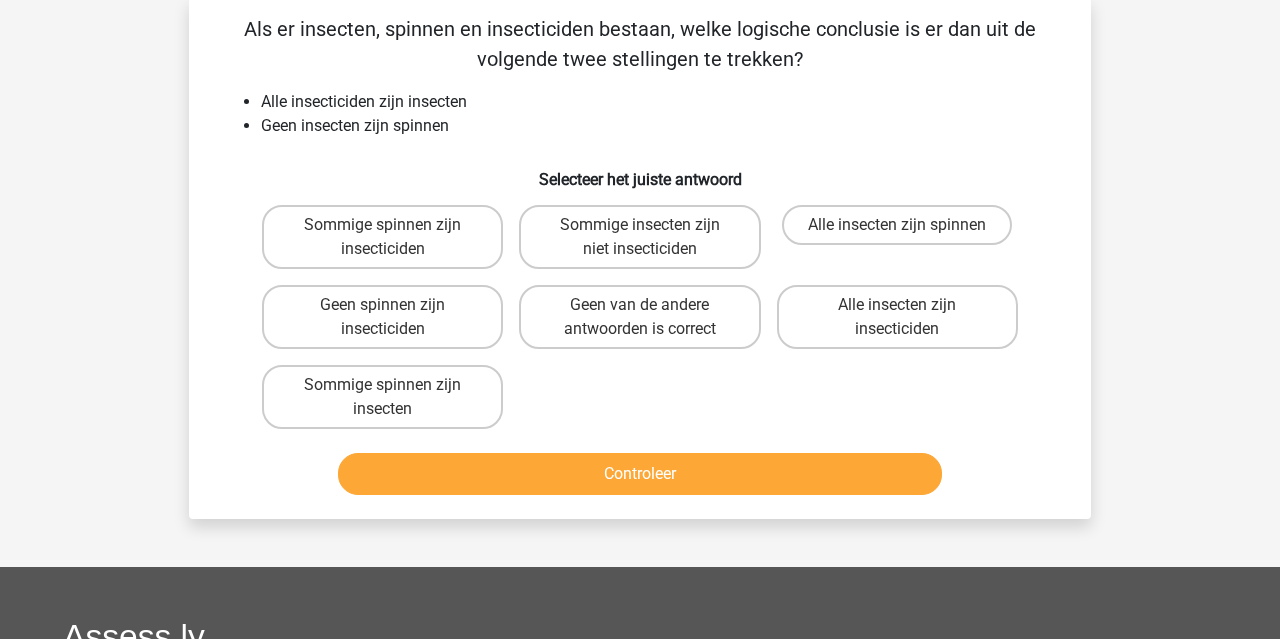 scroll, scrollTop: 92, scrollLeft: 0, axis: vertical 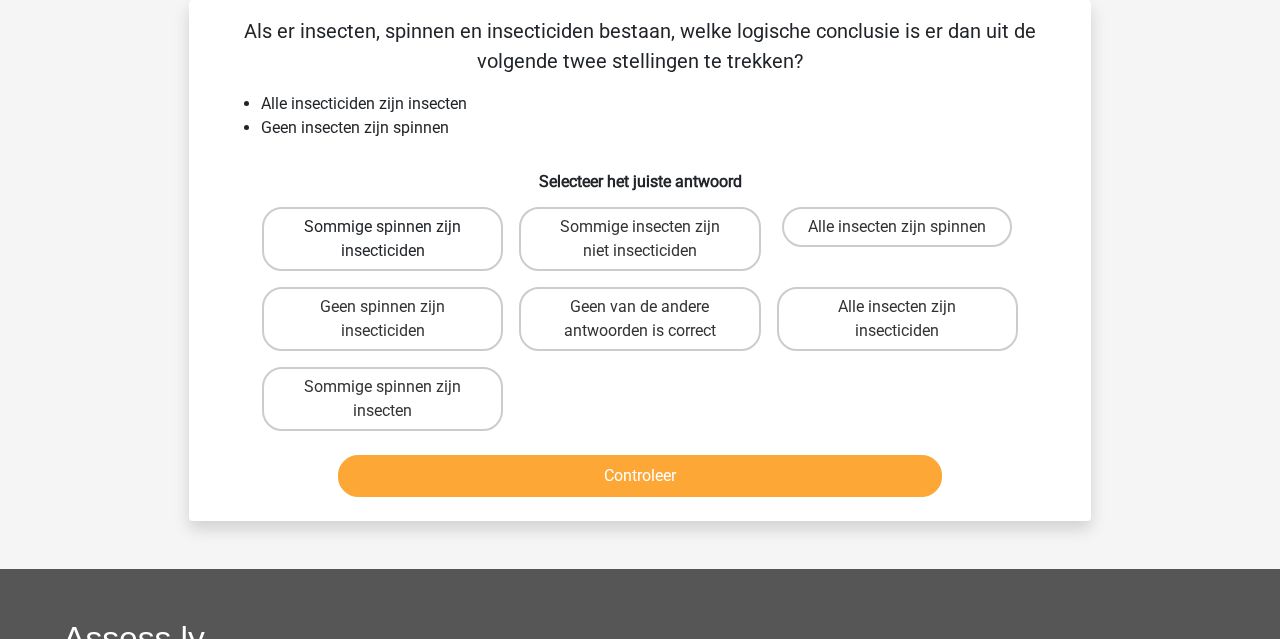click on "Sommige spinnen zijn insecticiden" at bounding box center [382, 239] 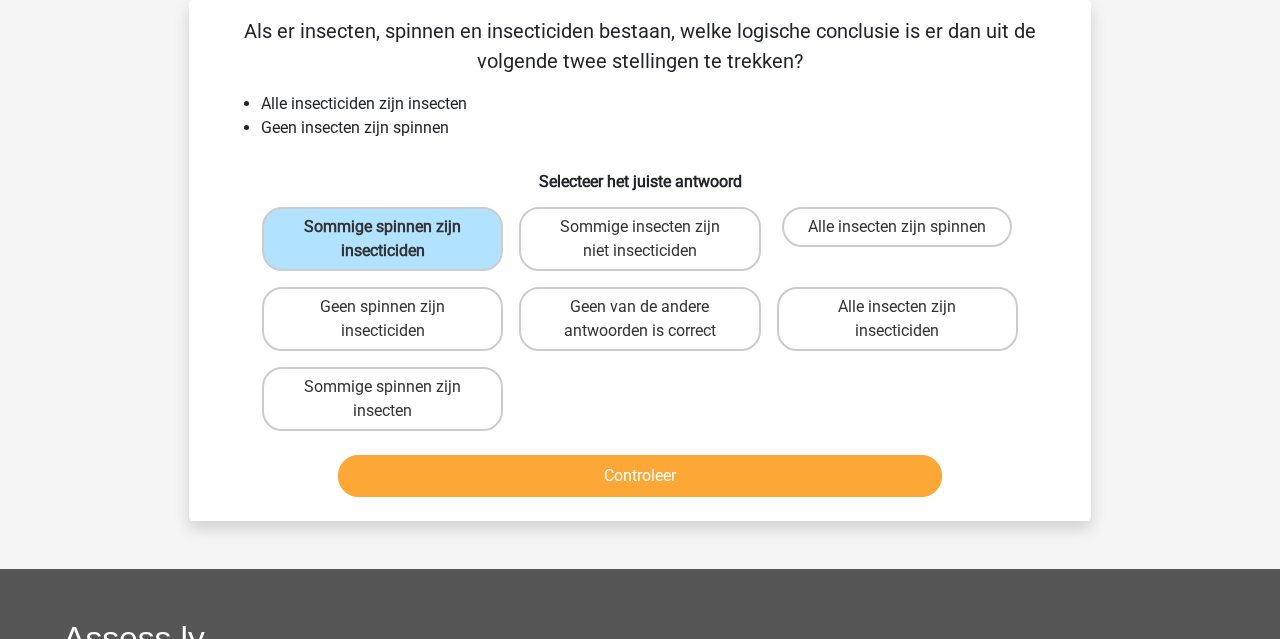 click on "Controleer" at bounding box center (640, 476) 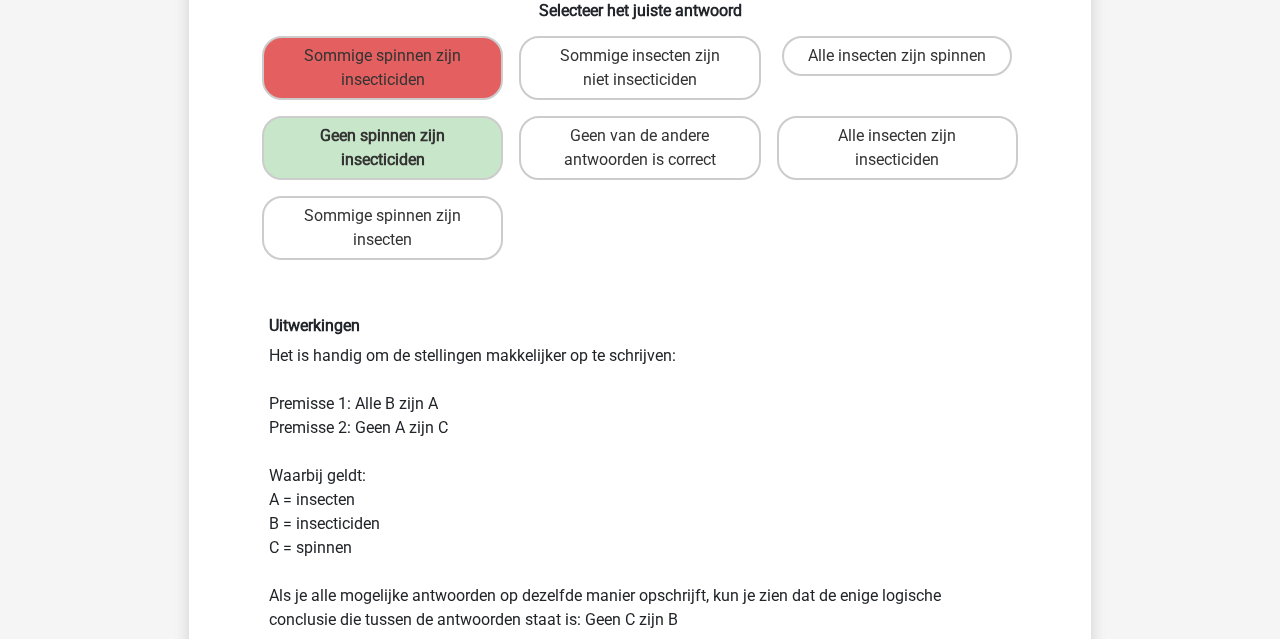 scroll, scrollTop: 856, scrollLeft: 0, axis: vertical 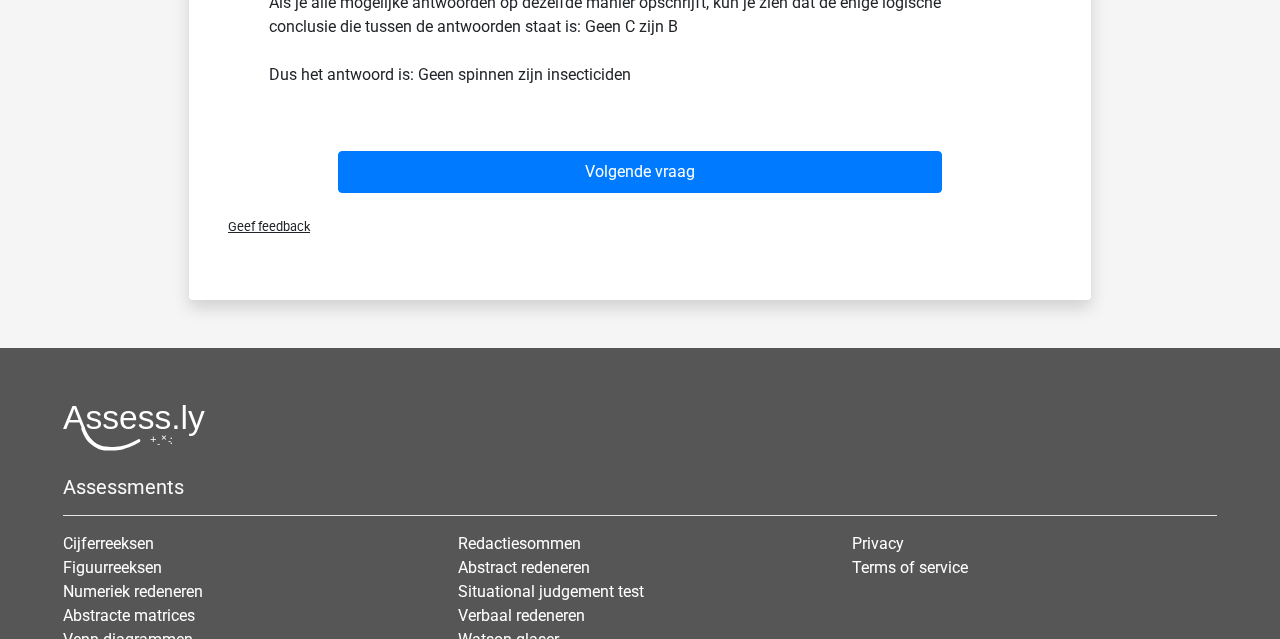 click on "Volgende vraag" at bounding box center (640, 176) 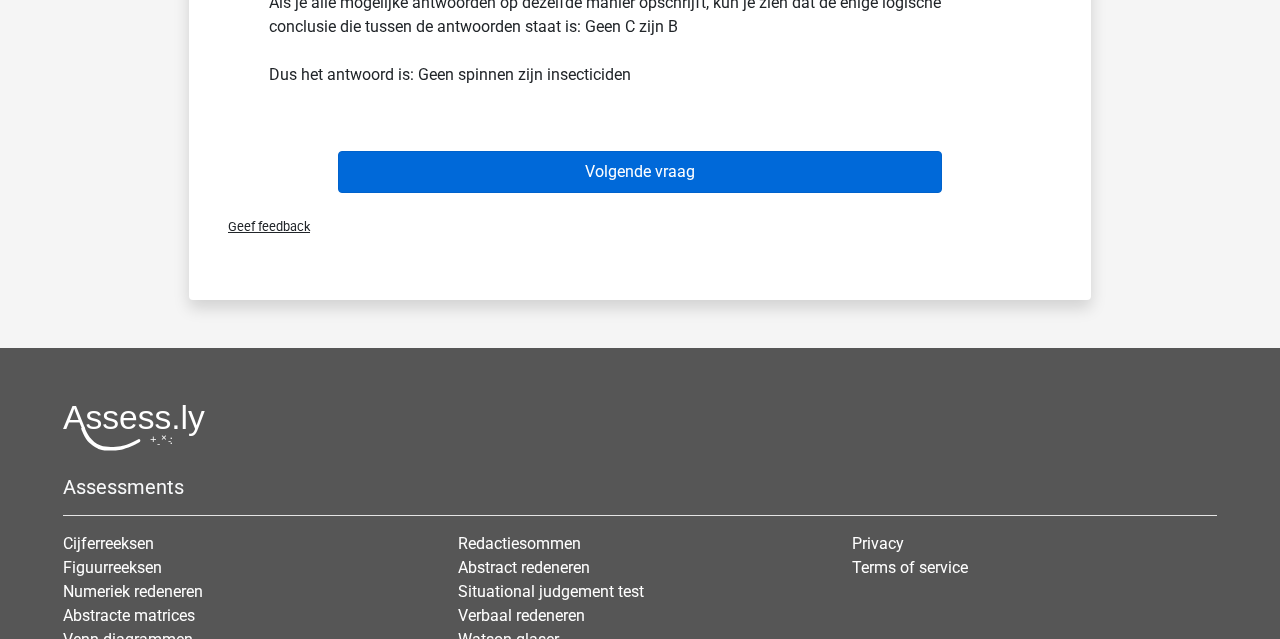 click on "Volgende vraag" at bounding box center [640, 172] 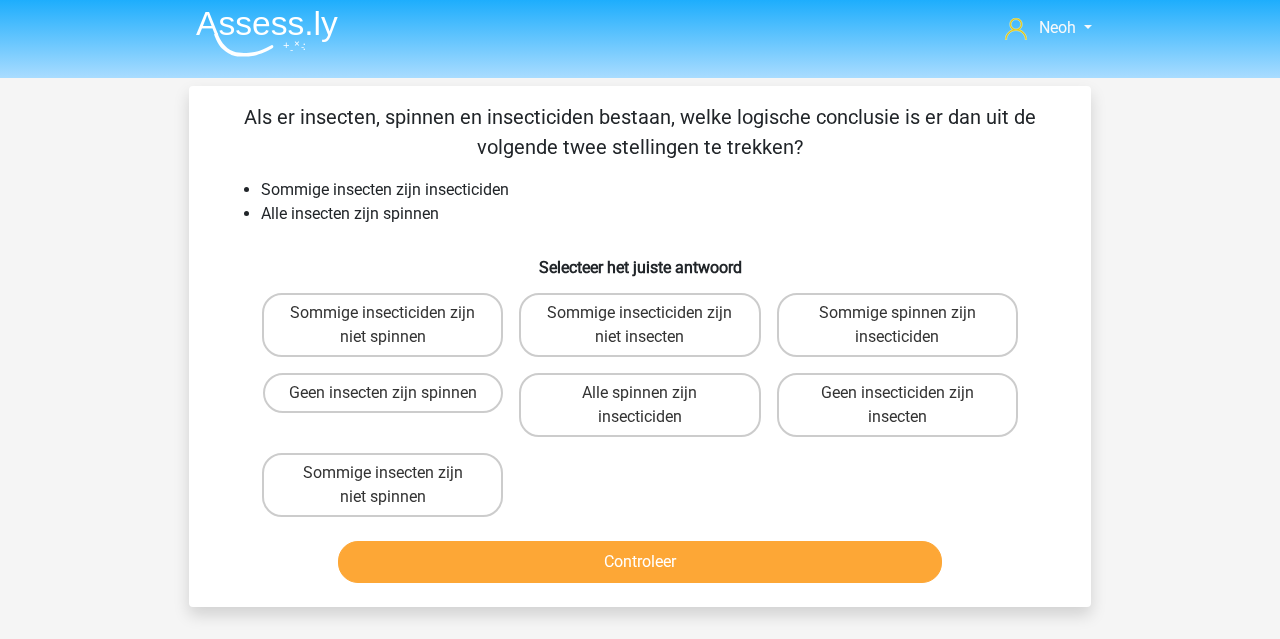 scroll, scrollTop: 8, scrollLeft: 0, axis: vertical 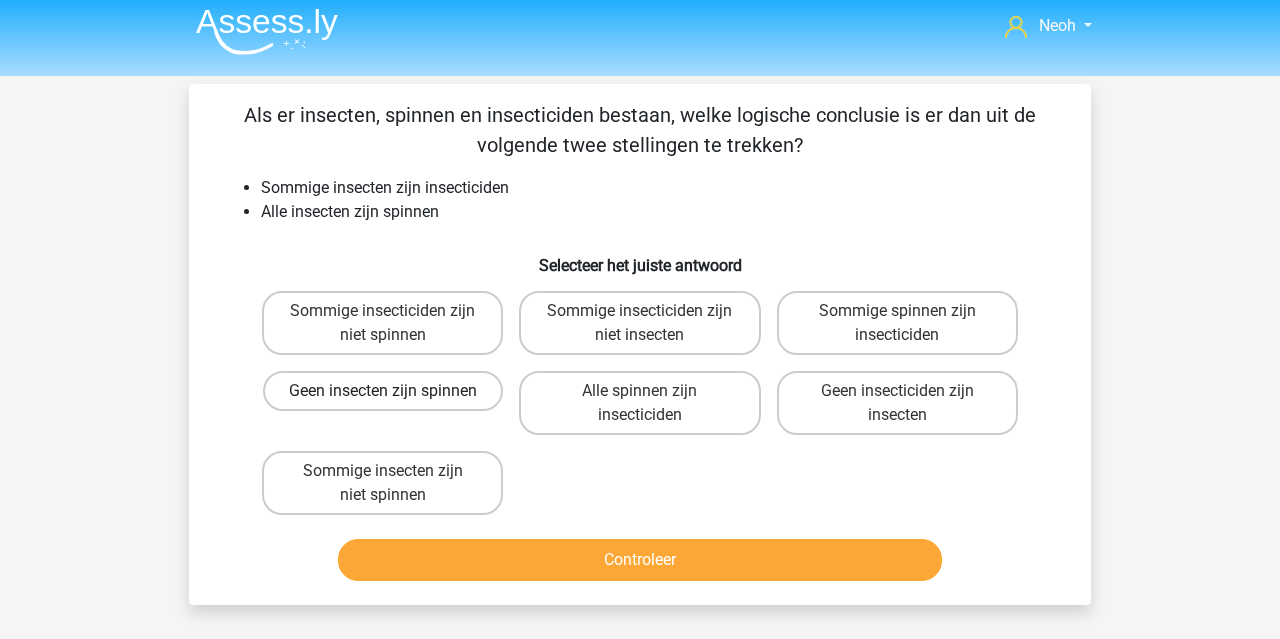click on "Geen insecten zijn spinnen" at bounding box center (383, 391) 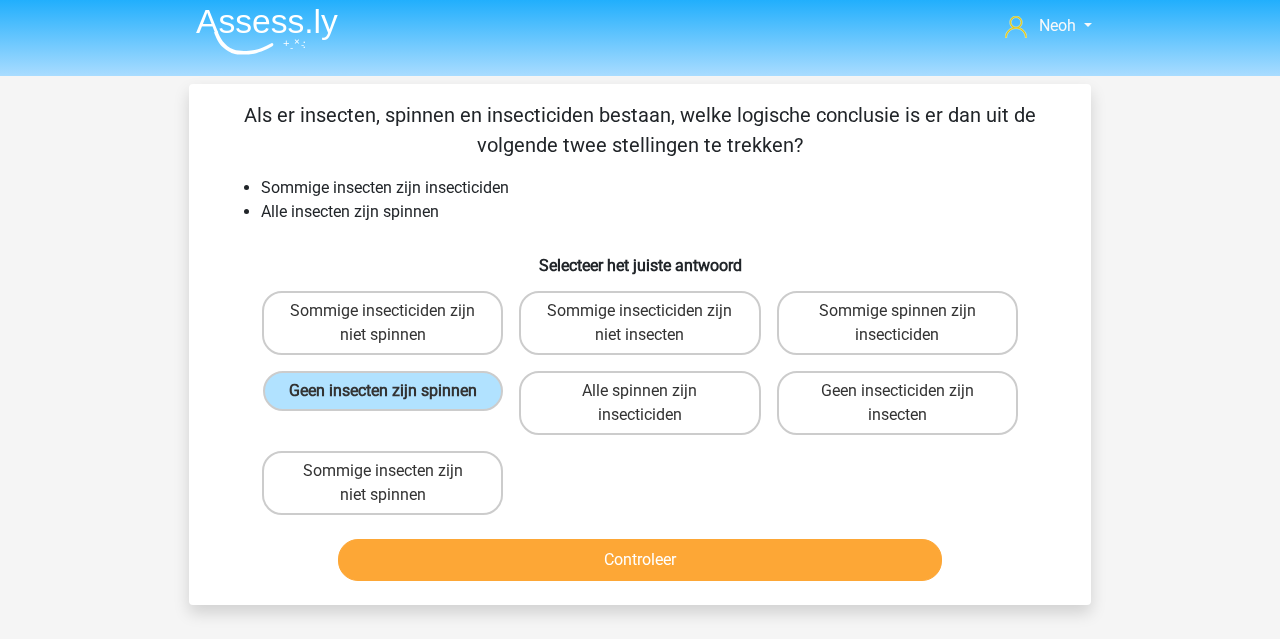 click on "Controleer" at bounding box center [640, 560] 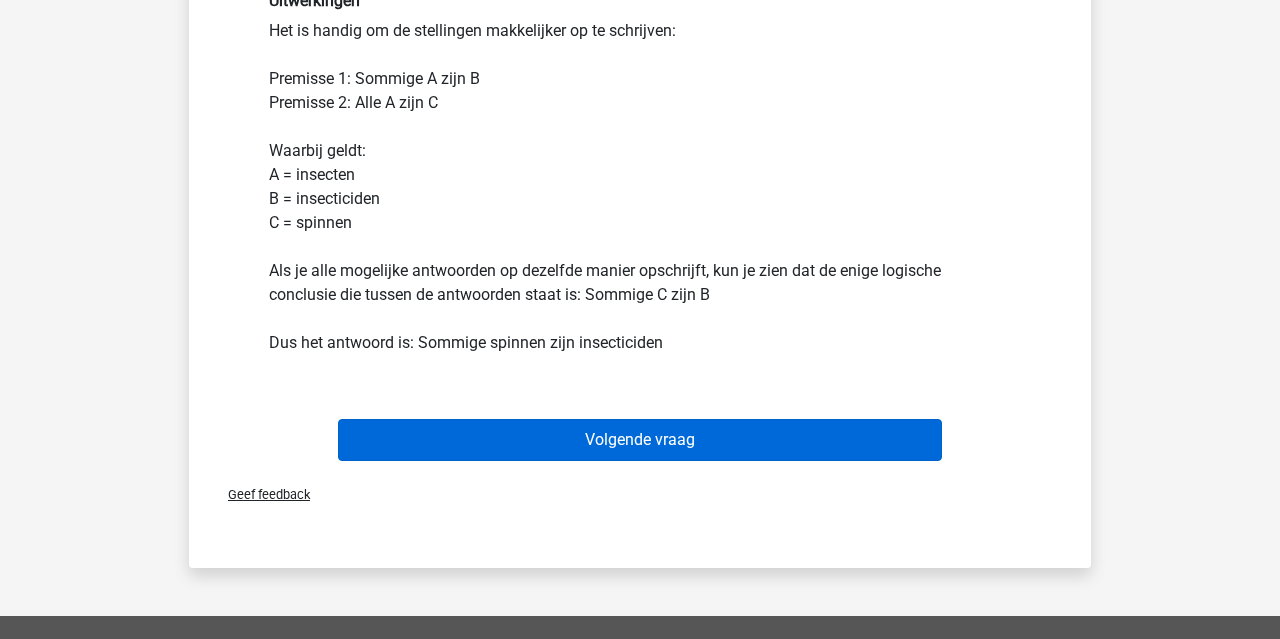 click on "Volgende vraag" at bounding box center [640, 440] 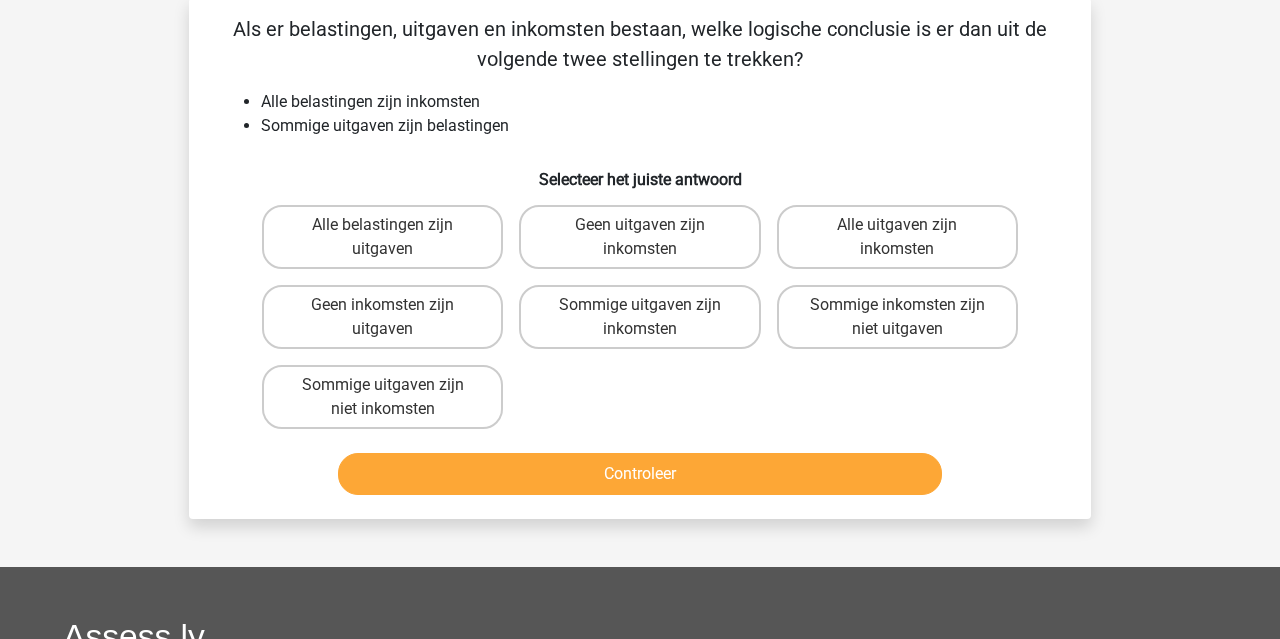 scroll, scrollTop: 92, scrollLeft: 0, axis: vertical 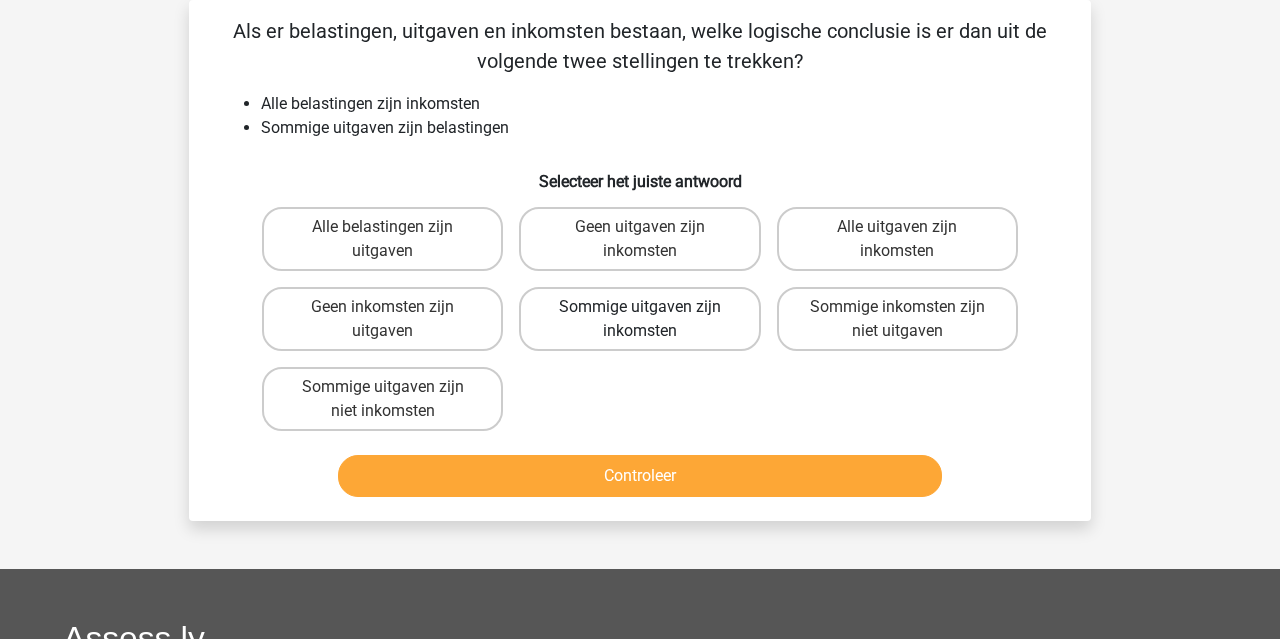 click on "Sommige uitgaven zijn inkomsten" at bounding box center (639, 319) 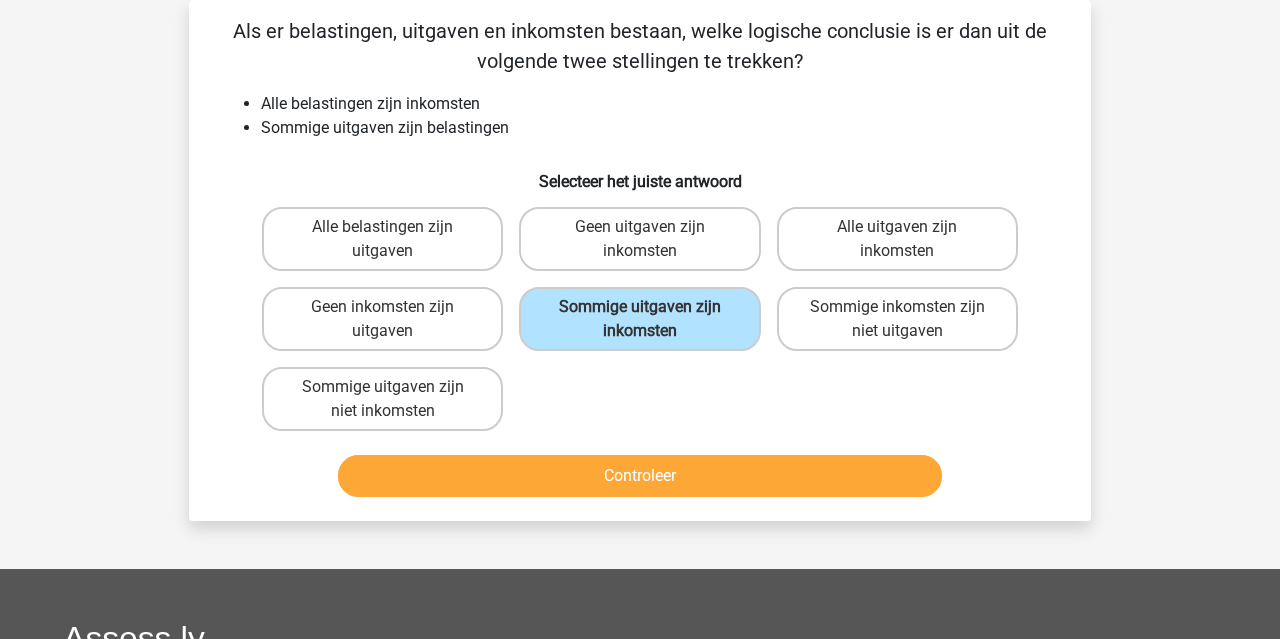 click on "Controleer" at bounding box center (640, 476) 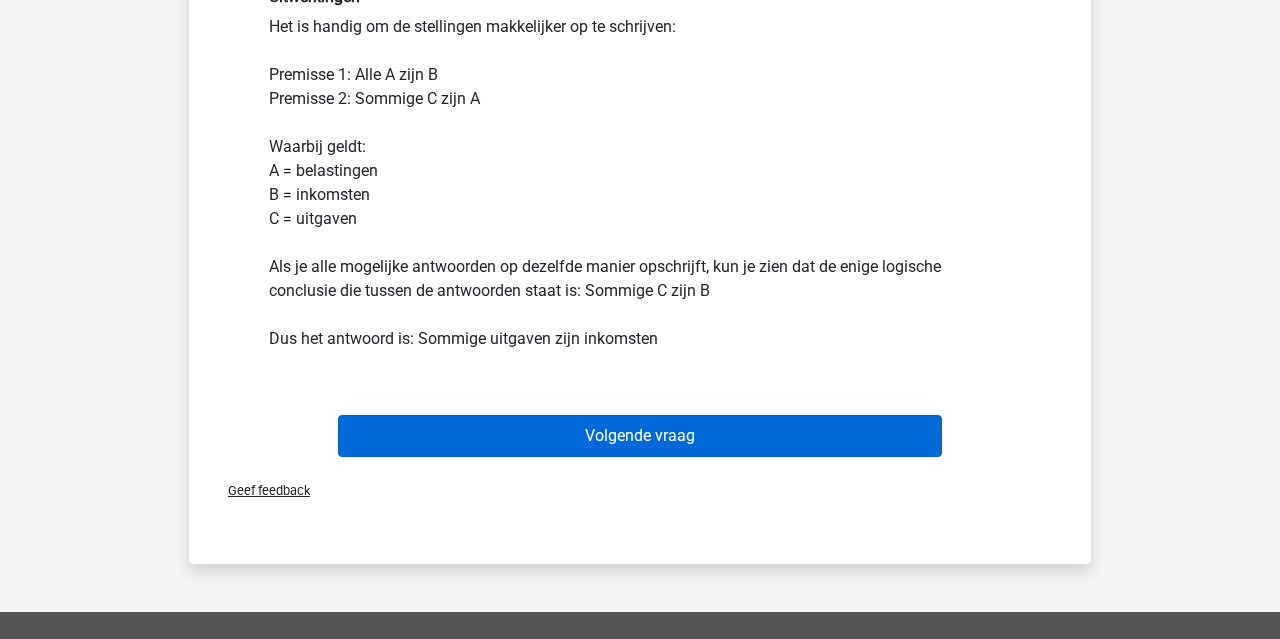 click on "Volgende vraag" at bounding box center (640, 436) 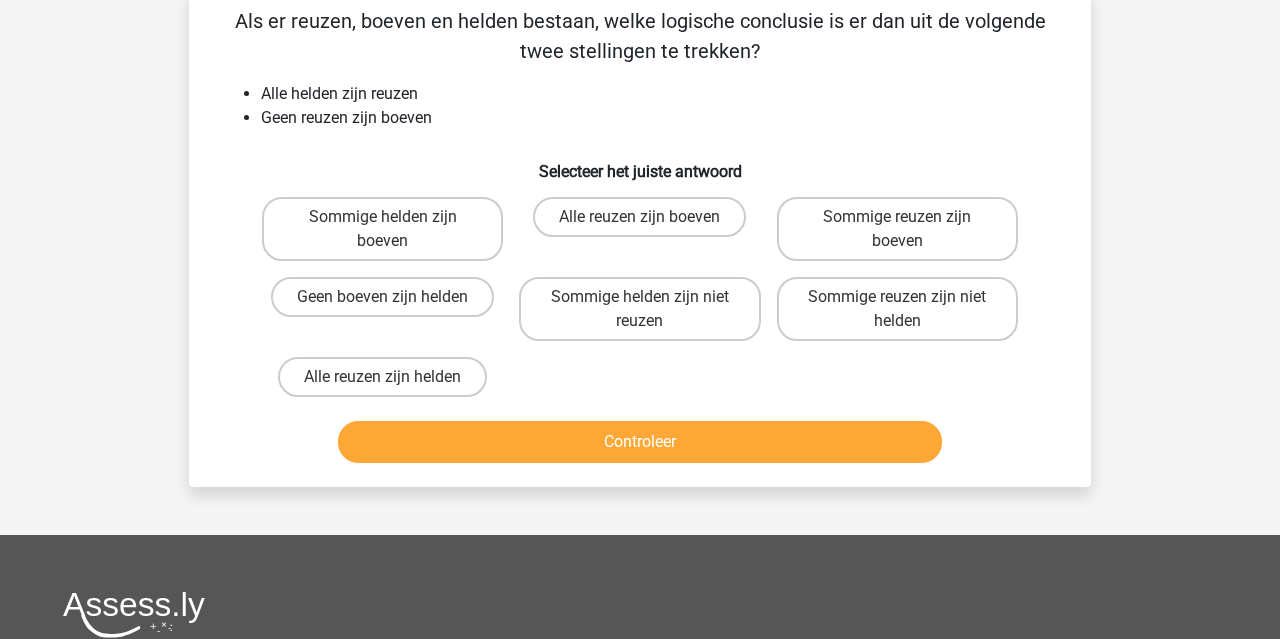 scroll, scrollTop: 92, scrollLeft: 0, axis: vertical 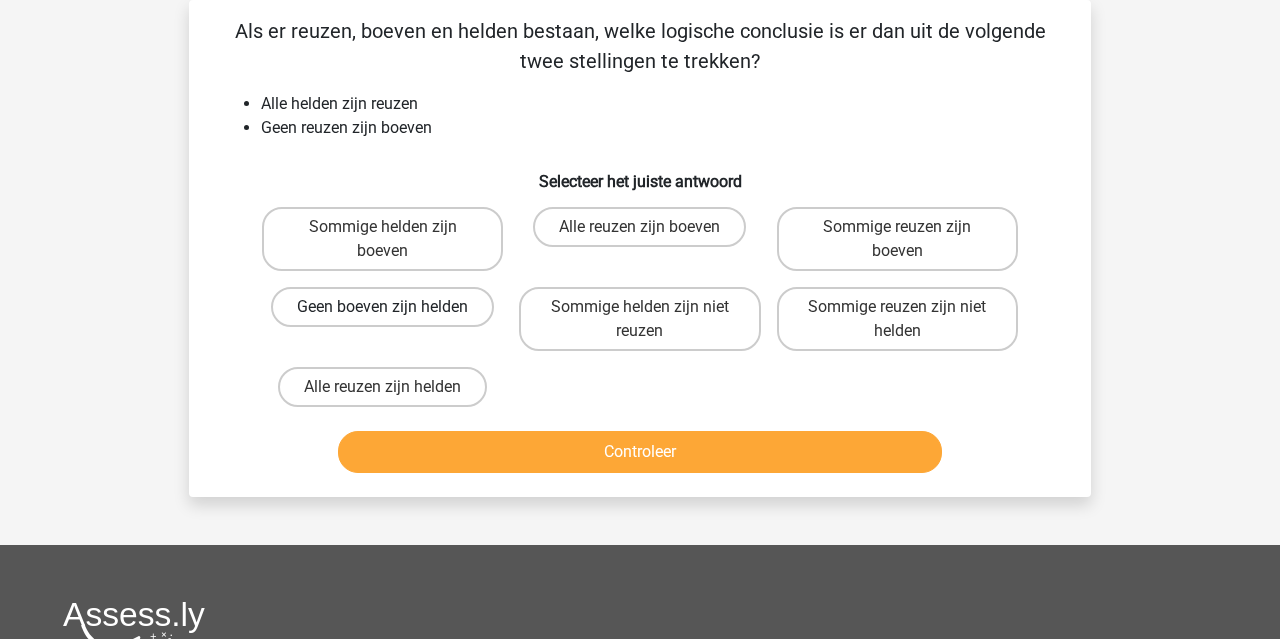 click on "Geen boeven zijn helden" at bounding box center (382, 307) 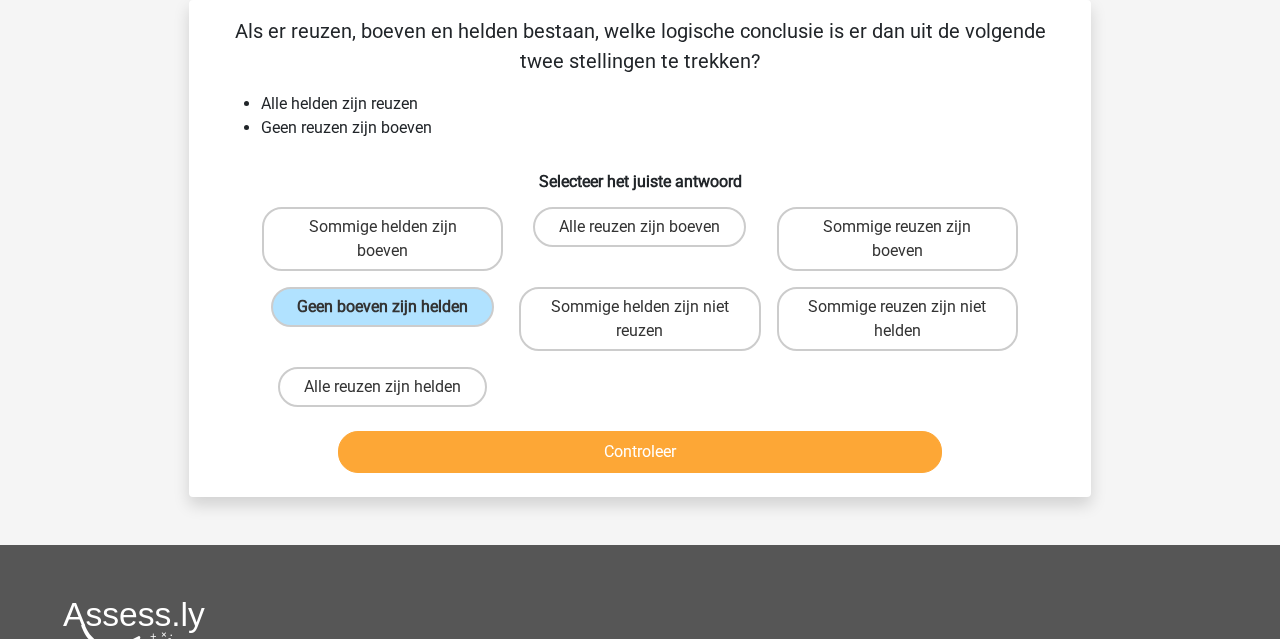 click on "Controleer" at bounding box center (640, 452) 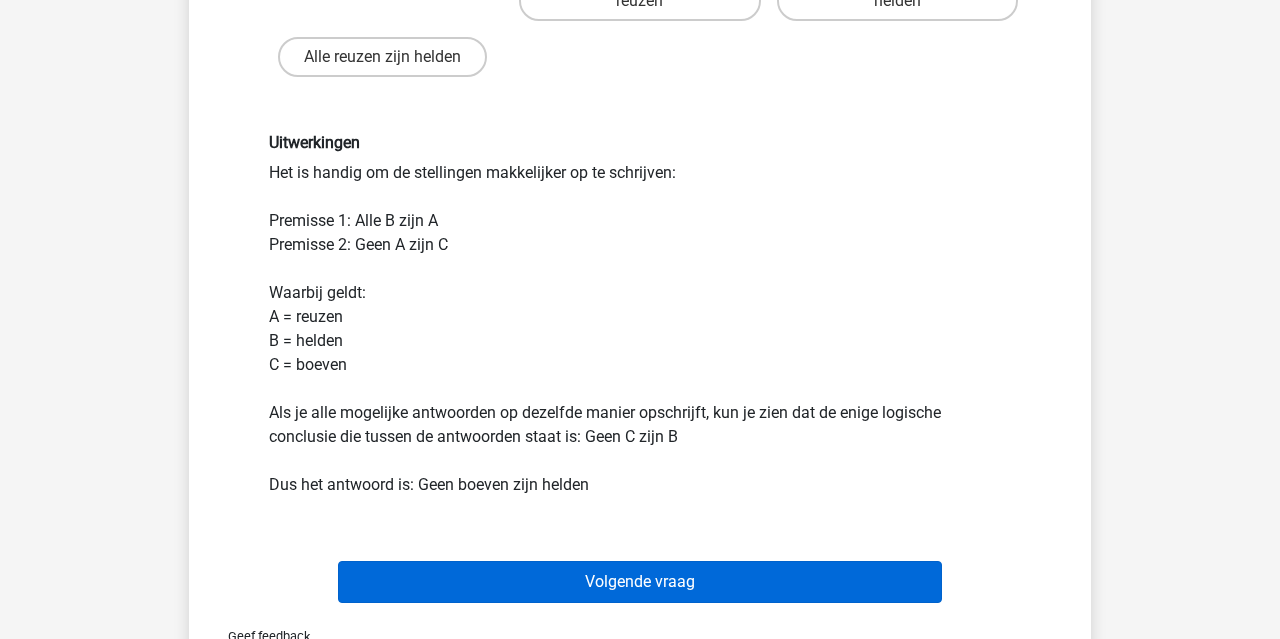 click on "Volgende vraag" at bounding box center [640, 582] 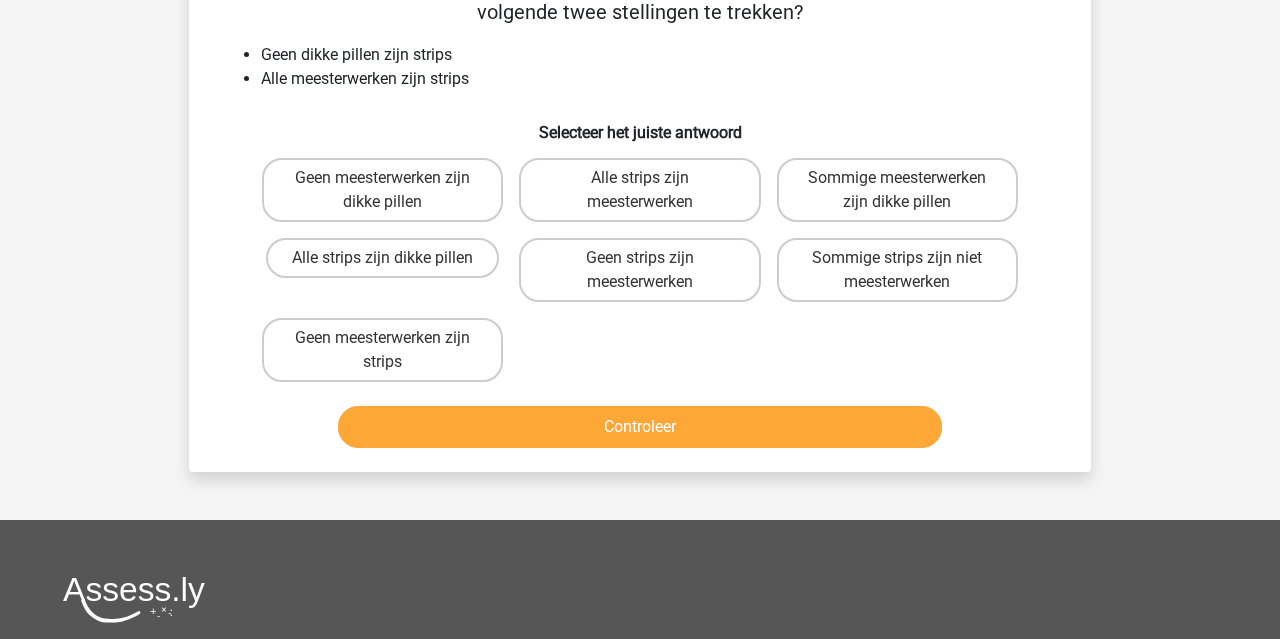 scroll, scrollTop: 92, scrollLeft: 0, axis: vertical 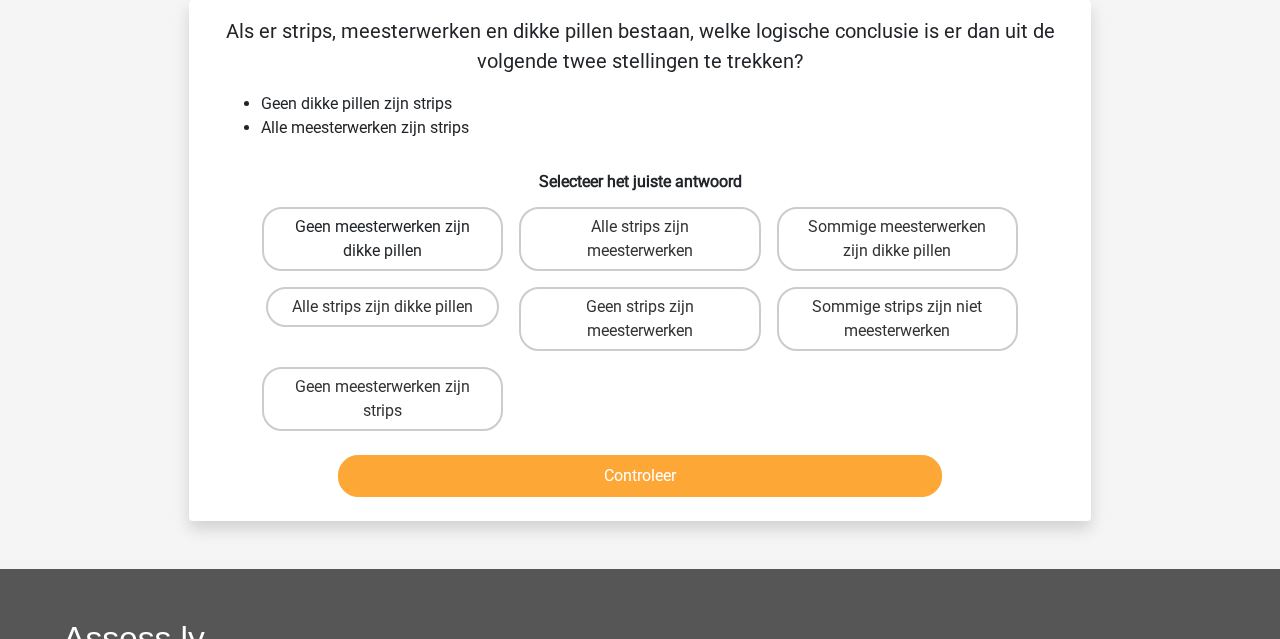 click on "Geen meesterwerken zijn dikke pillen" at bounding box center [382, 239] 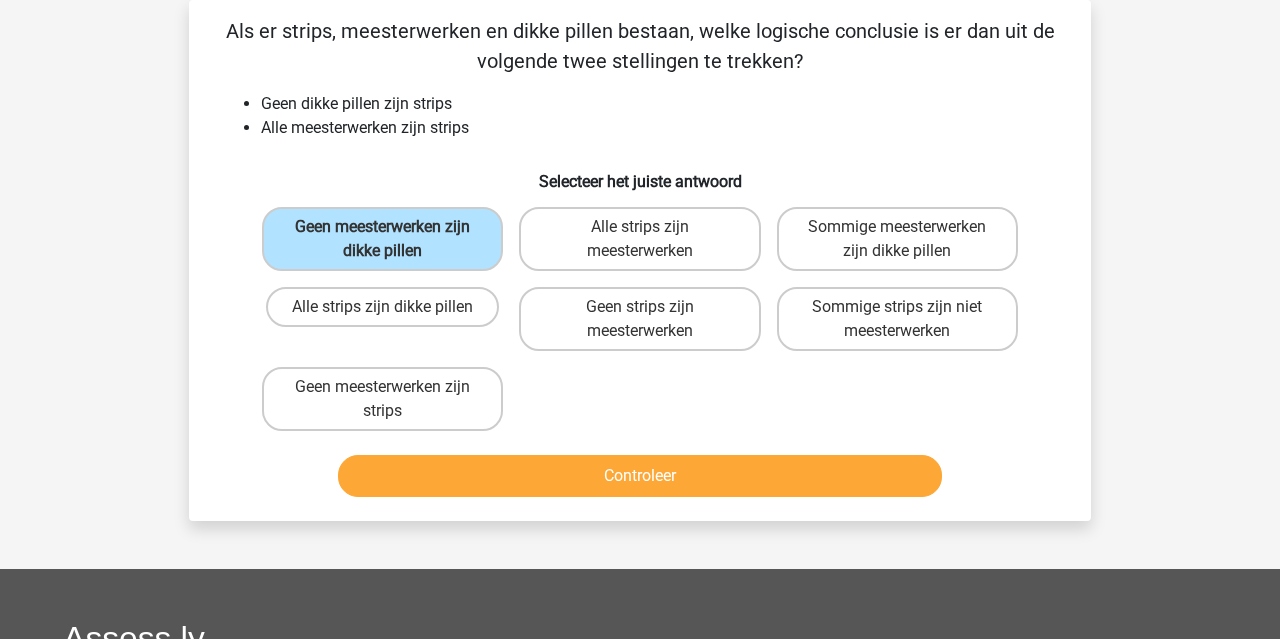 click on "Controleer" at bounding box center [640, 476] 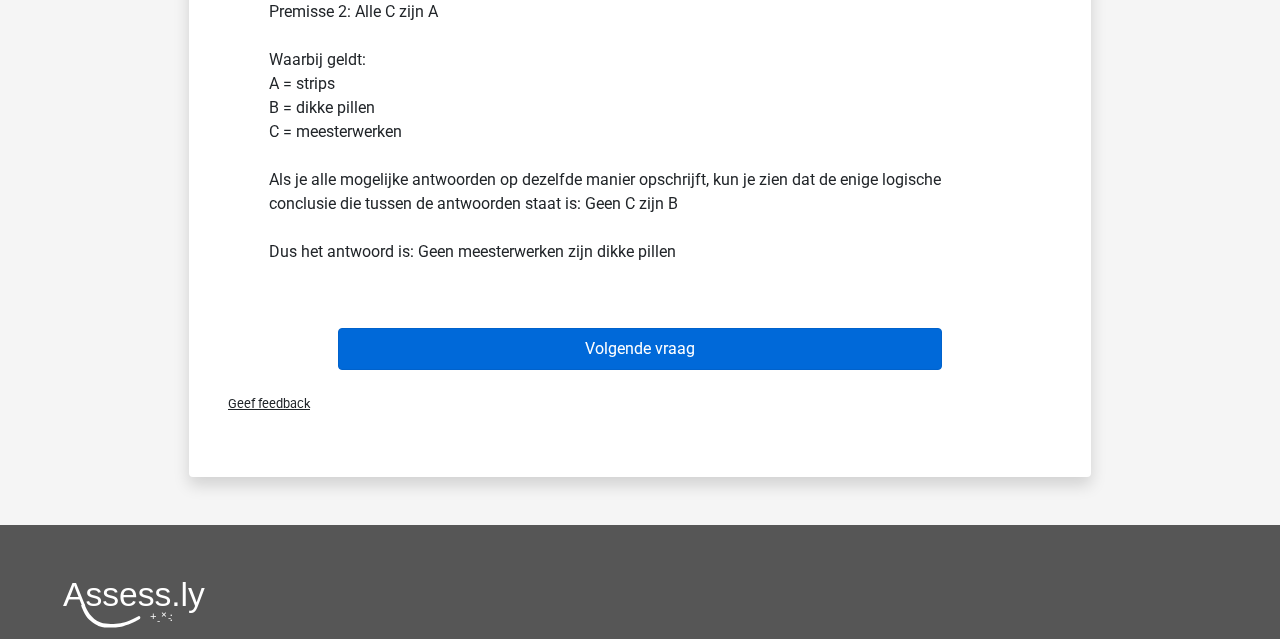 click on "Volgende vraag" at bounding box center [640, 349] 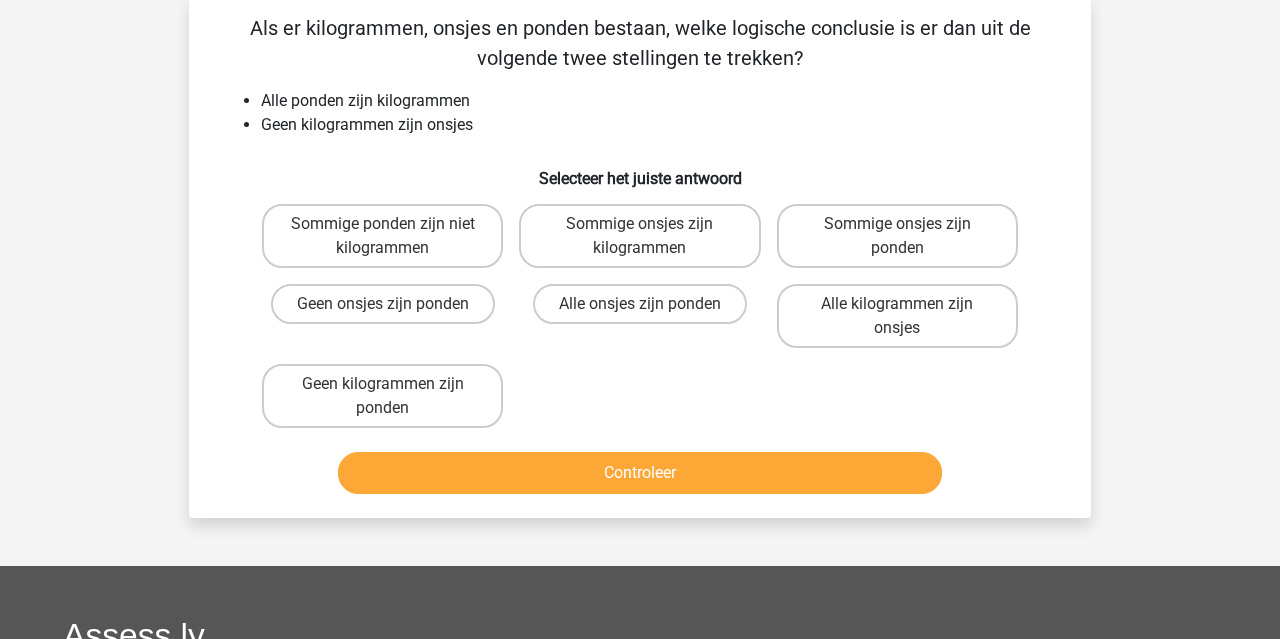 scroll, scrollTop: 92, scrollLeft: 0, axis: vertical 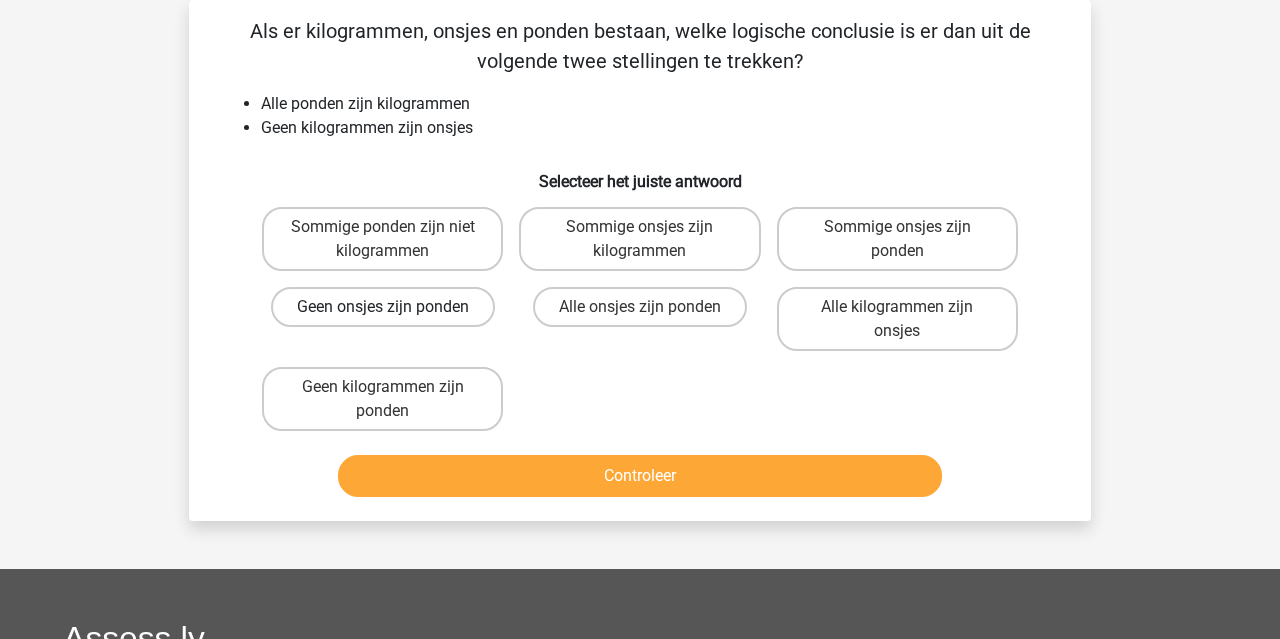 click on "Geen onsjes zijn ponden" at bounding box center (383, 307) 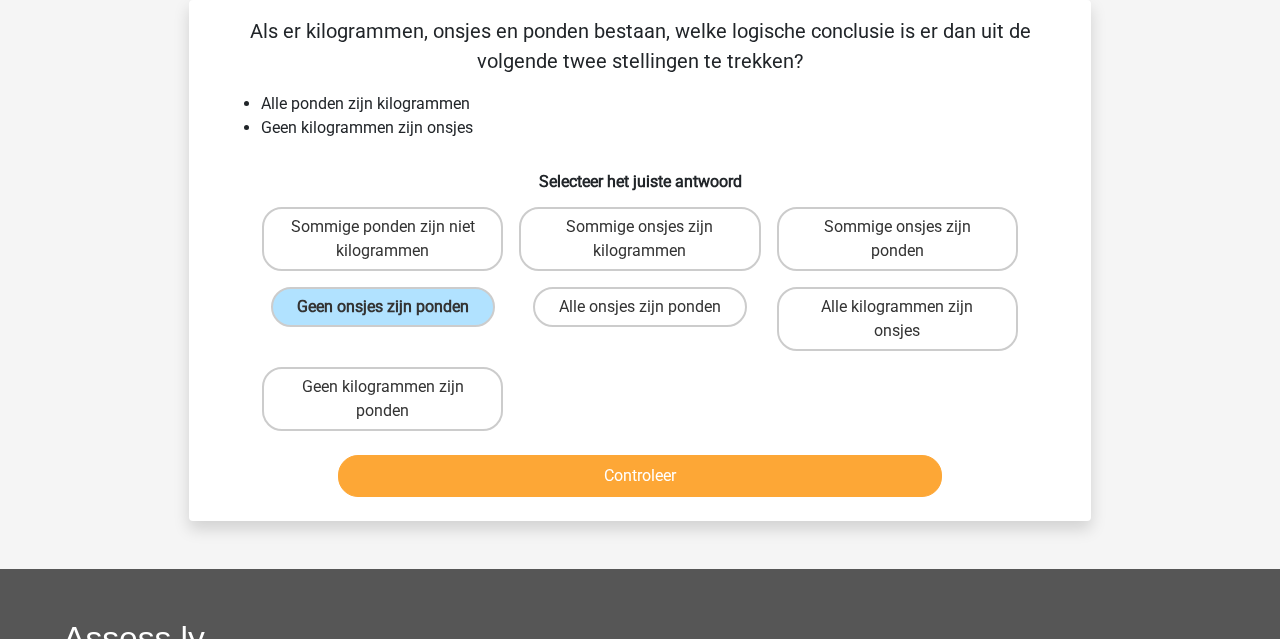click on "Controleer" at bounding box center [640, 476] 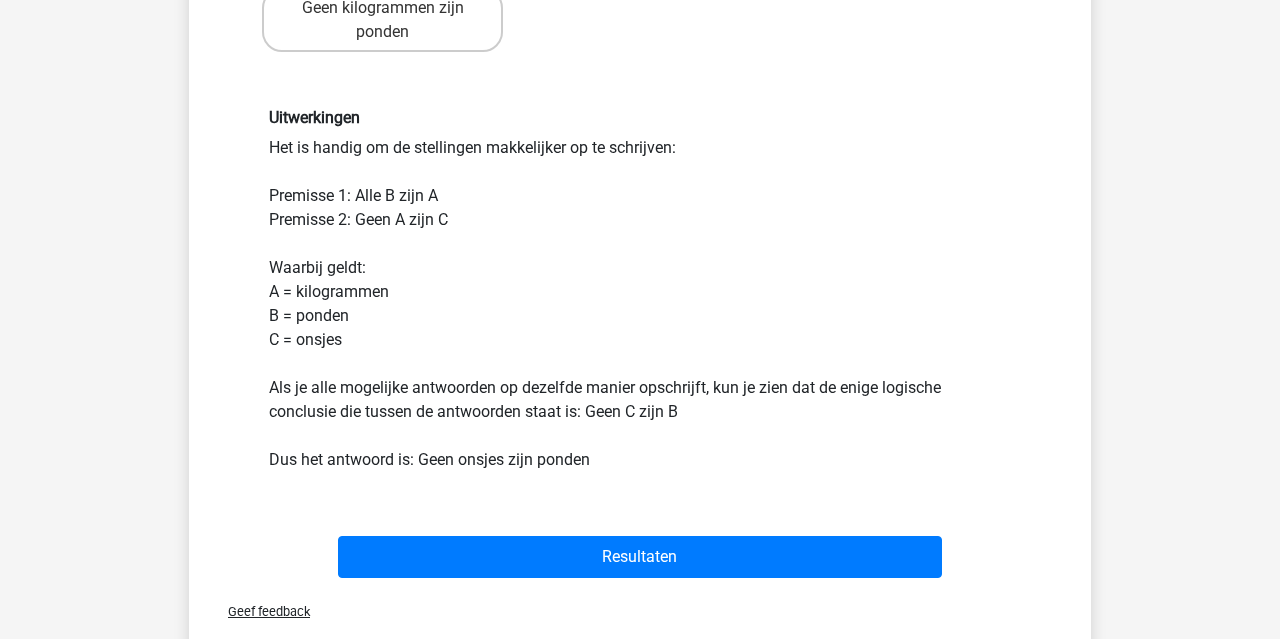 scroll, scrollTop: 604, scrollLeft: 0, axis: vertical 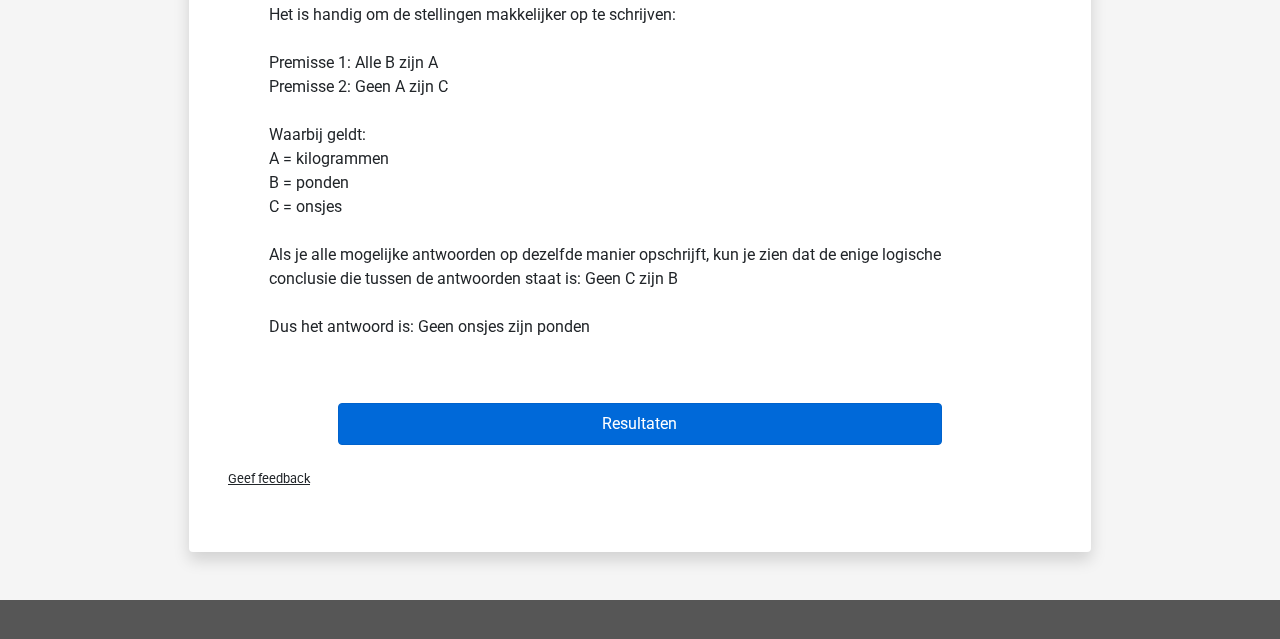 click on "Resultaten" at bounding box center (640, 424) 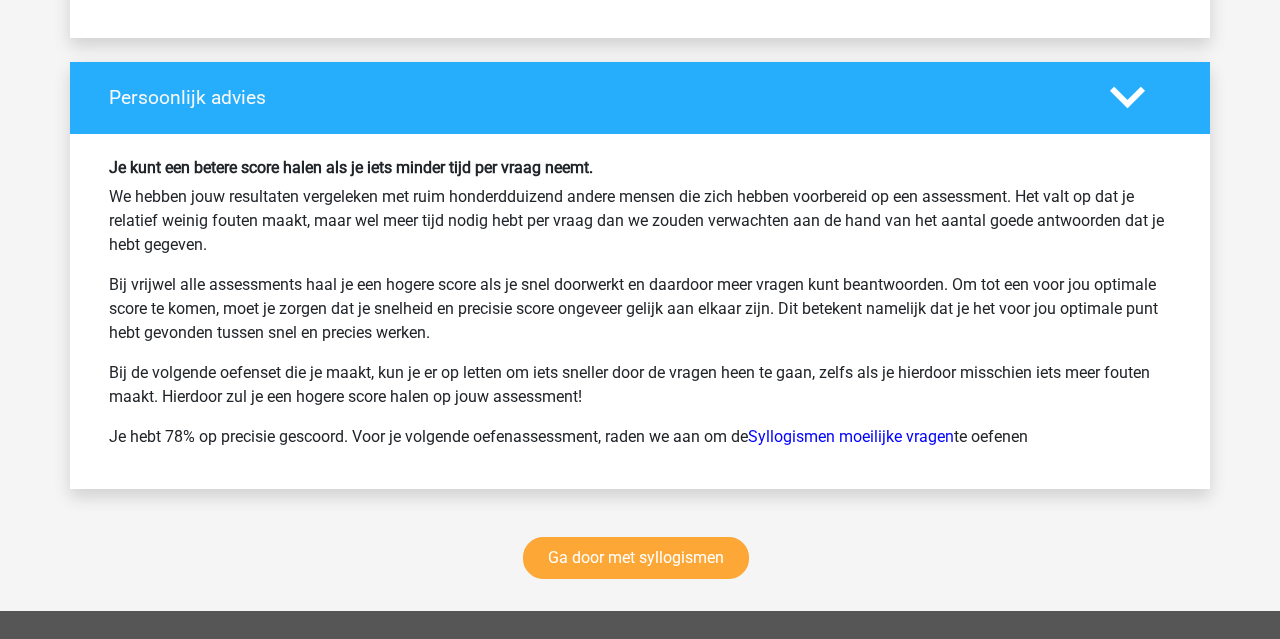 scroll, scrollTop: 3598, scrollLeft: 0, axis: vertical 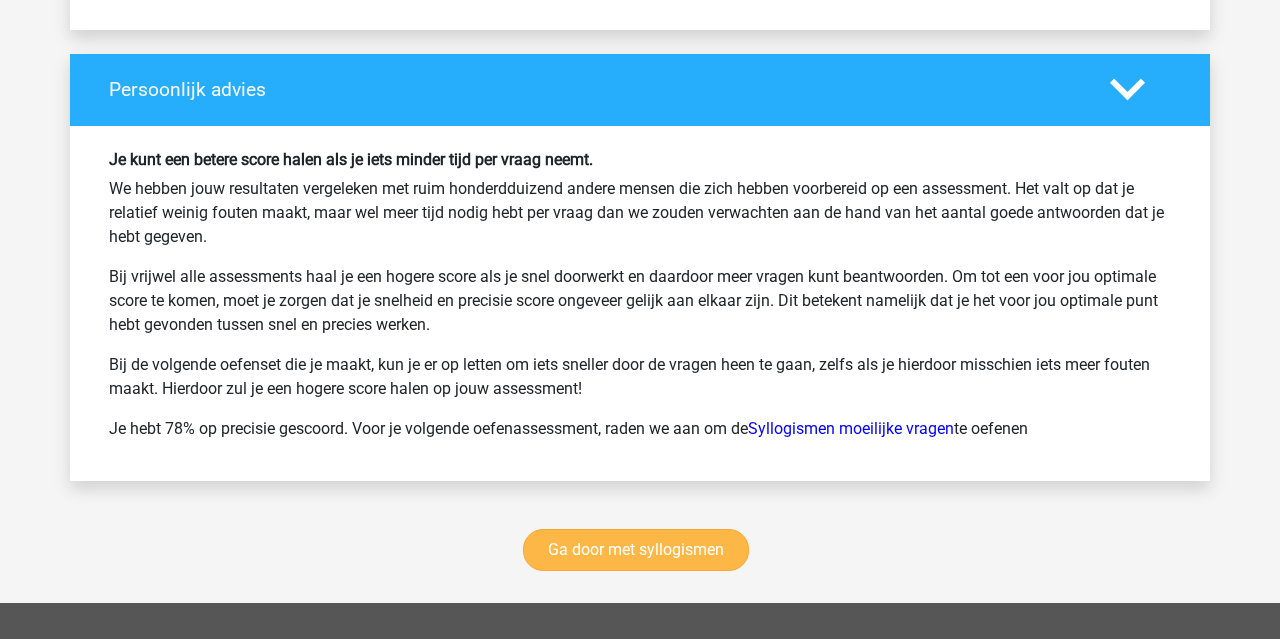 click on "Ga door met syllogismen" at bounding box center (636, 550) 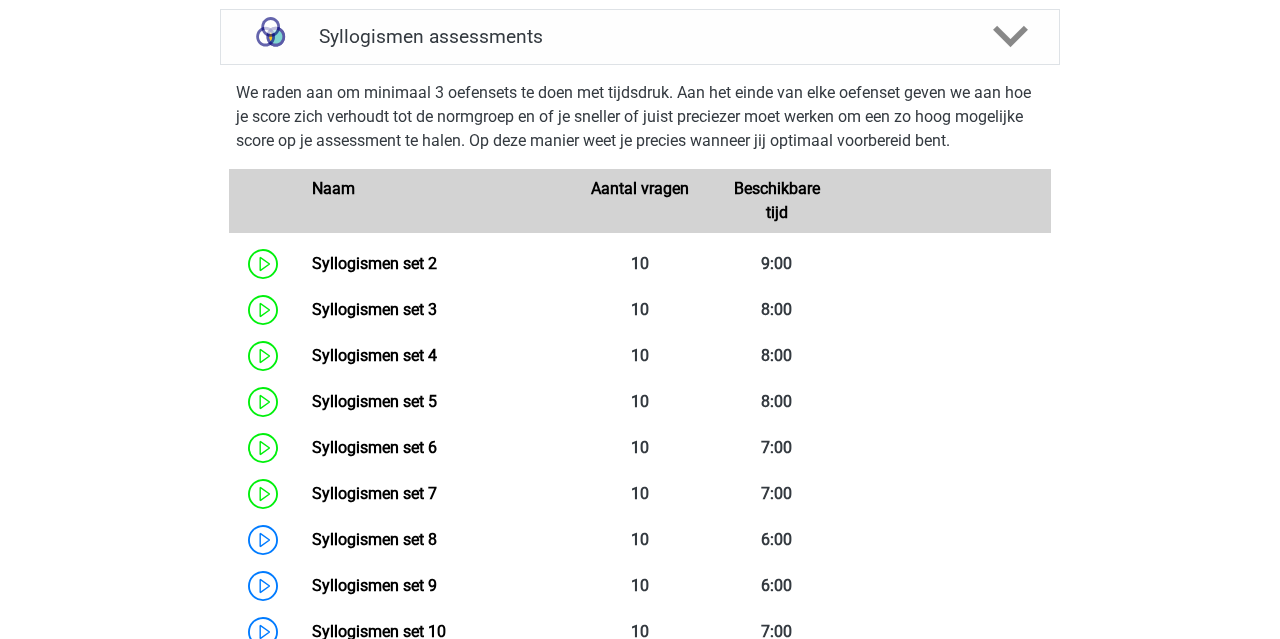scroll, scrollTop: 836, scrollLeft: 0, axis: vertical 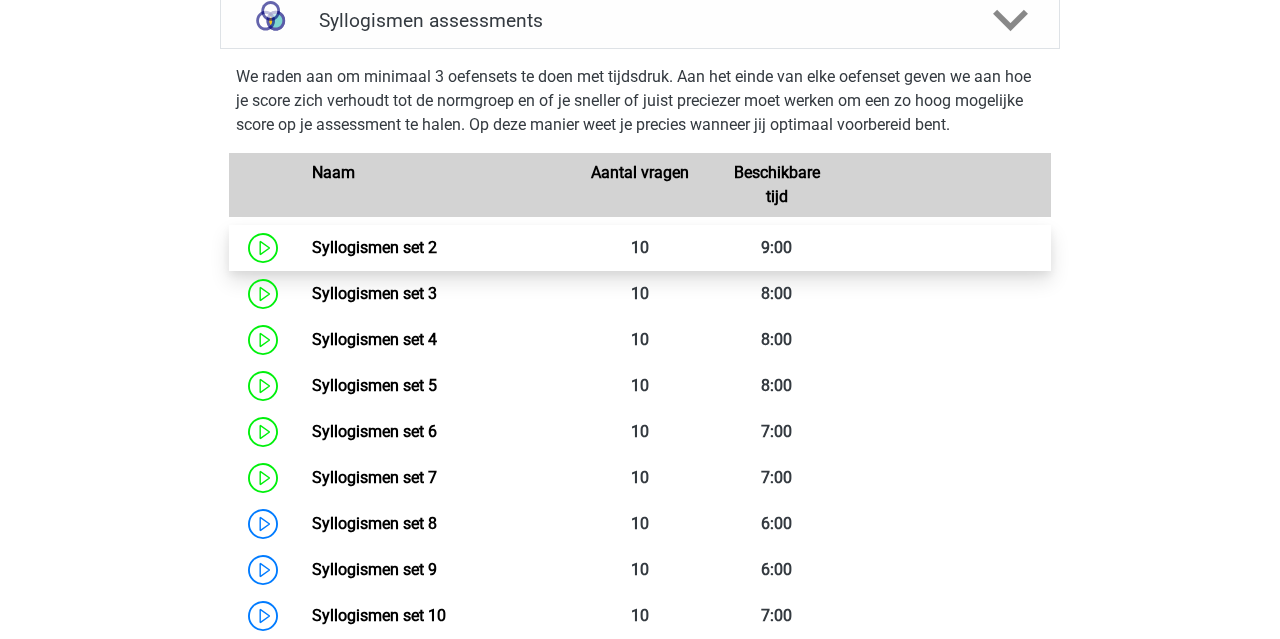 click on "Syllogismen
set 2" at bounding box center (374, 247) 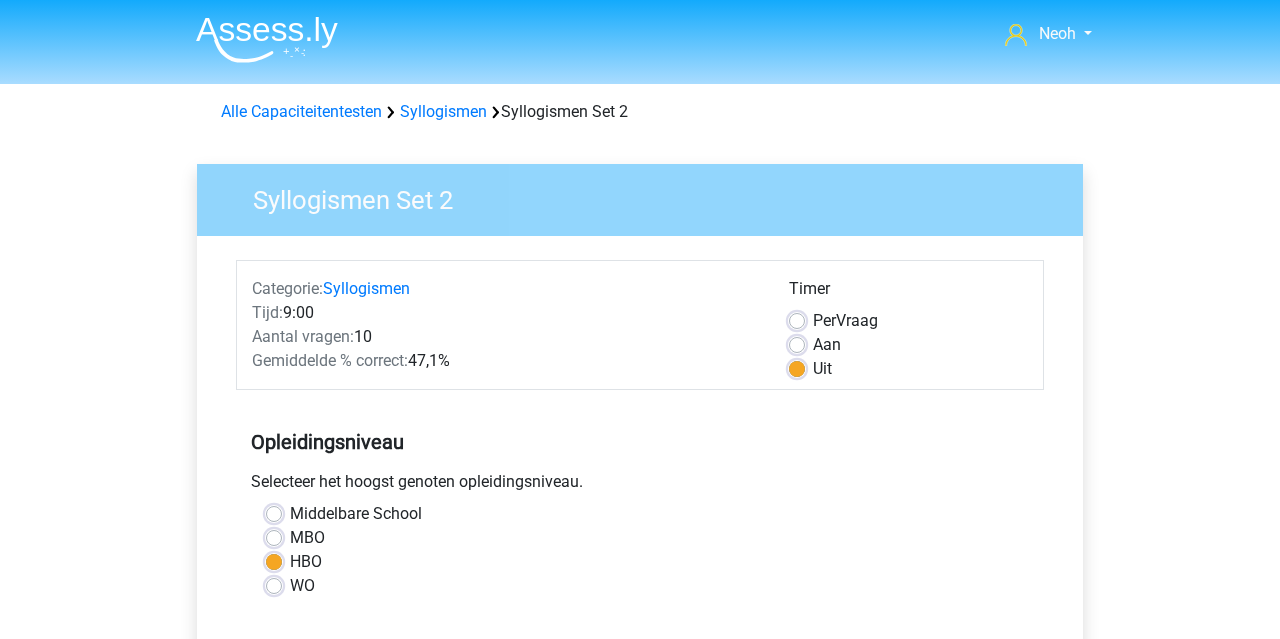 scroll, scrollTop: 0, scrollLeft: 0, axis: both 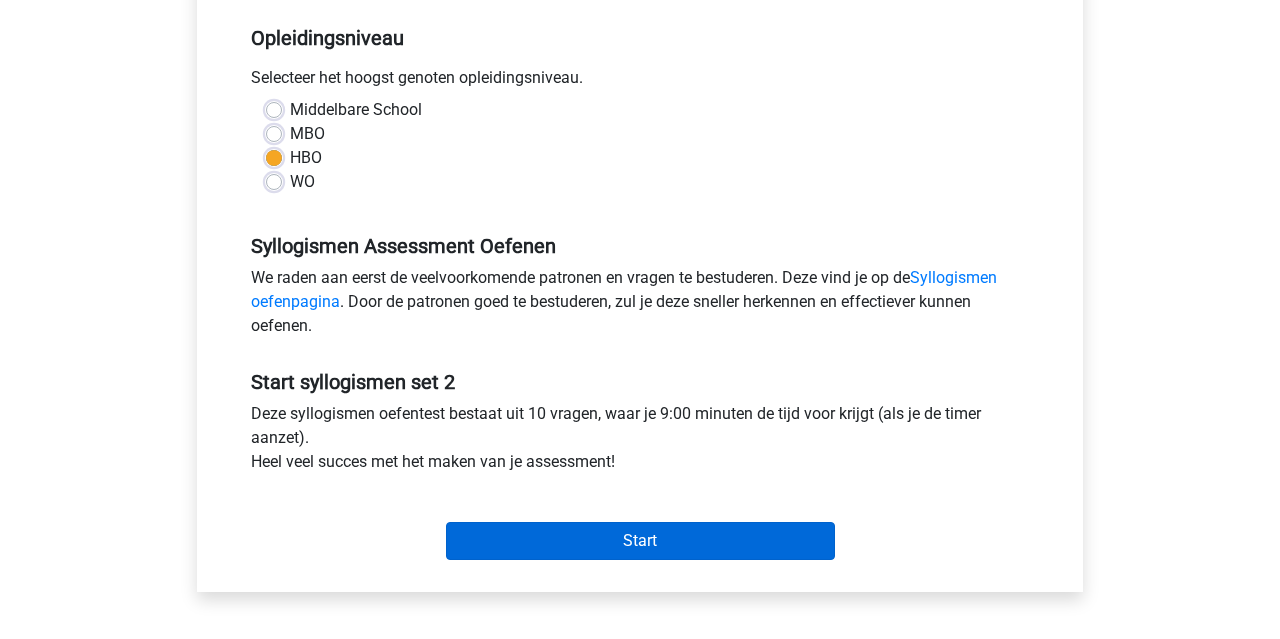 click on "Start" at bounding box center [640, 541] 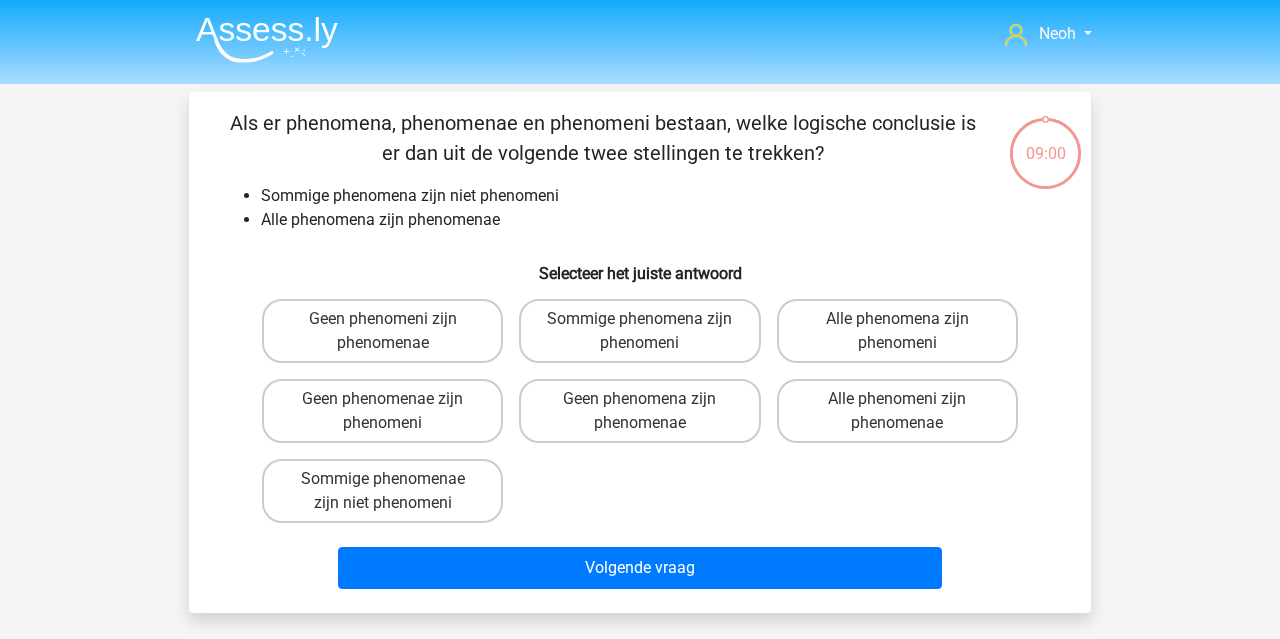 scroll, scrollTop: 0, scrollLeft: 0, axis: both 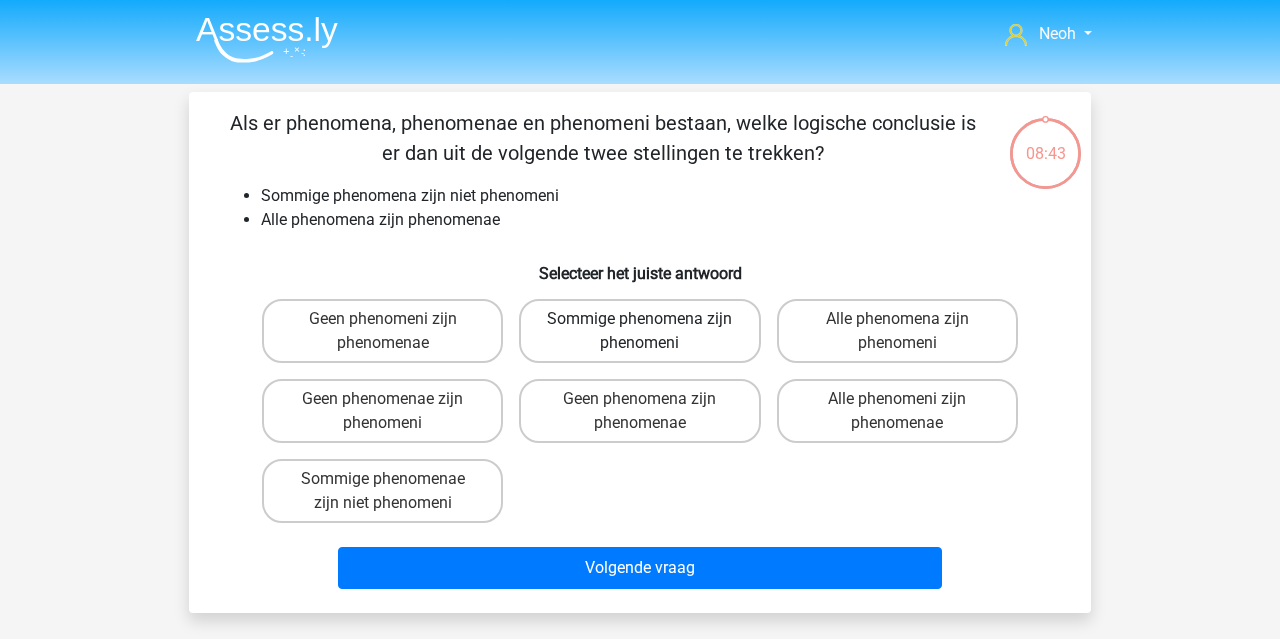 click on "Sommige phenomena zijn phenomeni" at bounding box center (639, 331) 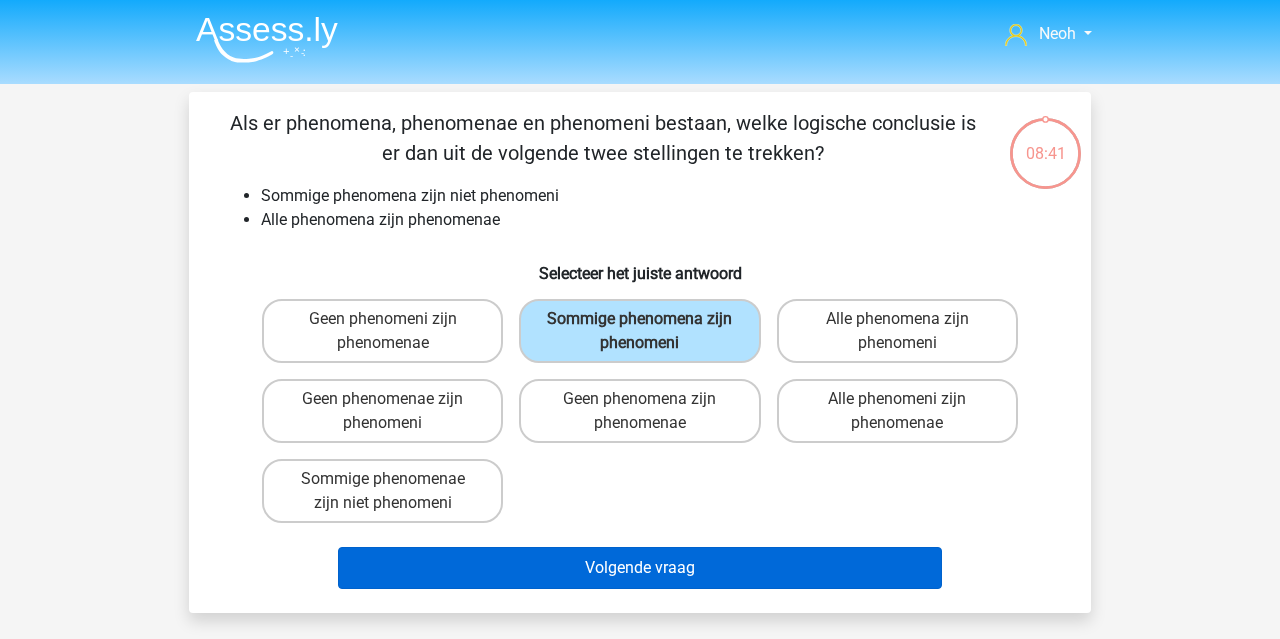 click on "Volgende vraag" at bounding box center (640, 568) 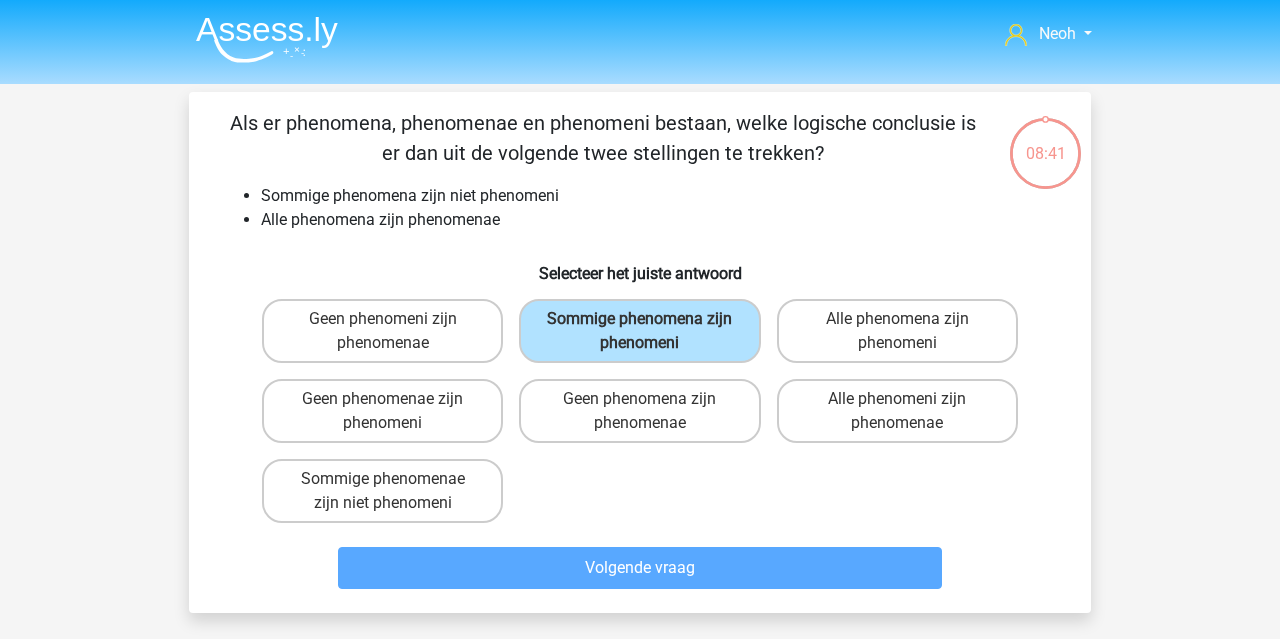 scroll, scrollTop: 92, scrollLeft: 0, axis: vertical 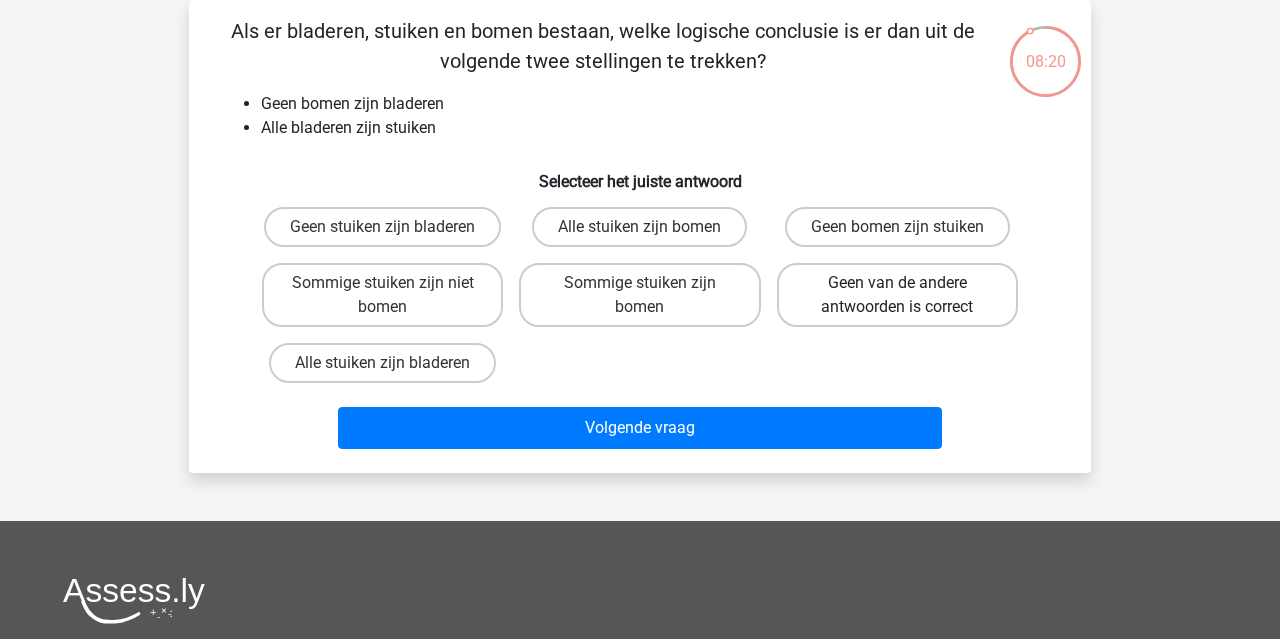 click on "Geen van de andere antwoorden is correct" at bounding box center [897, 295] 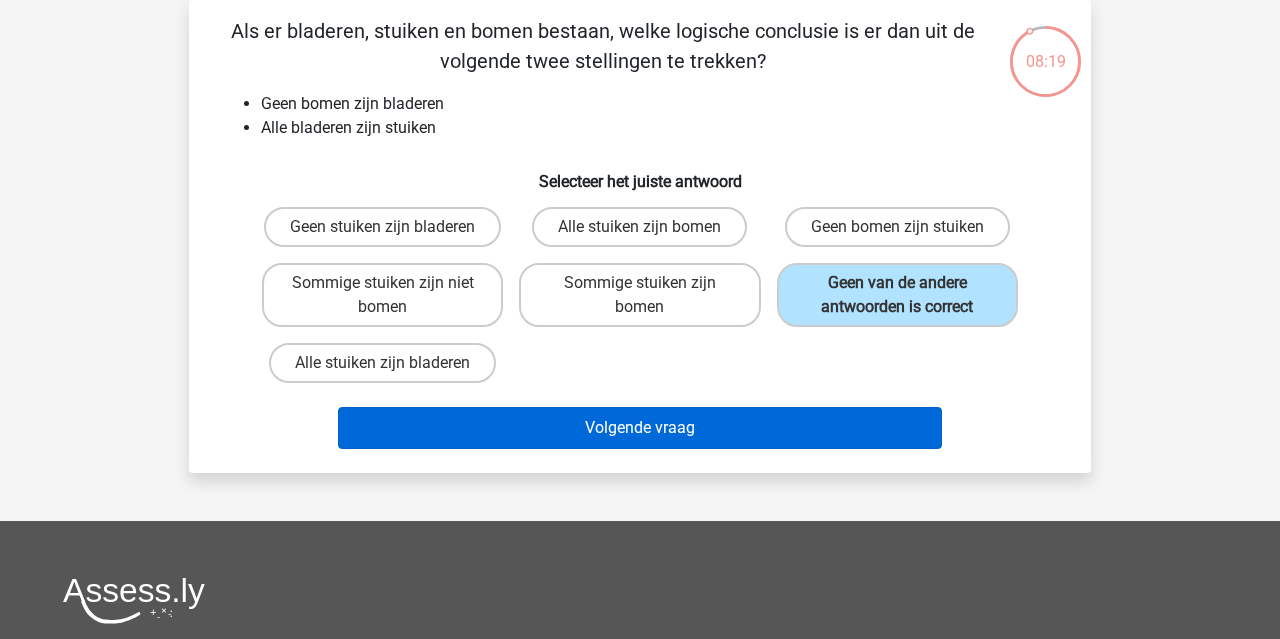 click on "Volgende vraag" at bounding box center [640, 428] 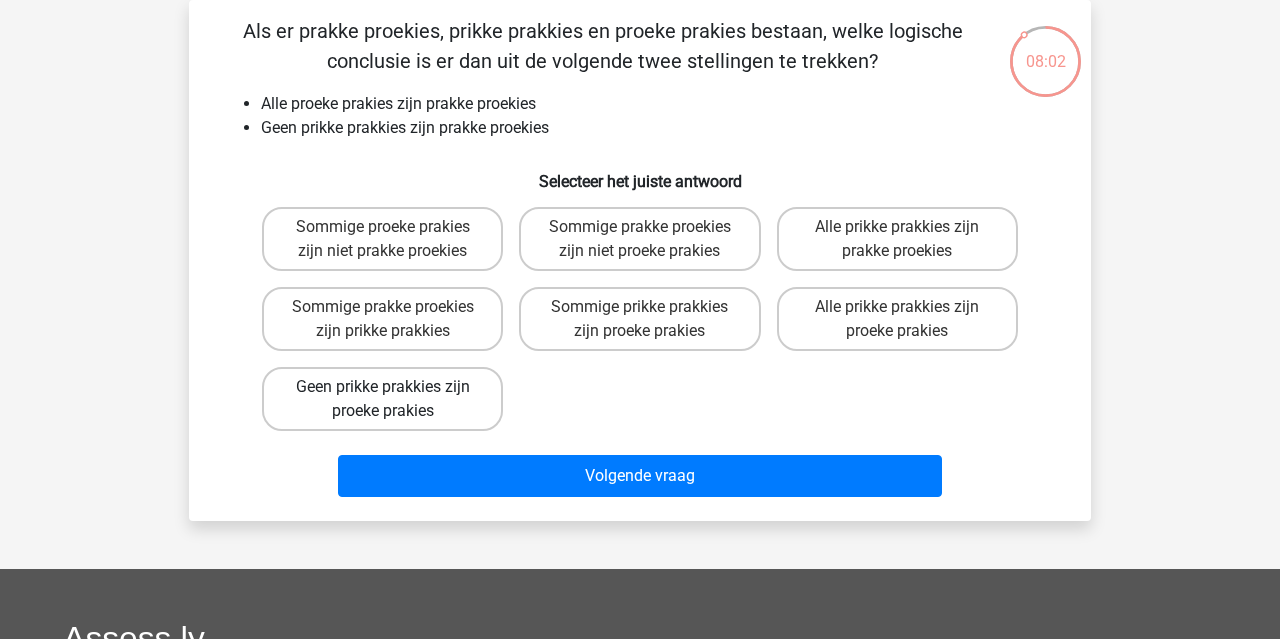 click on "Geen prikke prakkies zijn proeke prakies" at bounding box center [382, 399] 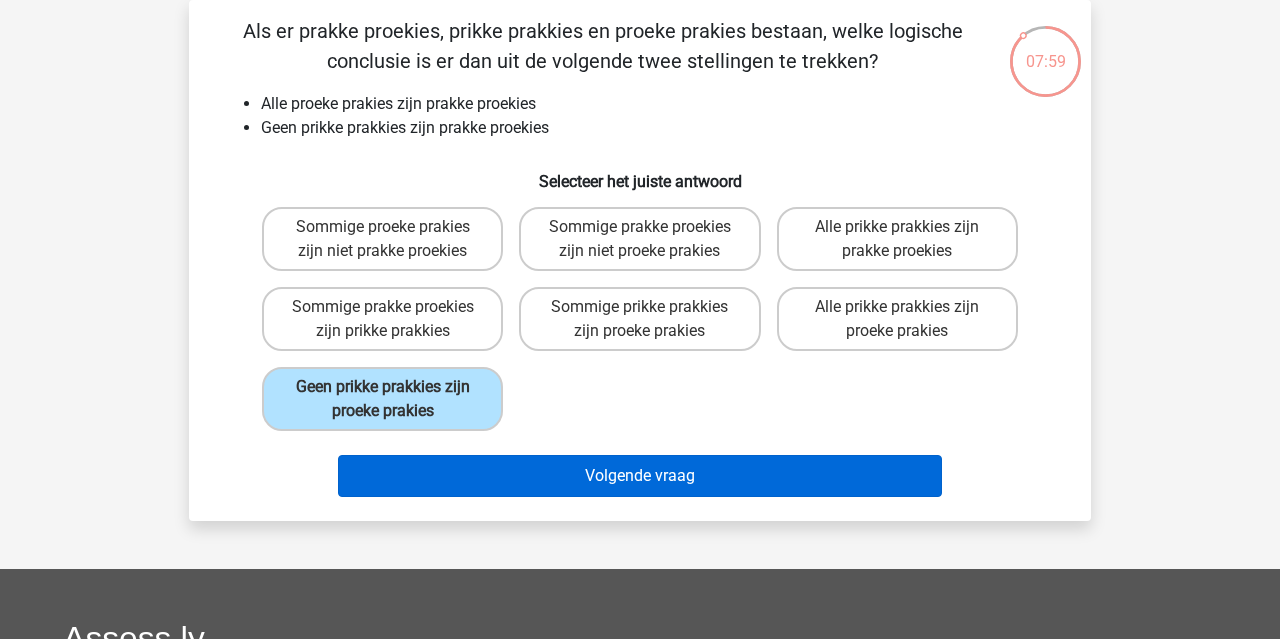 click on "Volgende vraag" at bounding box center (640, 476) 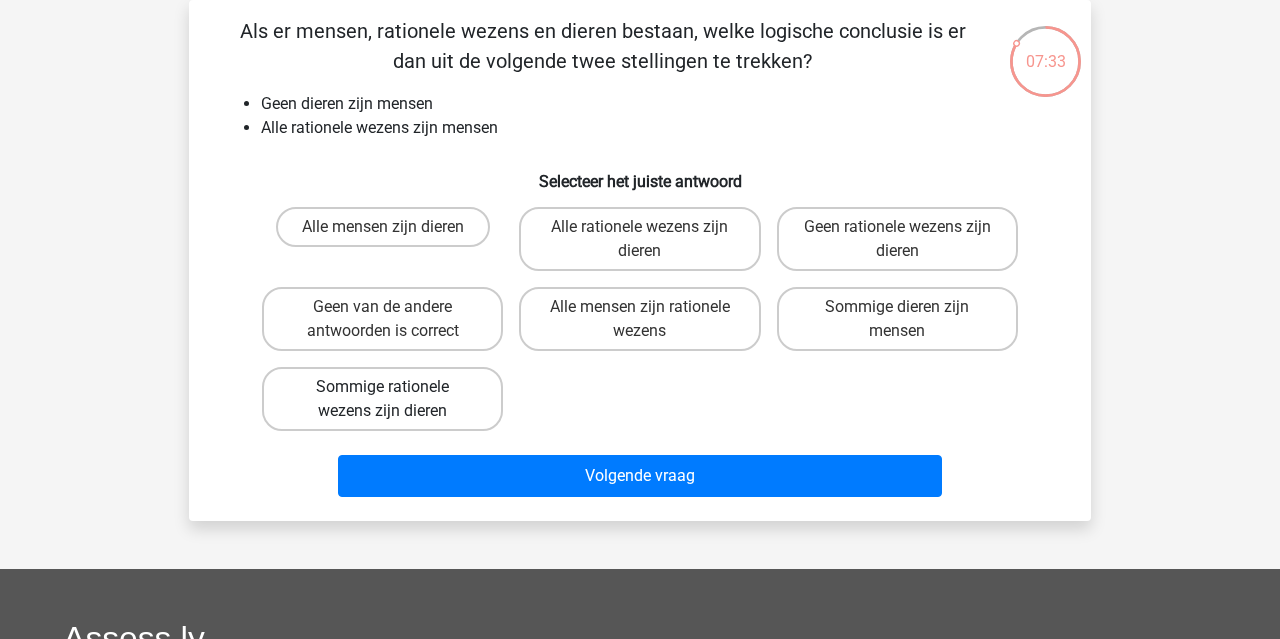 click on "Sommige rationele wezens zijn dieren" at bounding box center [382, 399] 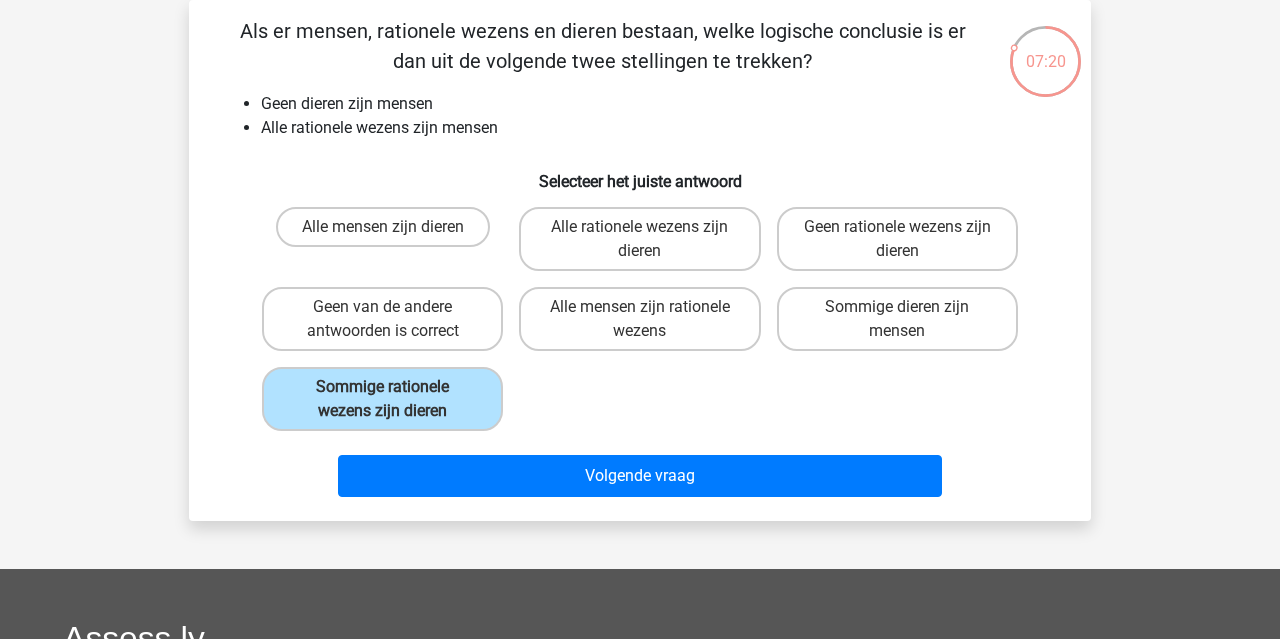 click on "Geen van de andere antwoorden is correct" at bounding box center (382, 319) 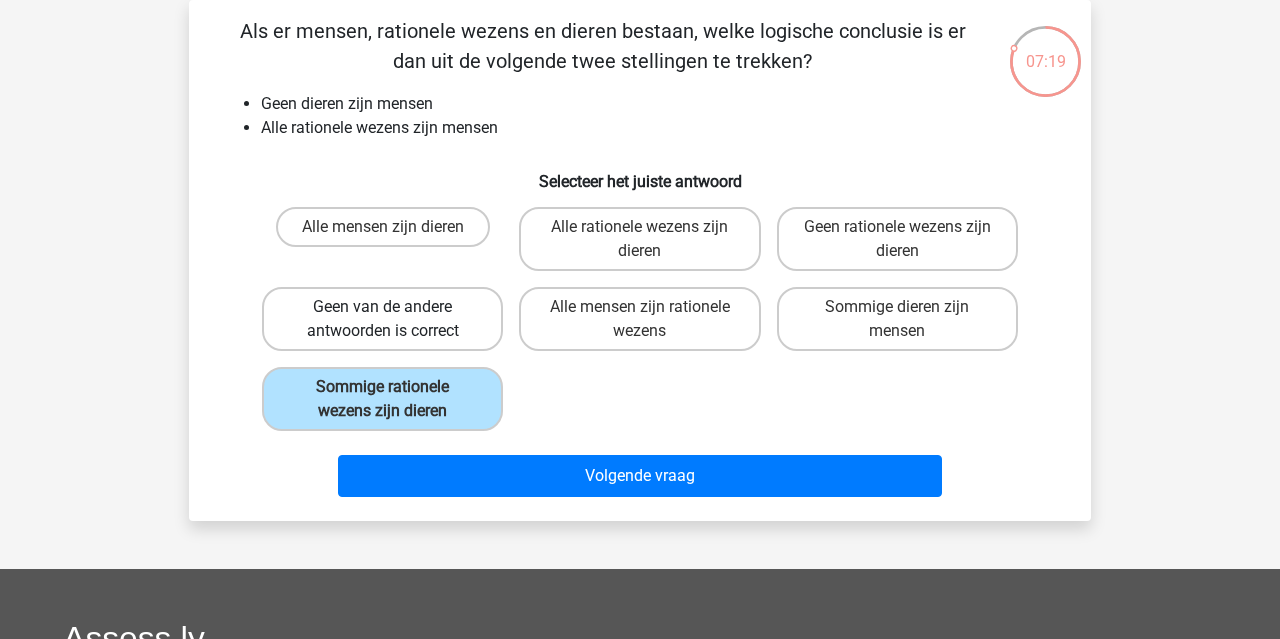 click on "Geen van de andere antwoorden is correct" at bounding box center (382, 319) 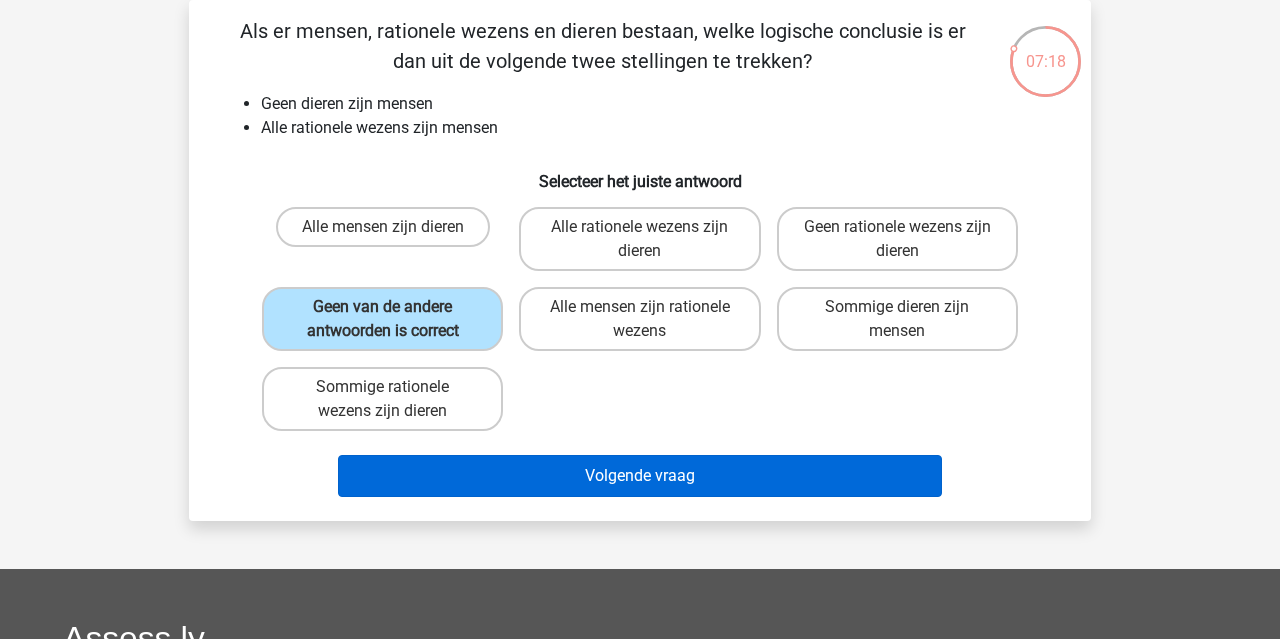 click on "Volgende vraag" at bounding box center [640, 476] 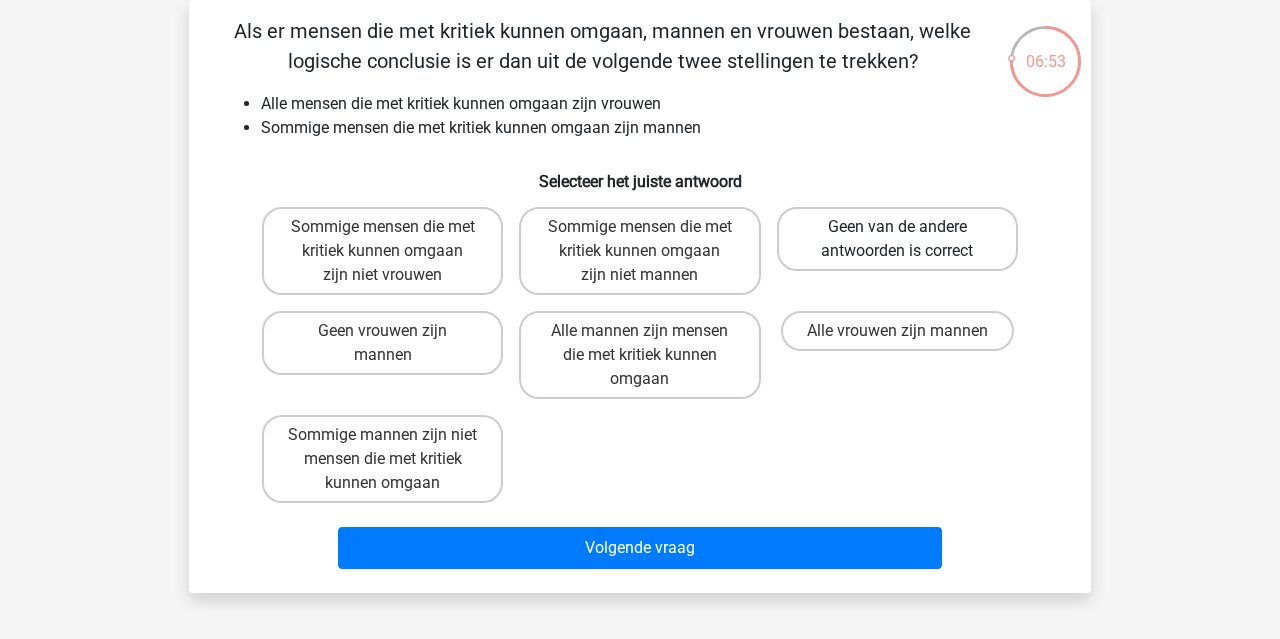 click on "Geen van de andere antwoorden is correct" at bounding box center [897, 239] 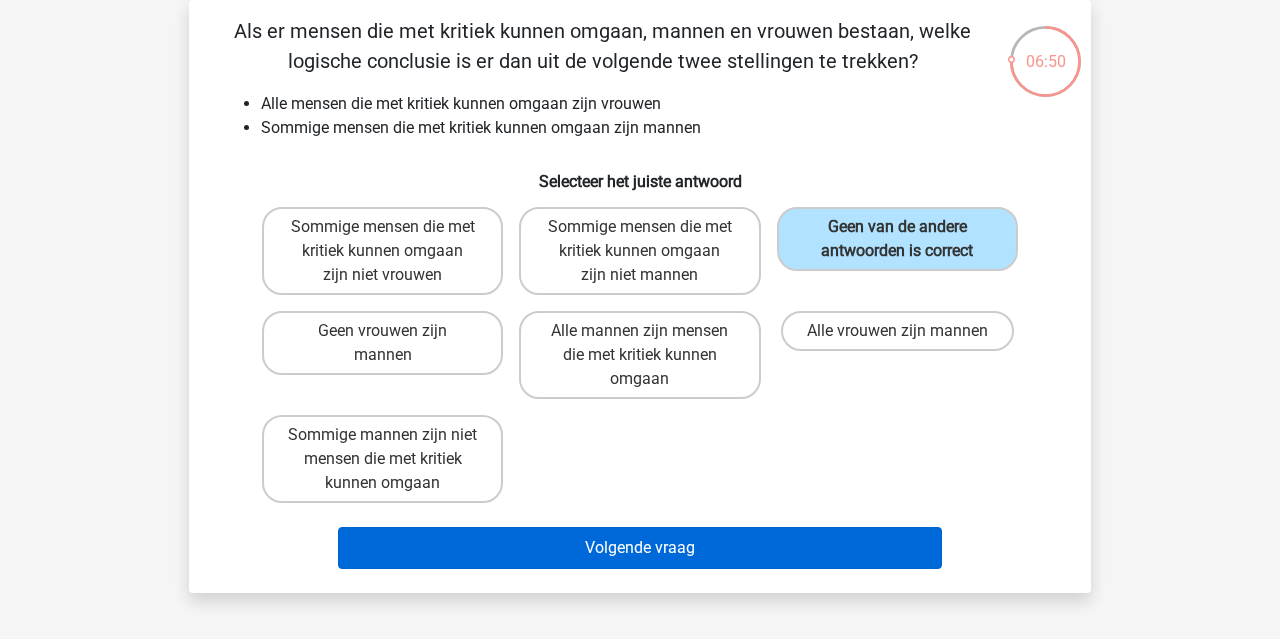 click on "Volgende vraag" at bounding box center [640, 548] 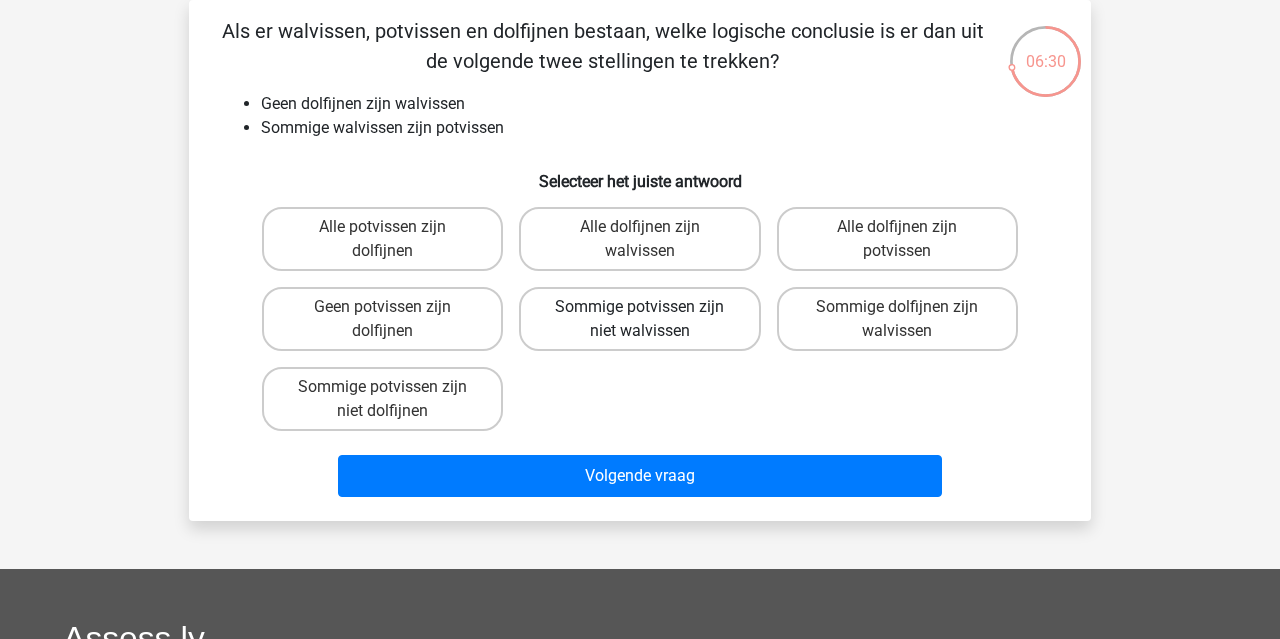 click on "Sommige potvissen zijn niet walvissen" at bounding box center (639, 319) 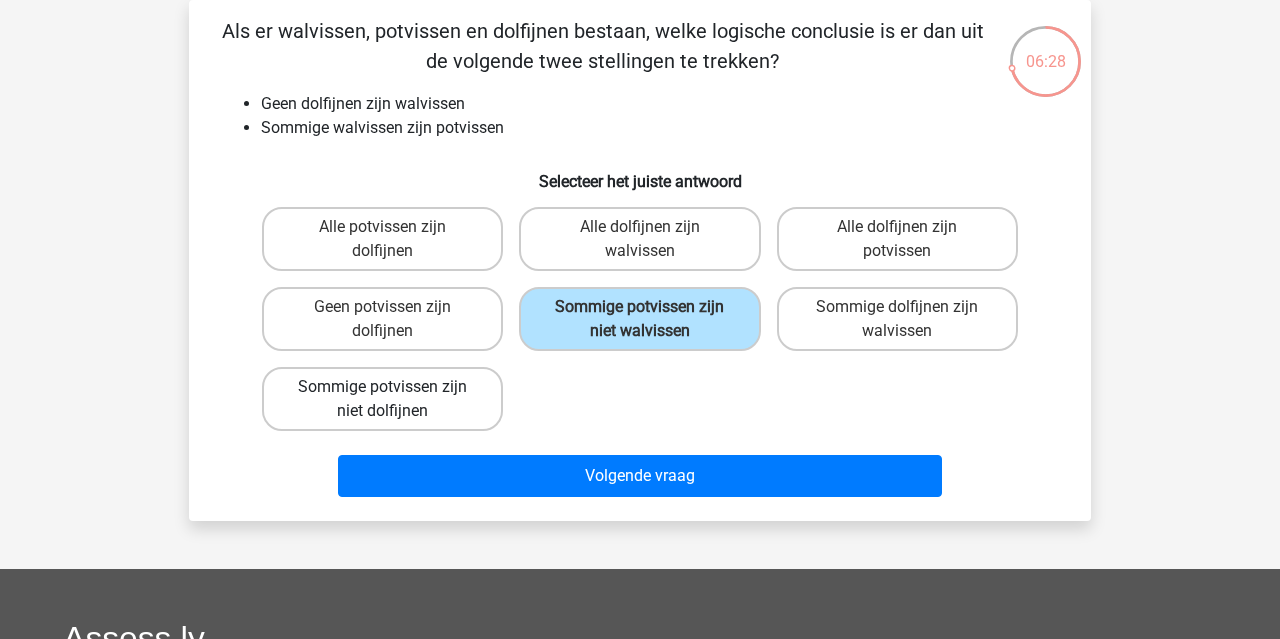 click on "Sommige potvissen zijn niet dolfijnen" at bounding box center (382, 399) 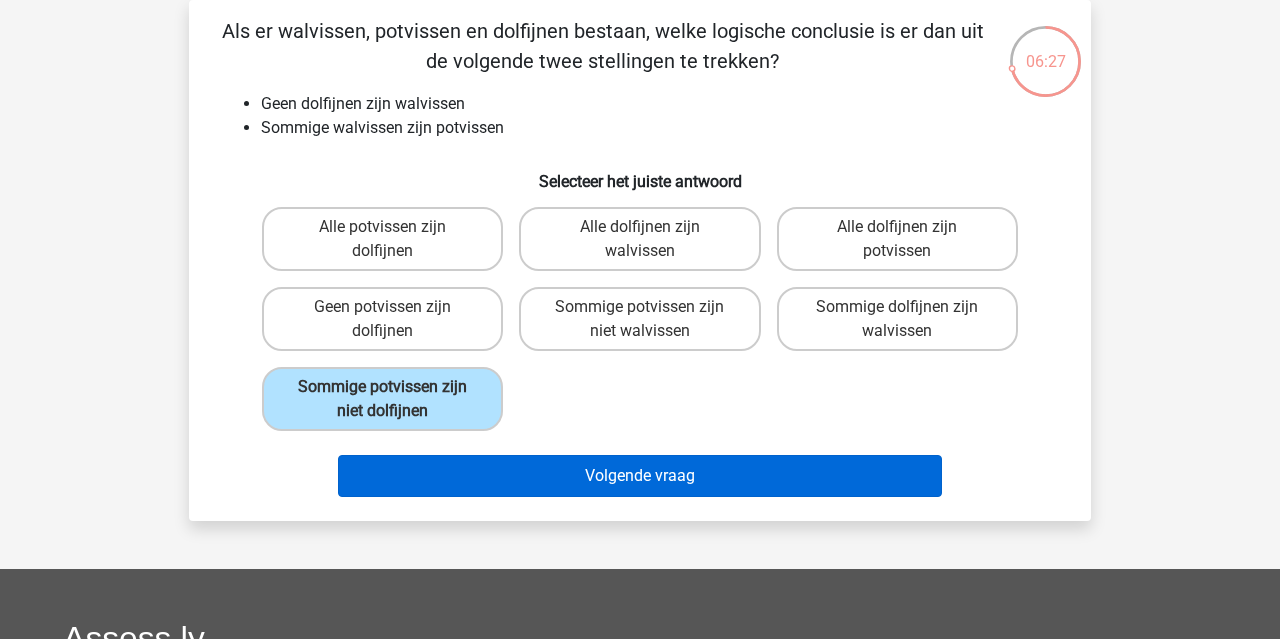 click on "Volgende vraag" at bounding box center [640, 476] 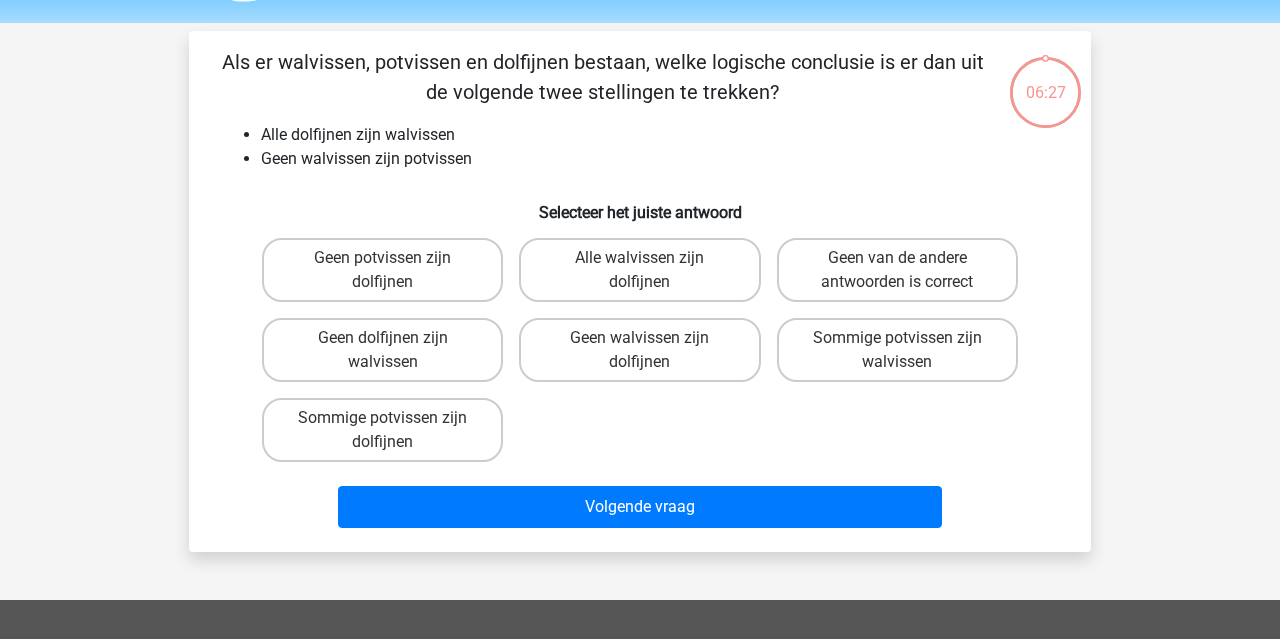 scroll, scrollTop: 48, scrollLeft: 0, axis: vertical 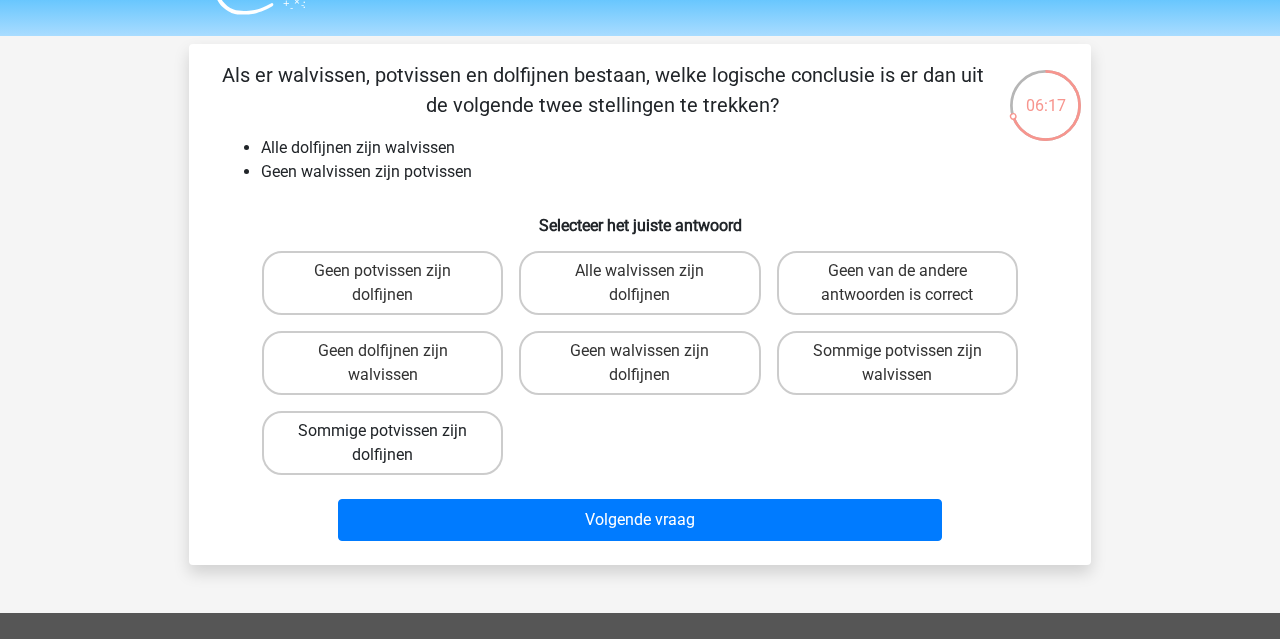 click on "Sommige potvissen zijn dolfijnen" at bounding box center [382, 443] 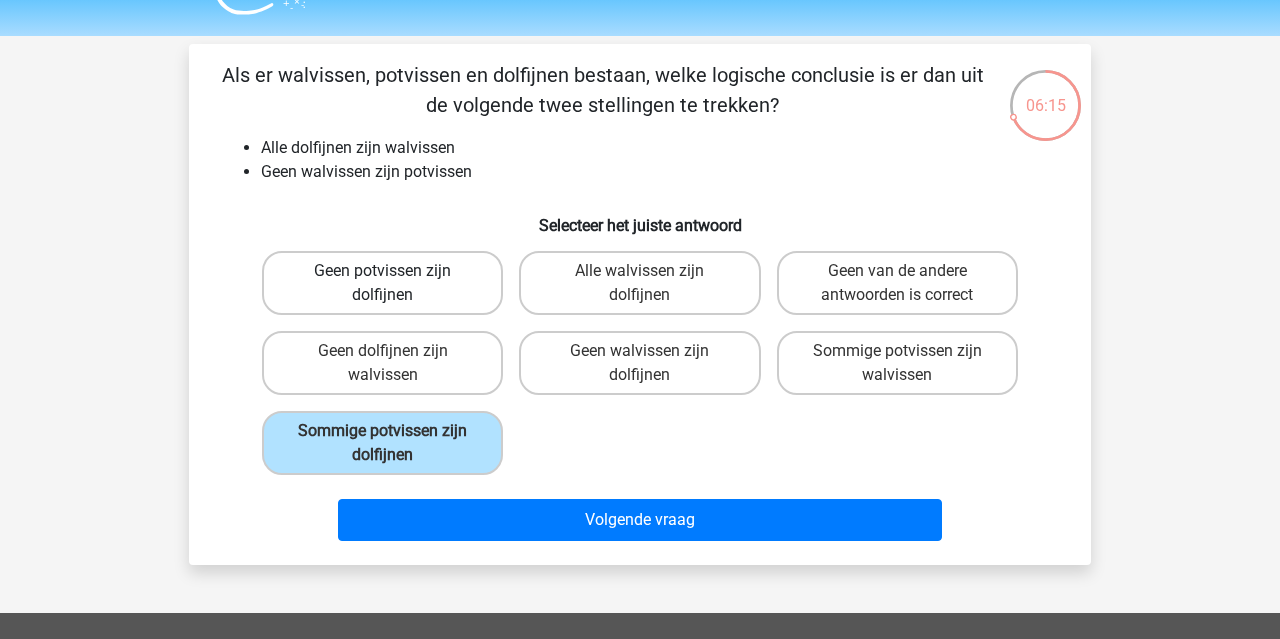 click on "Geen potvissen zijn dolfijnen" at bounding box center [382, 283] 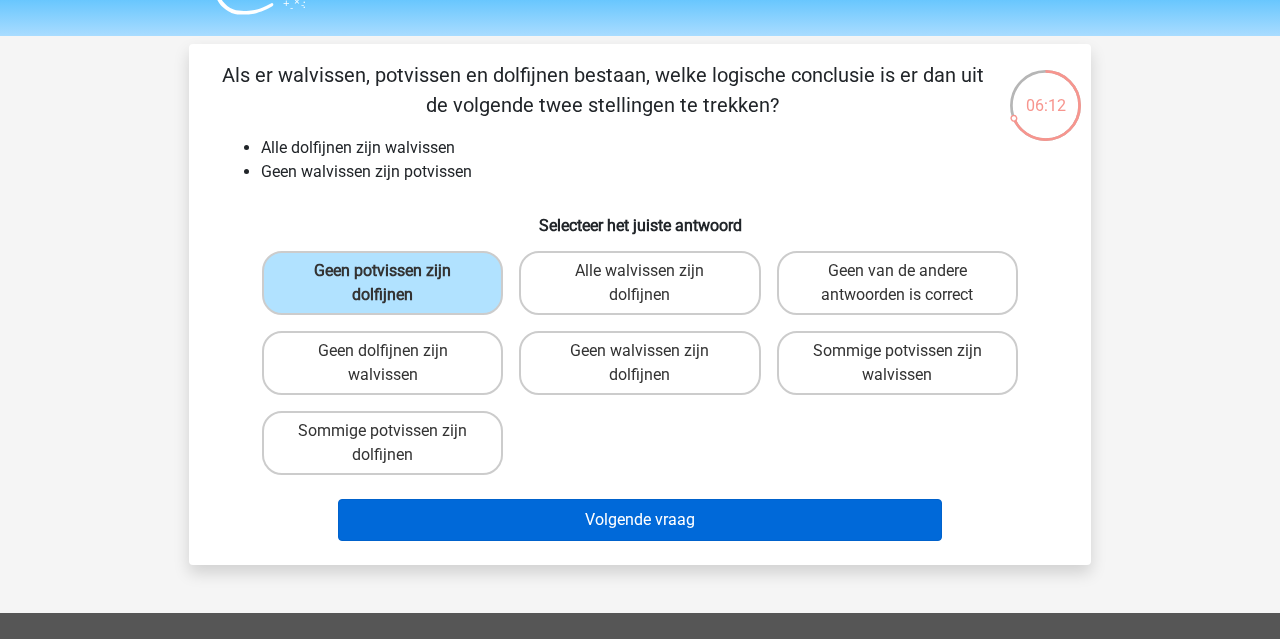 click on "Volgende vraag" at bounding box center (640, 520) 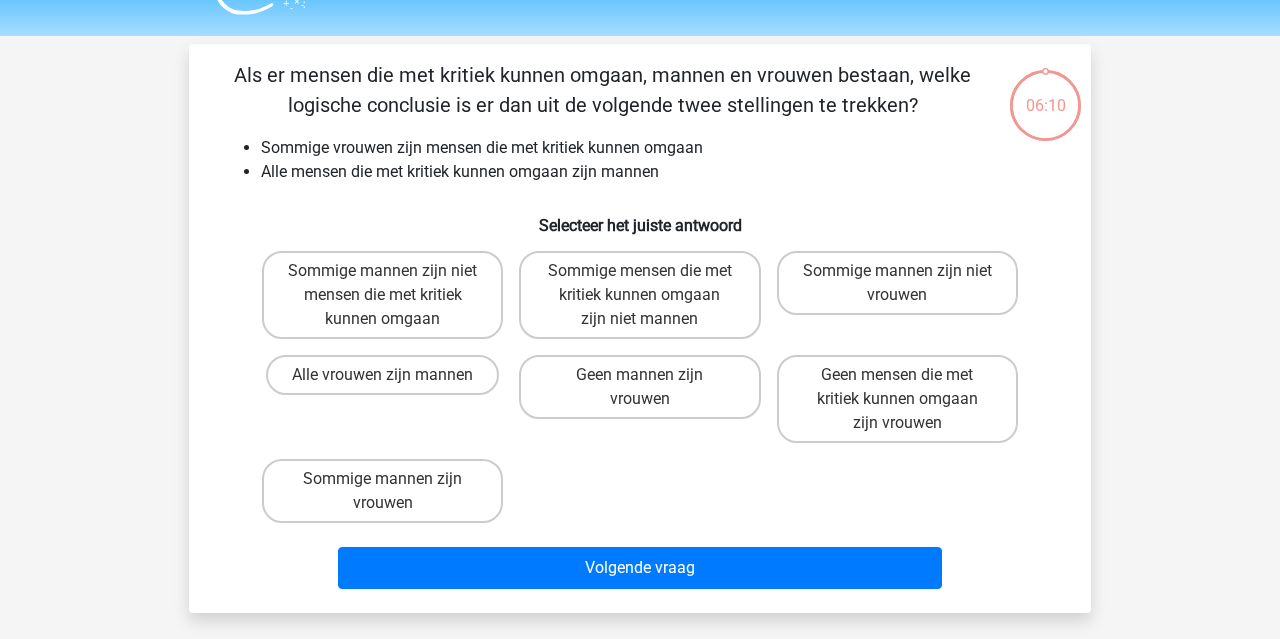 scroll, scrollTop: 92, scrollLeft: 0, axis: vertical 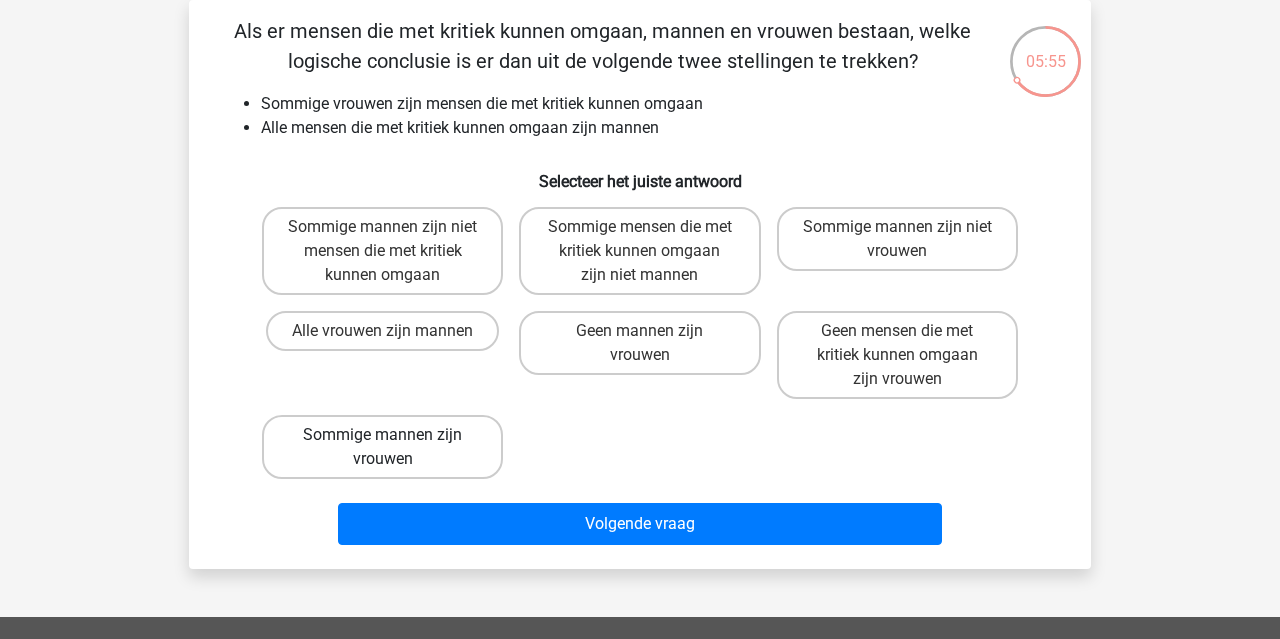 click on "Sommige mannen zijn vrouwen" at bounding box center (382, 447) 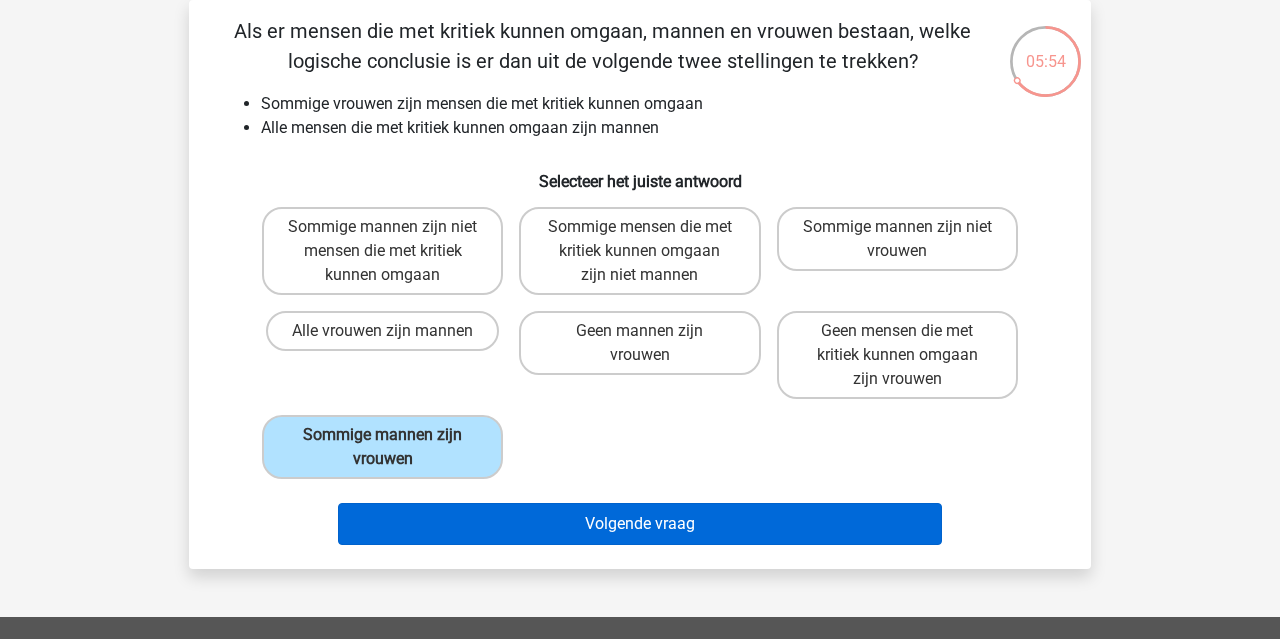 click on "Volgende vraag" at bounding box center [640, 524] 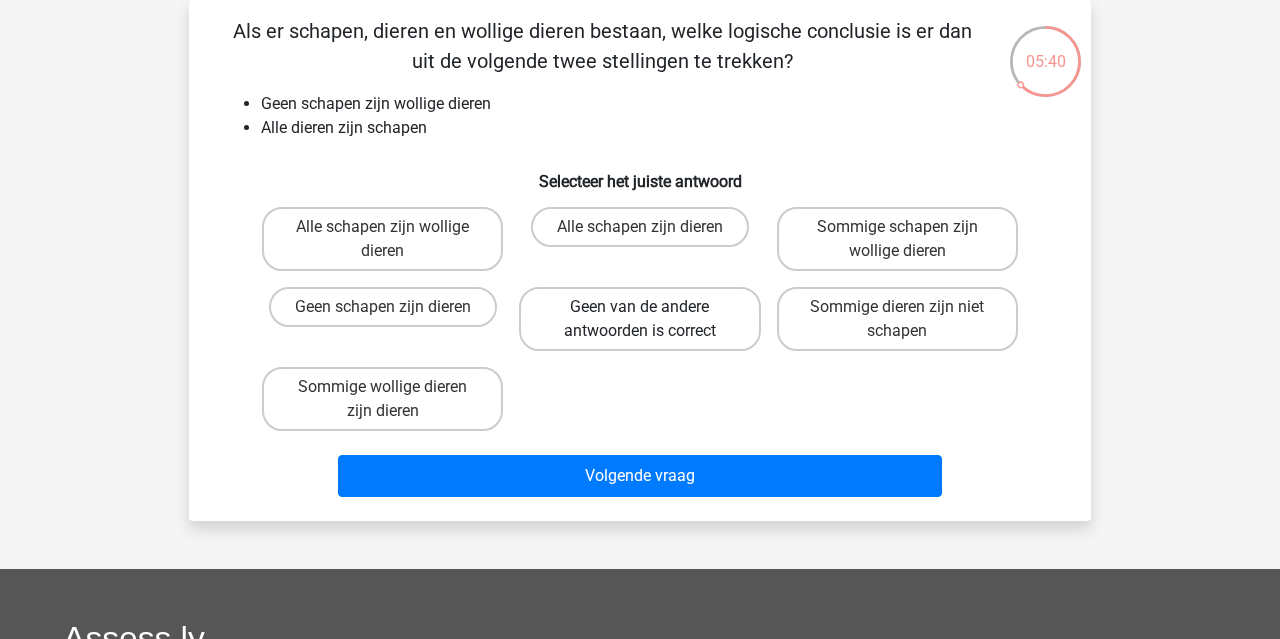 click on "Geen van de andere antwoorden is correct" at bounding box center [639, 319] 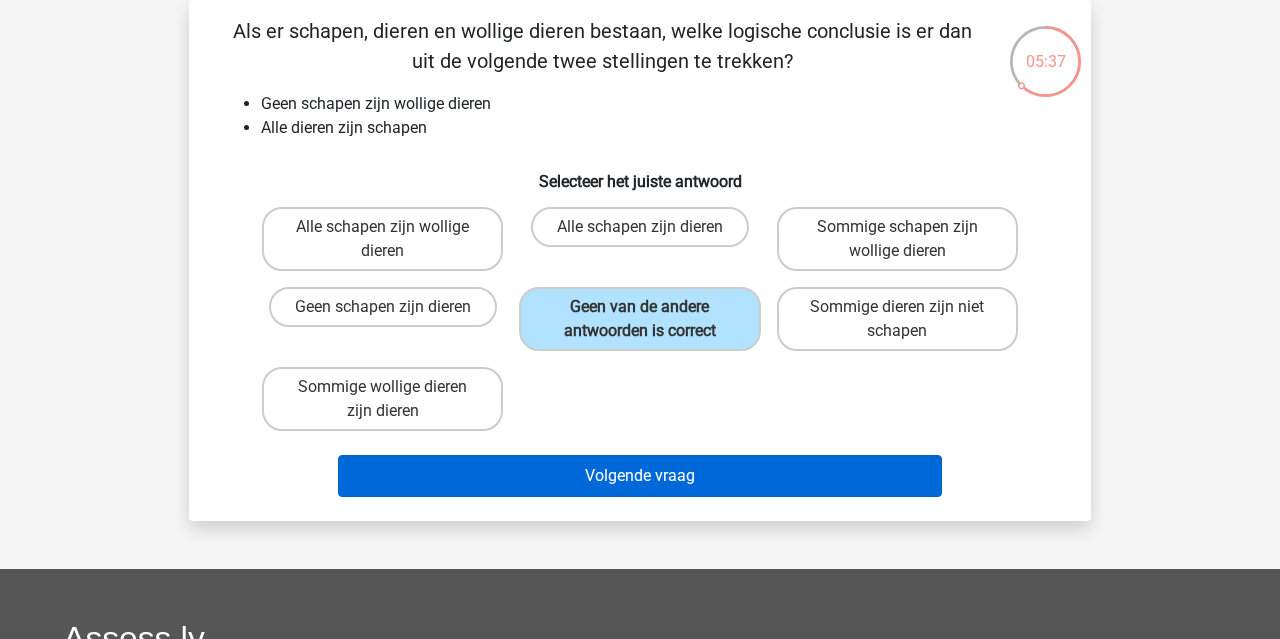 click on "Volgende vraag" at bounding box center [640, 476] 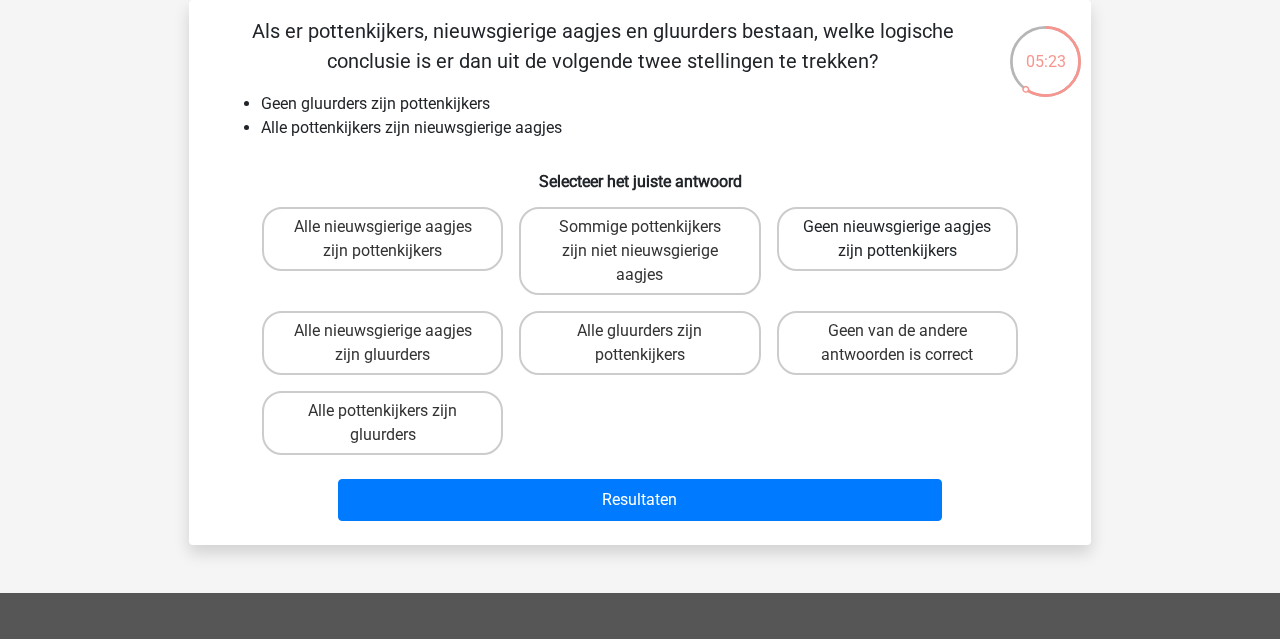 click on "Geen nieuwsgierige aagjes zijn pottenkijkers" at bounding box center (897, 239) 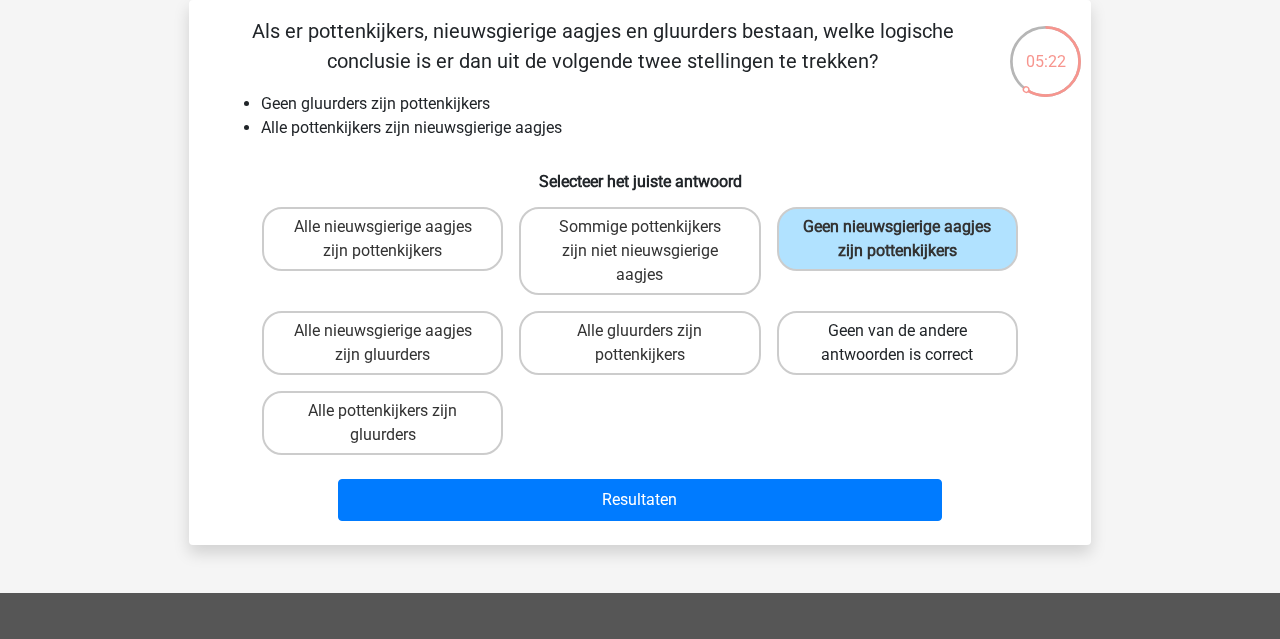 click on "Geen van de andere antwoorden is correct" at bounding box center (897, 343) 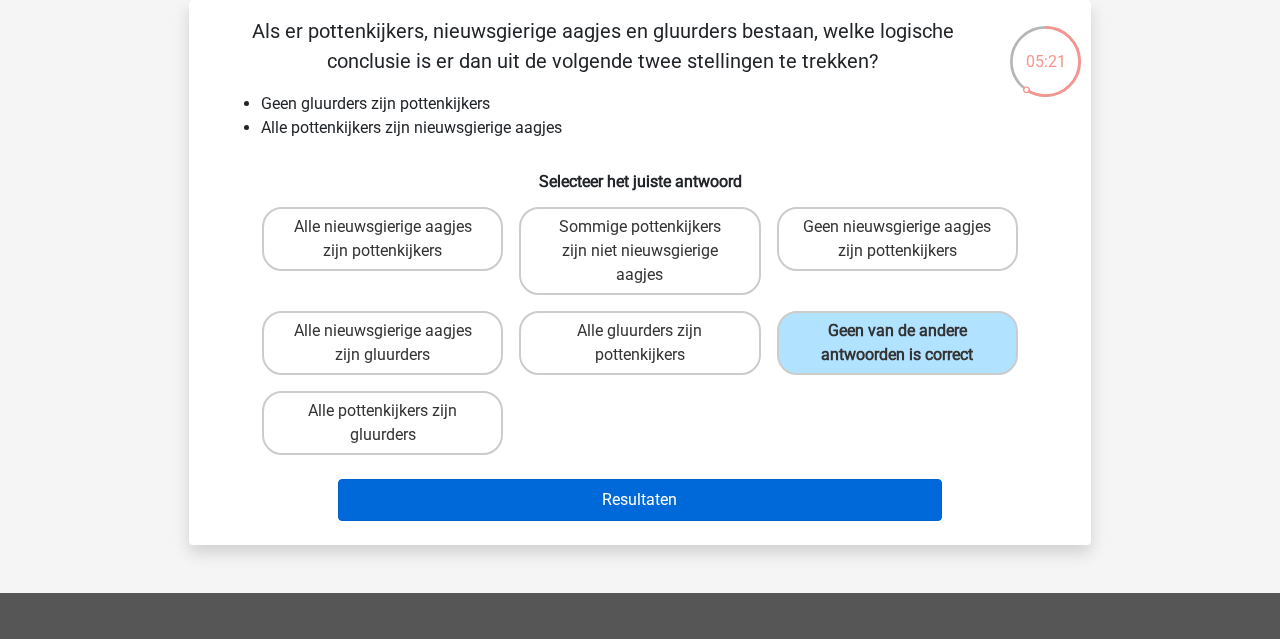click on "Resultaten" at bounding box center (640, 500) 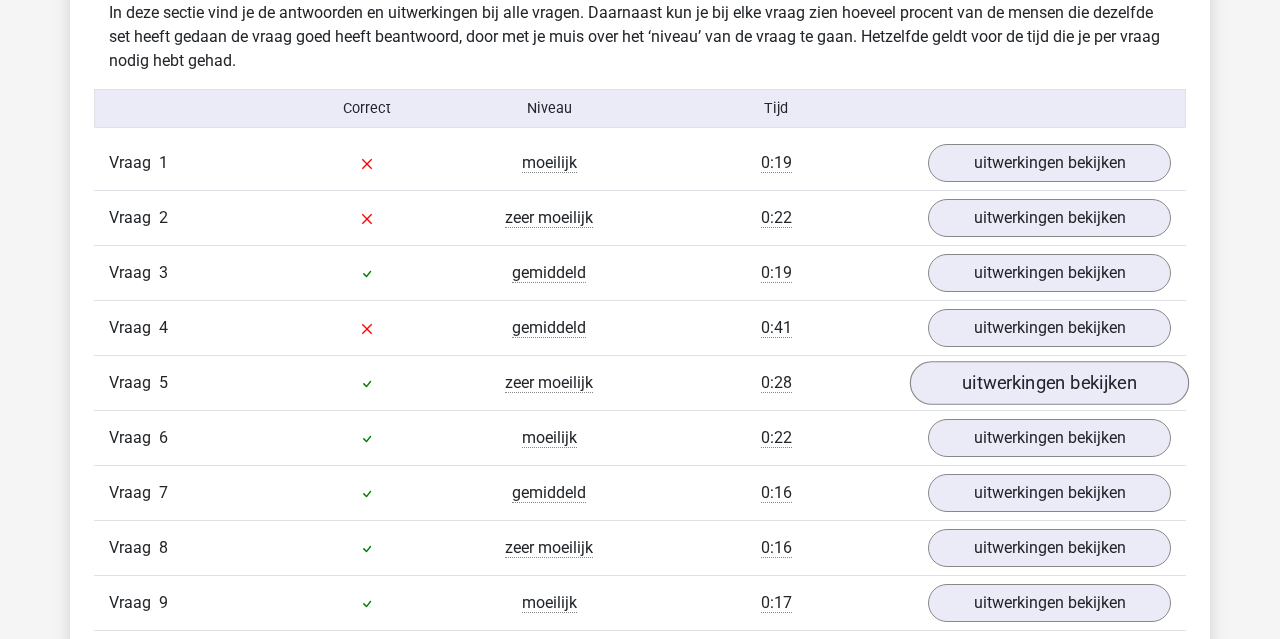 scroll, scrollTop: 1222, scrollLeft: 0, axis: vertical 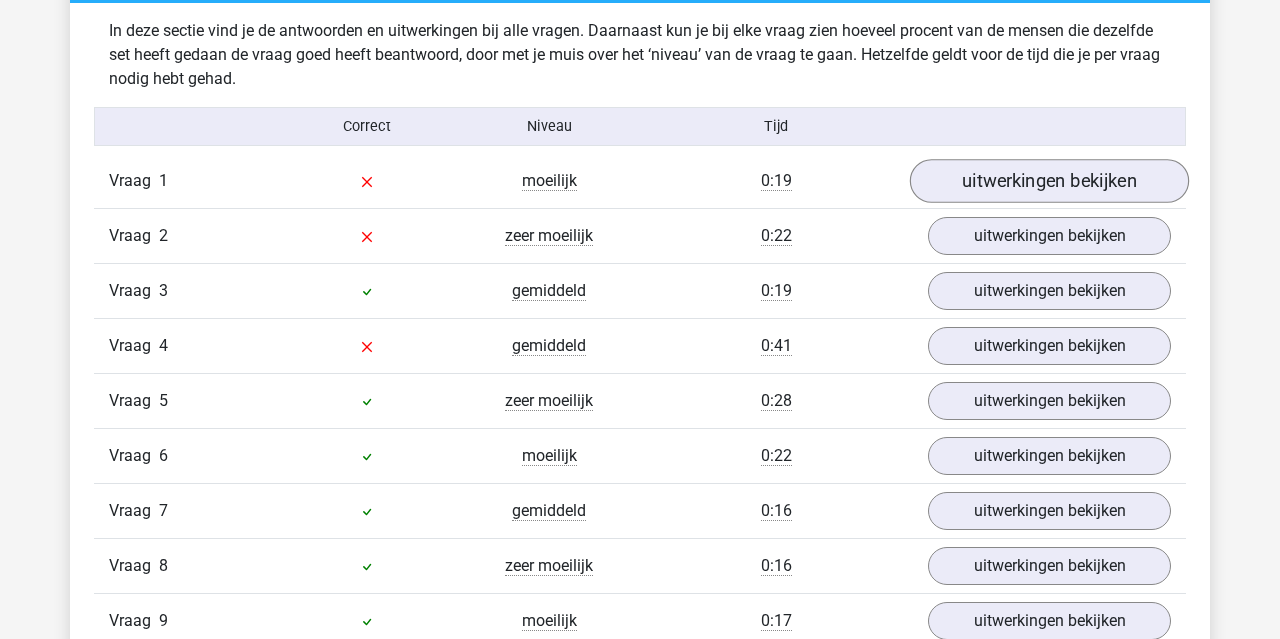 click on "uitwerkingen bekijken" at bounding box center [1049, 181] 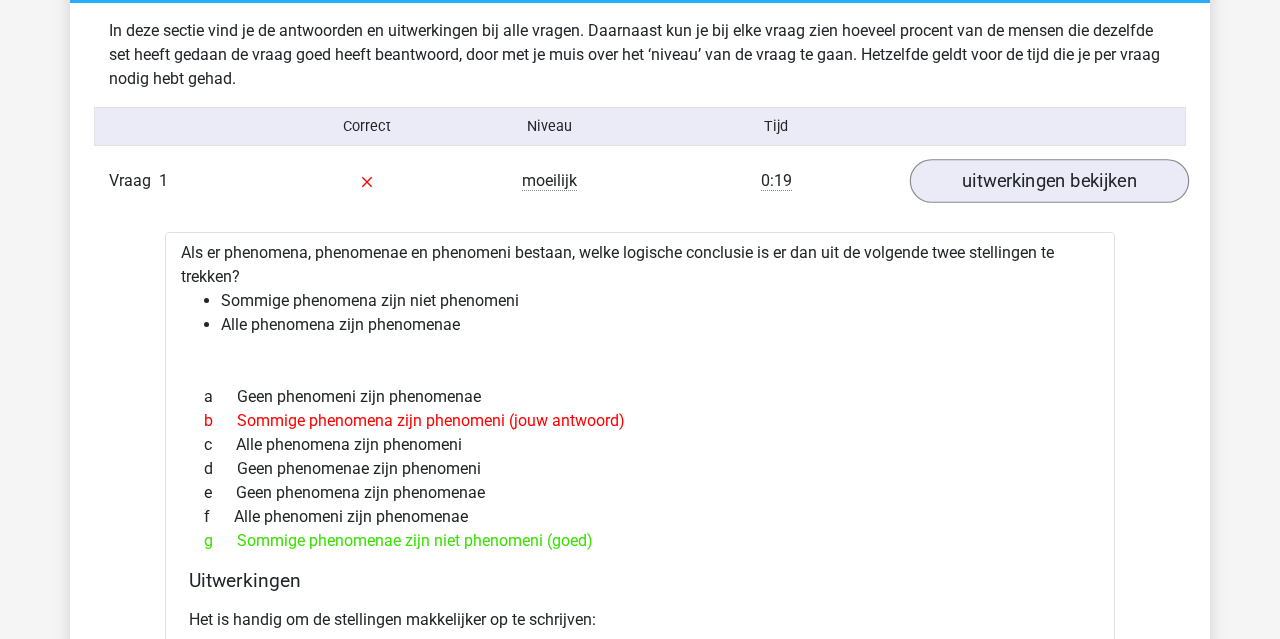click on "uitwerkingen bekijken" at bounding box center [1049, 181] 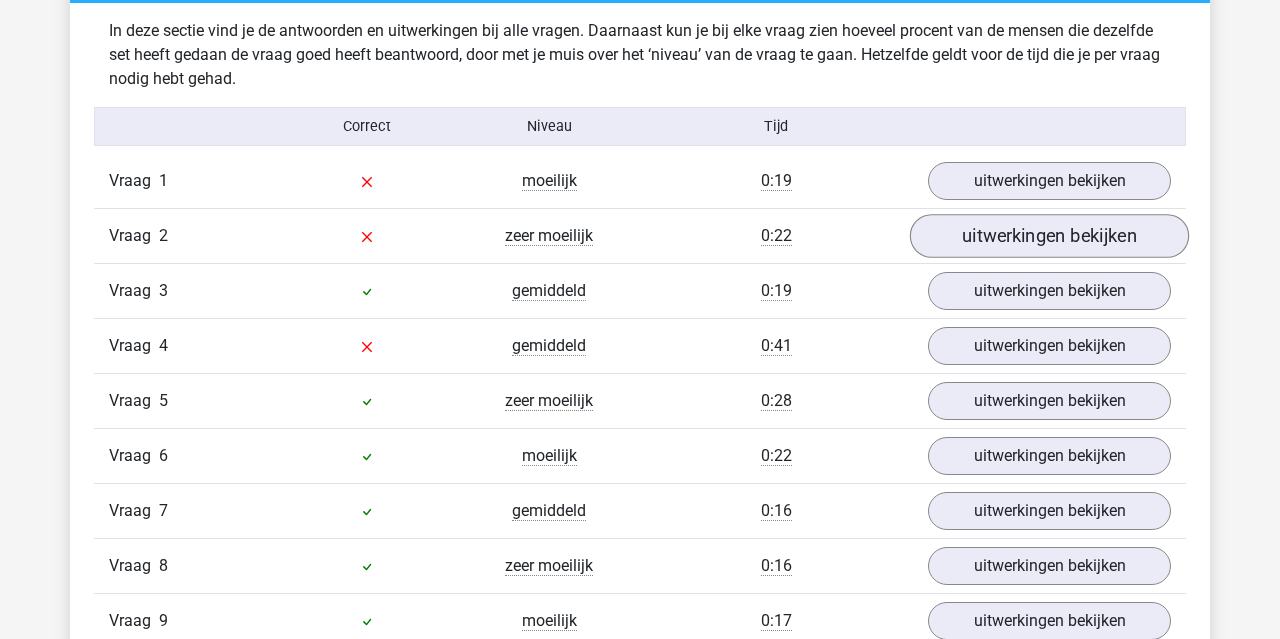 click on "uitwerkingen bekijken" at bounding box center (1049, 236) 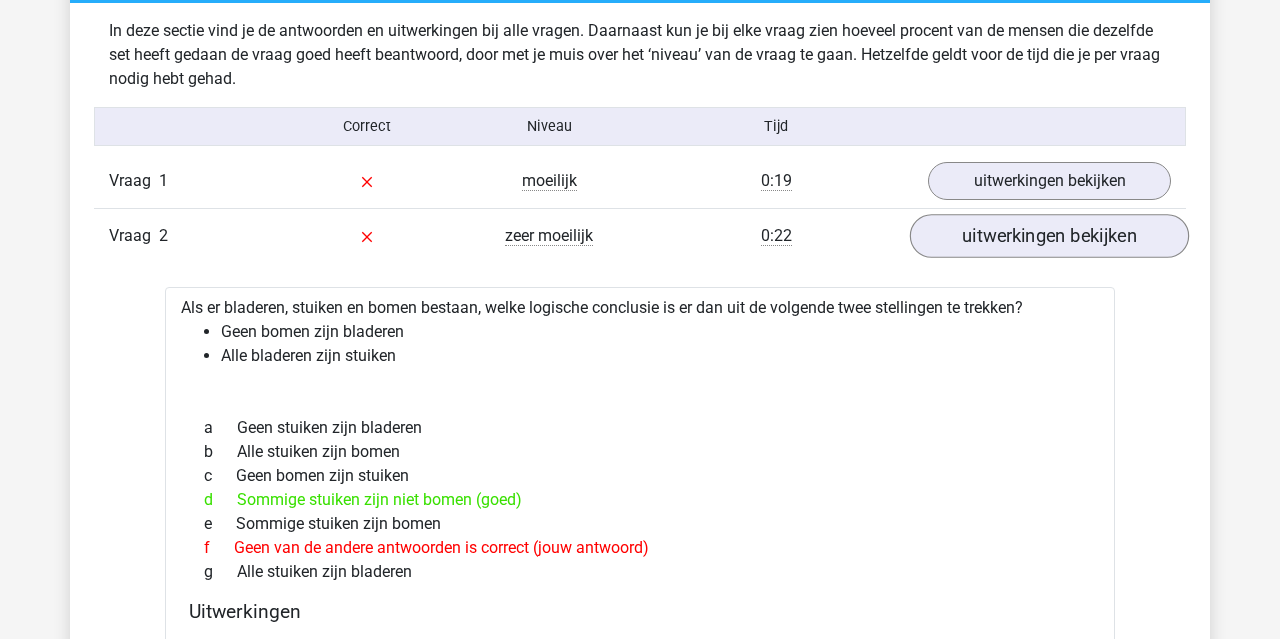 click on "uitwerkingen bekijken" at bounding box center [1049, 236] 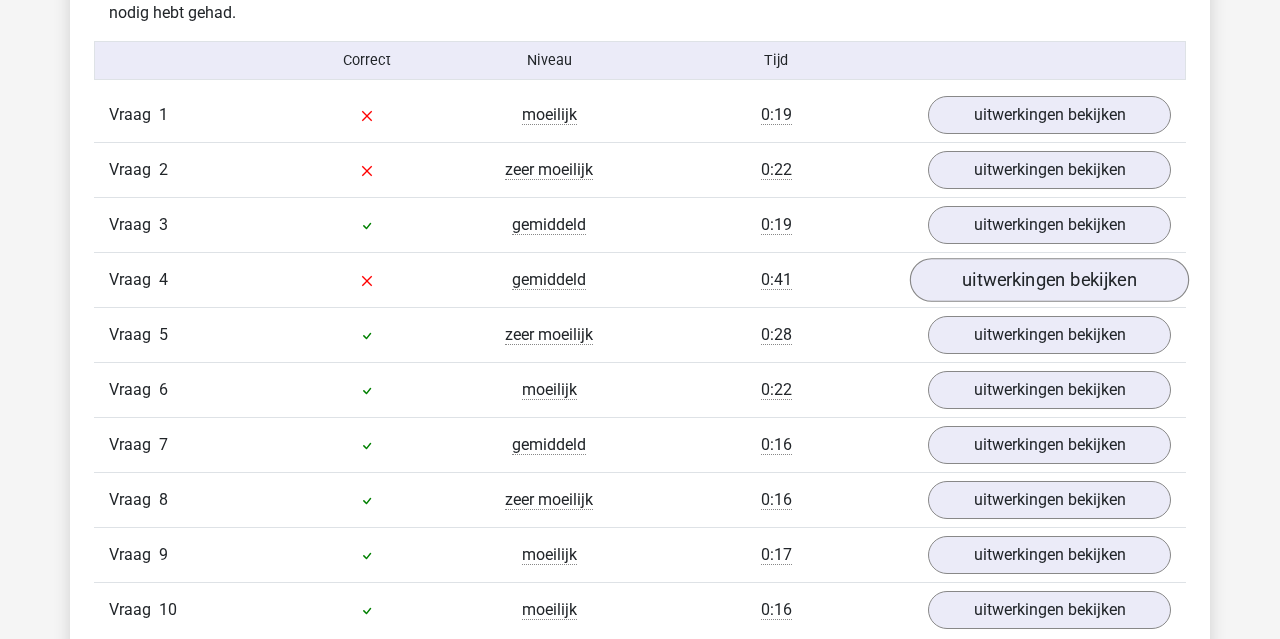 scroll, scrollTop: 1243, scrollLeft: 0, axis: vertical 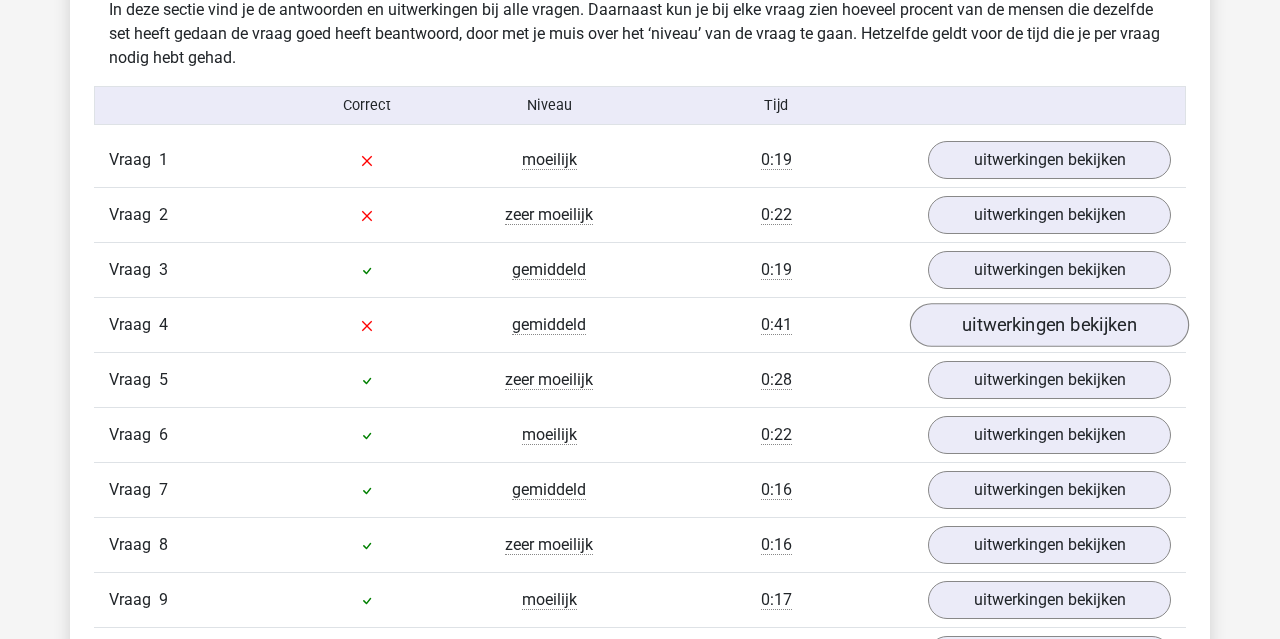 click on "uitwerkingen bekijken" at bounding box center (1049, 325) 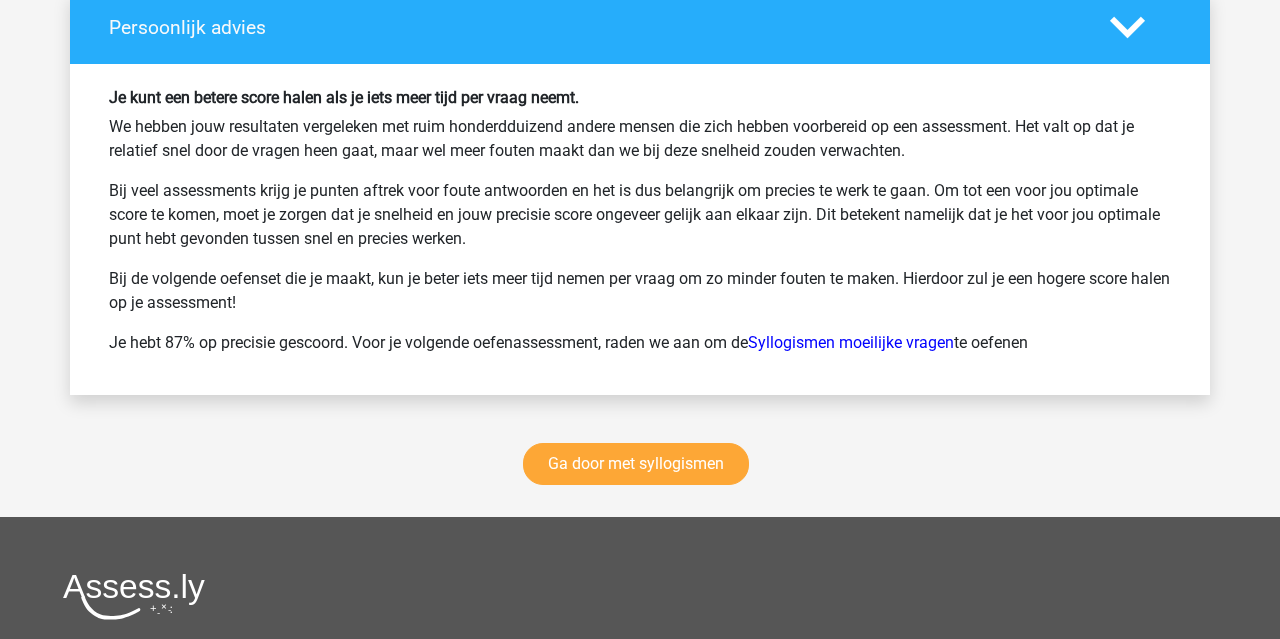 scroll, scrollTop: 3639, scrollLeft: 0, axis: vertical 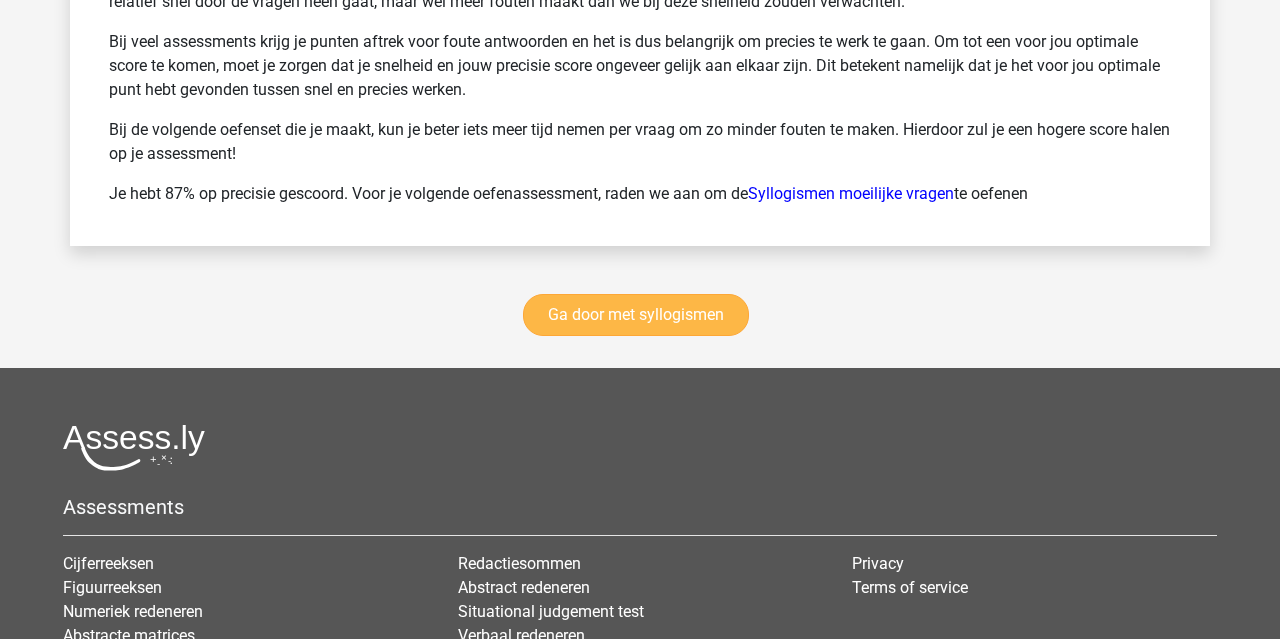 click on "Ga door met syllogismen" at bounding box center (636, 315) 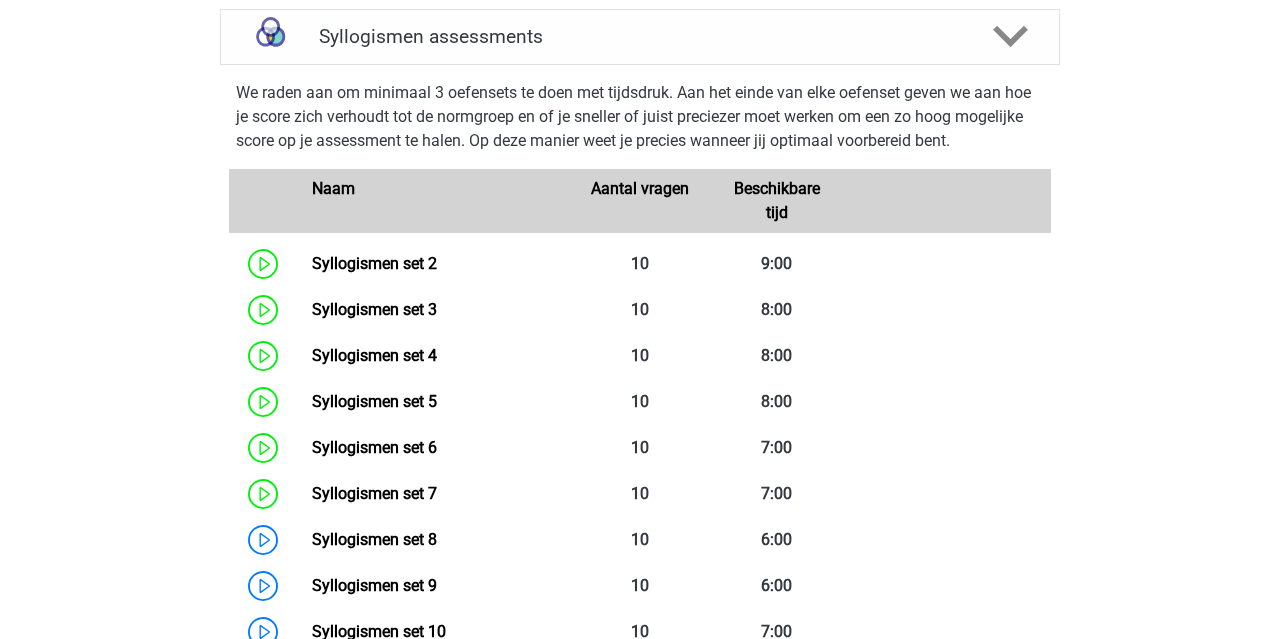 scroll, scrollTop: 890, scrollLeft: 0, axis: vertical 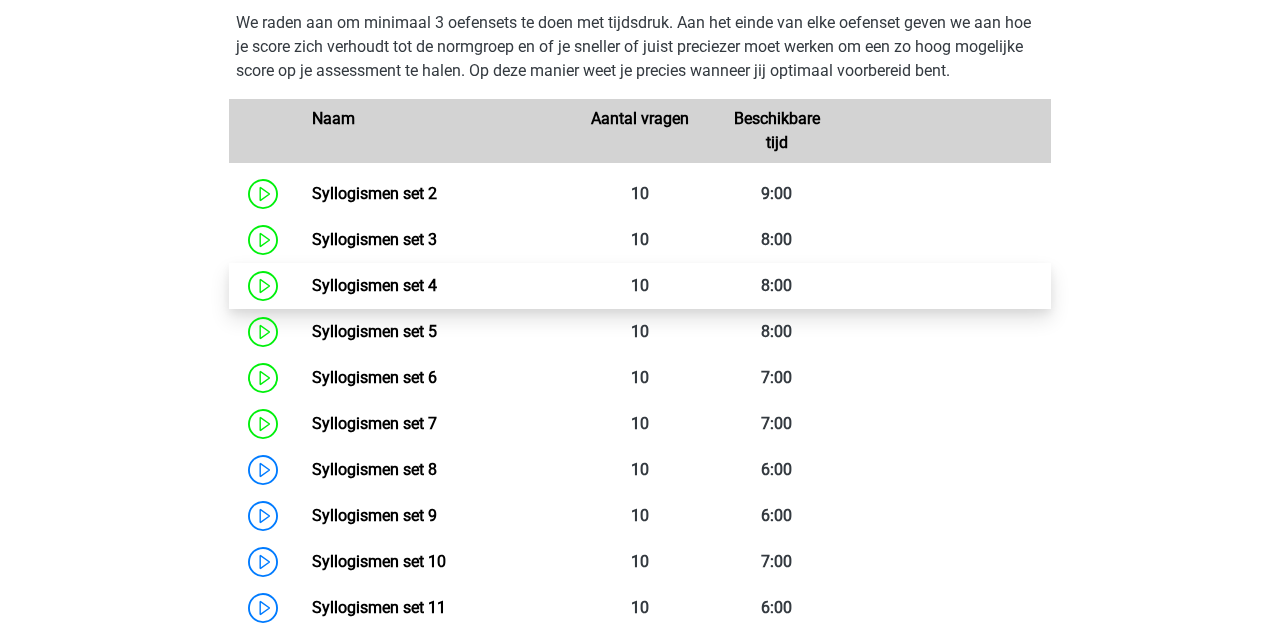 click on "Syllogismen
set 4" at bounding box center (374, 285) 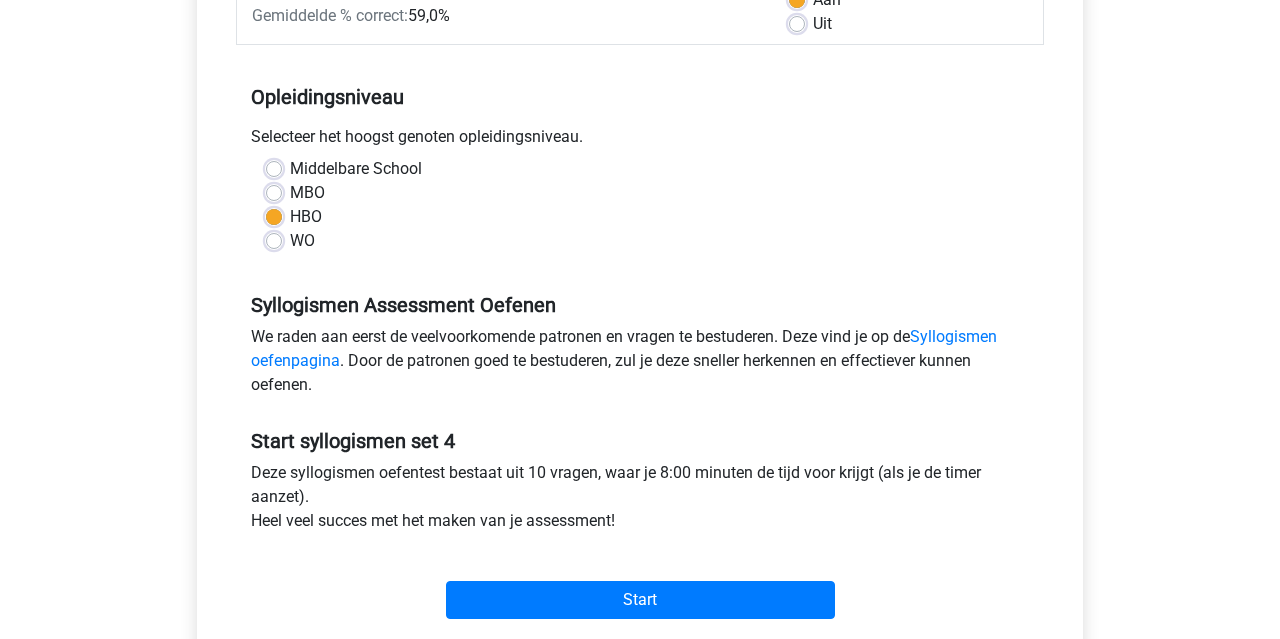scroll, scrollTop: 355, scrollLeft: 0, axis: vertical 